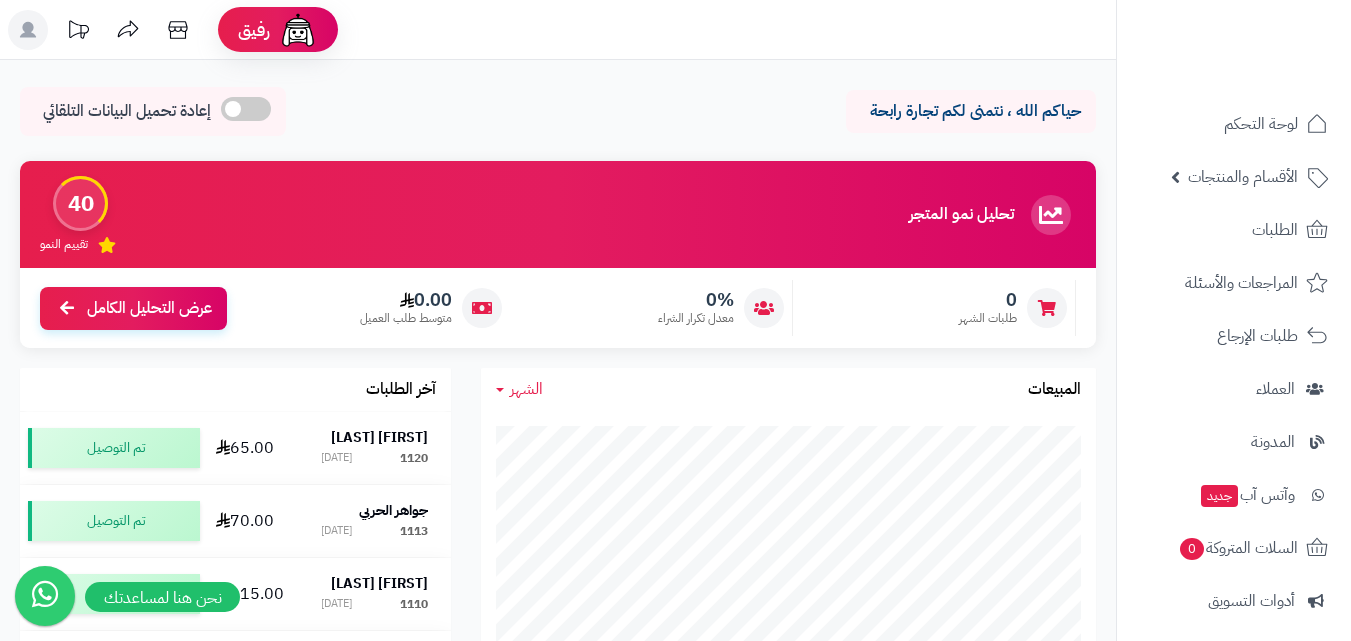 scroll, scrollTop: 0, scrollLeft: 0, axis: both 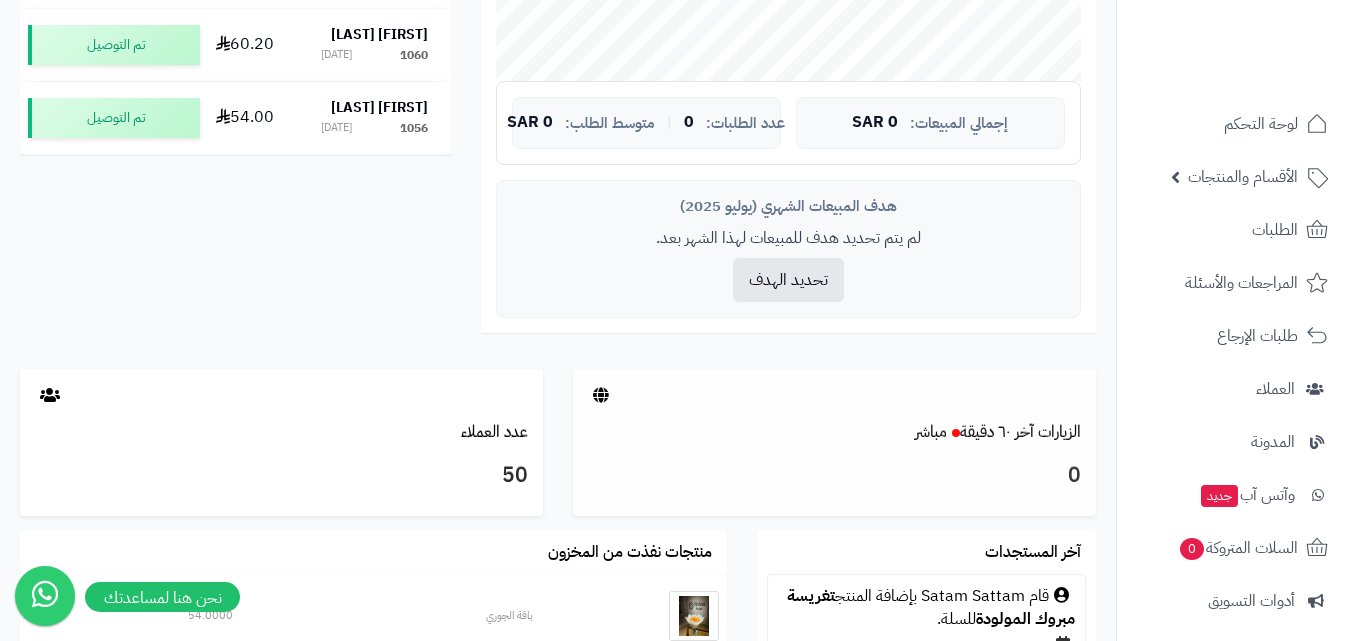 drag, startPoint x: 865, startPoint y: 352, endPoint x: 840, endPoint y: 374, distance: 33.30165 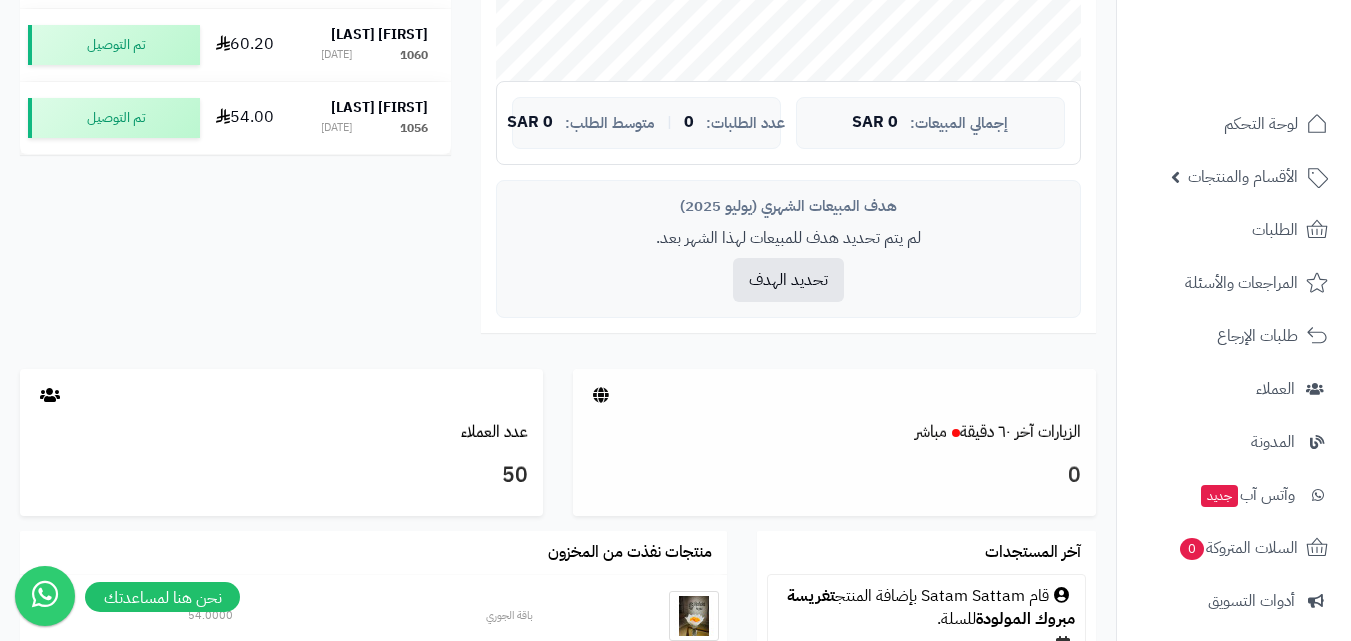 scroll, scrollTop: 696, scrollLeft: 0, axis: vertical 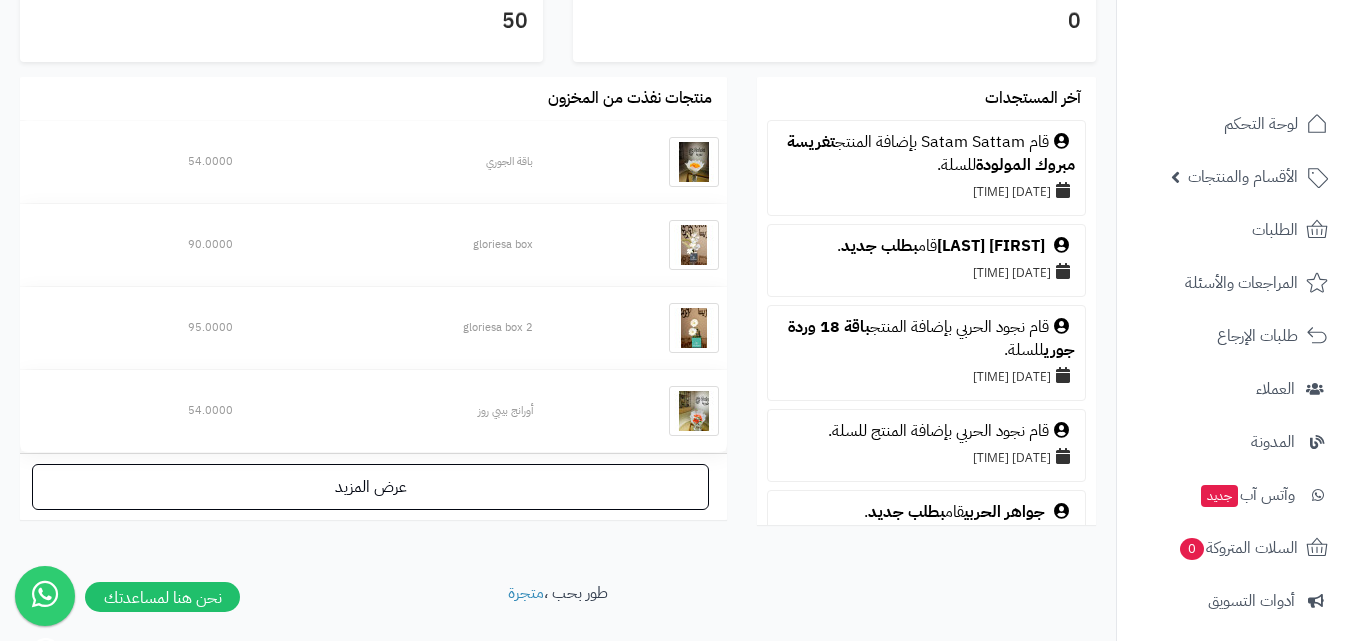 drag, startPoint x: 817, startPoint y: 343, endPoint x: 817, endPoint y: 380, distance: 37 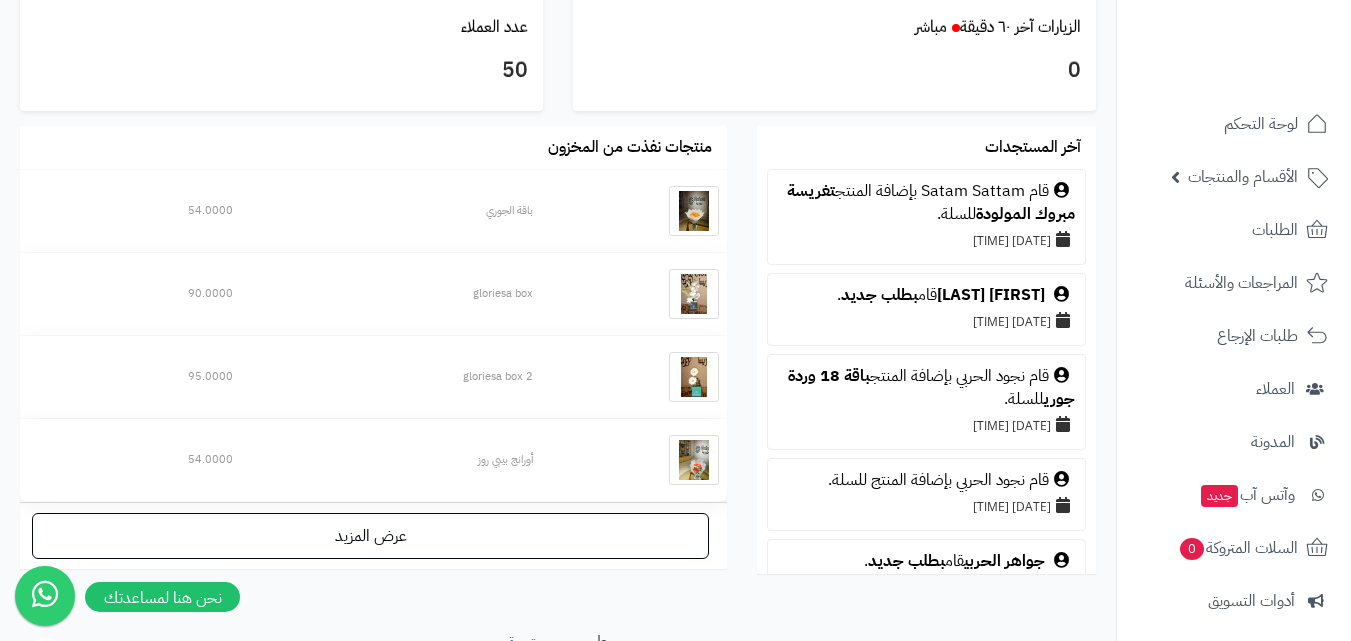 scroll, scrollTop: 1097, scrollLeft: 0, axis: vertical 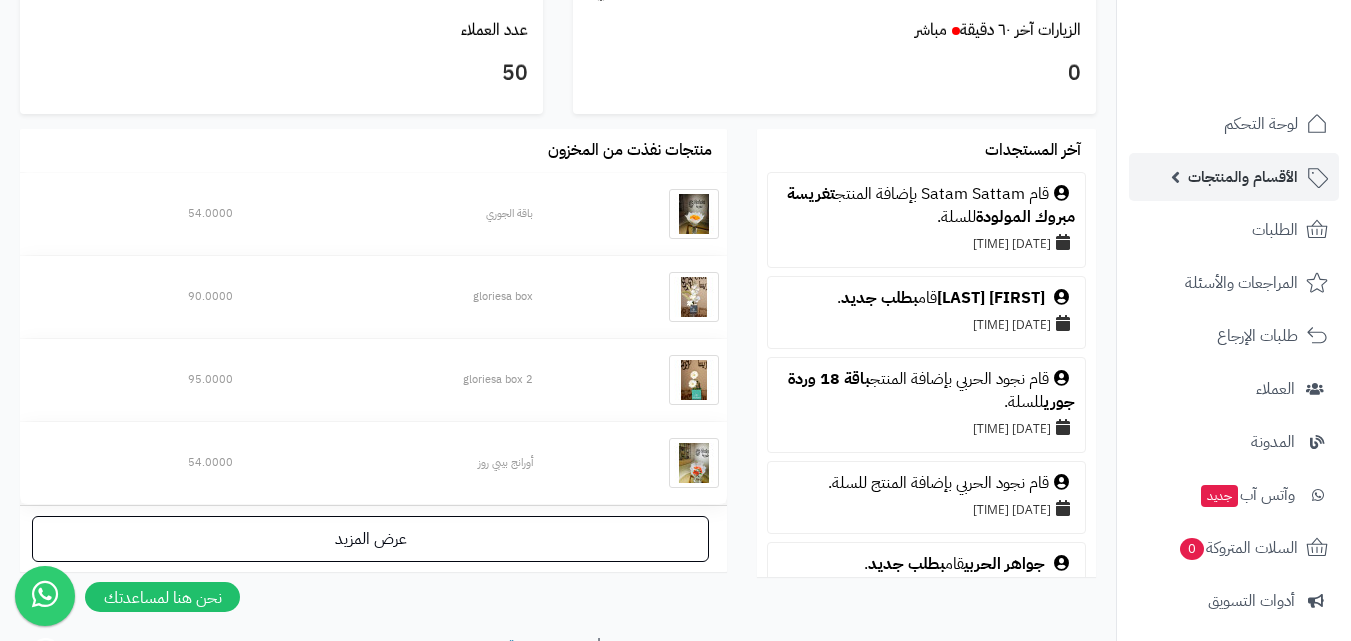 click on "الأقسام والمنتجات" at bounding box center [1243, 177] 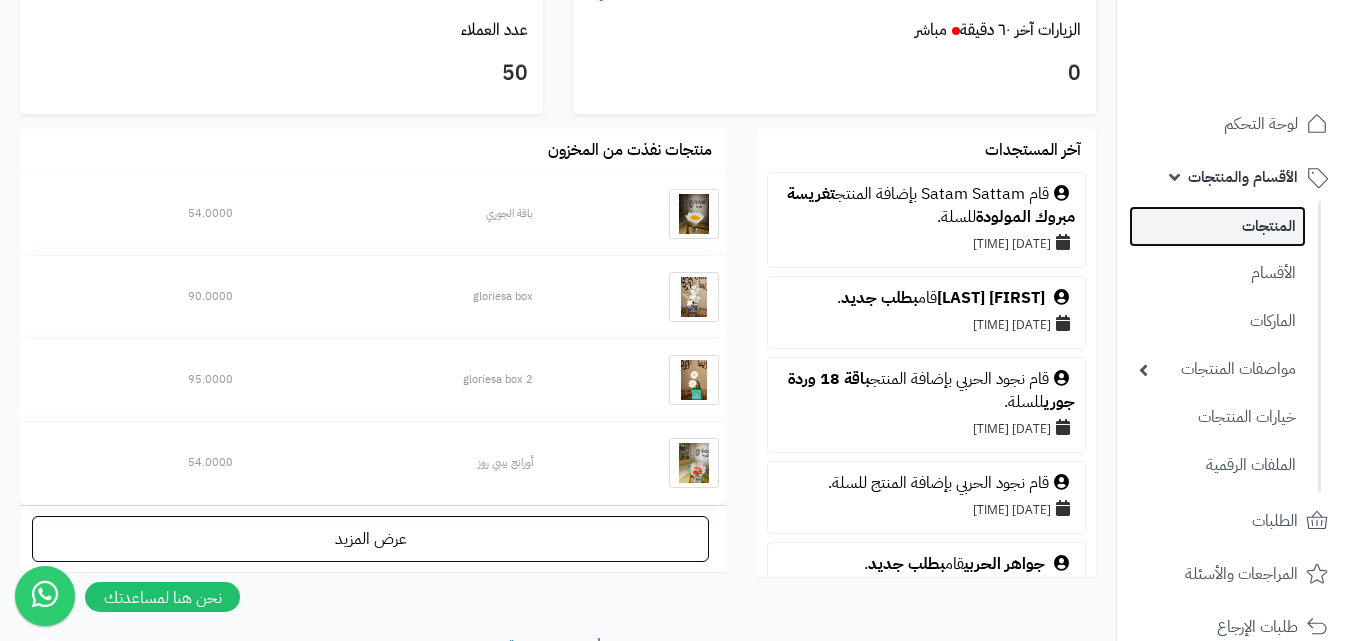 click on "المنتجات" at bounding box center (1217, 226) 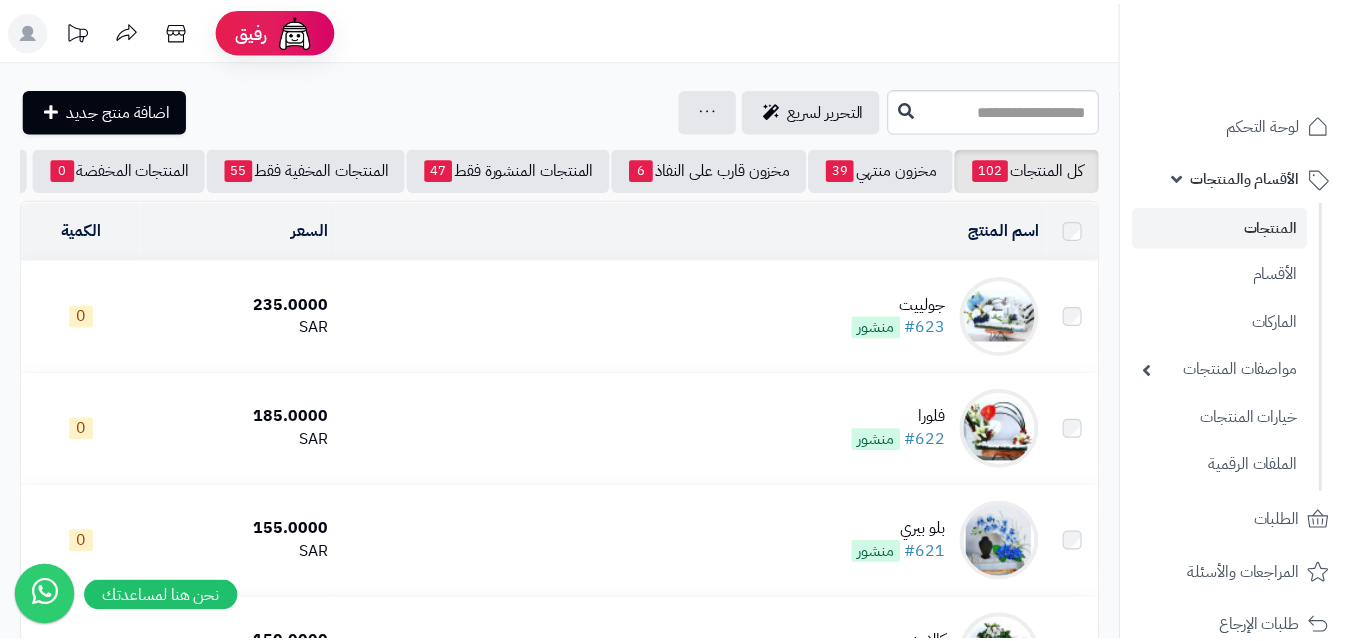 scroll, scrollTop: 0, scrollLeft: 0, axis: both 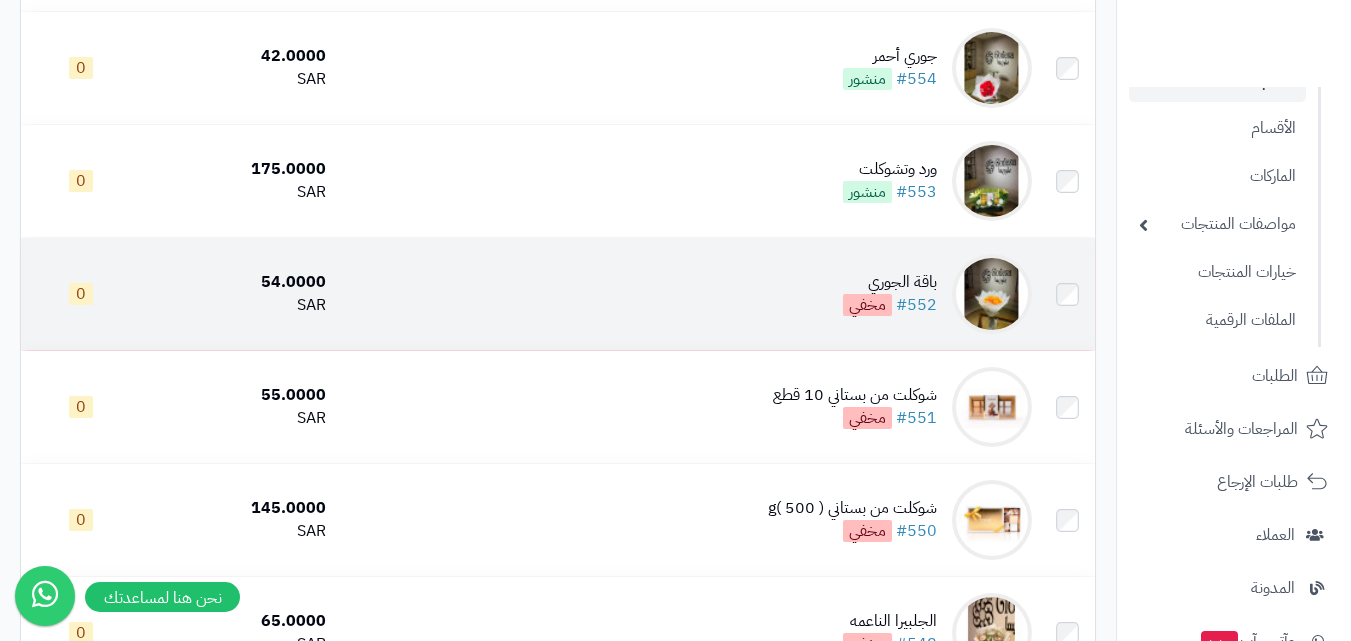 click at bounding box center (992, 294) 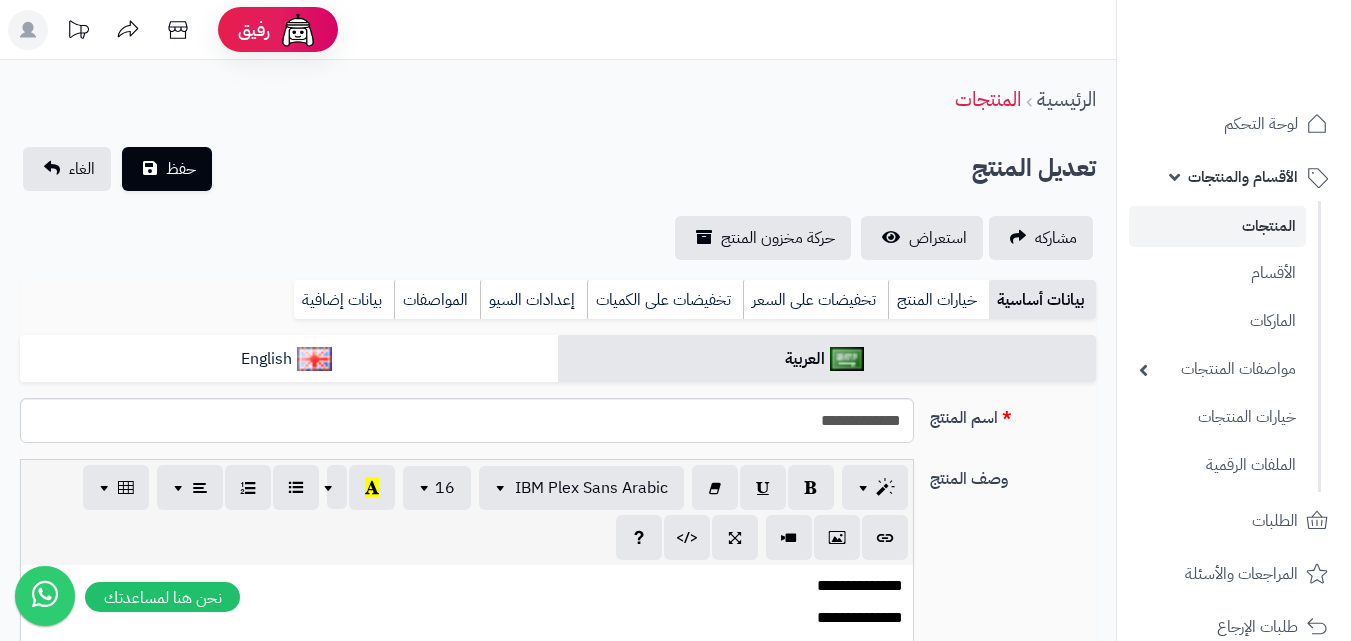scroll, scrollTop: 0, scrollLeft: 0, axis: both 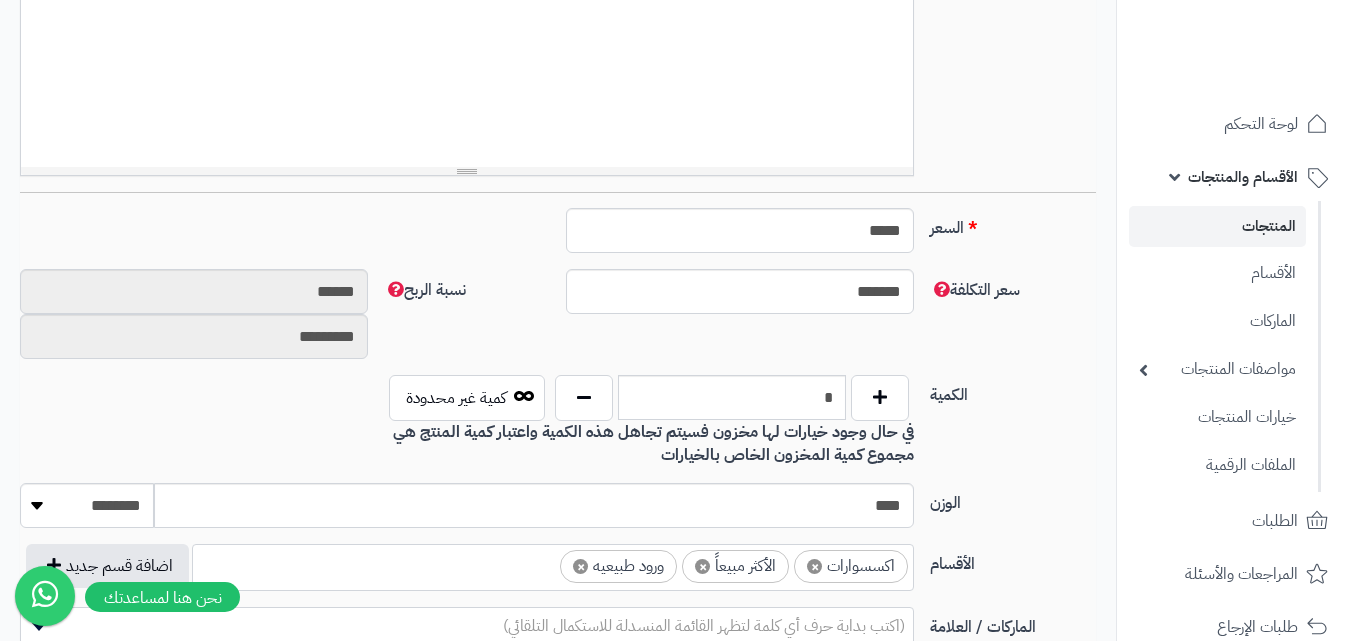 drag, startPoint x: 1097, startPoint y: 445, endPoint x: 1089, endPoint y: 434, distance: 13.601471 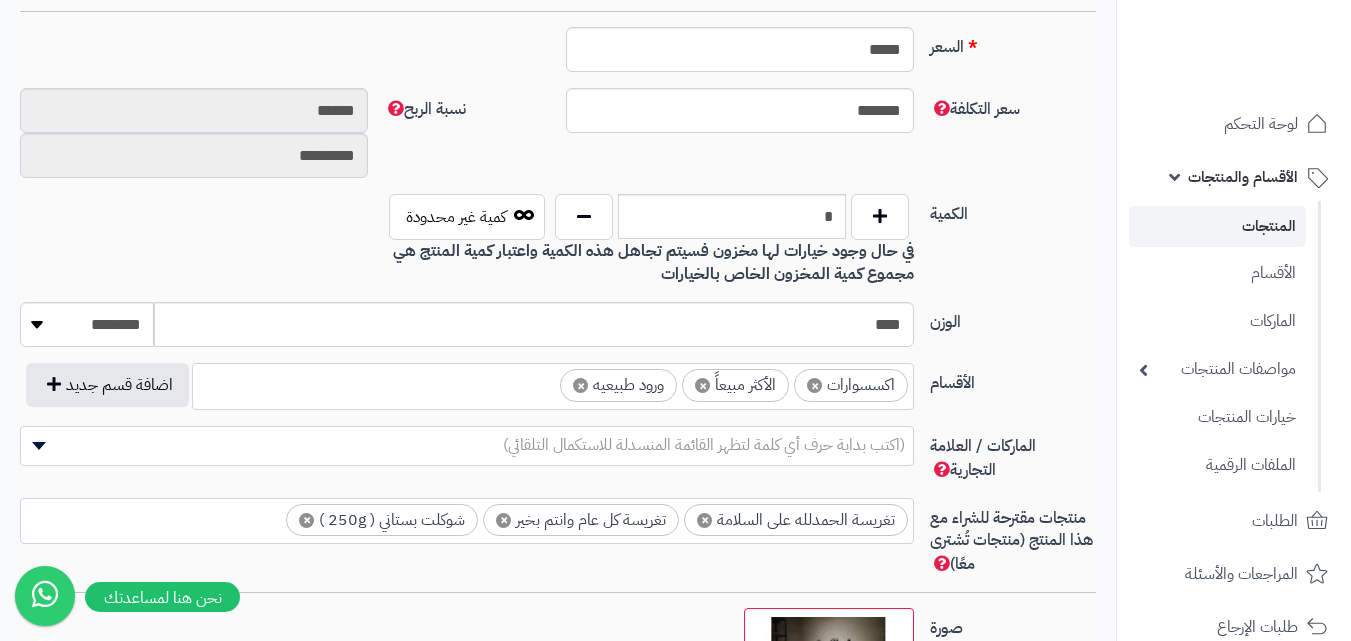 drag, startPoint x: 1083, startPoint y: 390, endPoint x: 1081, endPoint y: 438, distance: 48.04165 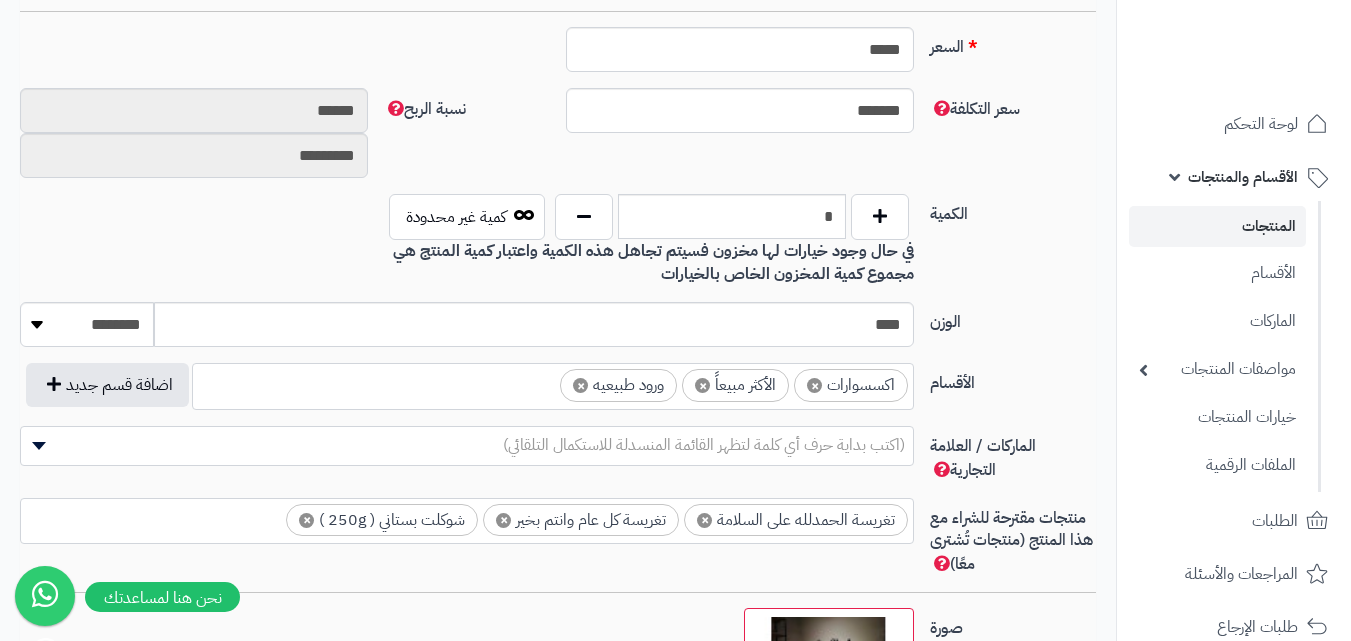 scroll, scrollTop: 896, scrollLeft: 0, axis: vertical 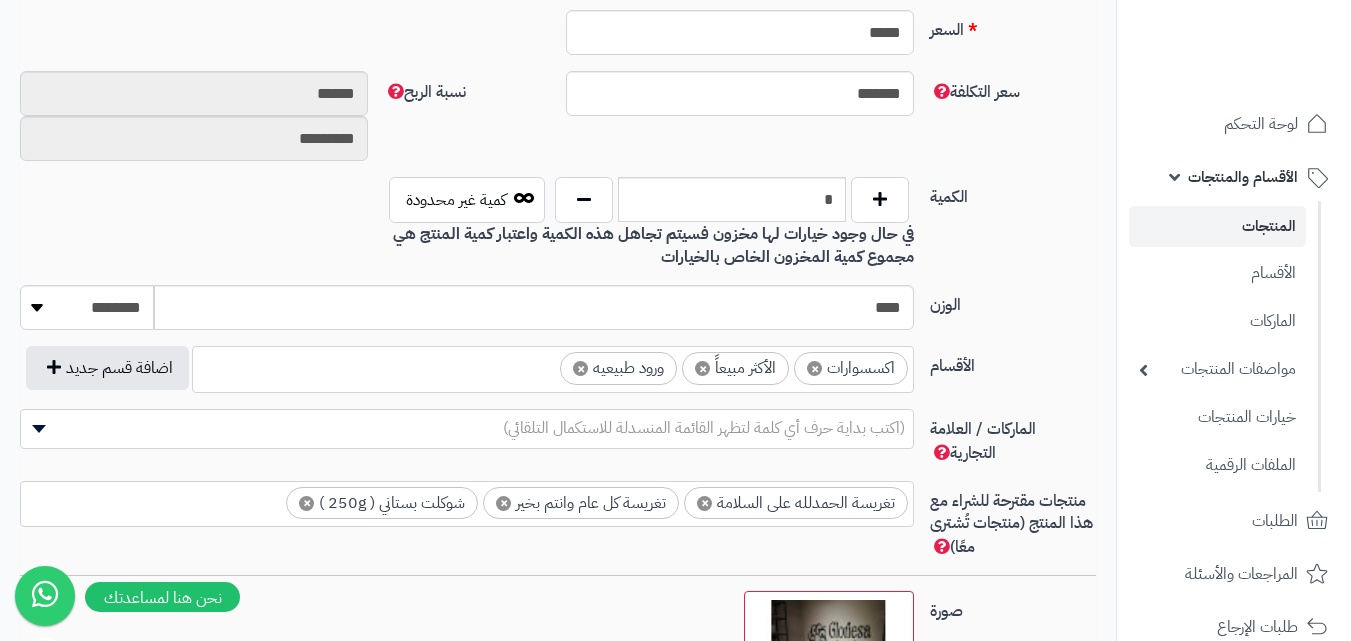 click on "×" at bounding box center (814, 368) 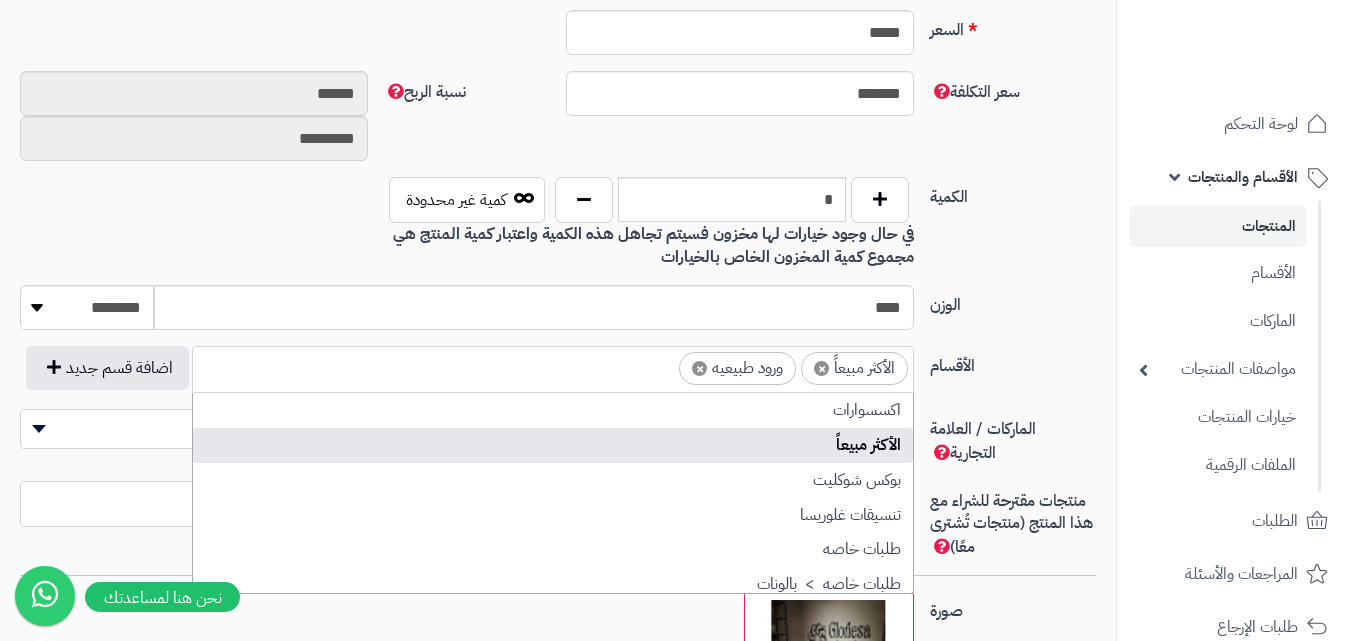 click on "×" at bounding box center [821, 368] 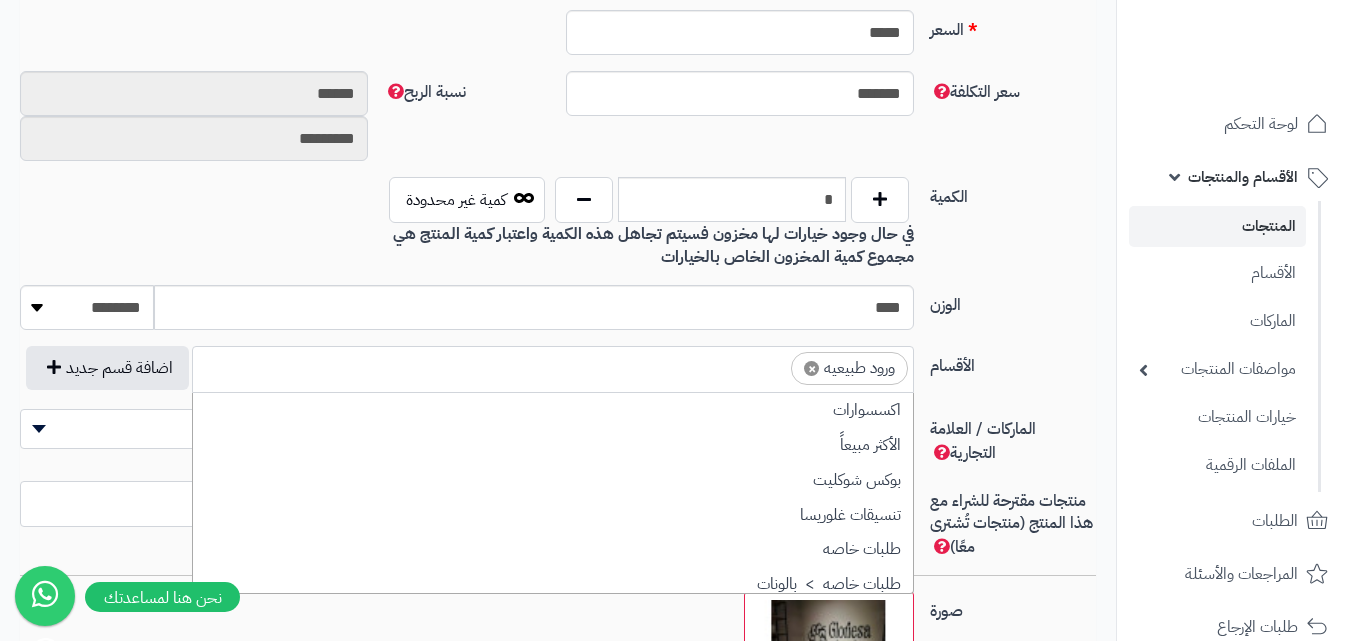 scroll, scrollTop: 427, scrollLeft: 0, axis: vertical 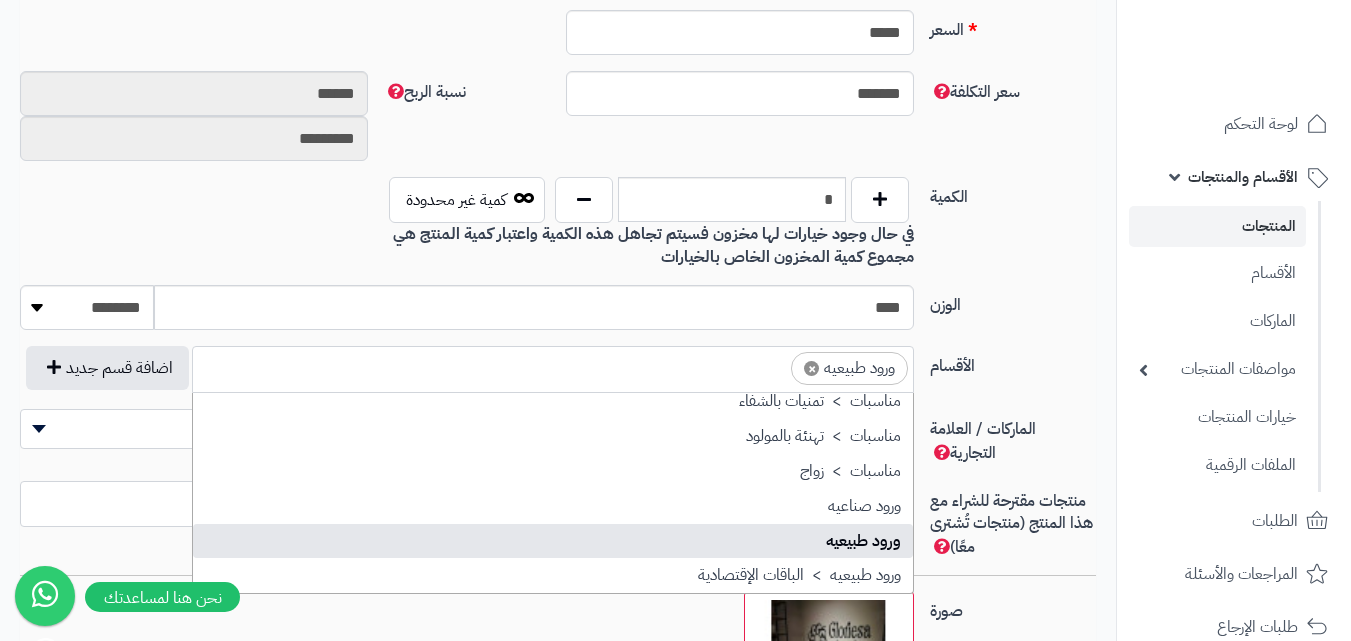 click on "الوزن
****
******** **** ***** *****" at bounding box center (558, 315) 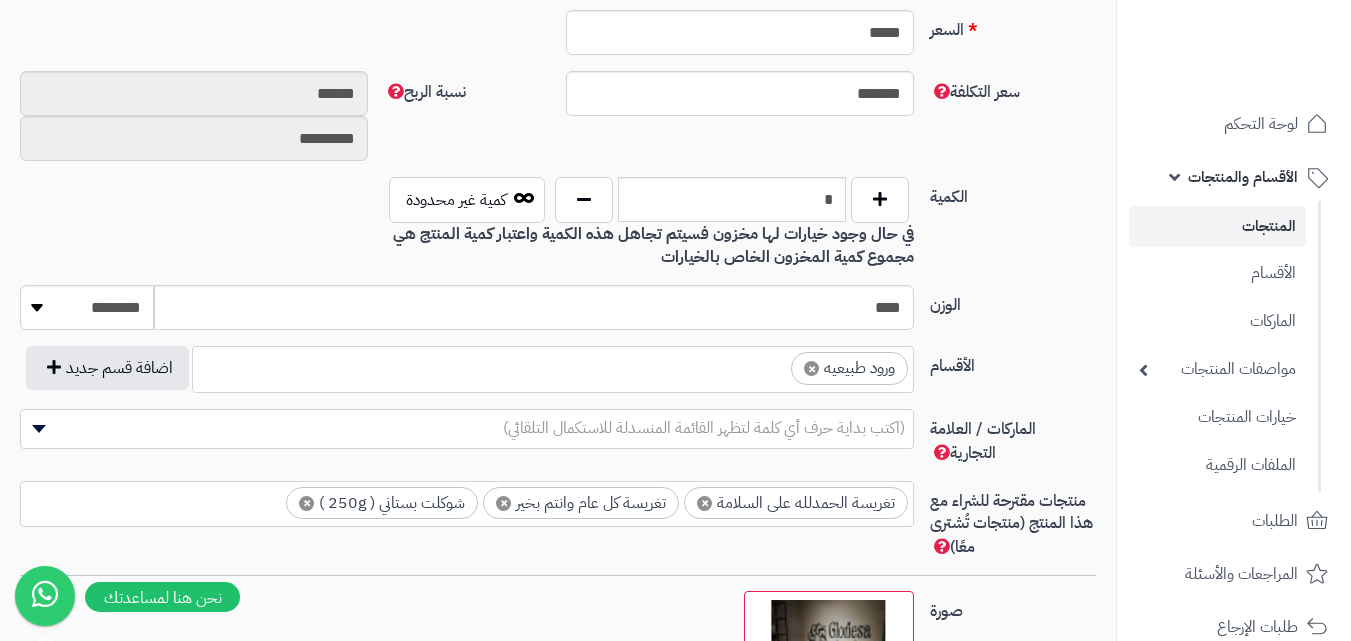 click on "×" at bounding box center (704, 503) 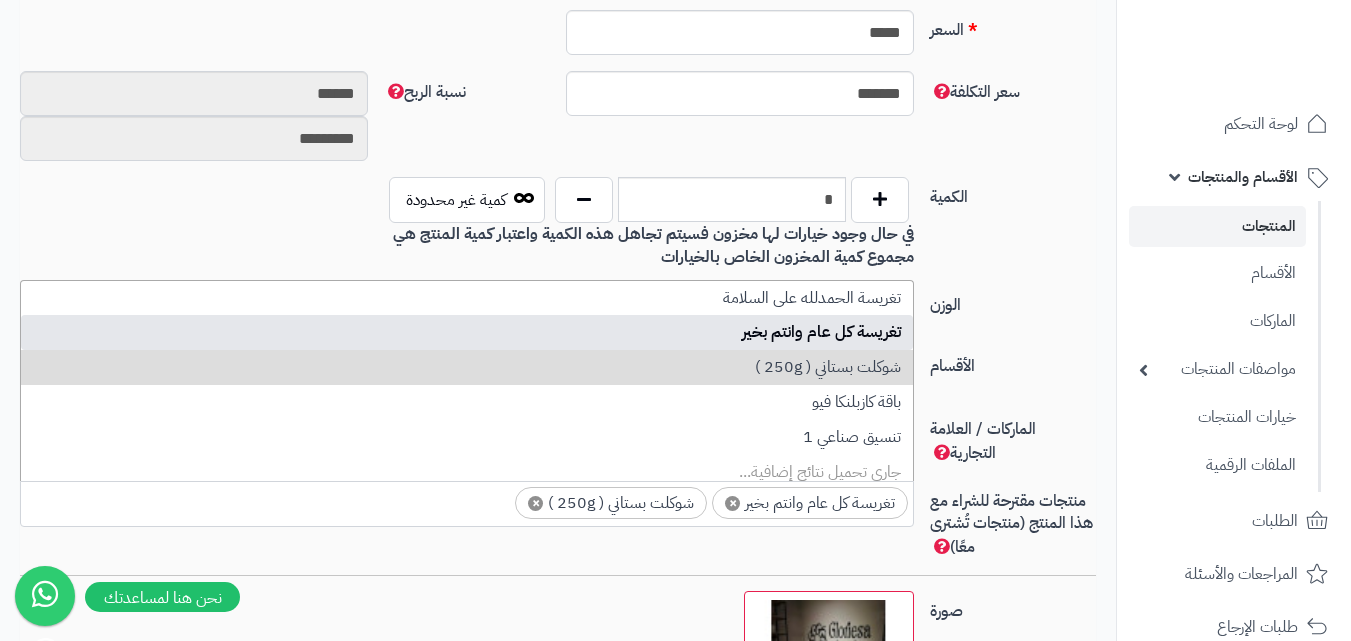 click on "×" at bounding box center (732, 503) 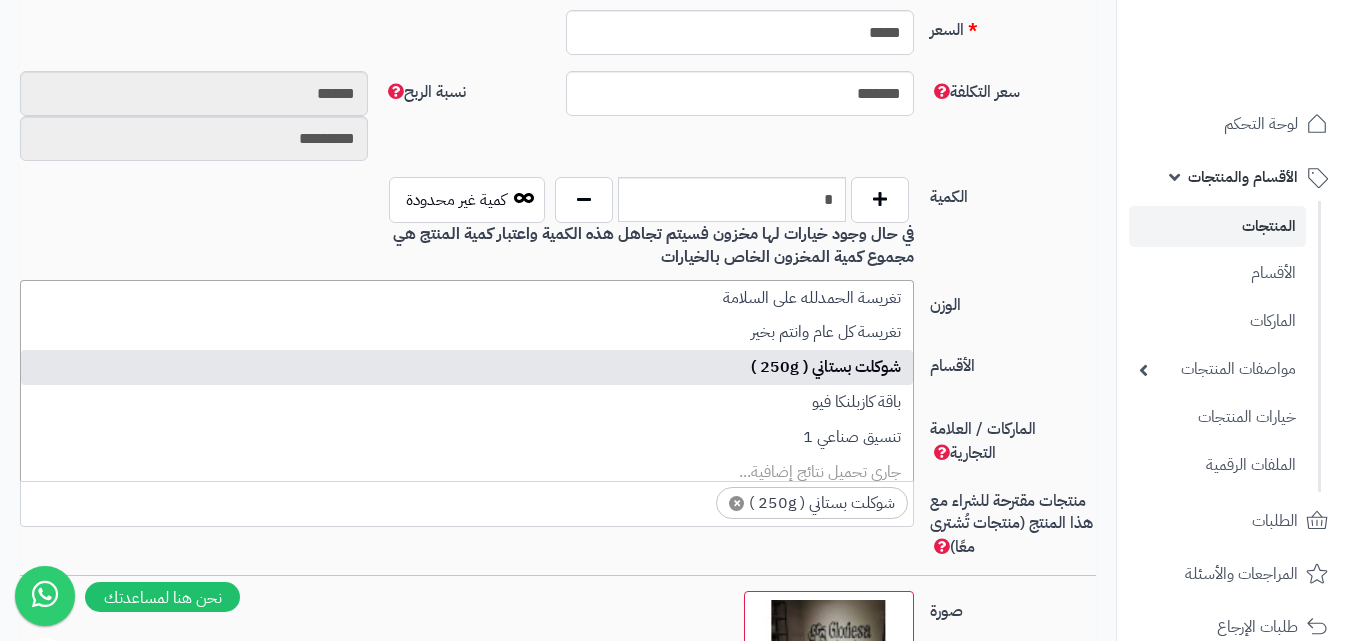click on "×" at bounding box center [736, 503] 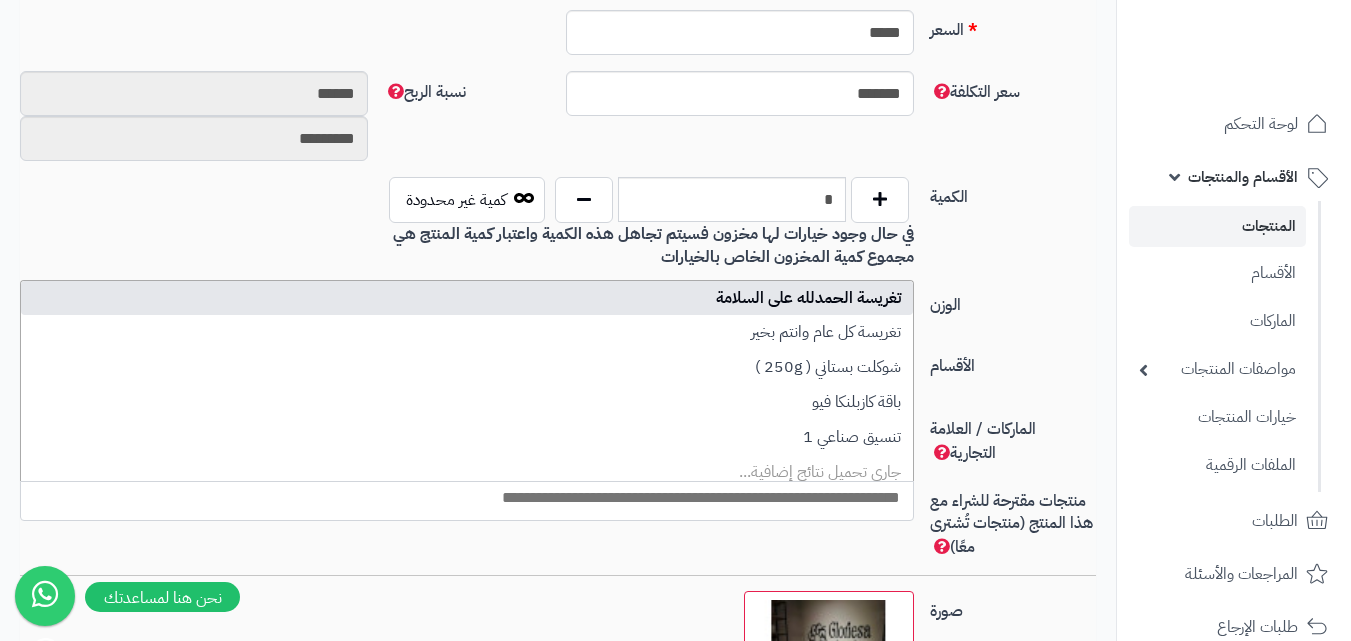 click on "الوزن
****
******** **** ***** *****" at bounding box center [558, 315] 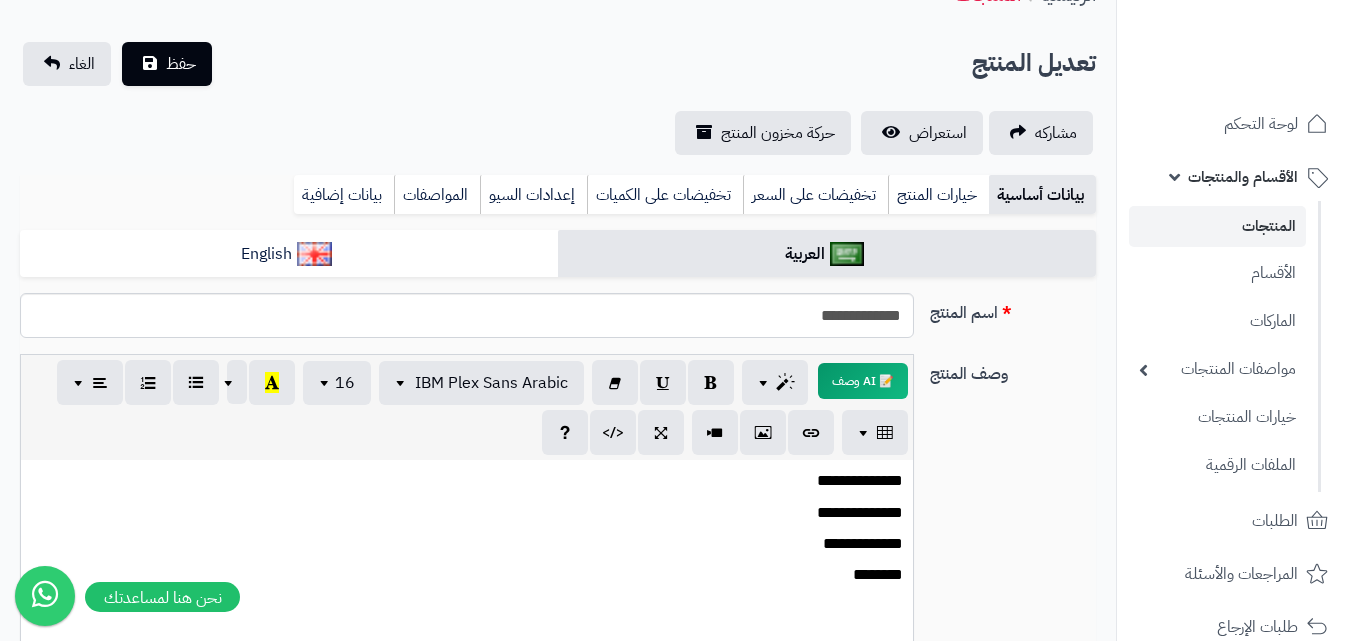 drag, startPoint x: 1092, startPoint y: 317, endPoint x: 1068, endPoint y: 287, distance: 38.418747 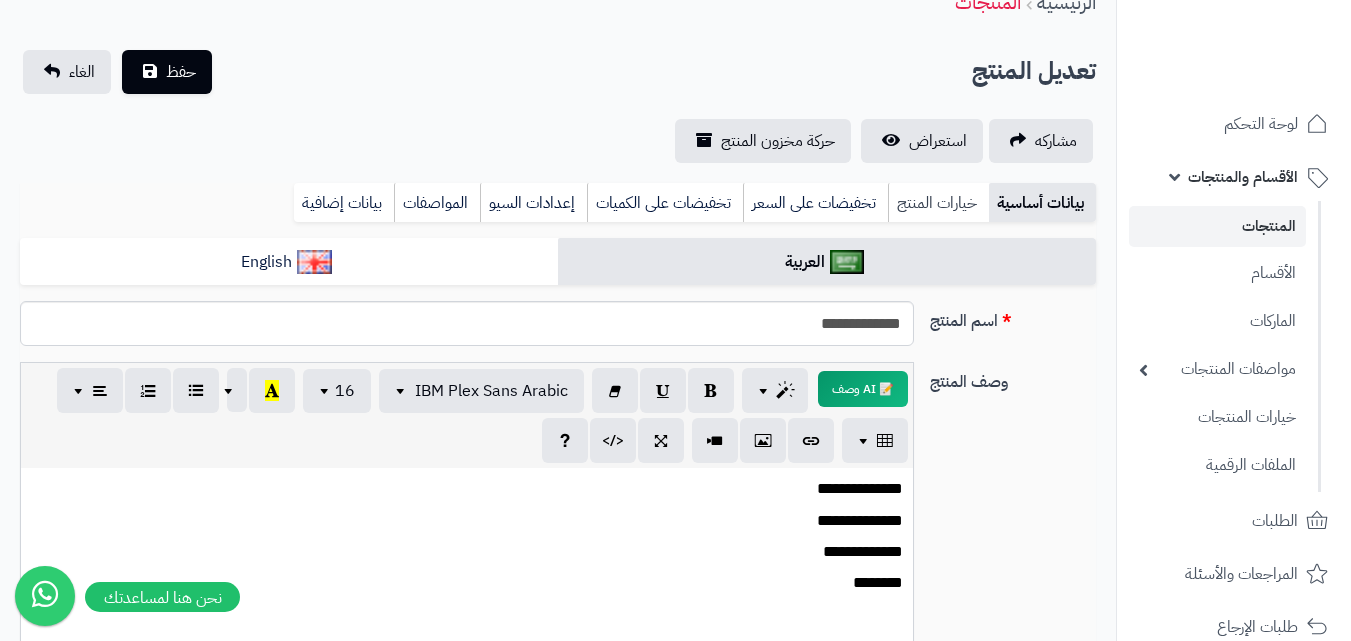 click on "خيارات المنتج" at bounding box center [938, 203] 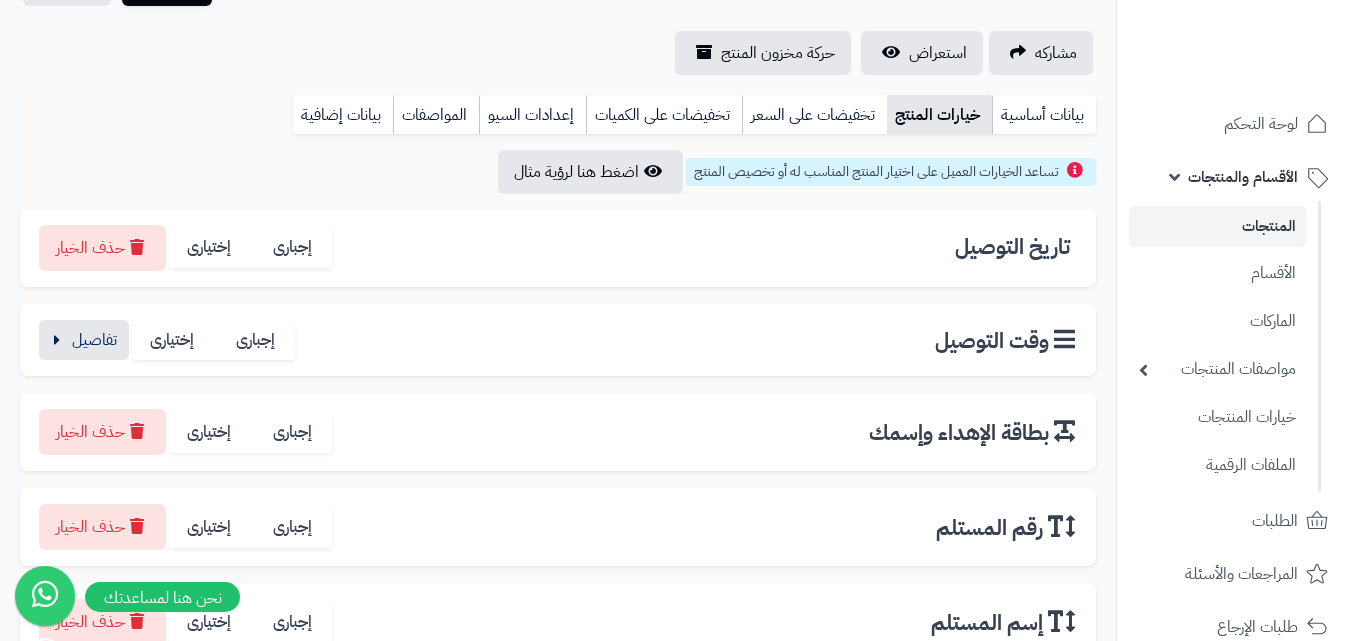 drag, startPoint x: 1101, startPoint y: 321, endPoint x: 1094, endPoint y: 357, distance: 36.67424 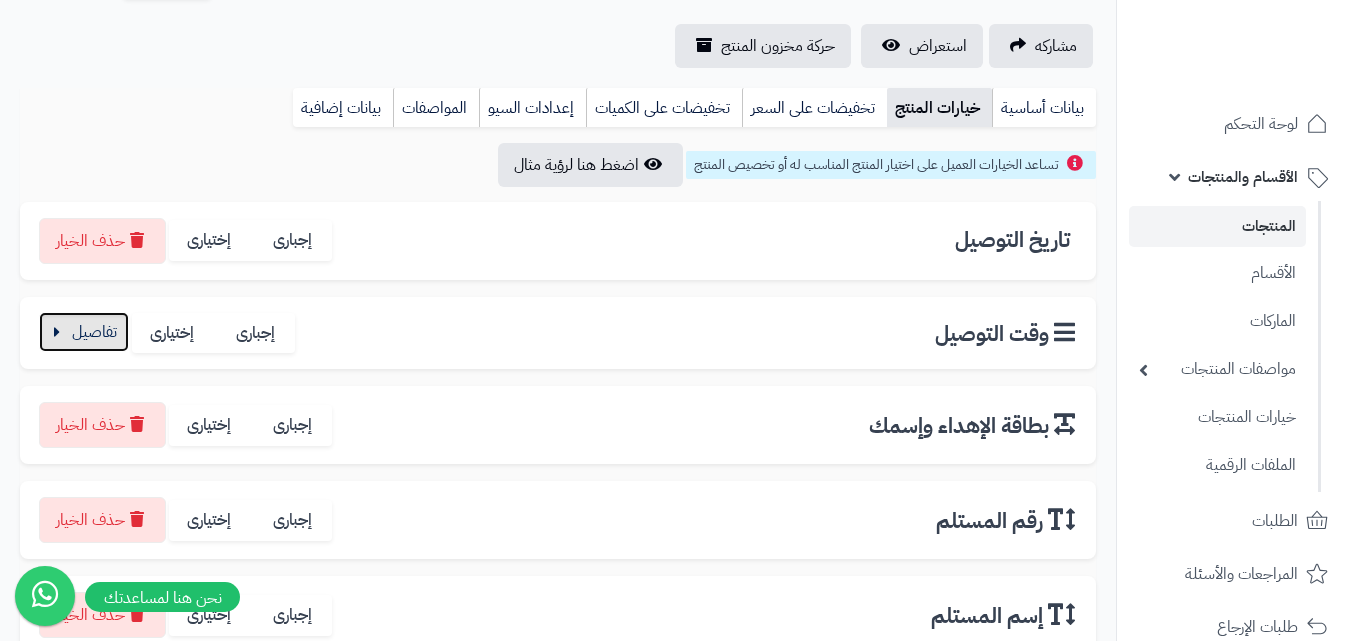 click at bounding box center [84, 332] 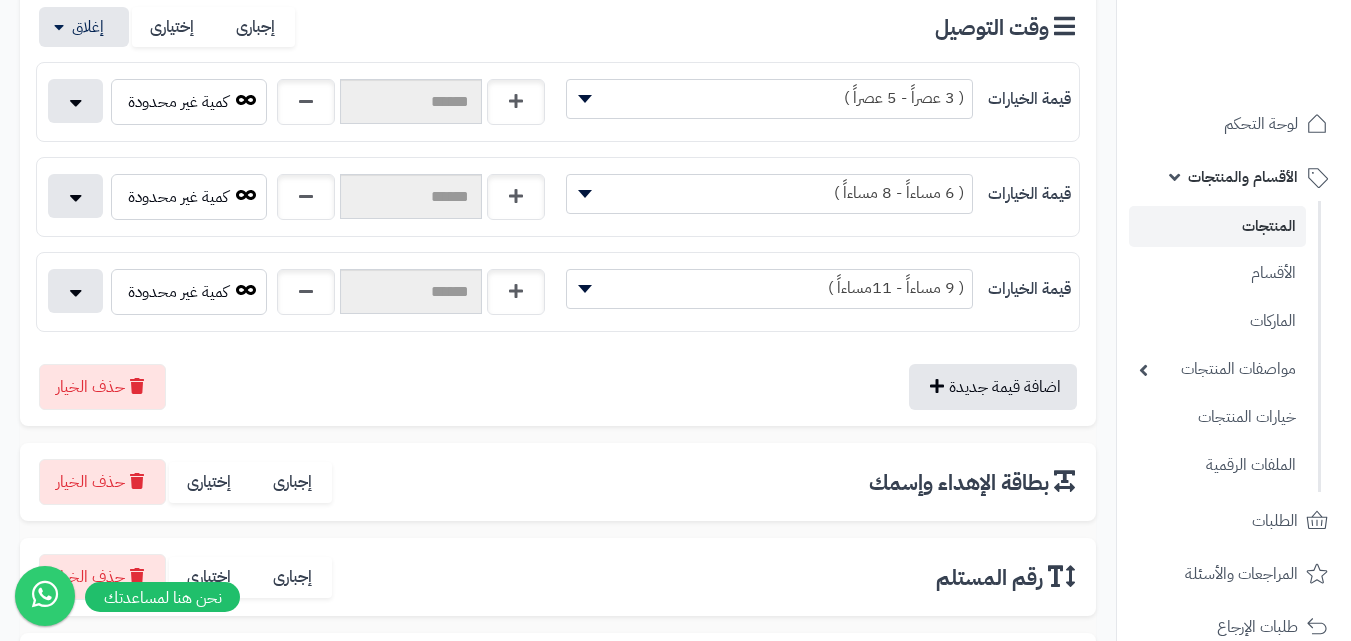 drag, startPoint x: 1097, startPoint y: 452, endPoint x: 1098, endPoint y: 526, distance: 74.00676 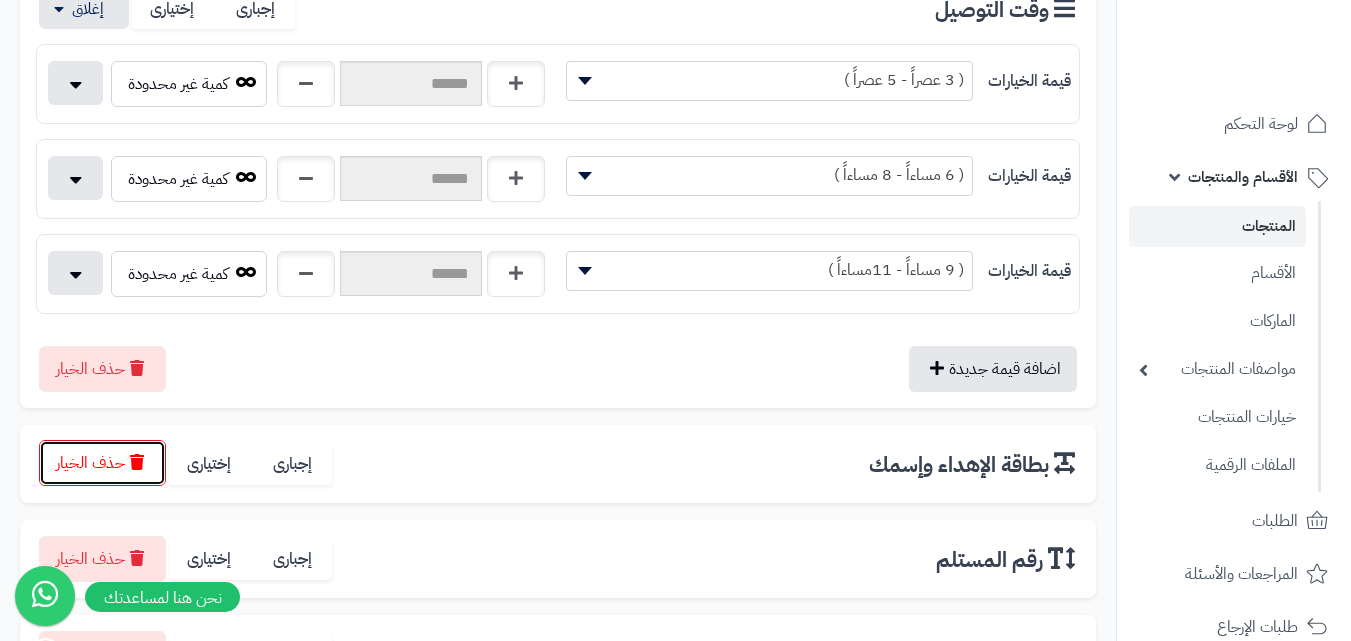 click on "حذف الخيار" at bounding box center (102, 463) 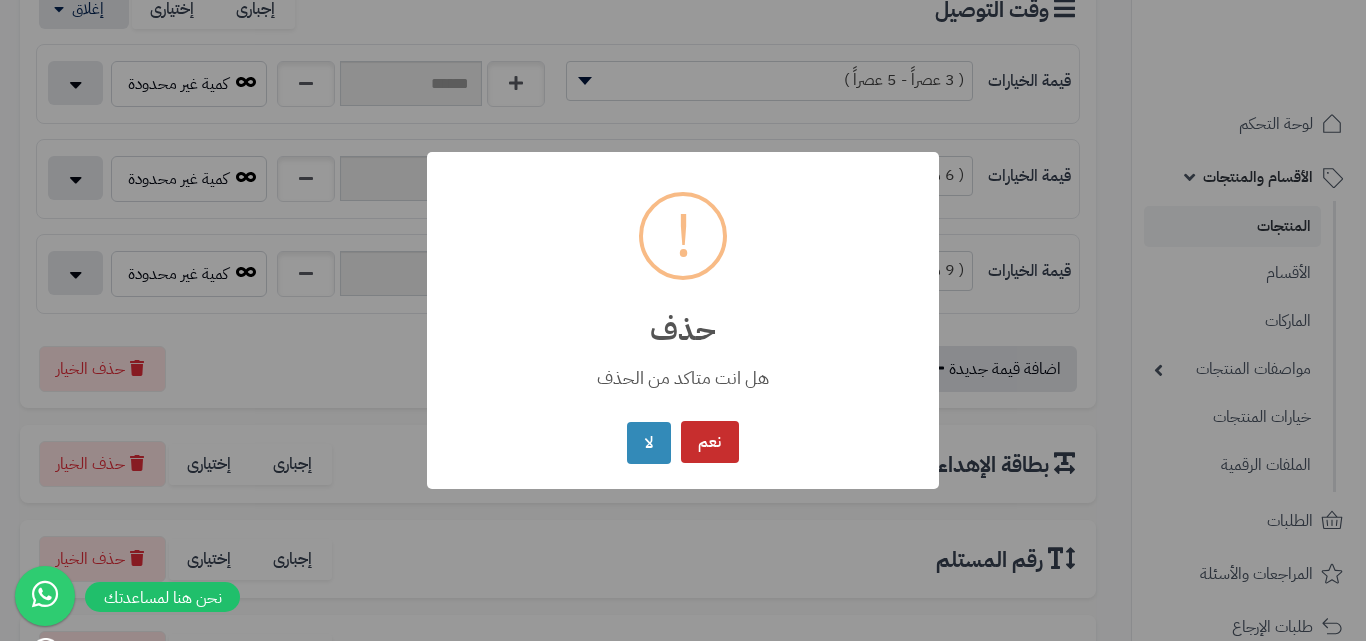 click on "نعم" at bounding box center [710, 442] 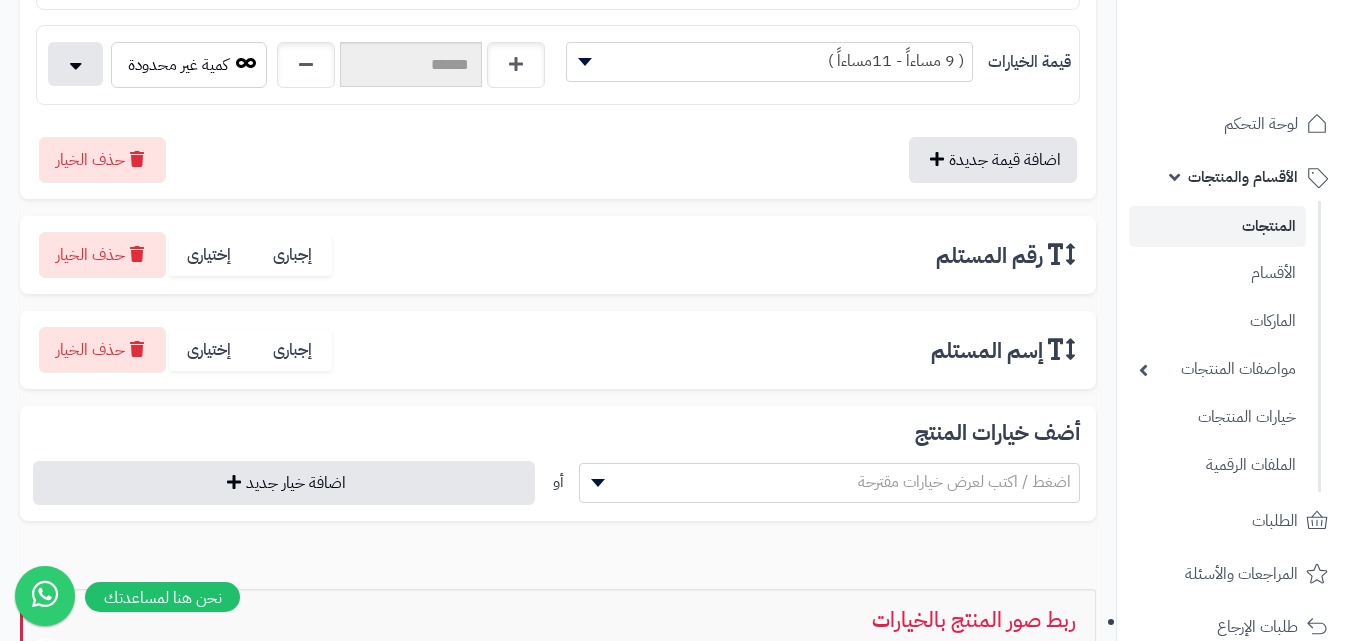 scroll, scrollTop: 748, scrollLeft: 0, axis: vertical 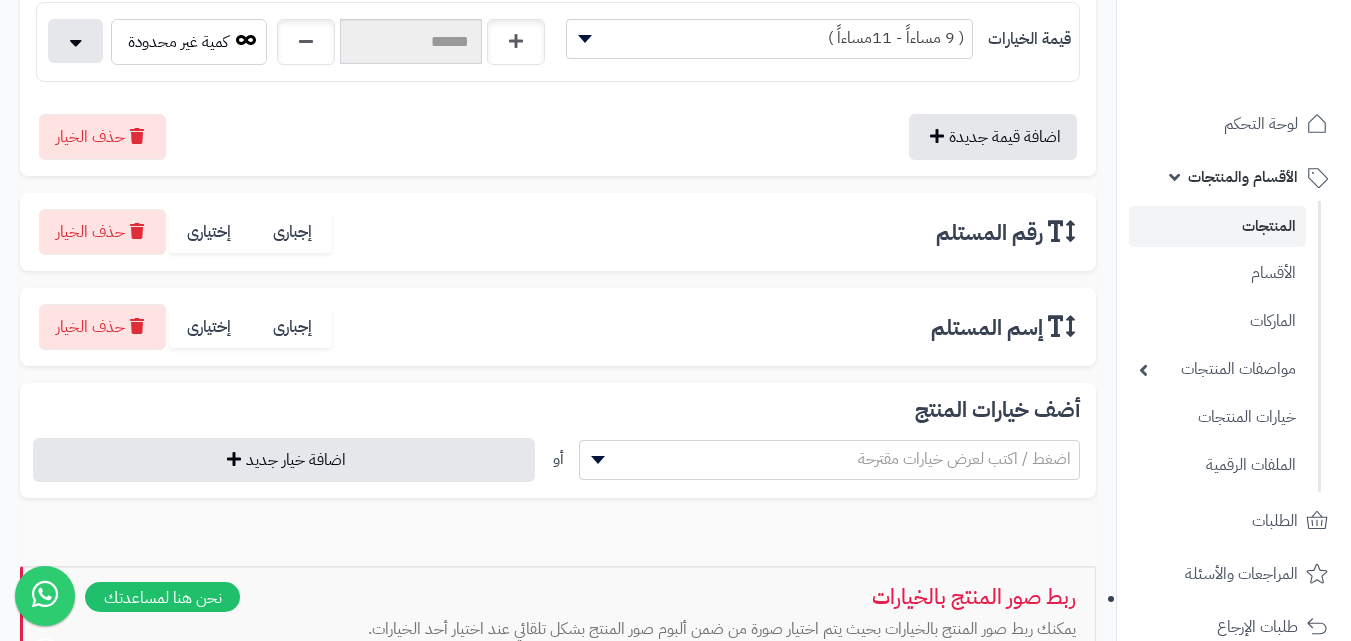 drag, startPoint x: 719, startPoint y: 443, endPoint x: 725, endPoint y: 458, distance: 16.155495 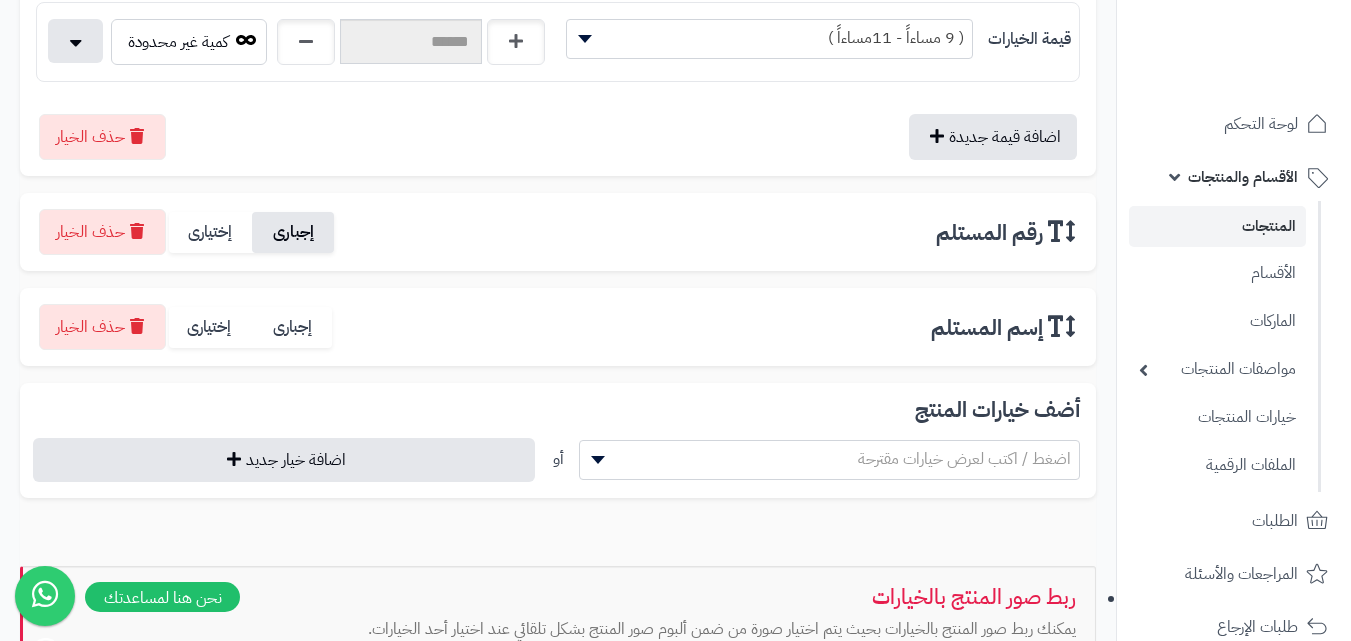 click on "إجبارى" at bounding box center (293, 232) 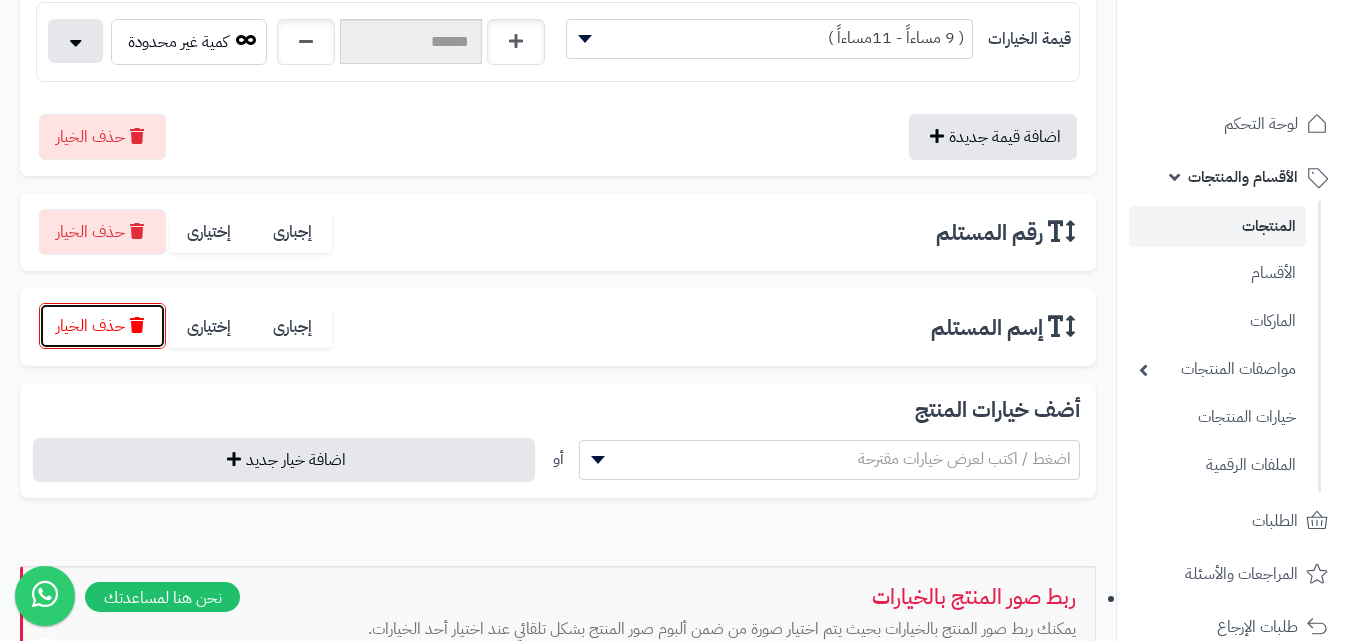 click on "حذف الخيار" at bounding box center [102, 326] 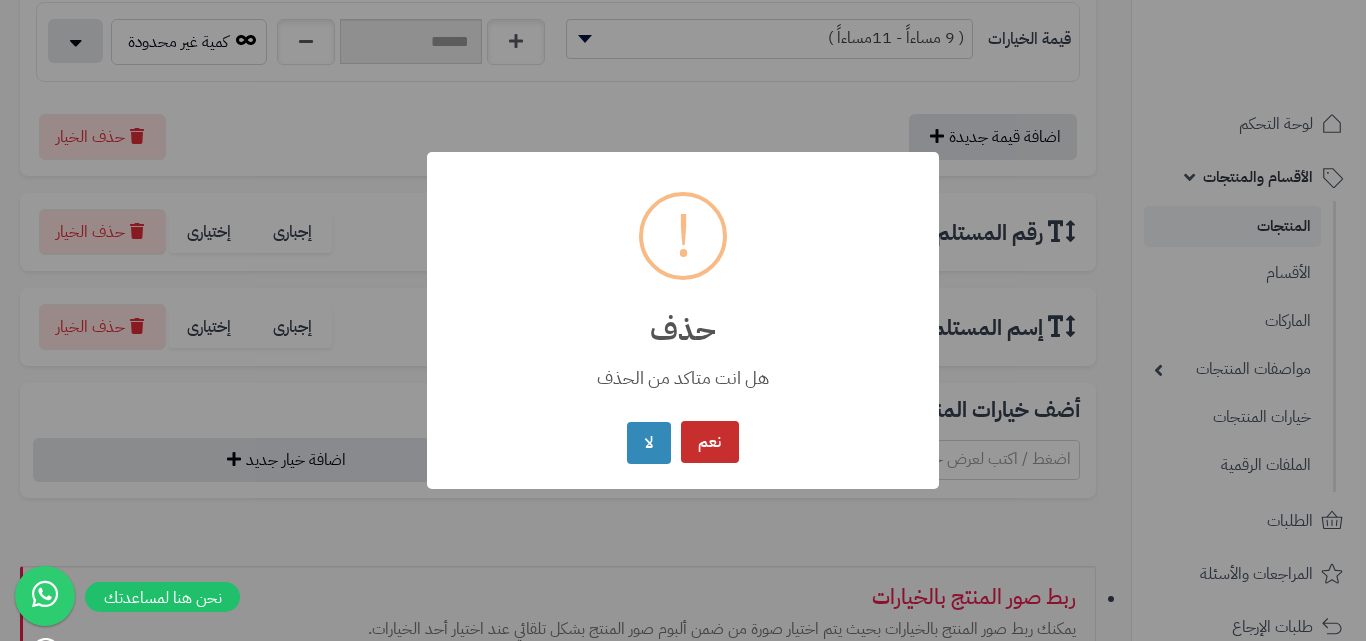 click on "نعم" at bounding box center [710, 442] 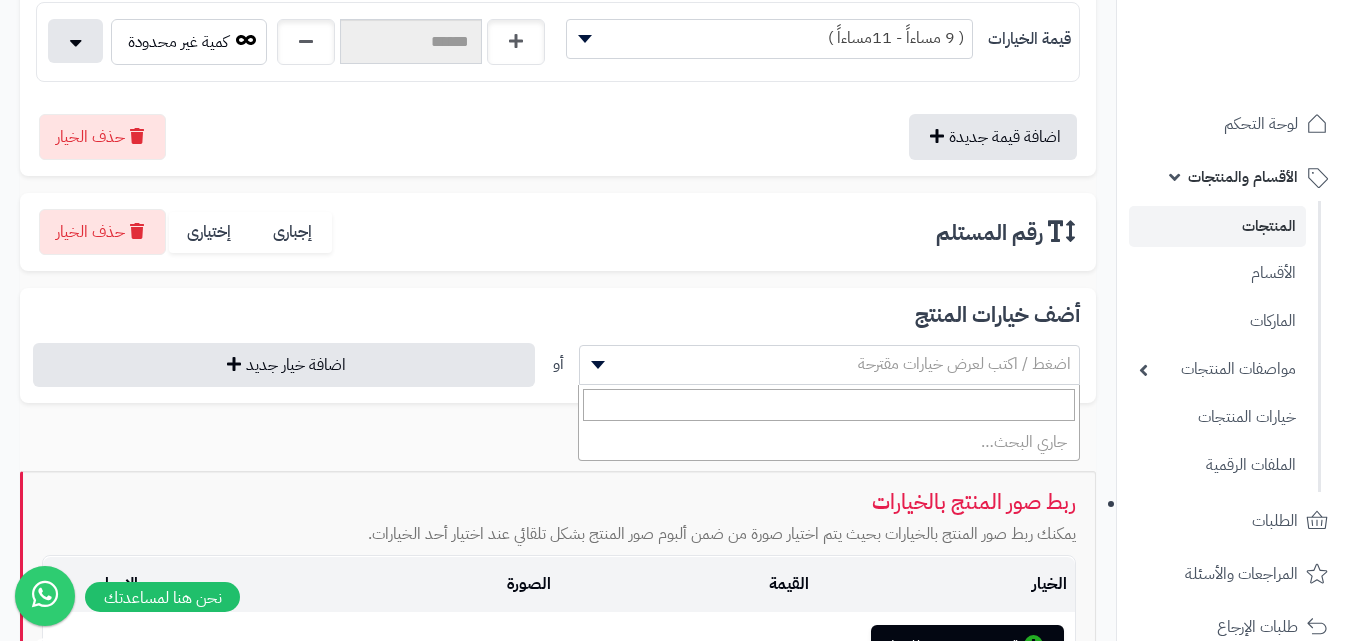 click on "اضغط / اكتب لعرض خيارات مقترحة" at bounding box center (964, 364) 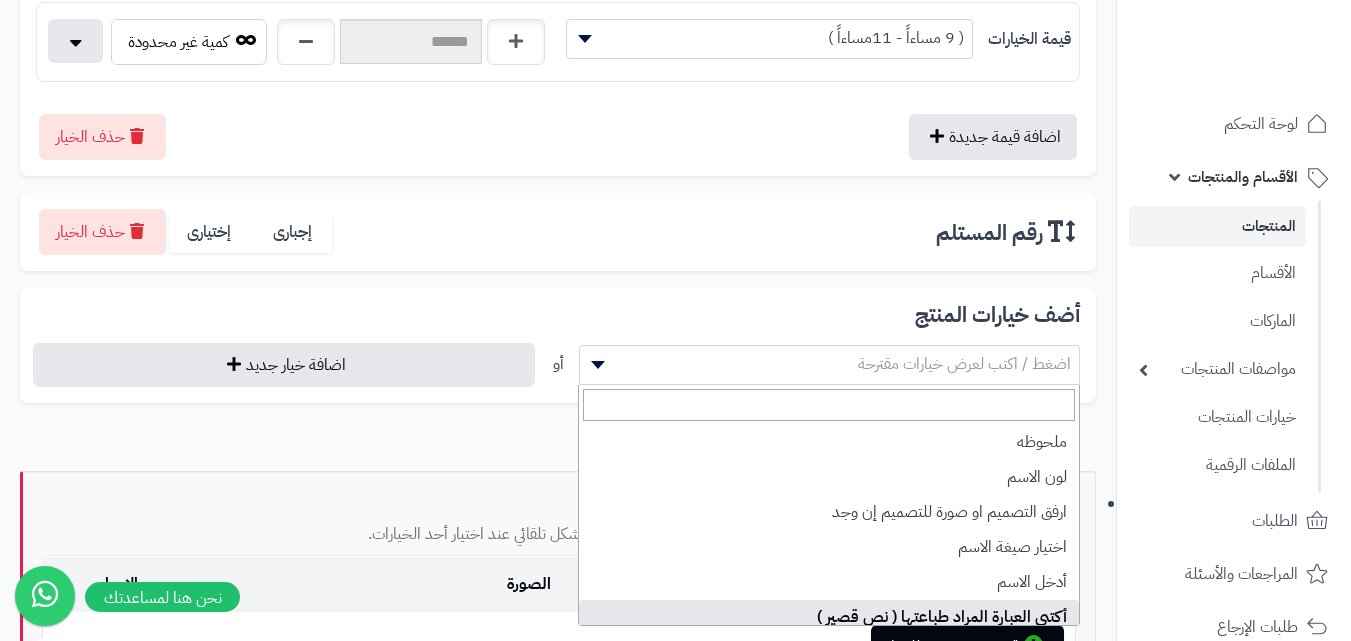 select on "**" 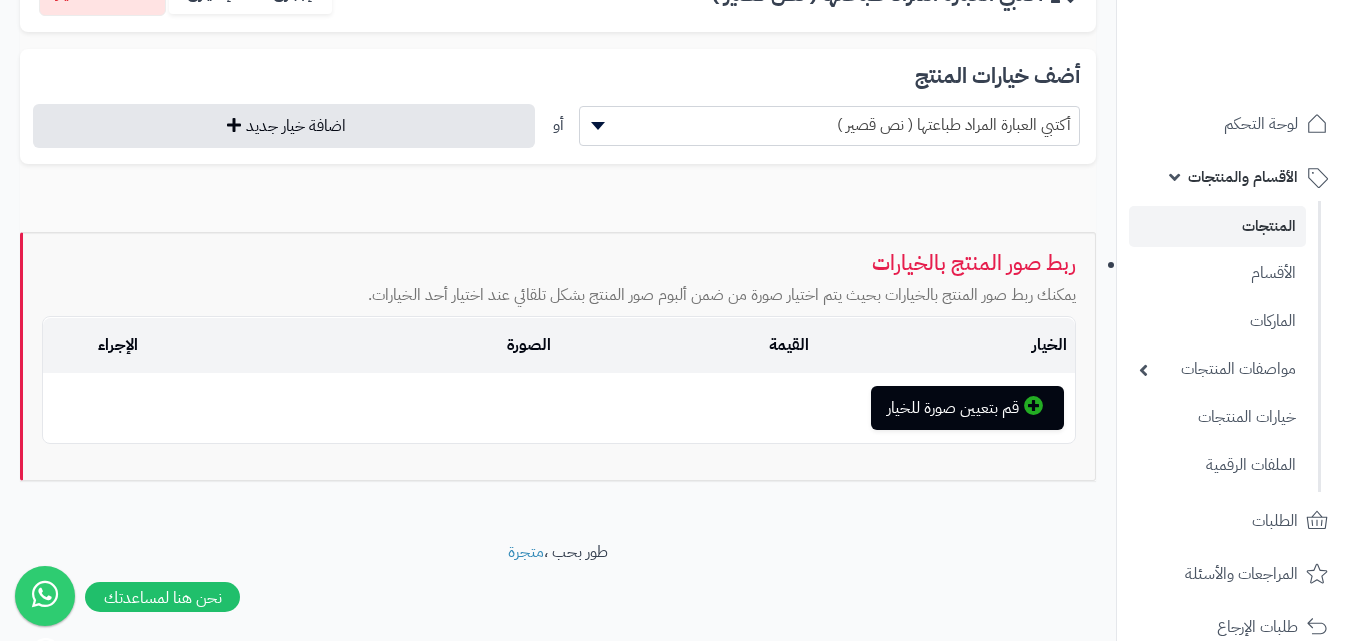 scroll, scrollTop: 719, scrollLeft: 0, axis: vertical 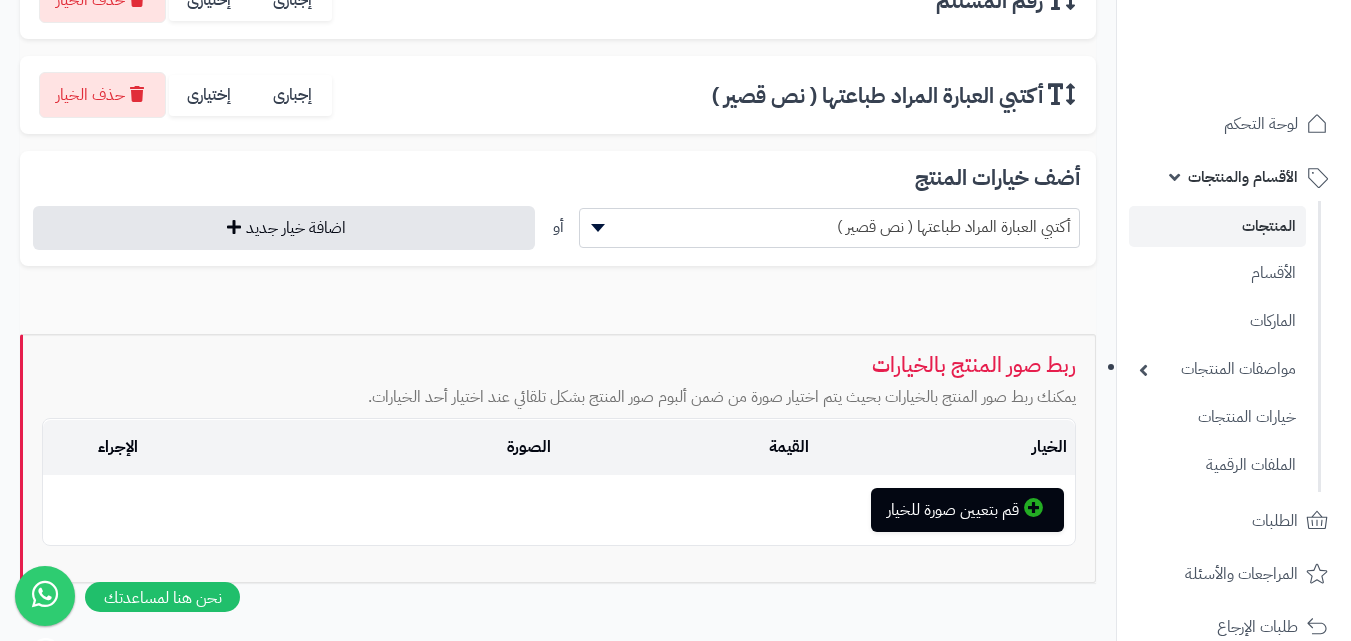 drag, startPoint x: 896, startPoint y: 210, endPoint x: 893, endPoint y: 178, distance: 32.140316 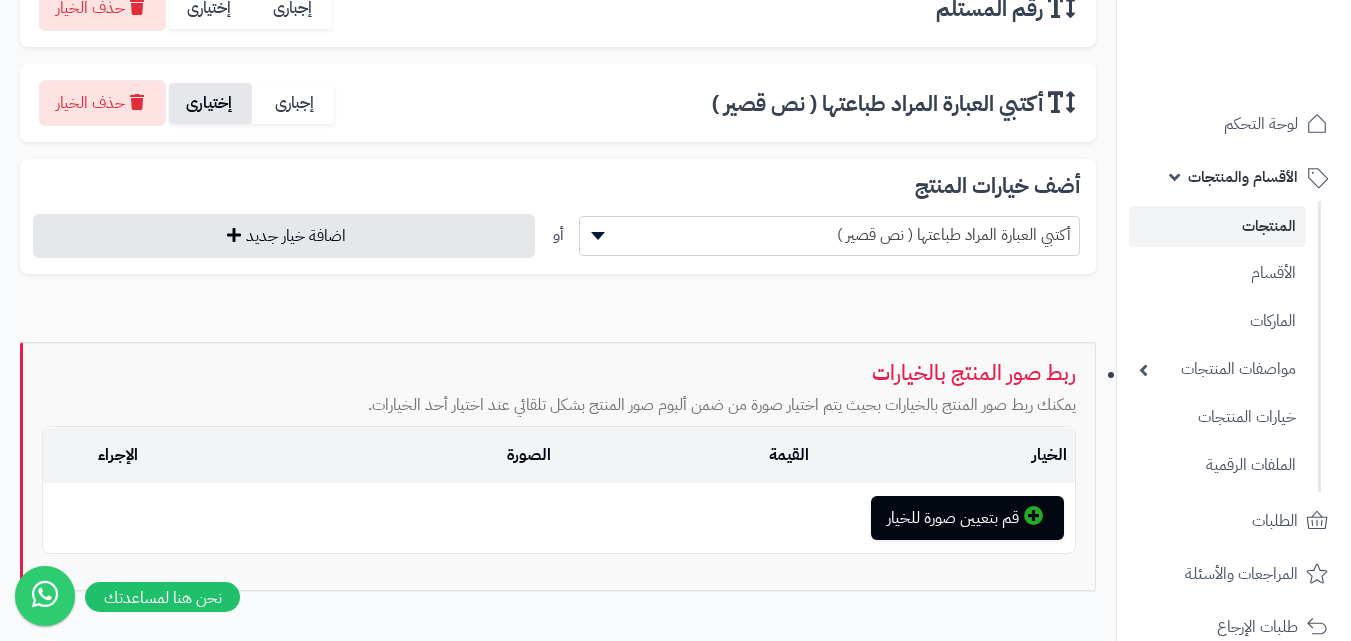 click on "إختيارى" at bounding box center [210, 103] 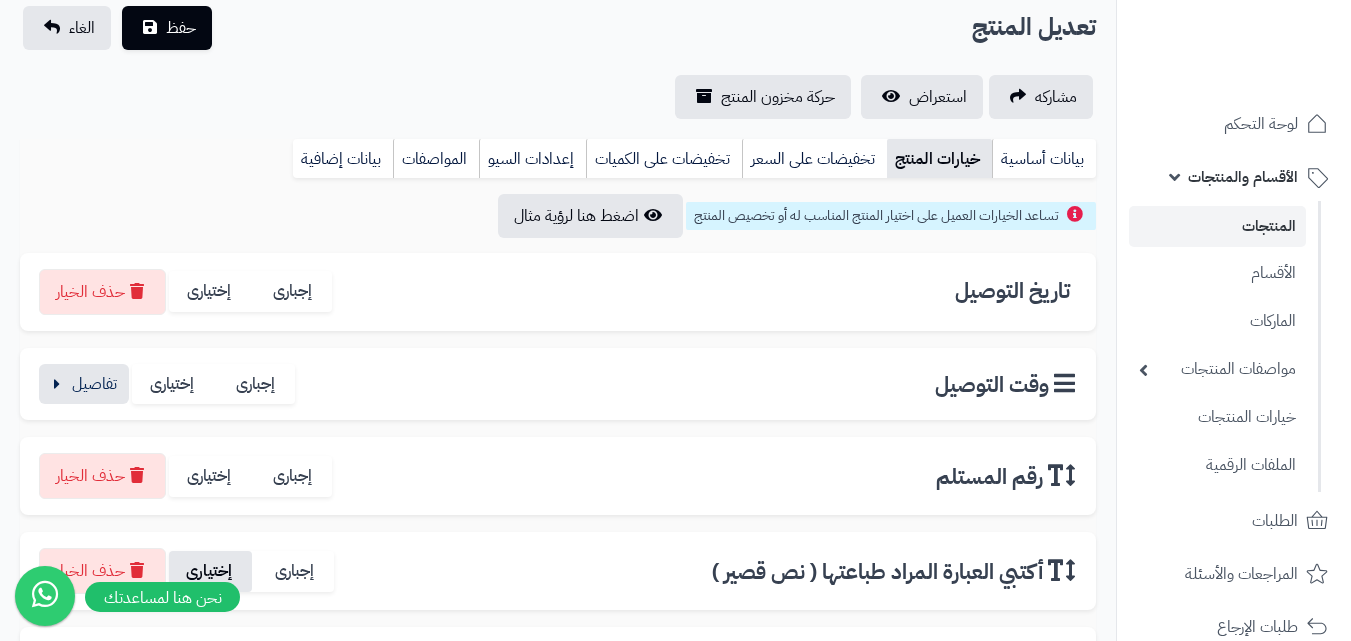 scroll, scrollTop: 99, scrollLeft: 0, axis: vertical 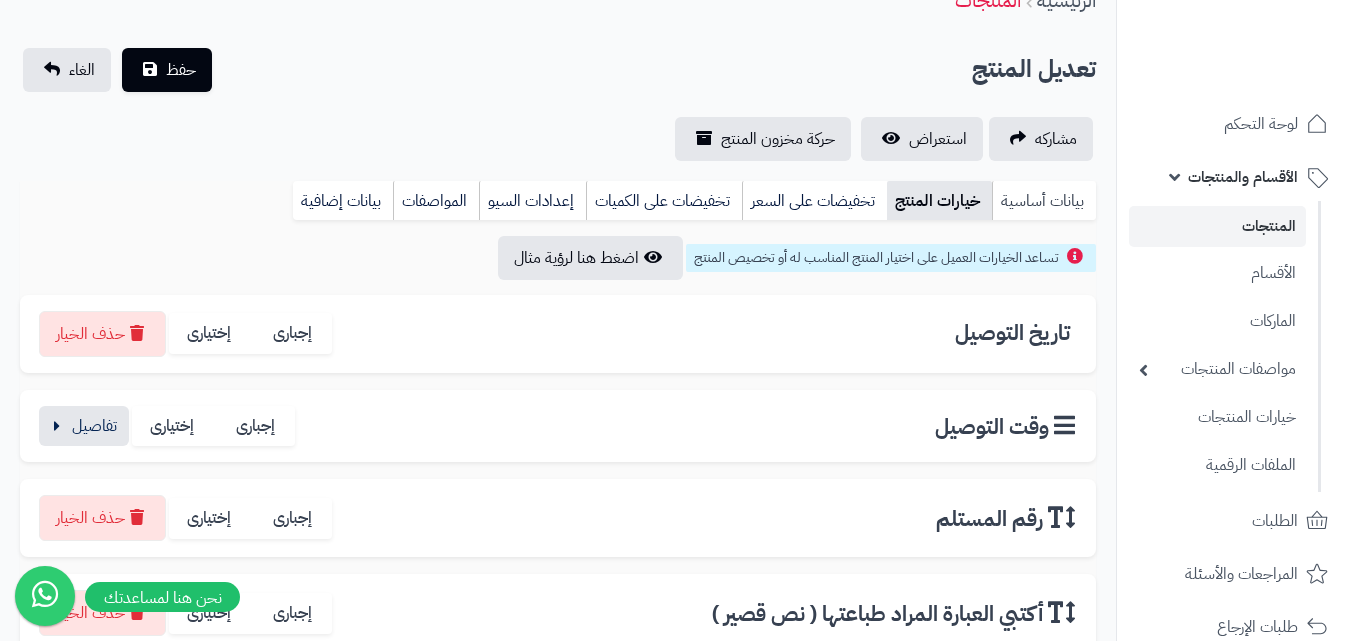 click on "بيانات أساسية" at bounding box center [1044, 201] 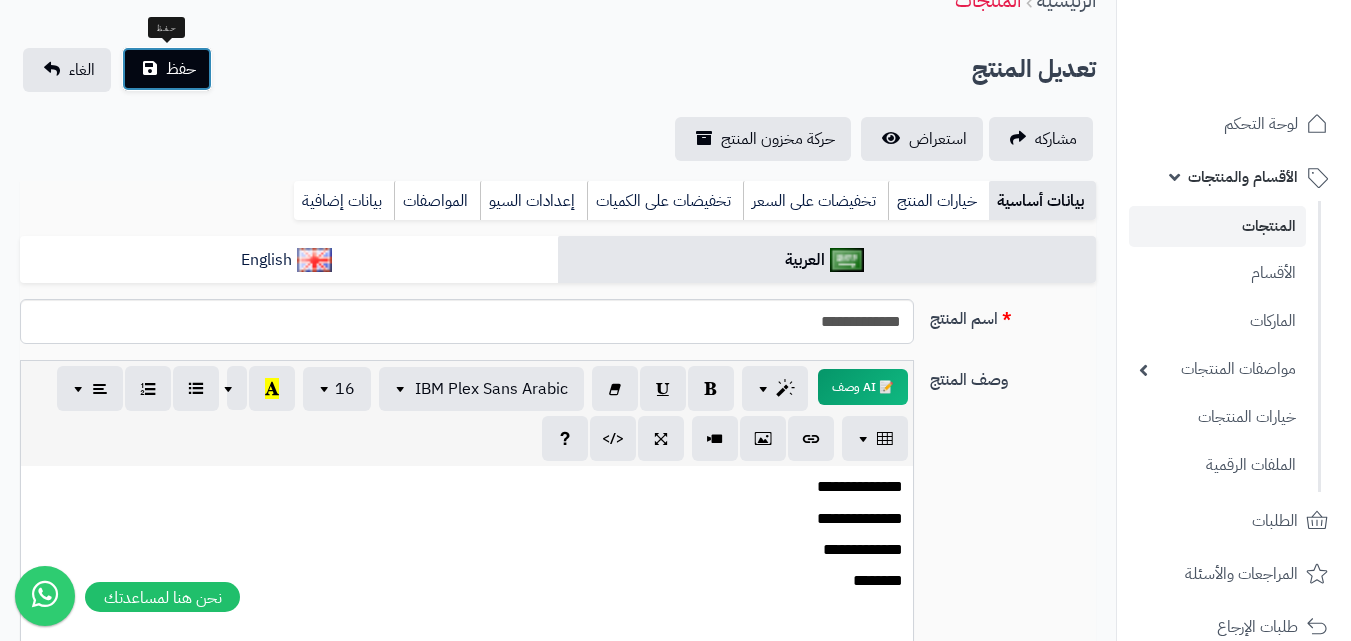 click on "حفظ" at bounding box center (167, 69) 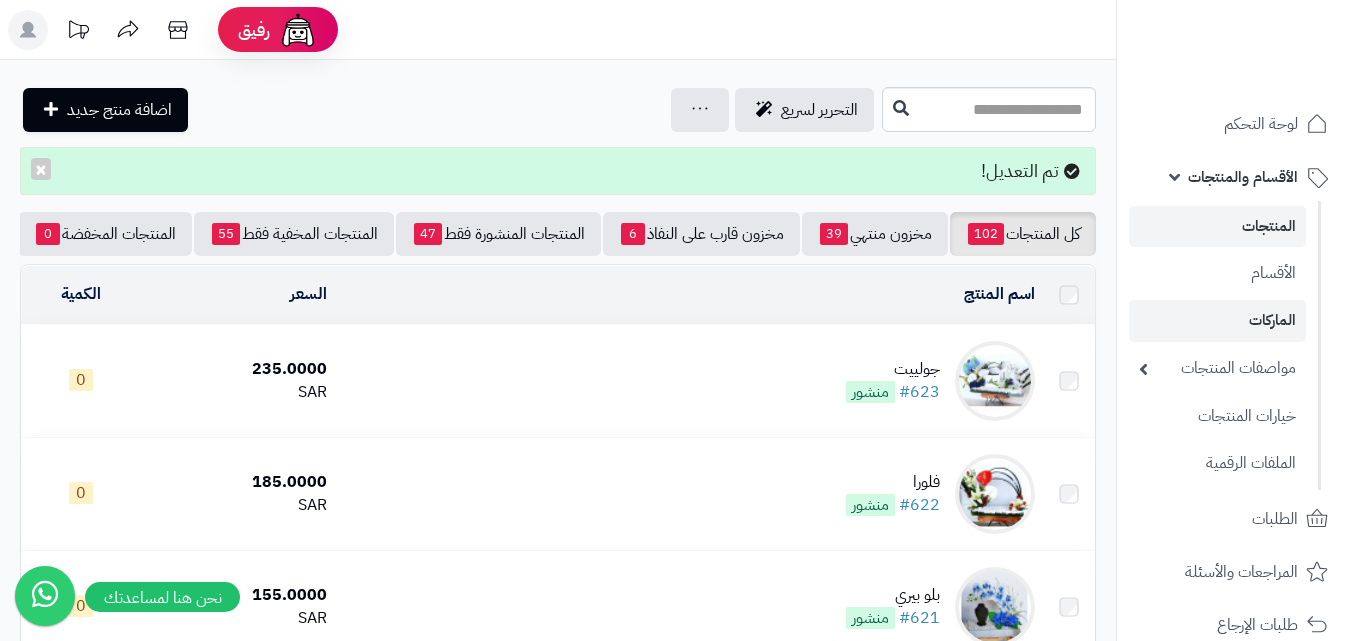 scroll, scrollTop: 0, scrollLeft: 0, axis: both 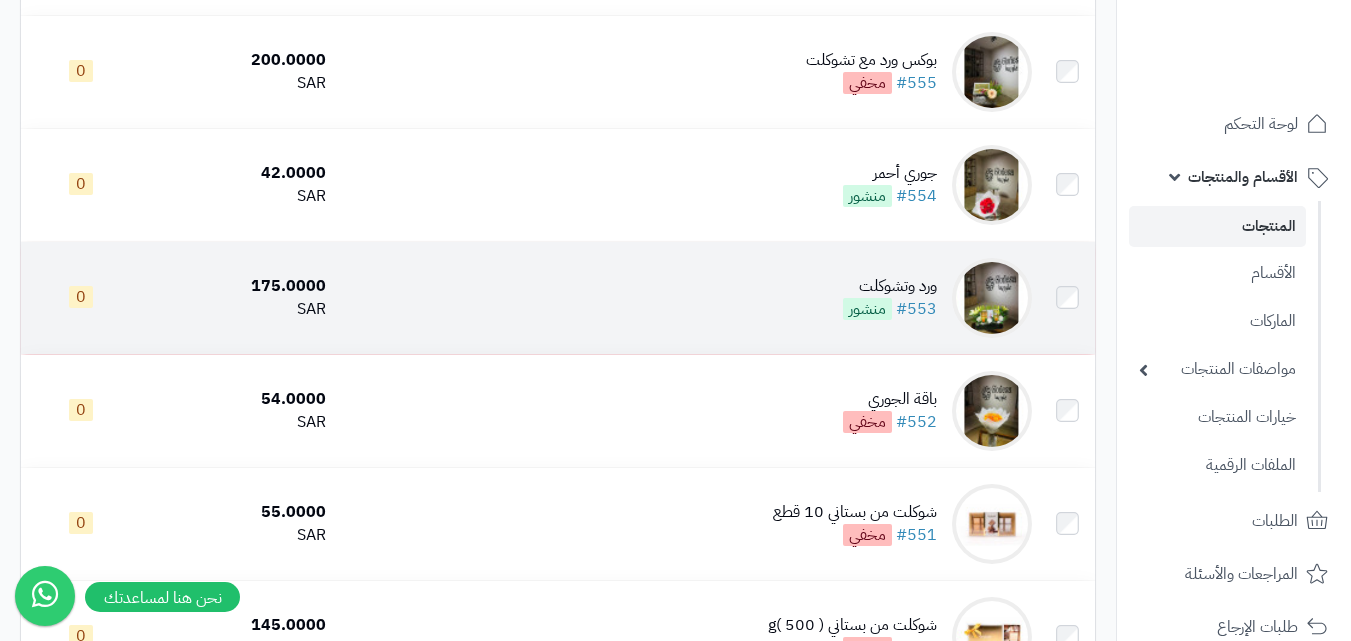 click at bounding box center [992, 298] 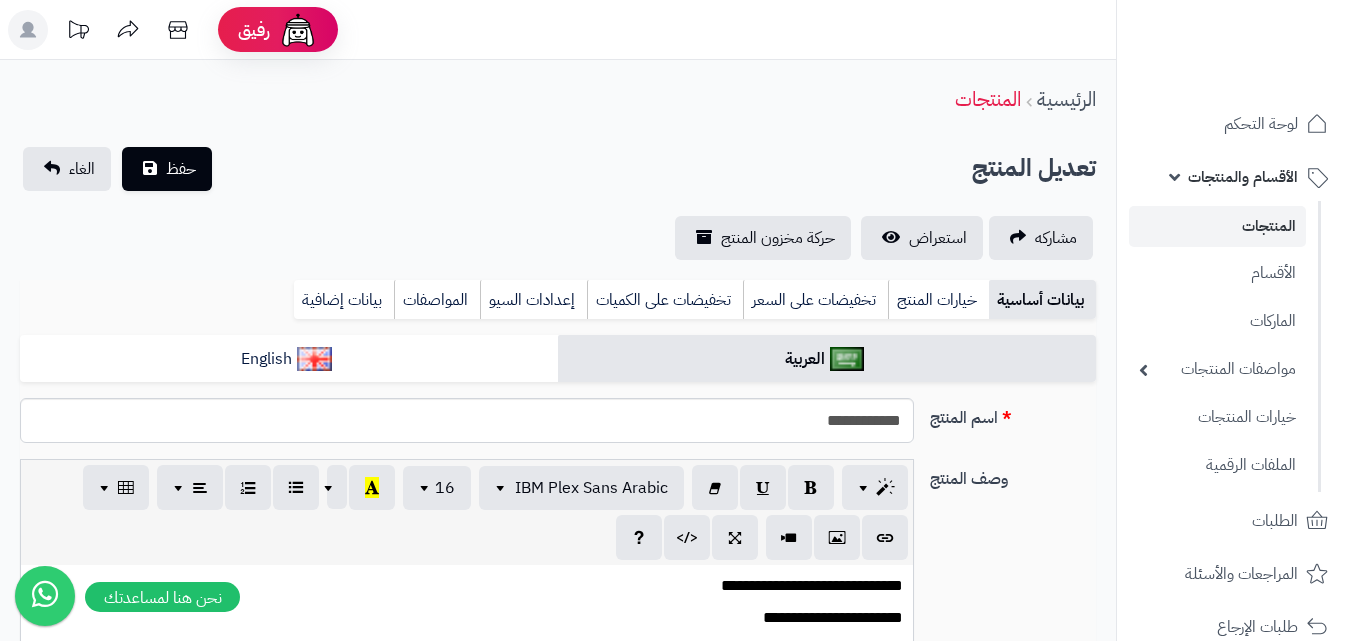 scroll, scrollTop: 0, scrollLeft: 0, axis: both 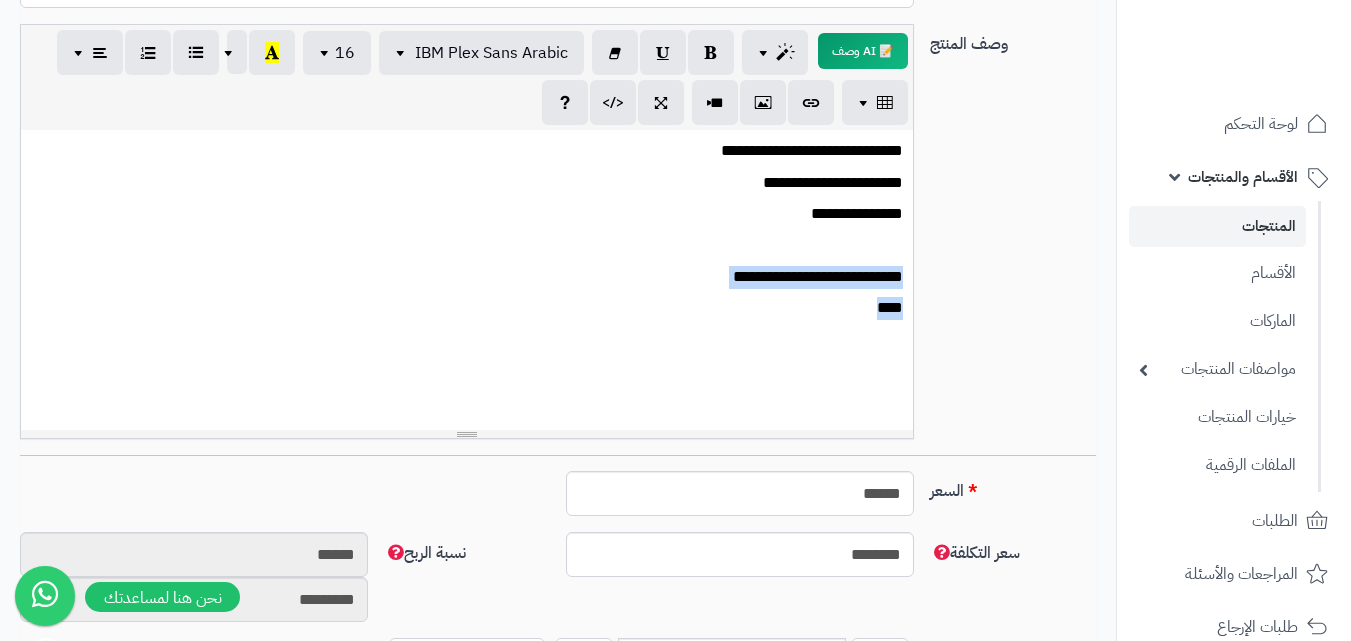 drag, startPoint x: 870, startPoint y: 310, endPoint x: 909, endPoint y: 277, distance: 51.088158 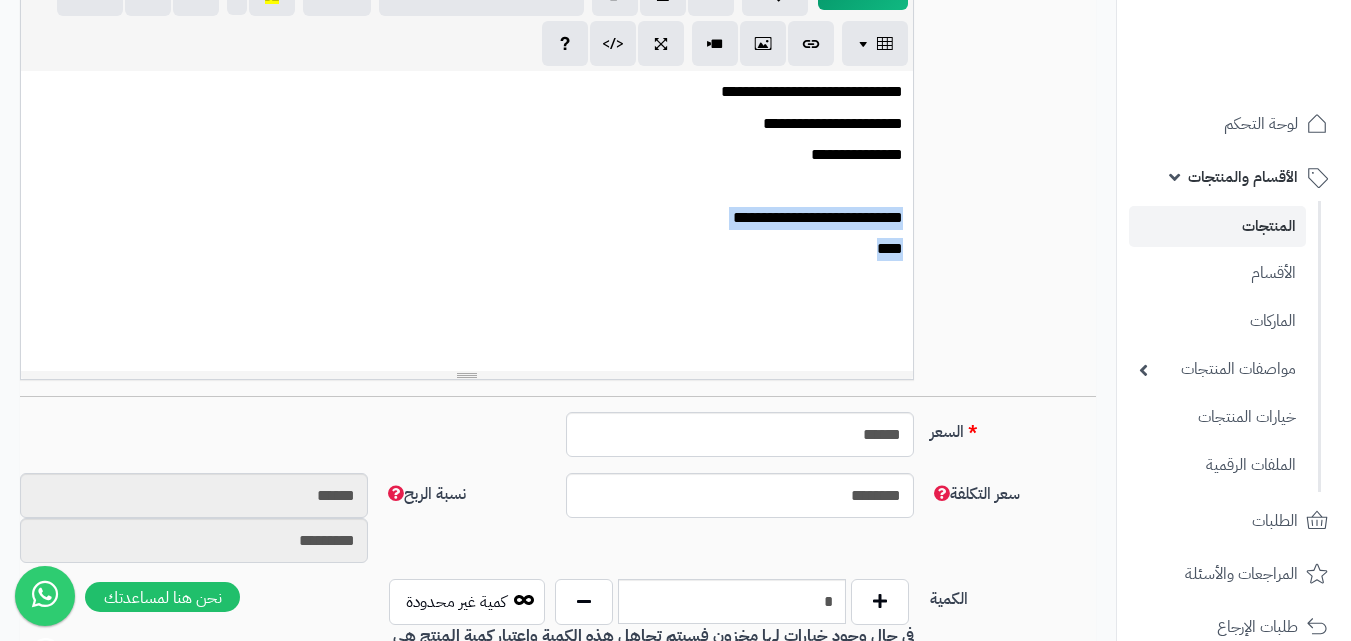 scroll, scrollTop: 487, scrollLeft: 0, axis: vertical 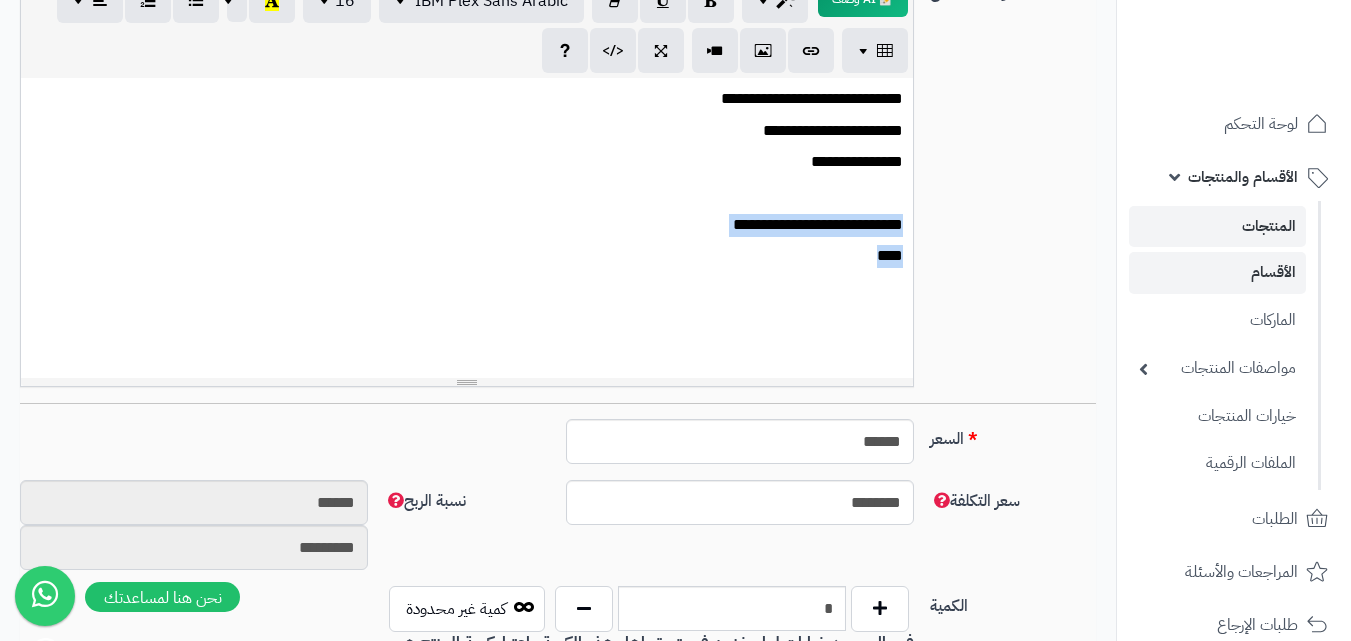 type 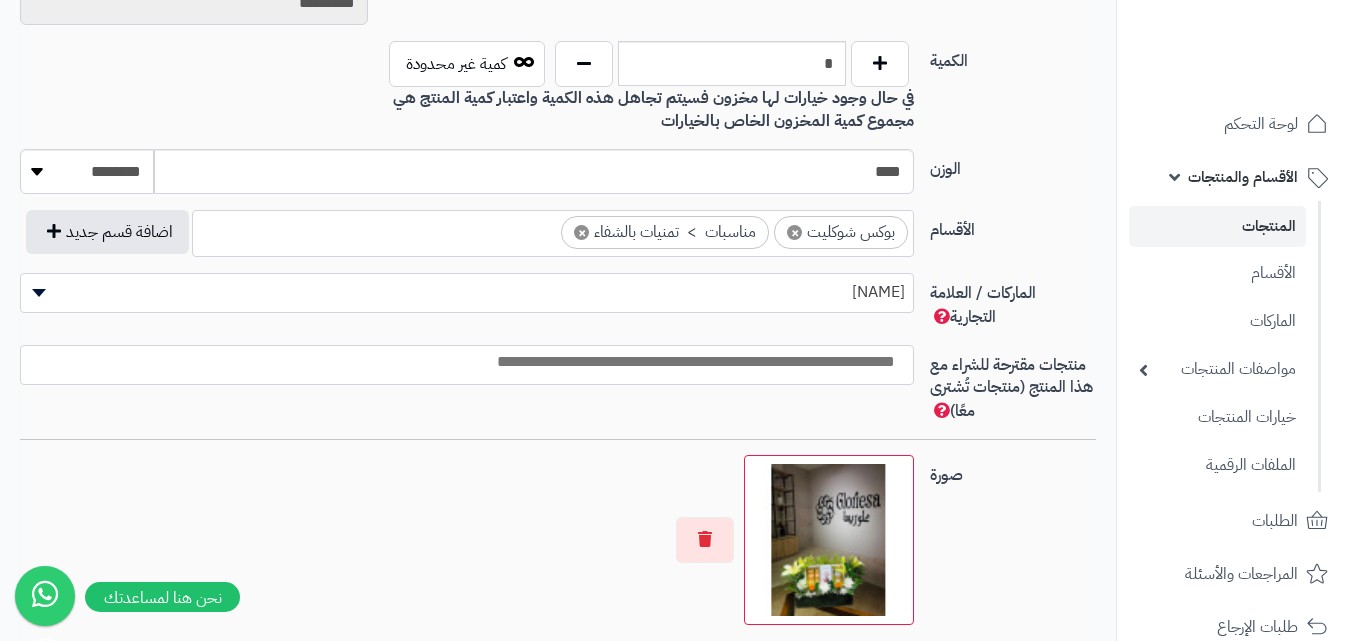 scroll, scrollTop: 1043, scrollLeft: 0, axis: vertical 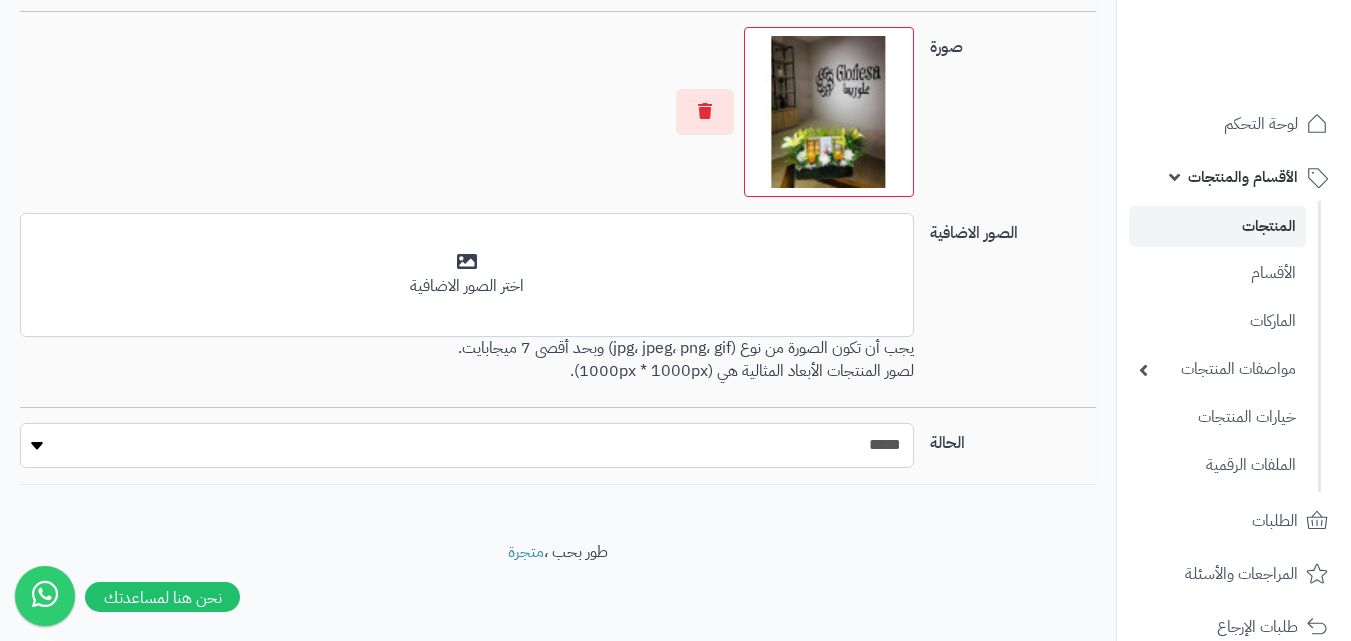 click on "***** ****" at bounding box center (467, 445) 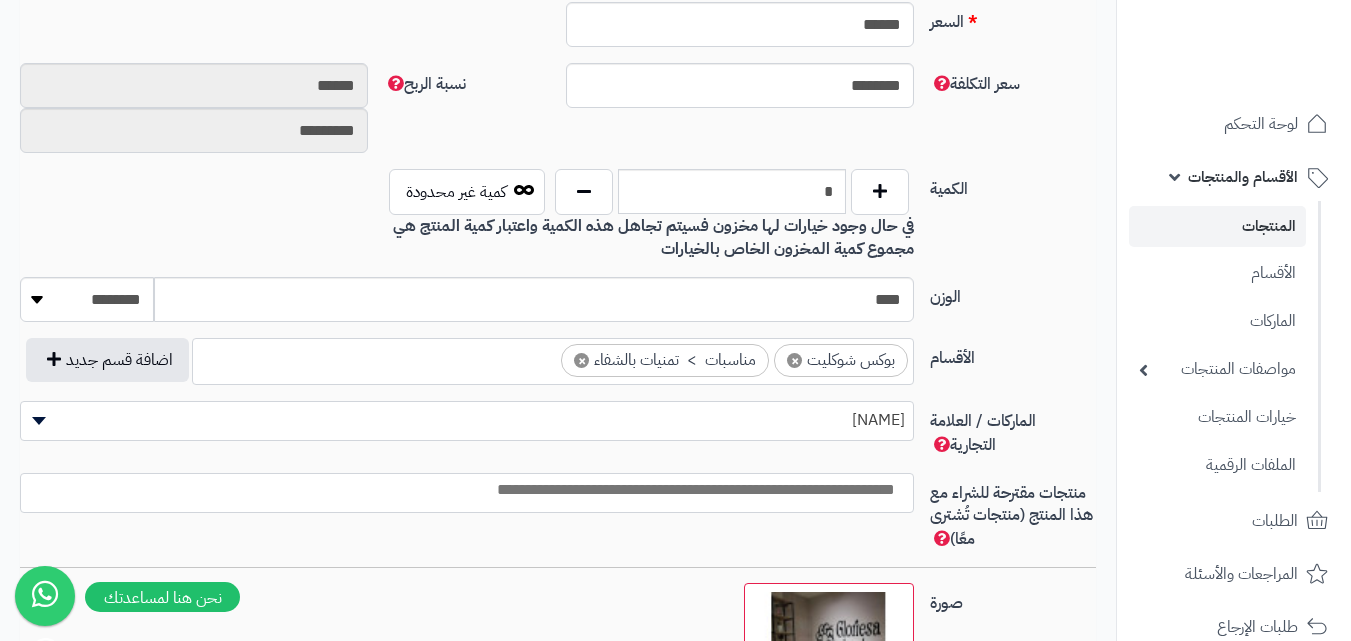 scroll, scrollTop: 890, scrollLeft: 0, axis: vertical 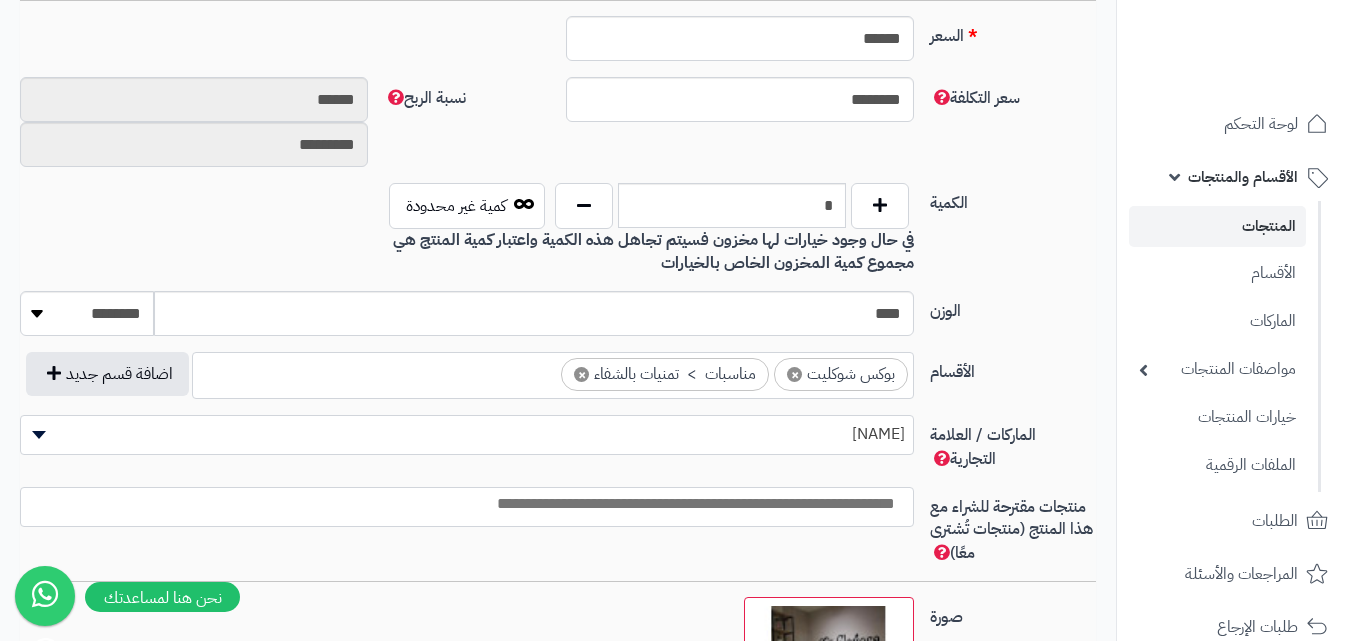 click on "×" at bounding box center (581, 374) 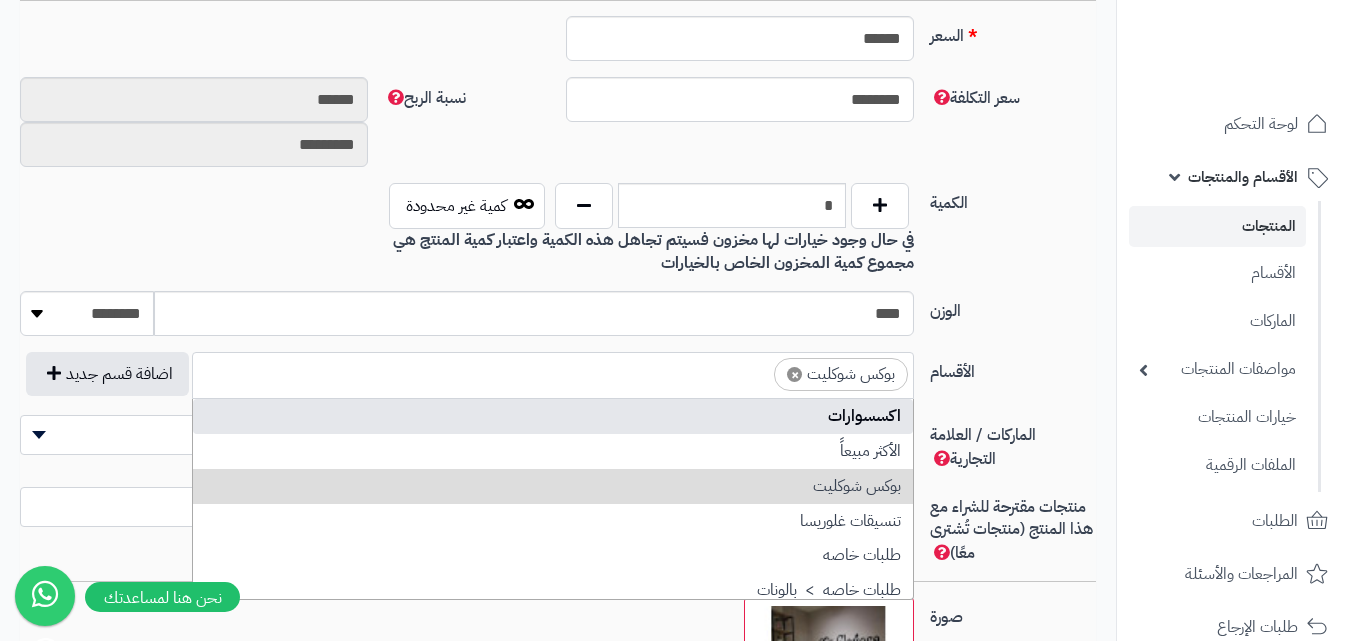 click on "الوزن" at bounding box center [1013, 307] 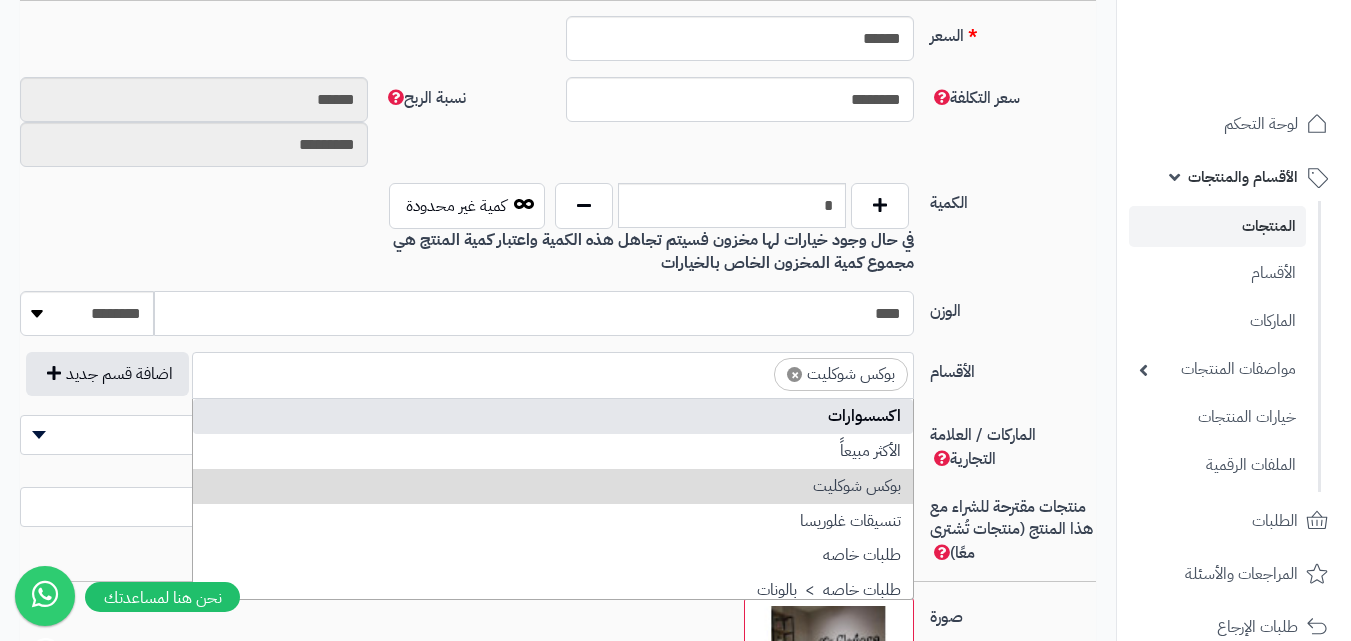 click on "****" at bounding box center (534, 313) 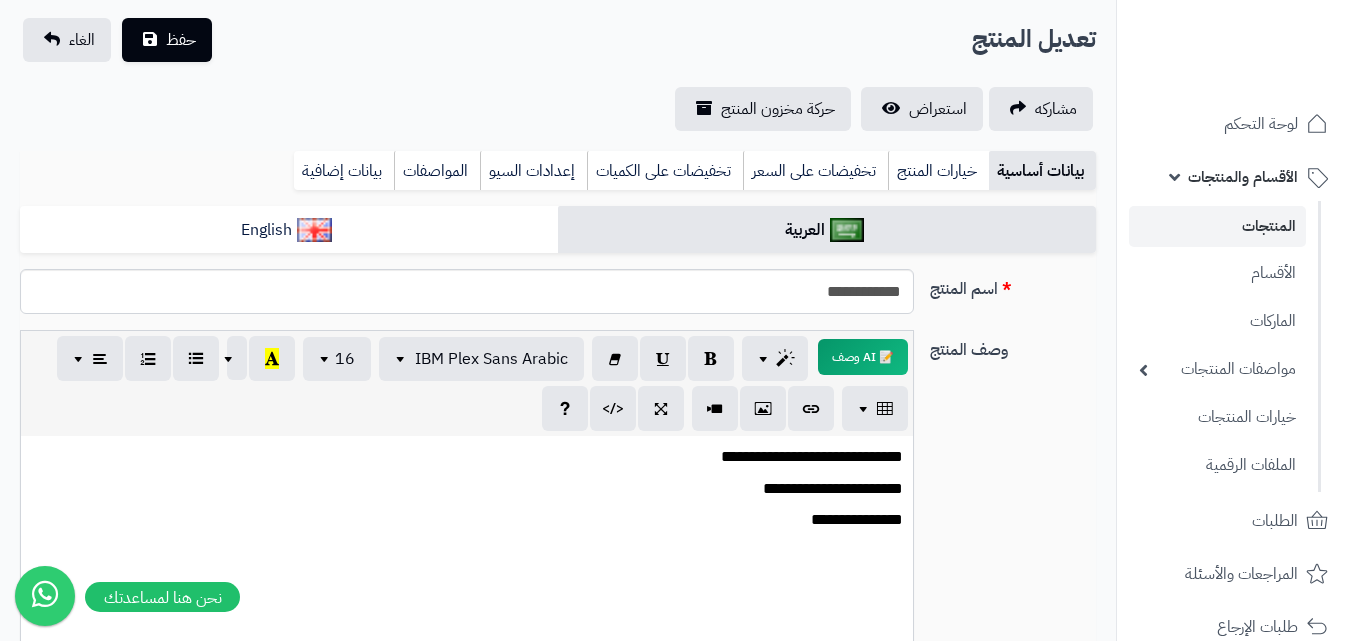 scroll, scrollTop: 97, scrollLeft: 0, axis: vertical 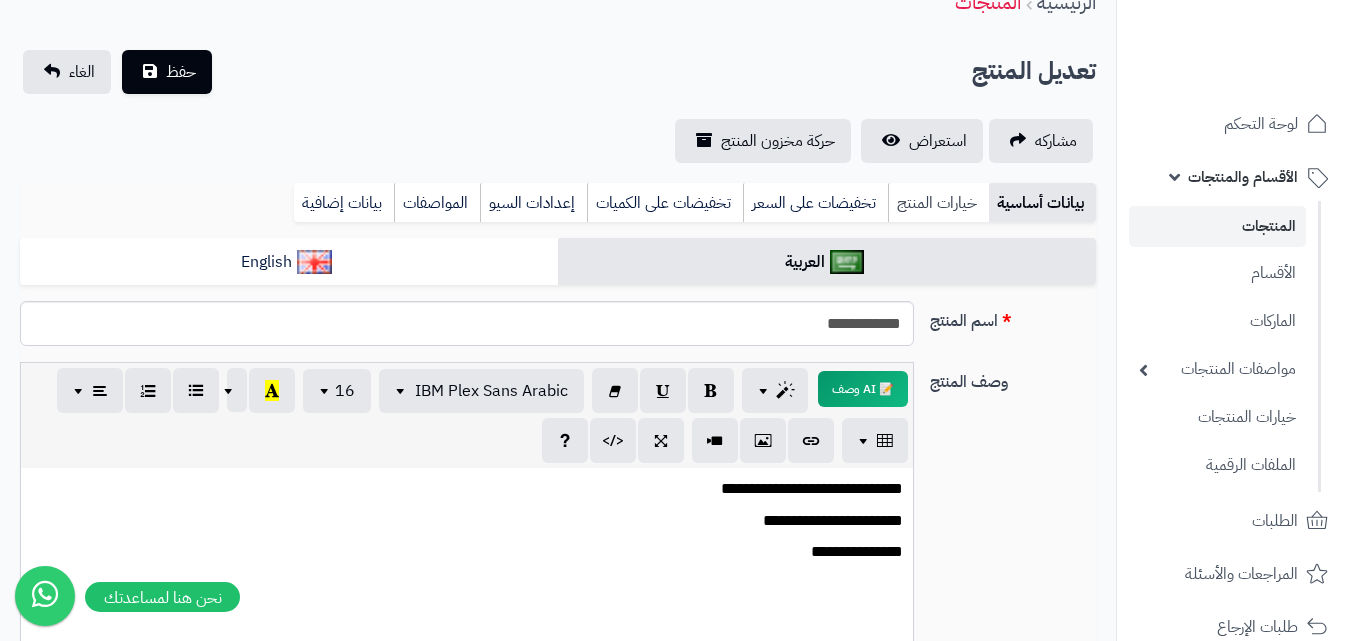 click on "خيارات المنتج" at bounding box center (938, 203) 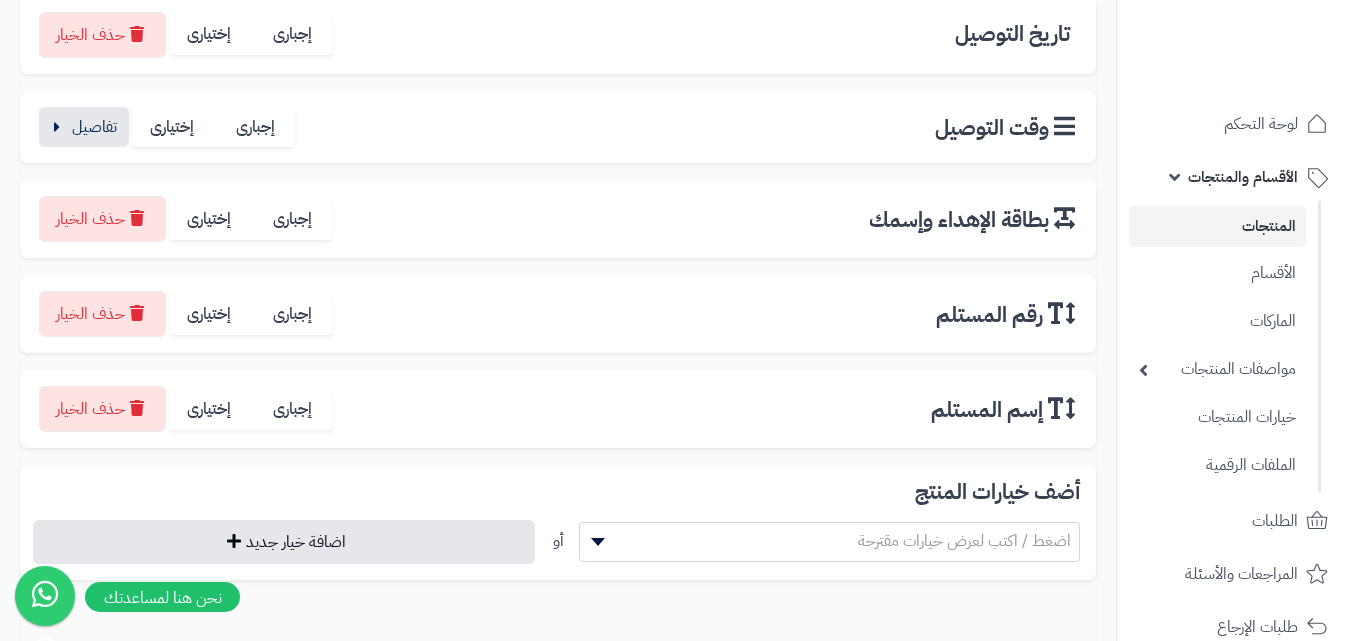 scroll, scrollTop: 413, scrollLeft: 0, axis: vertical 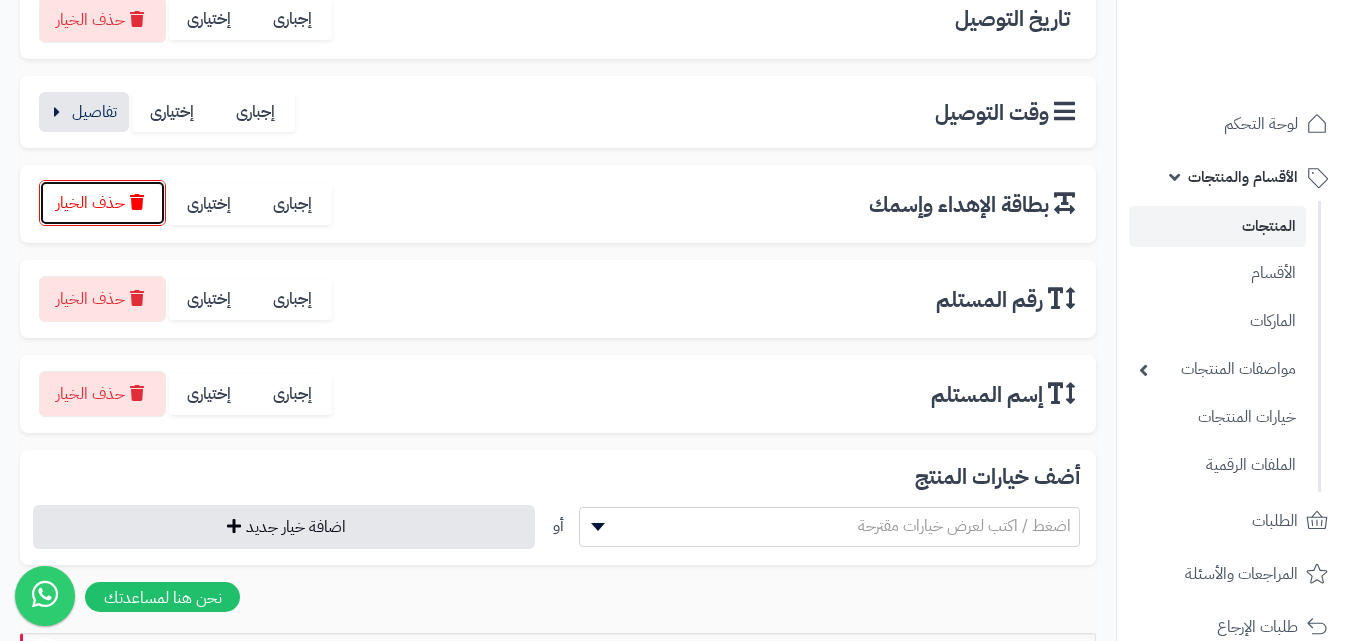 click on "حذف الخيار" at bounding box center [102, 203] 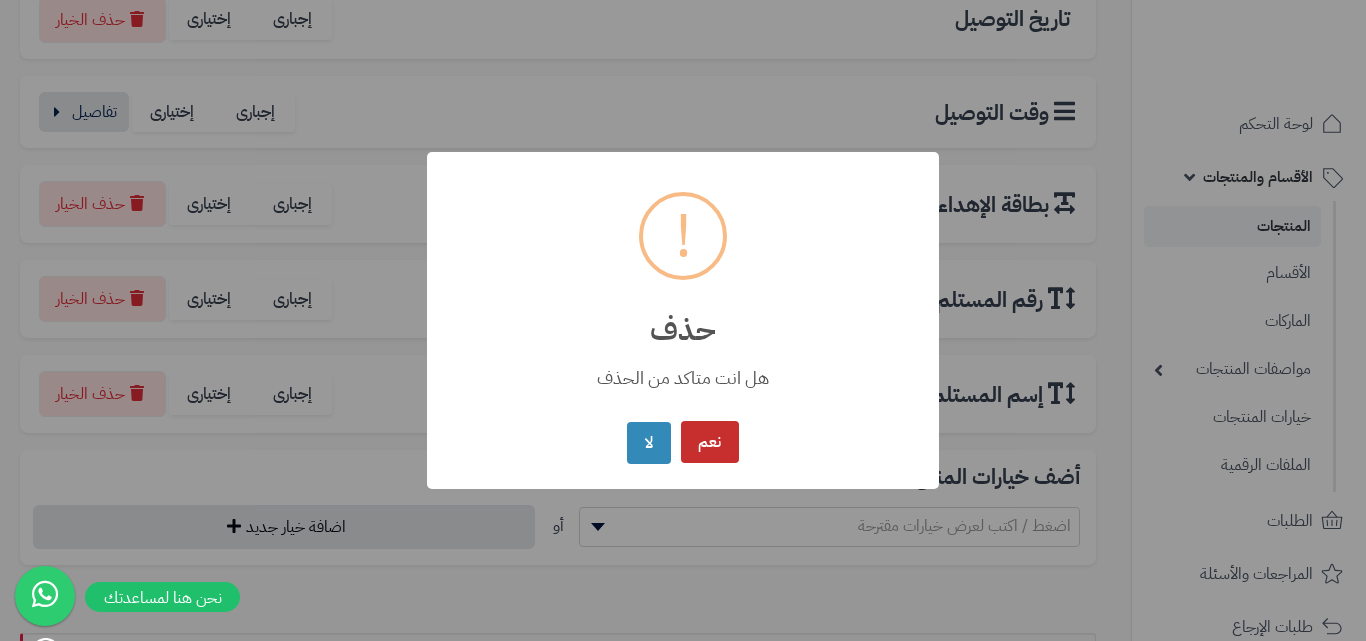 click on "نعم" at bounding box center (710, 442) 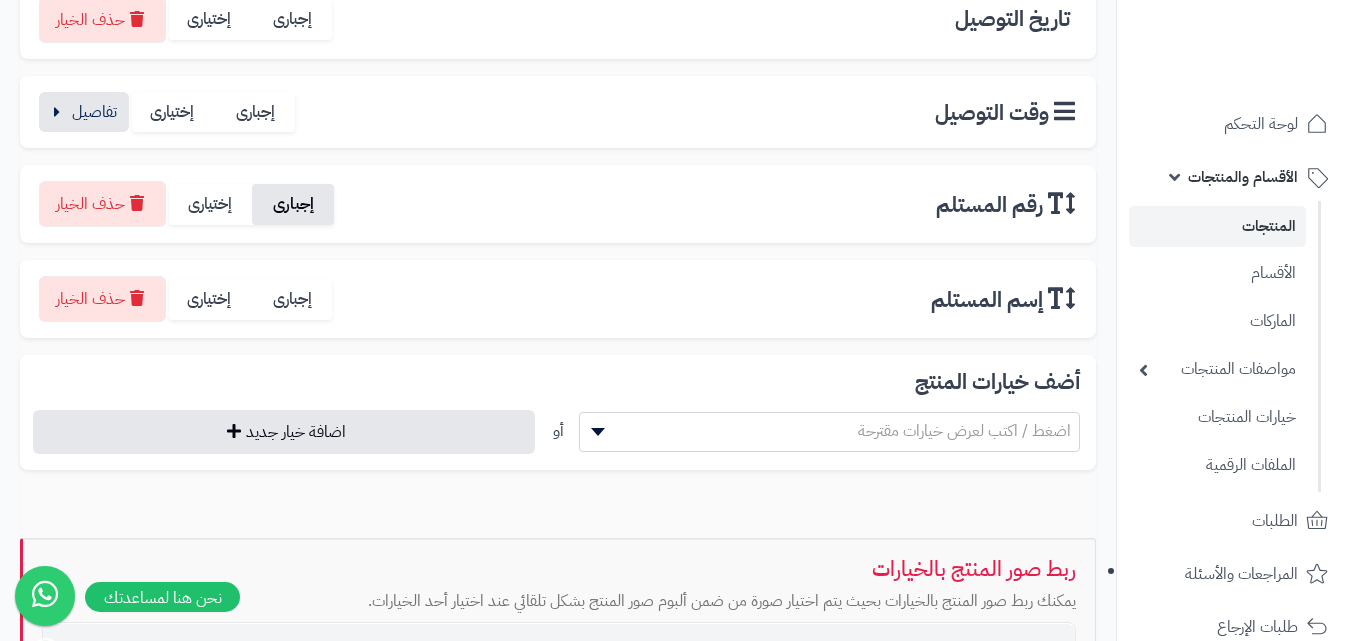 click on "إجبارى" at bounding box center [293, 204] 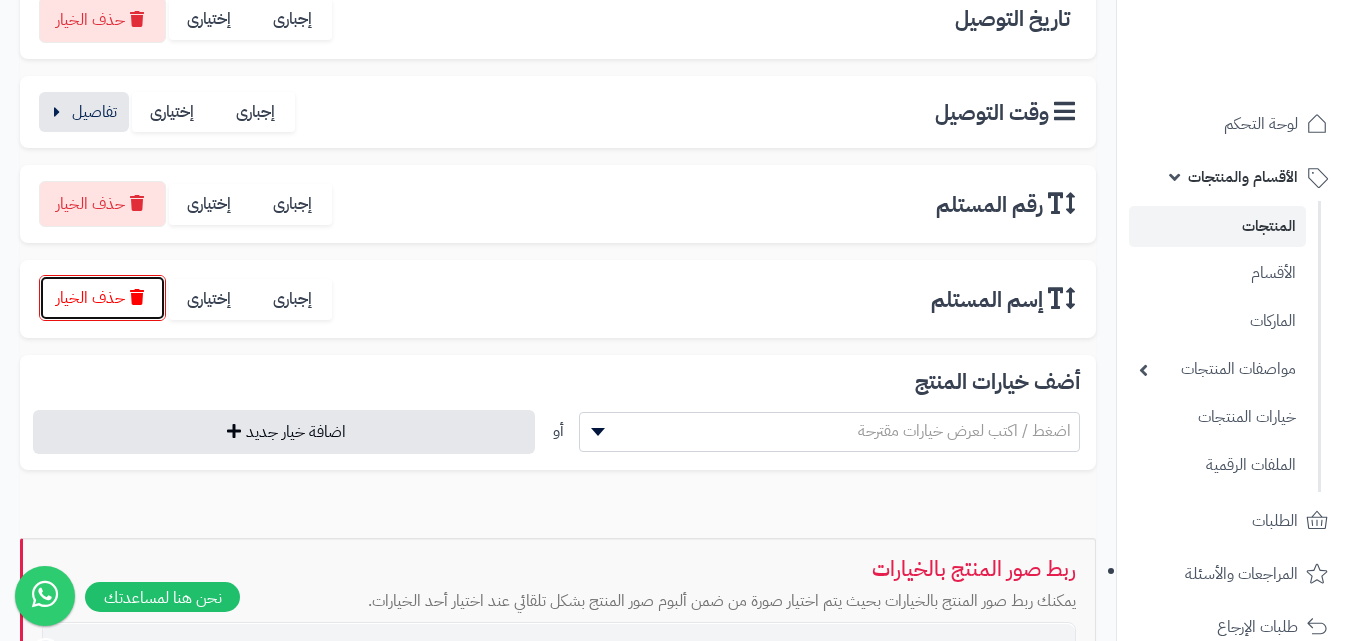 click on "حذف الخيار" at bounding box center [102, 298] 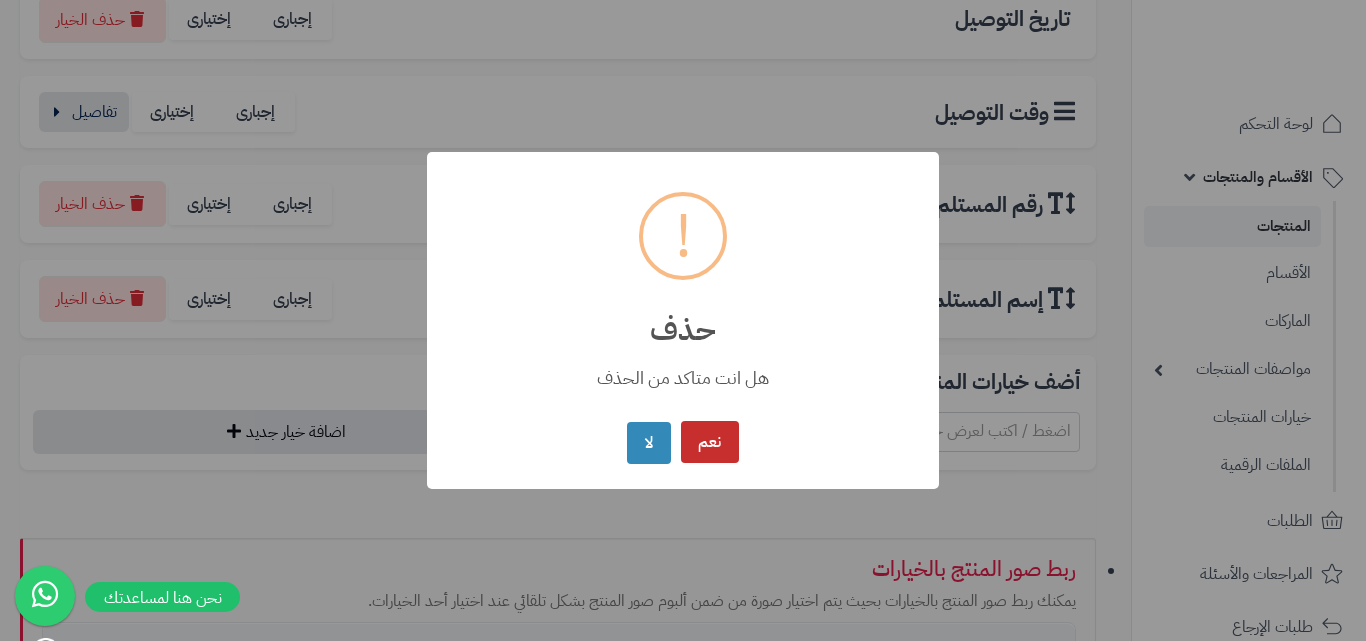 click on "نعم" at bounding box center [710, 442] 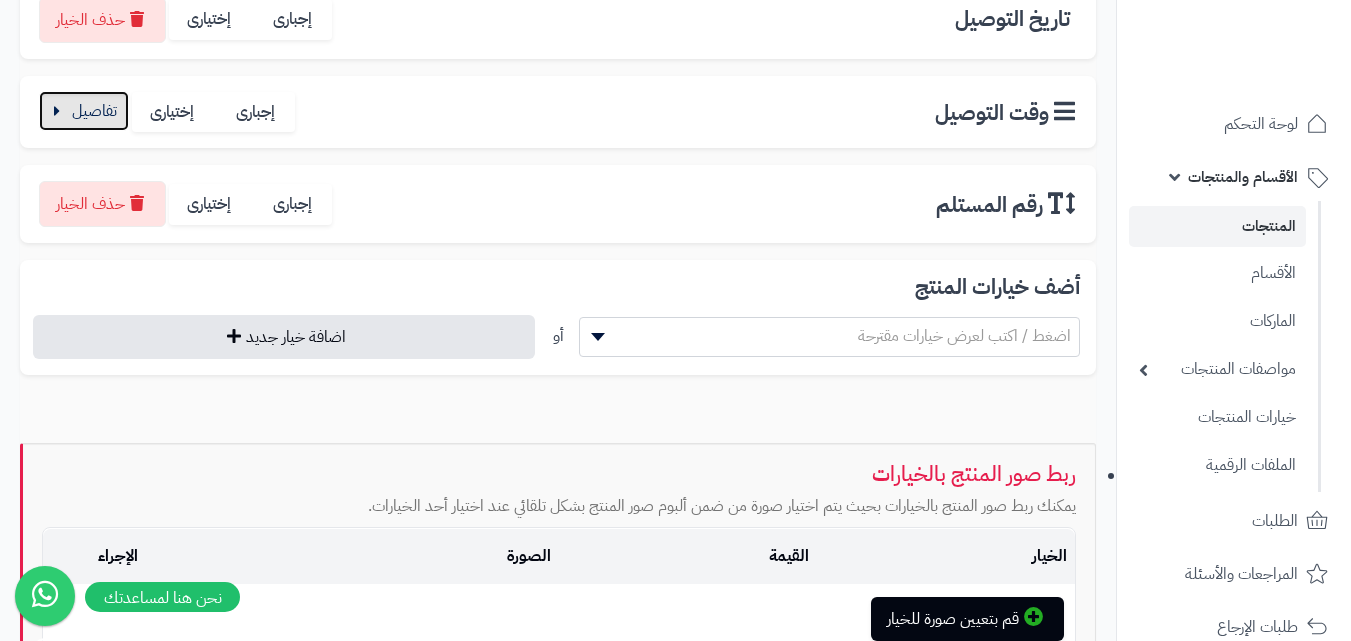 click at bounding box center [84, 111] 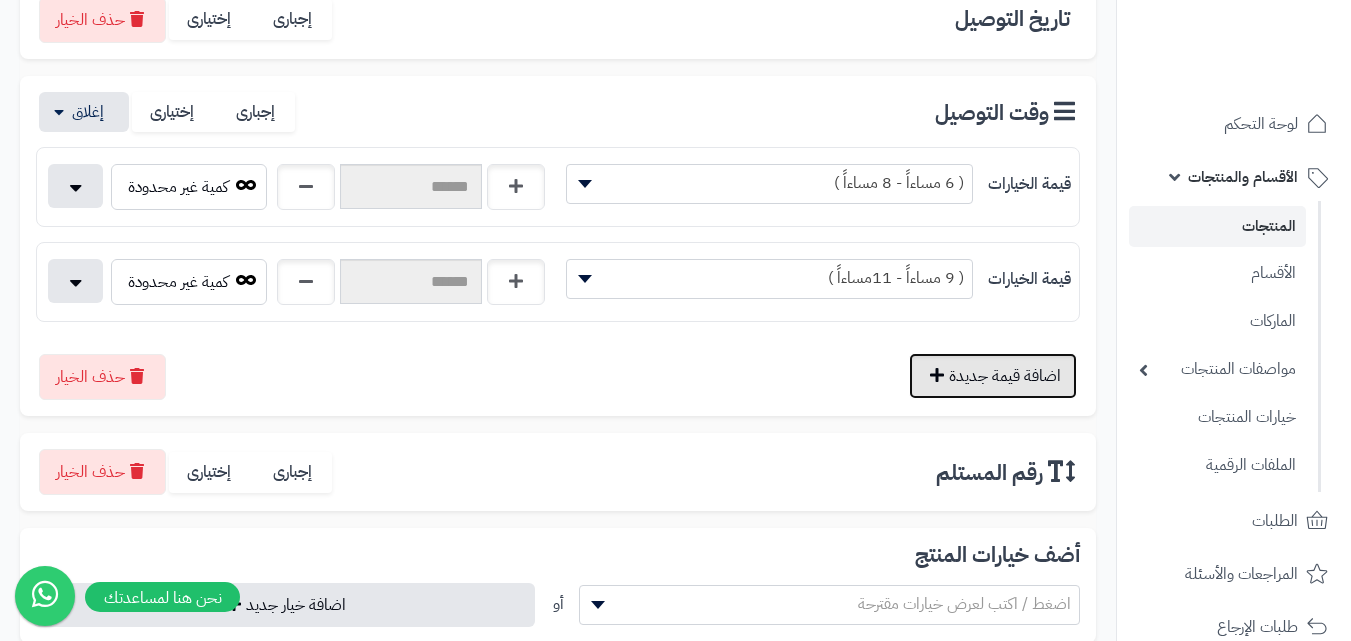click on "اضافة قيمة جديدة" at bounding box center (993, 376) 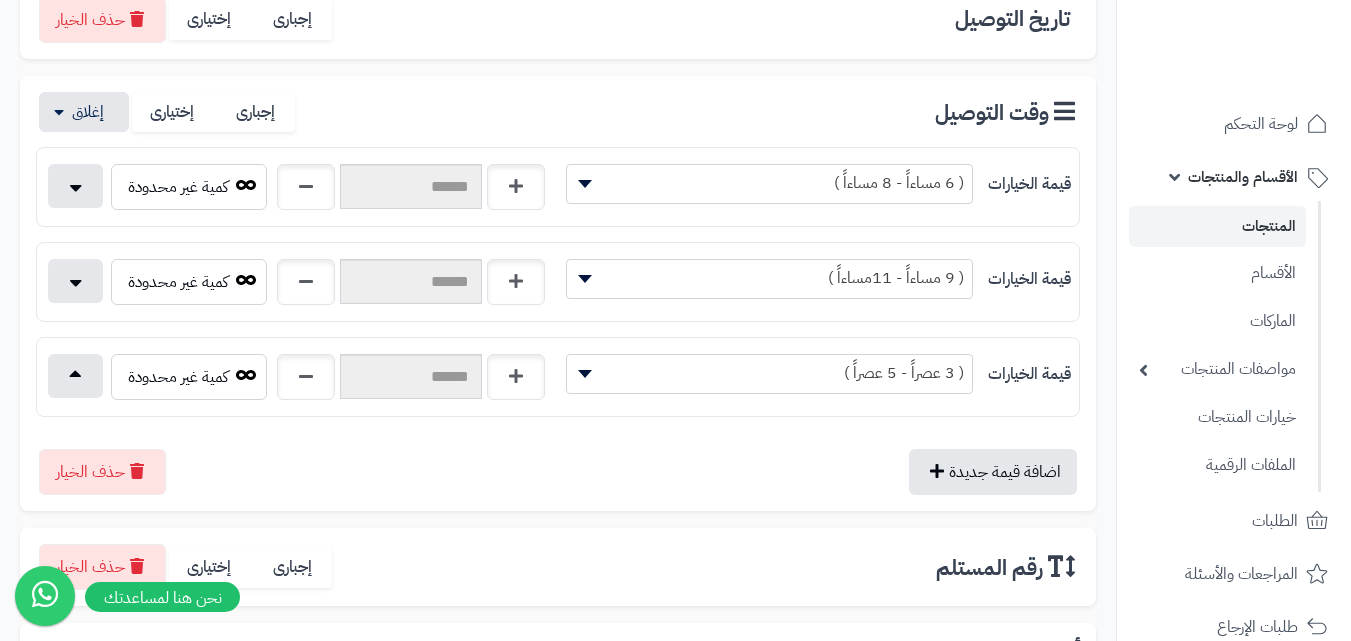 click on "( 6 مساءاً - 8 مساءاً )" at bounding box center [769, 183] 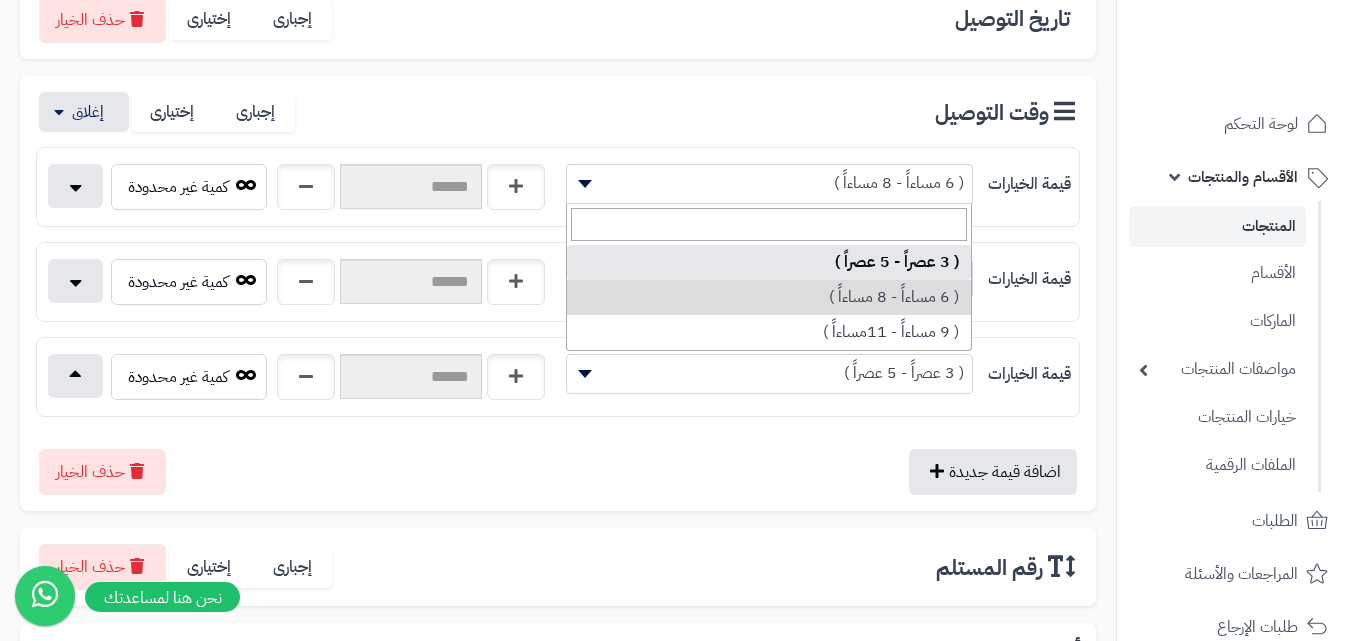 select on "***" 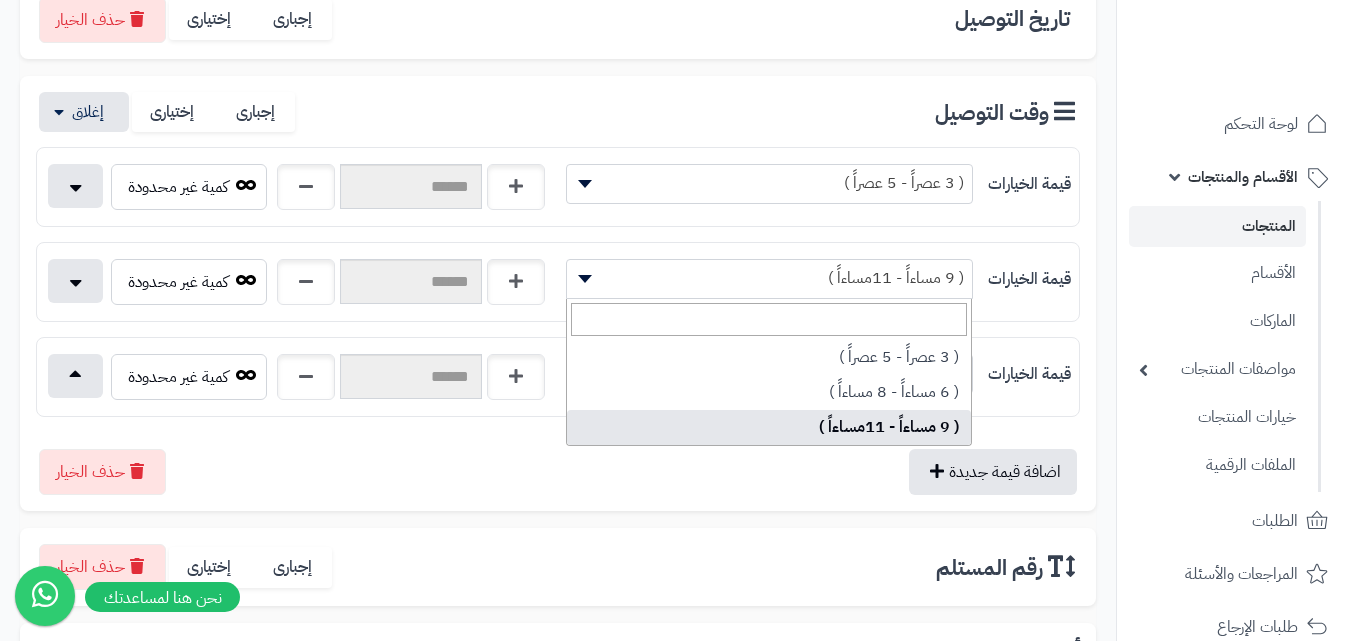 click on "( 9 مساءاً - 11مساءاً )" at bounding box center [769, 278] 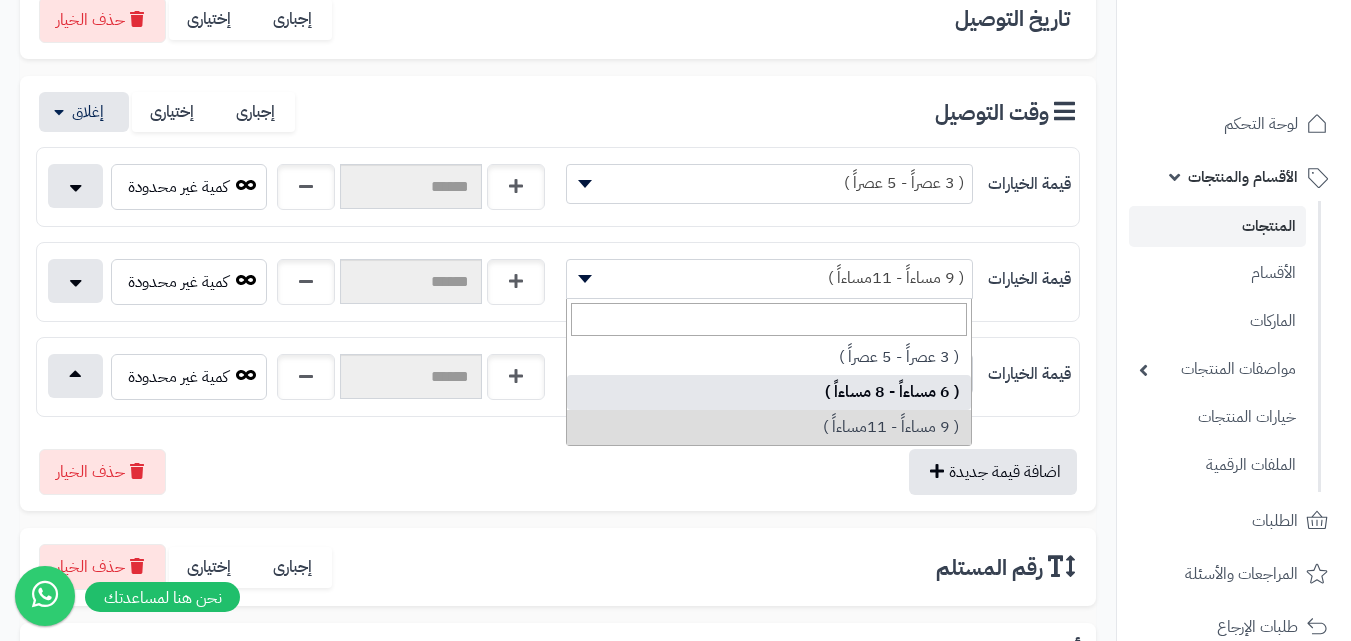 select on "***" 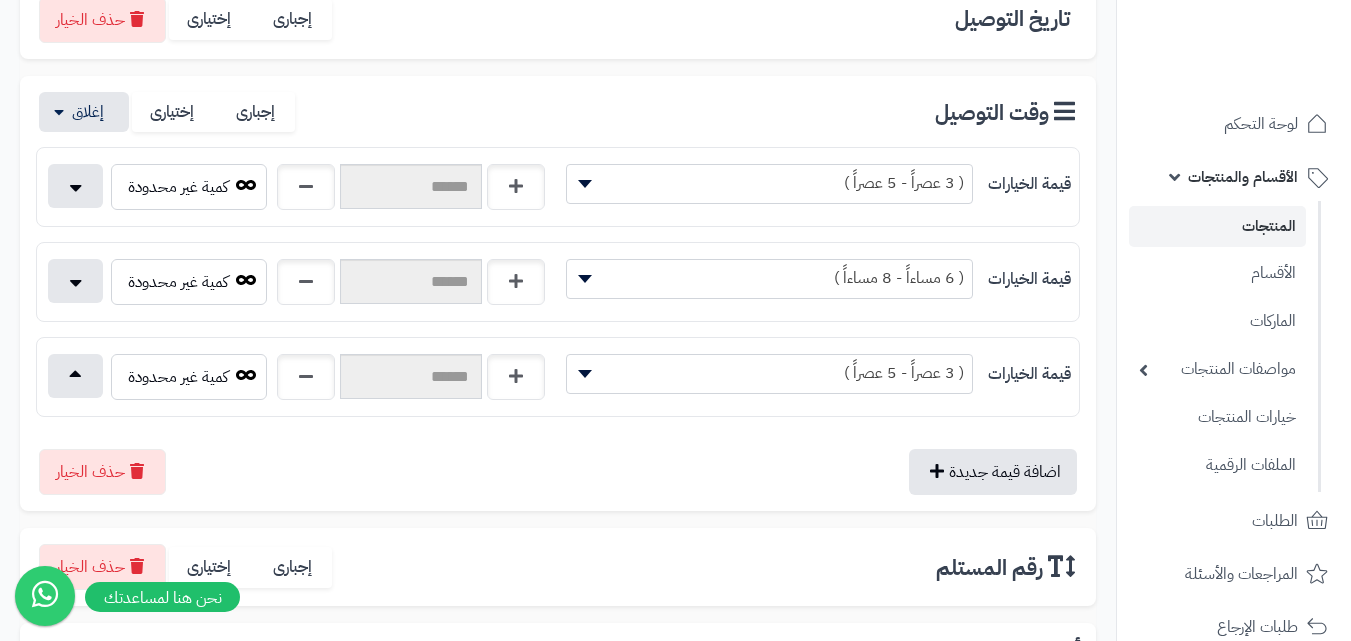 click on "( 3 عصراً - 5 عصراً )" at bounding box center (769, 373) 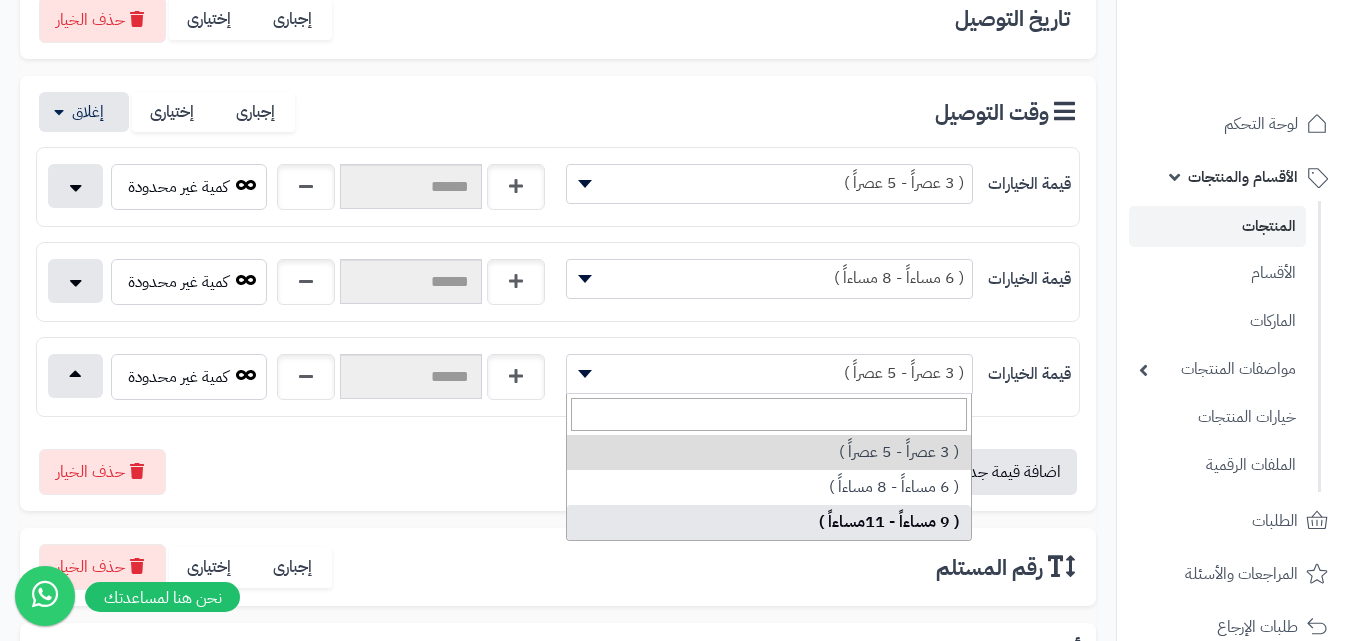 select on "***" 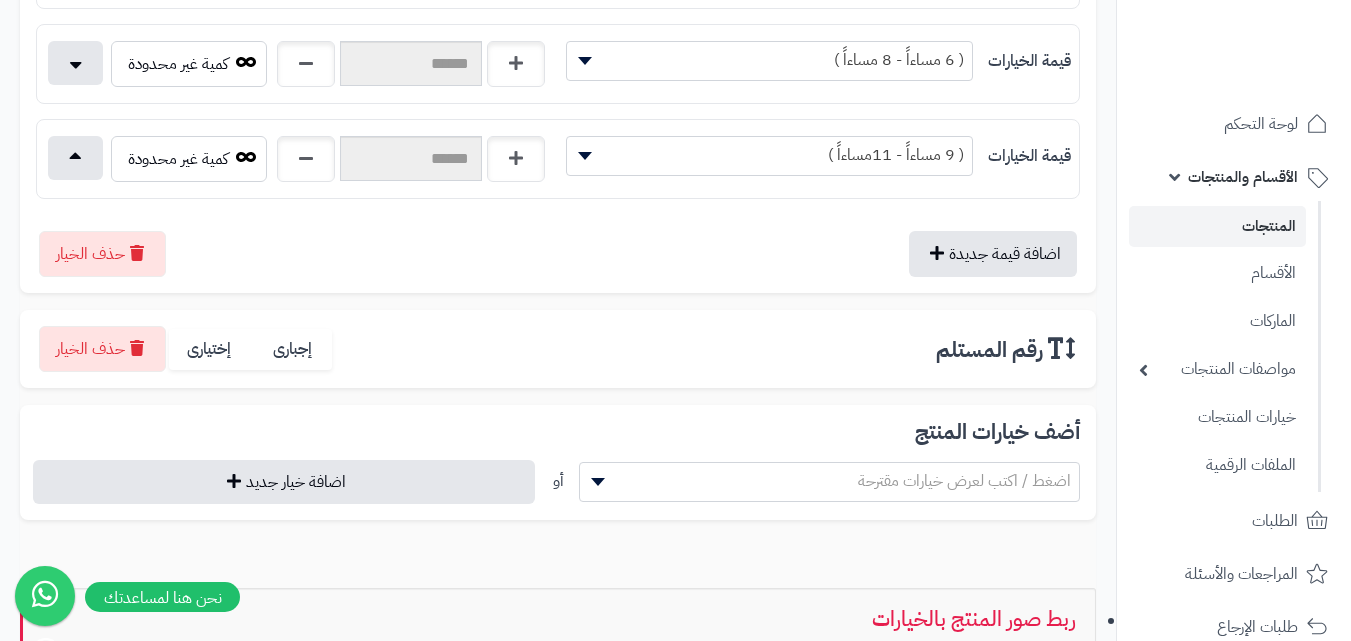 drag, startPoint x: 292, startPoint y: 438, endPoint x: 362, endPoint y: 472, distance: 77.820305 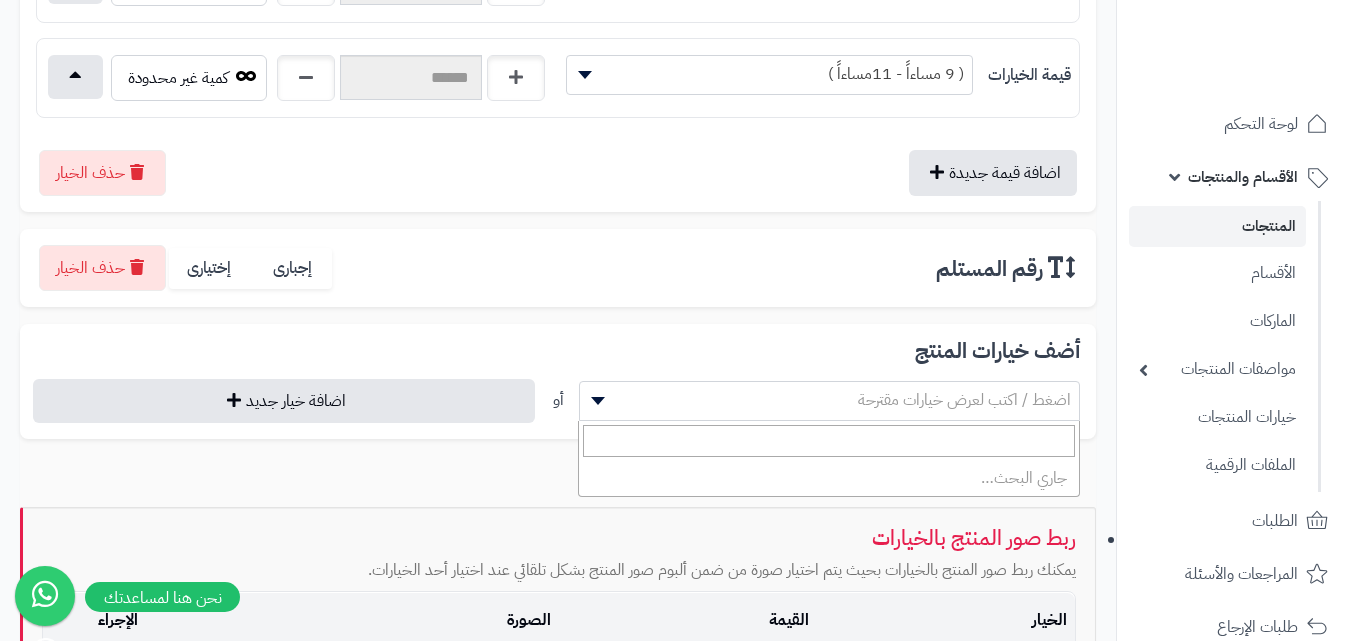 click on "اضغط / اكتب لعرض خيارات مقترحة" at bounding box center (830, 400) 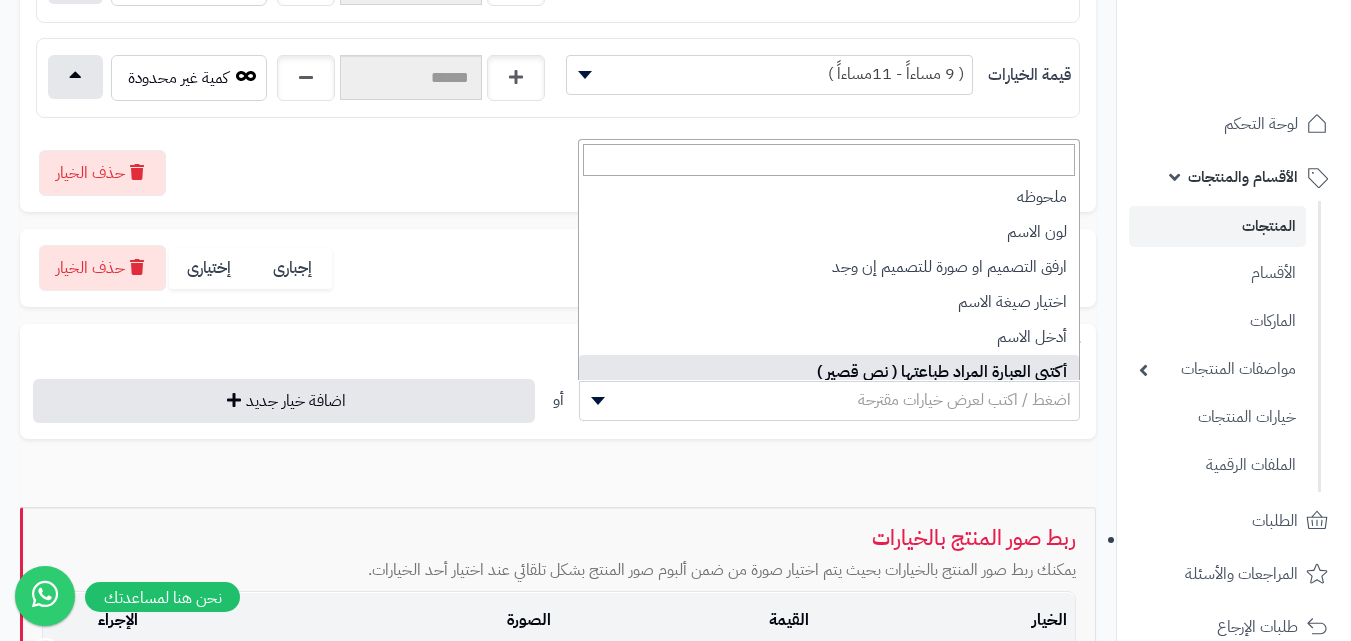 select on "**" 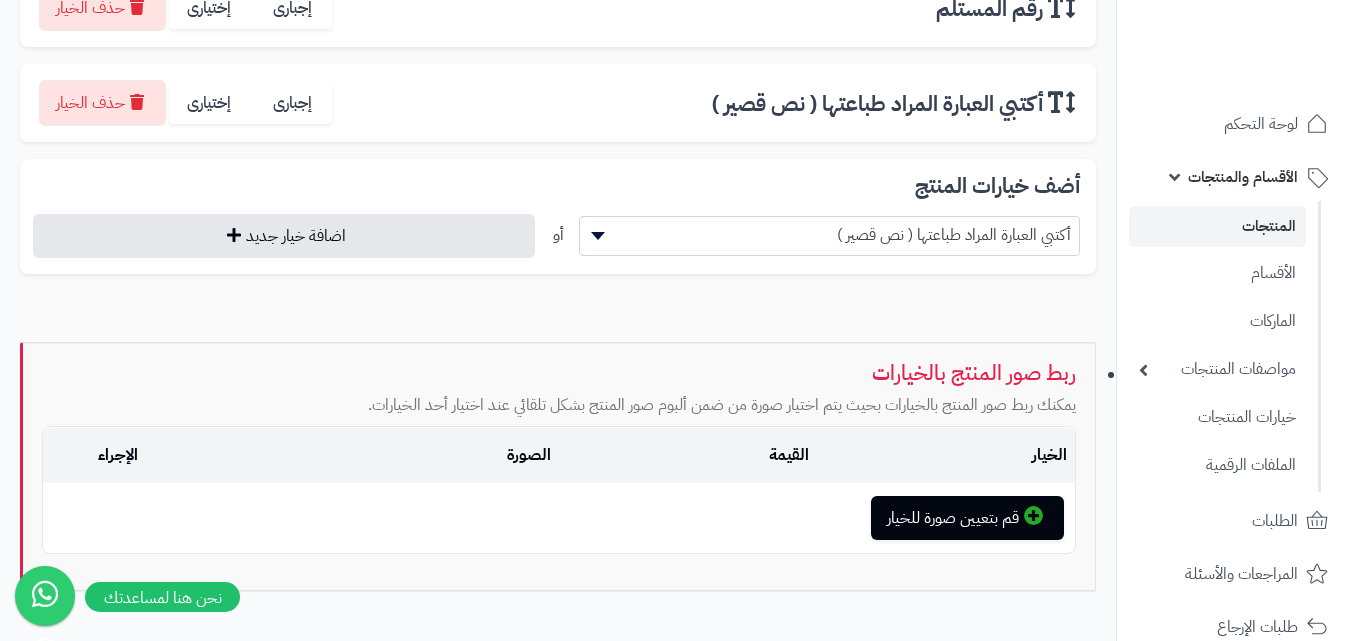 drag, startPoint x: 797, startPoint y: 265, endPoint x: 780, endPoint y: 183, distance: 83.74366 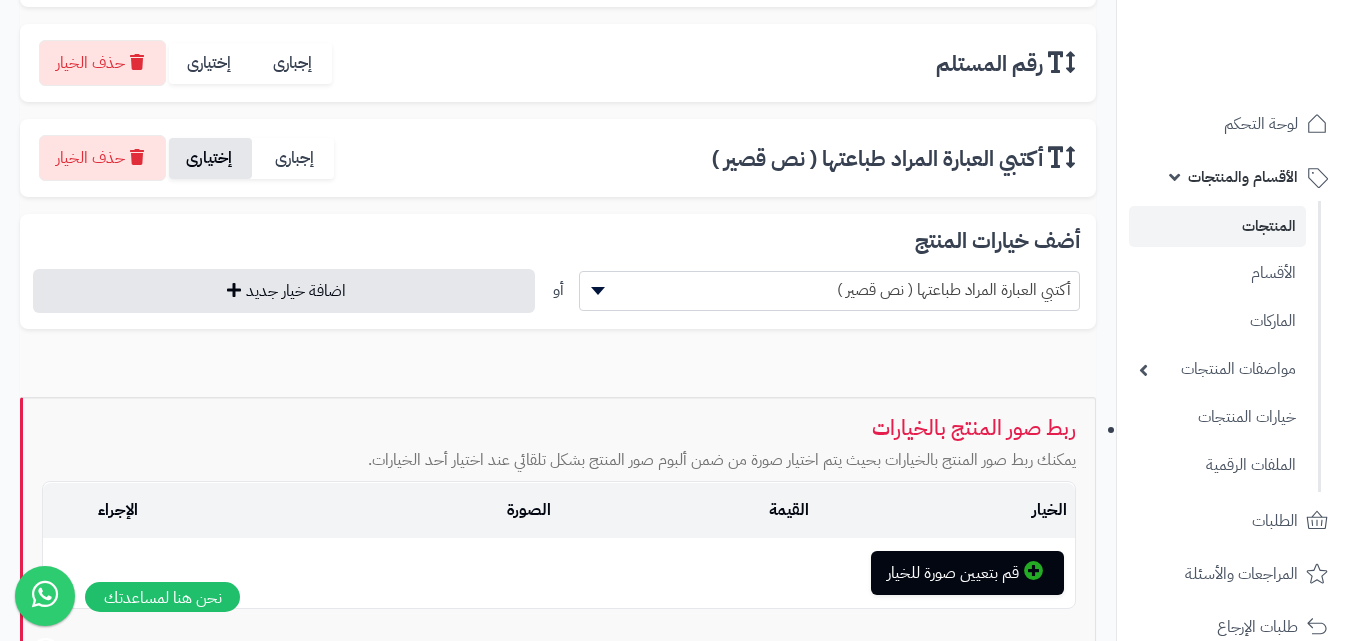 click on "إختيارى" at bounding box center [210, 158] 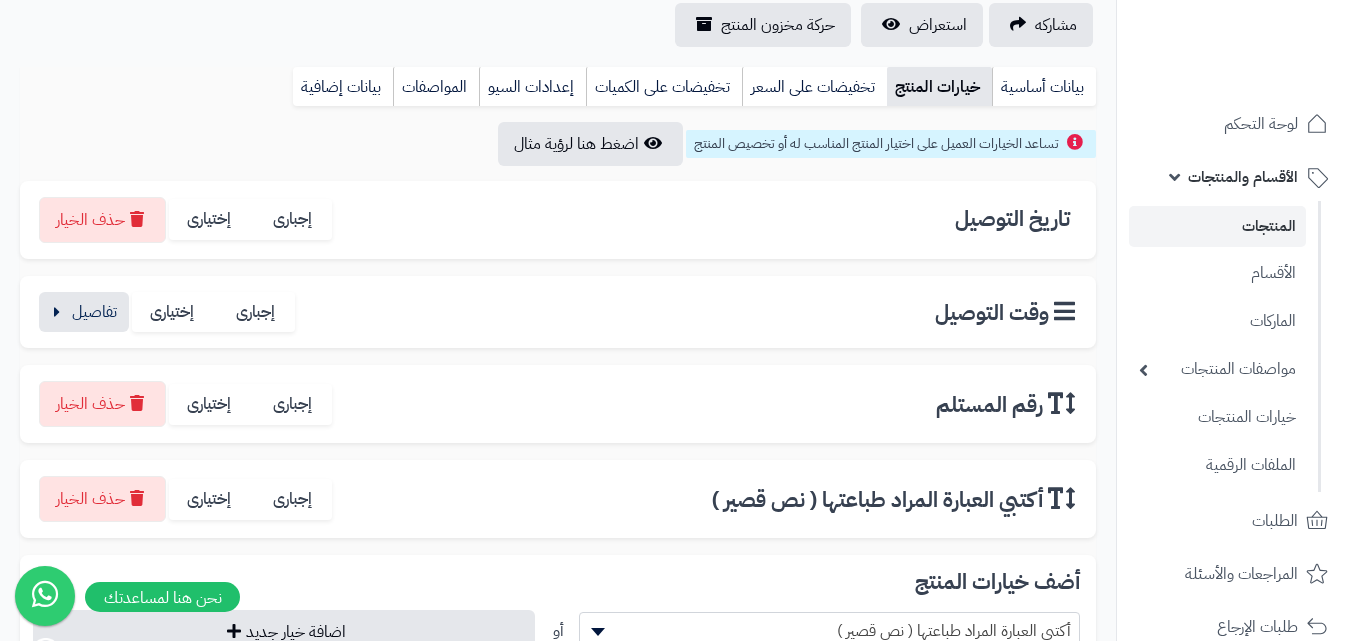 scroll, scrollTop: 0, scrollLeft: 0, axis: both 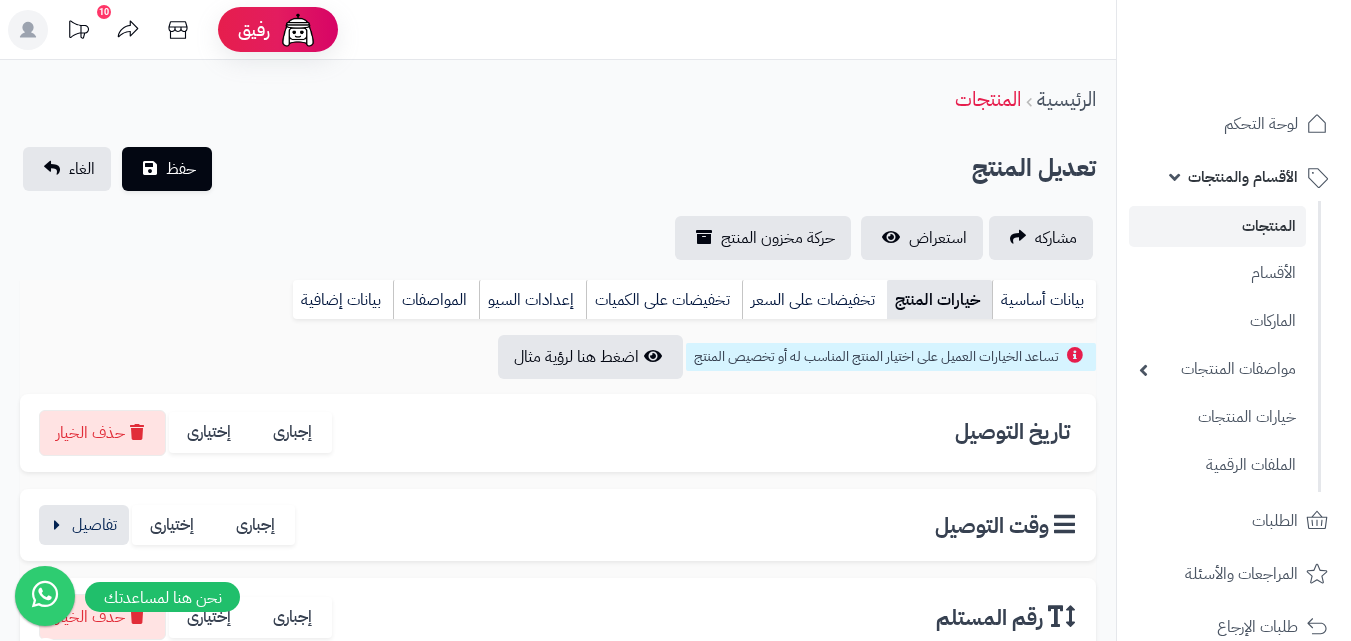 drag, startPoint x: 1056, startPoint y: 347, endPoint x: 1035, endPoint y: 147, distance: 201.09947 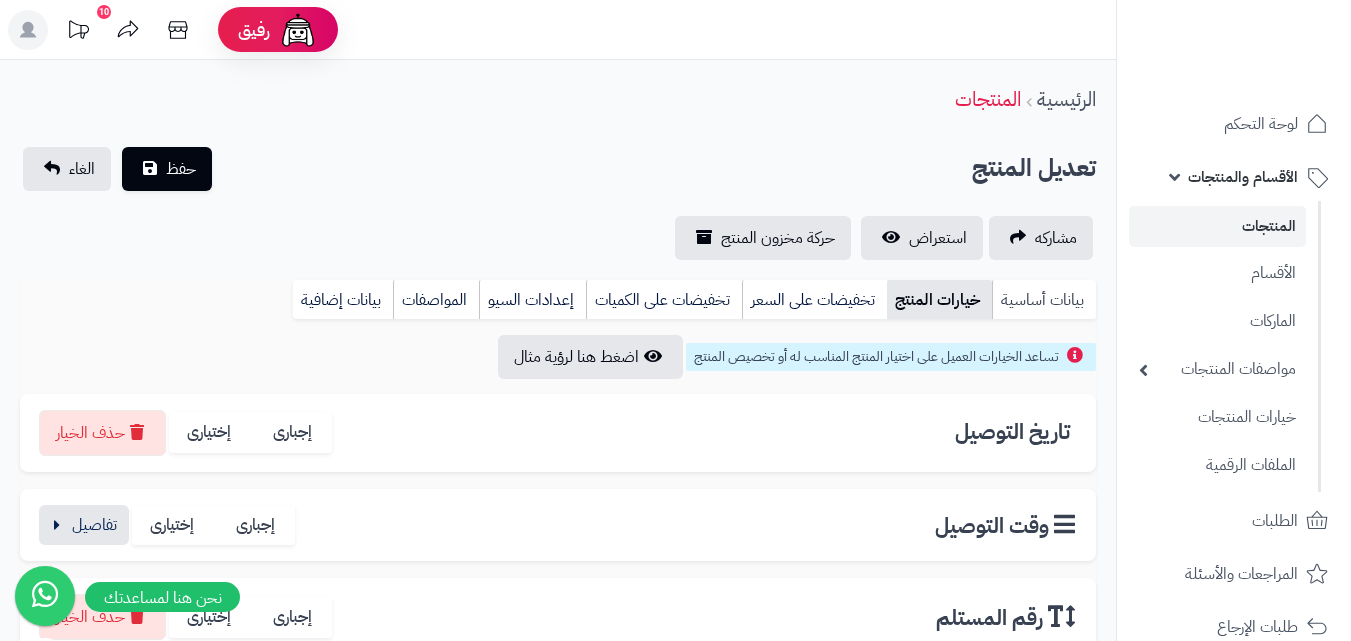 click on "بيانات أساسية" at bounding box center [1044, 300] 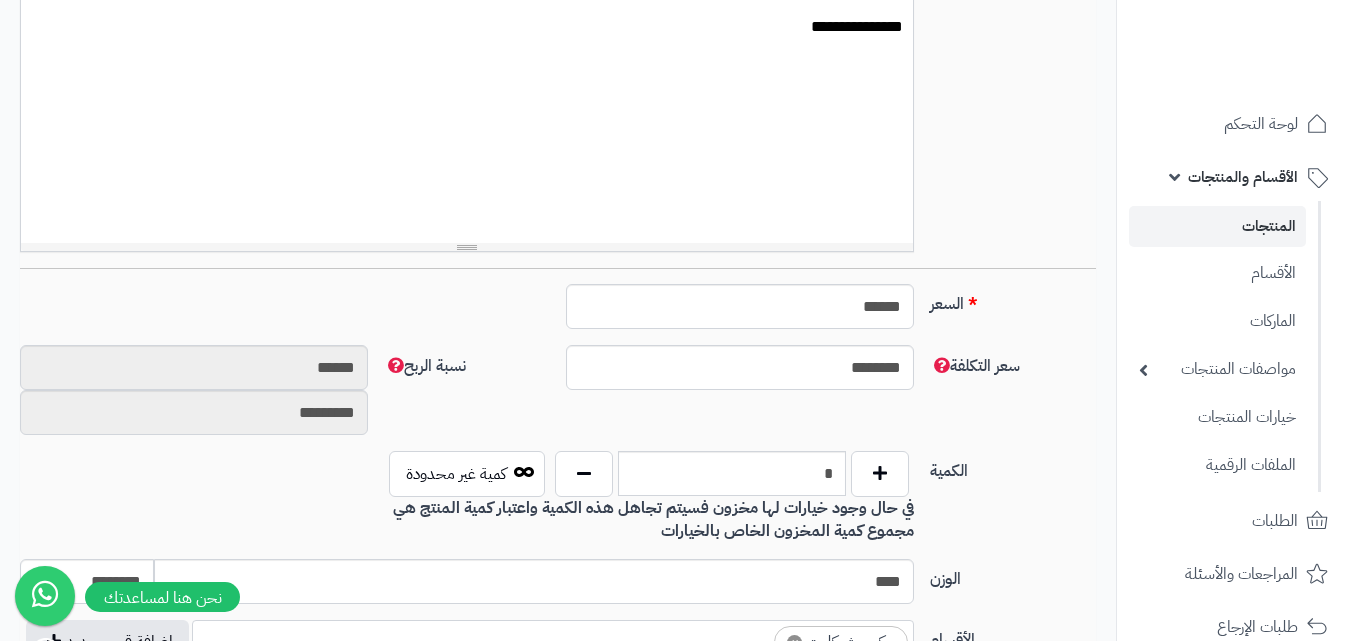 scroll, scrollTop: 642, scrollLeft: 0, axis: vertical 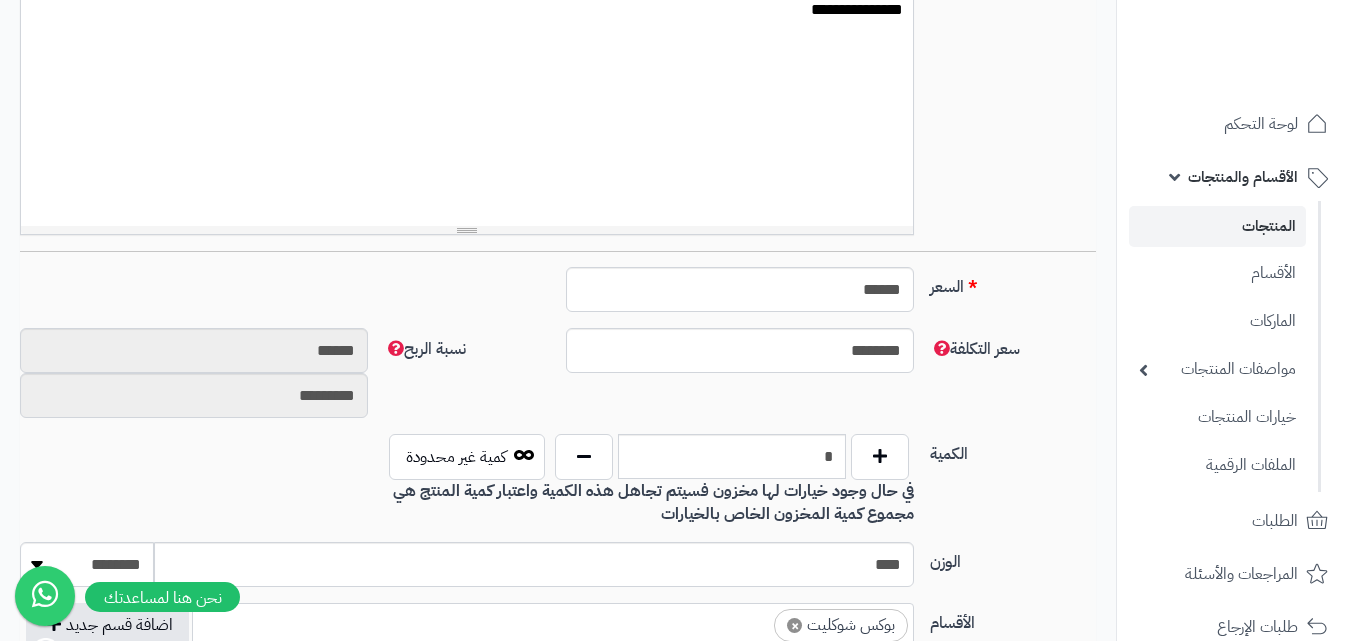 drag, startPoint x: 1085, startPoint y: 430, endPoint x: 1084, endPoint y: 458, distance: 28.01785 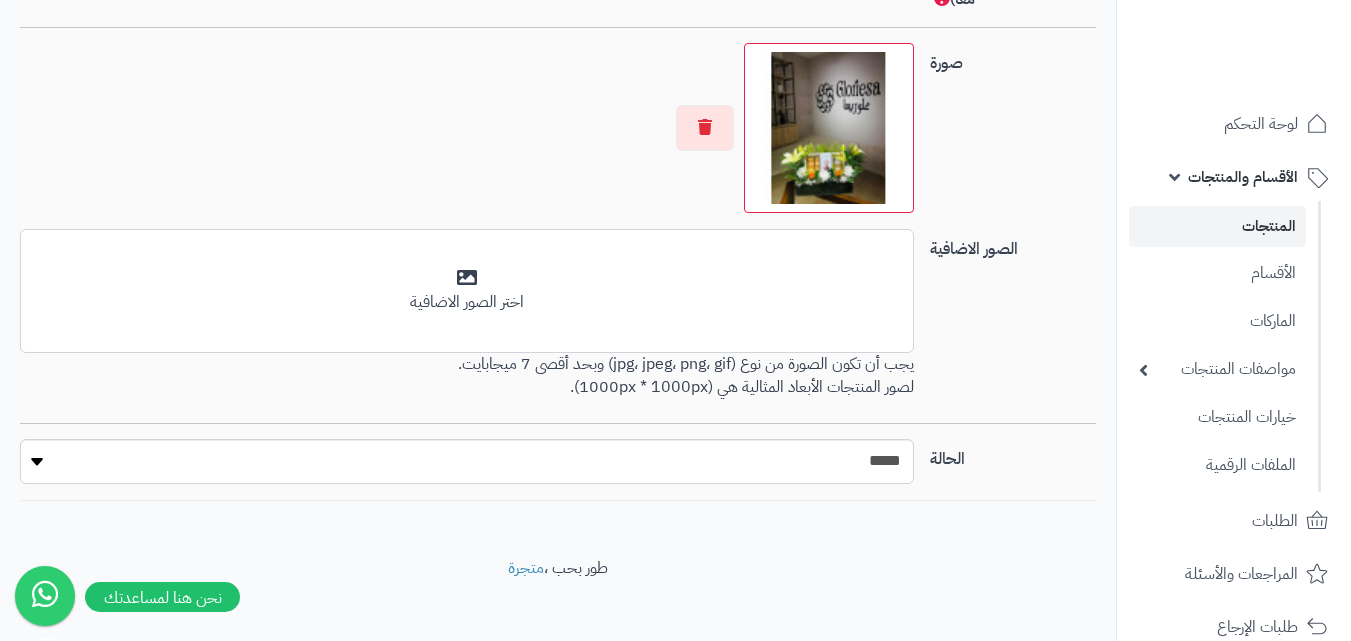 scroll, scrollTop: 1449, scrollLeft: 0, axis: vertical 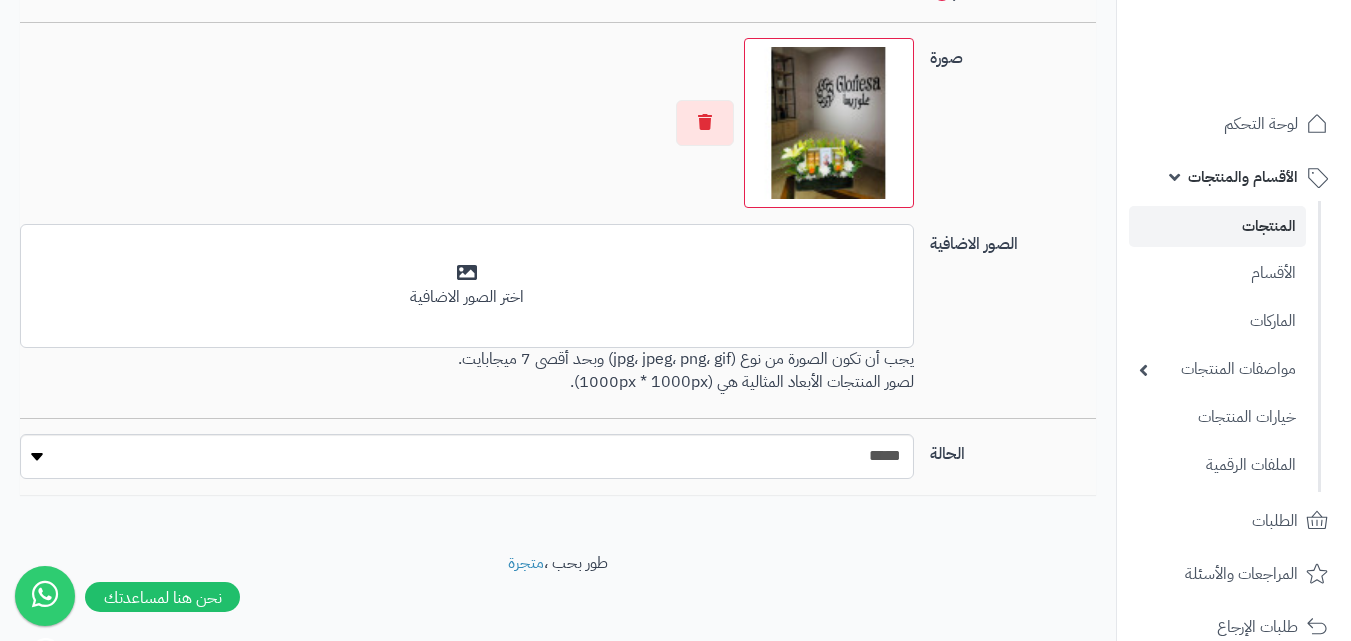 drag, startPoint x: 1055, startPoint y: 332, endPoint x: 1082, endPoint y: 337, distance: 27.45906 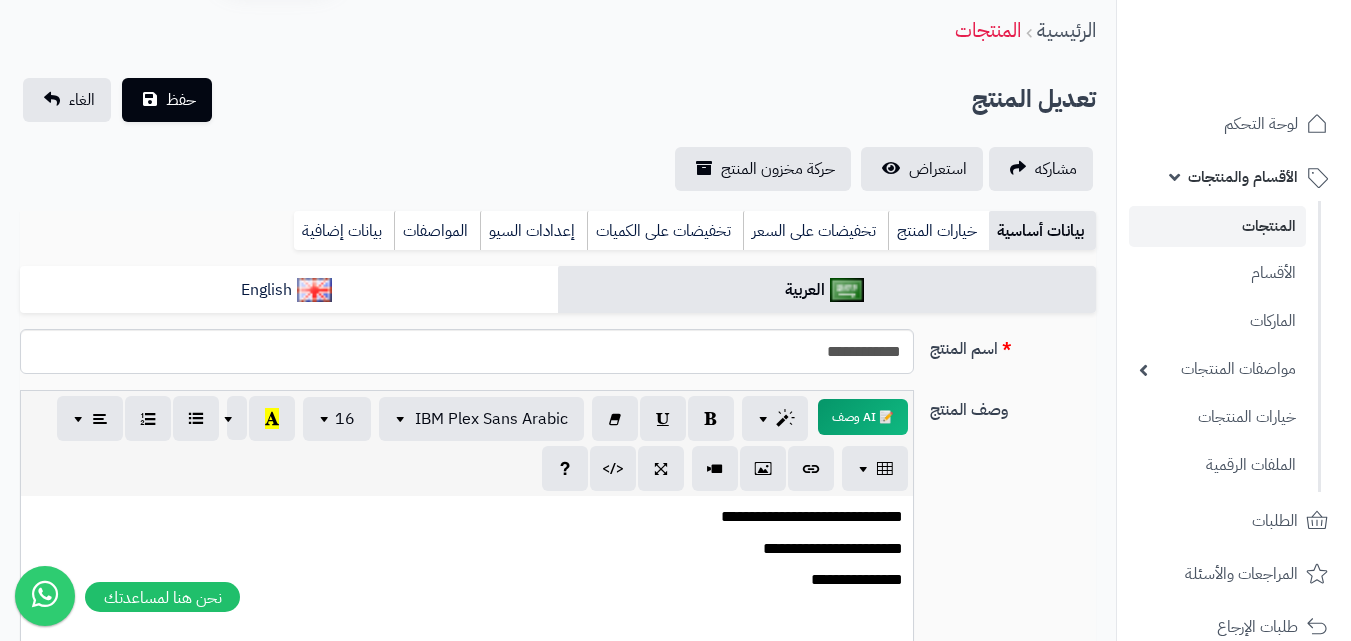 scroll, scrollTop: 0, scrollLeft: 0, axis: both 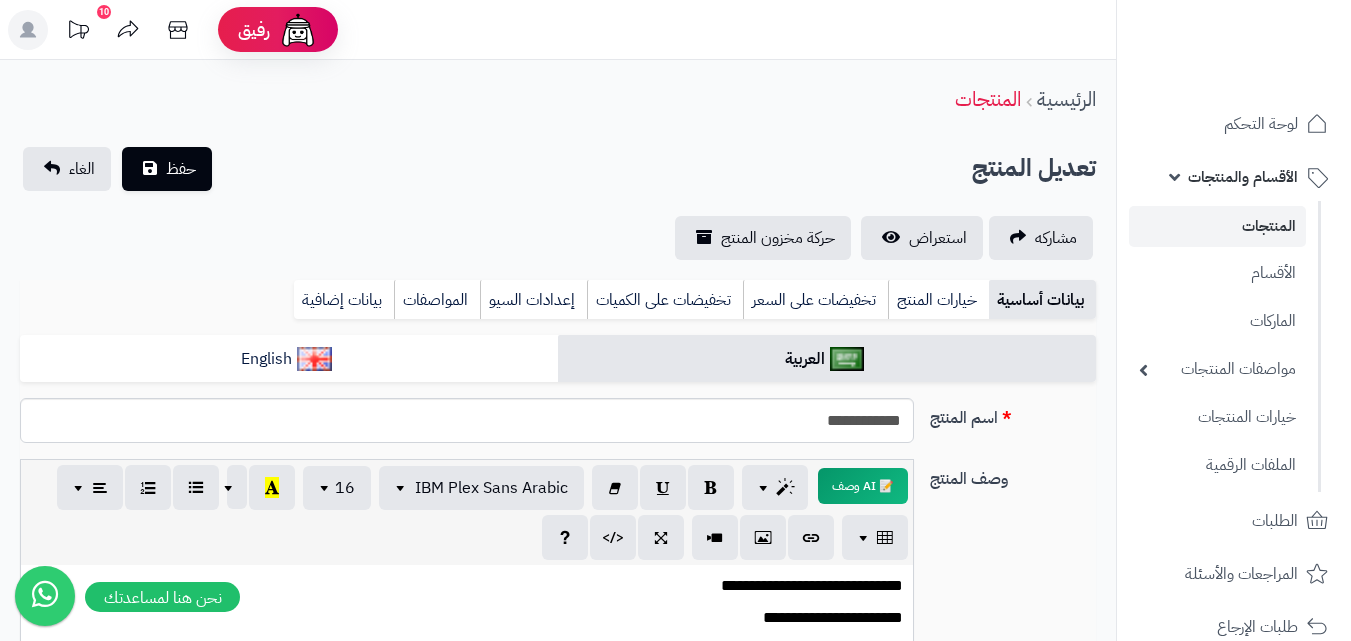 drag, startPoint x: 1090, startPoint y: 256, endPoint x: 1069, endPoint y: 139, distance: 118.869675 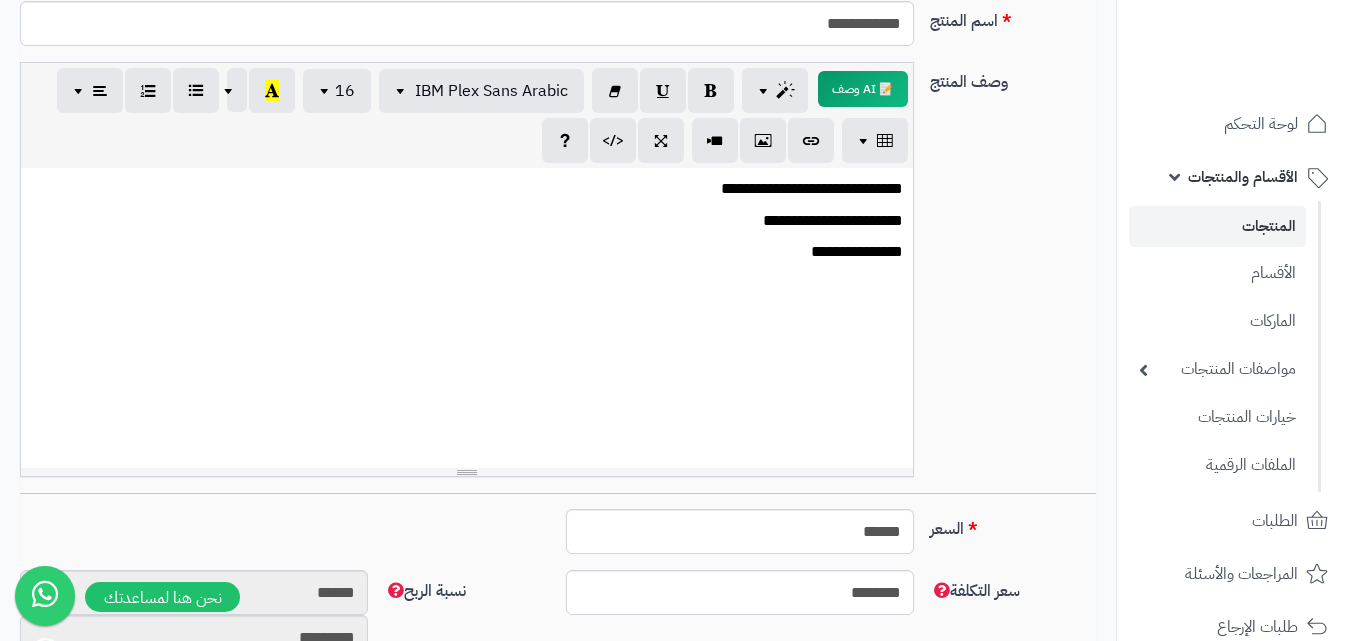 scroll, scrollTop: 0, scrollLeft: 0, axis: both 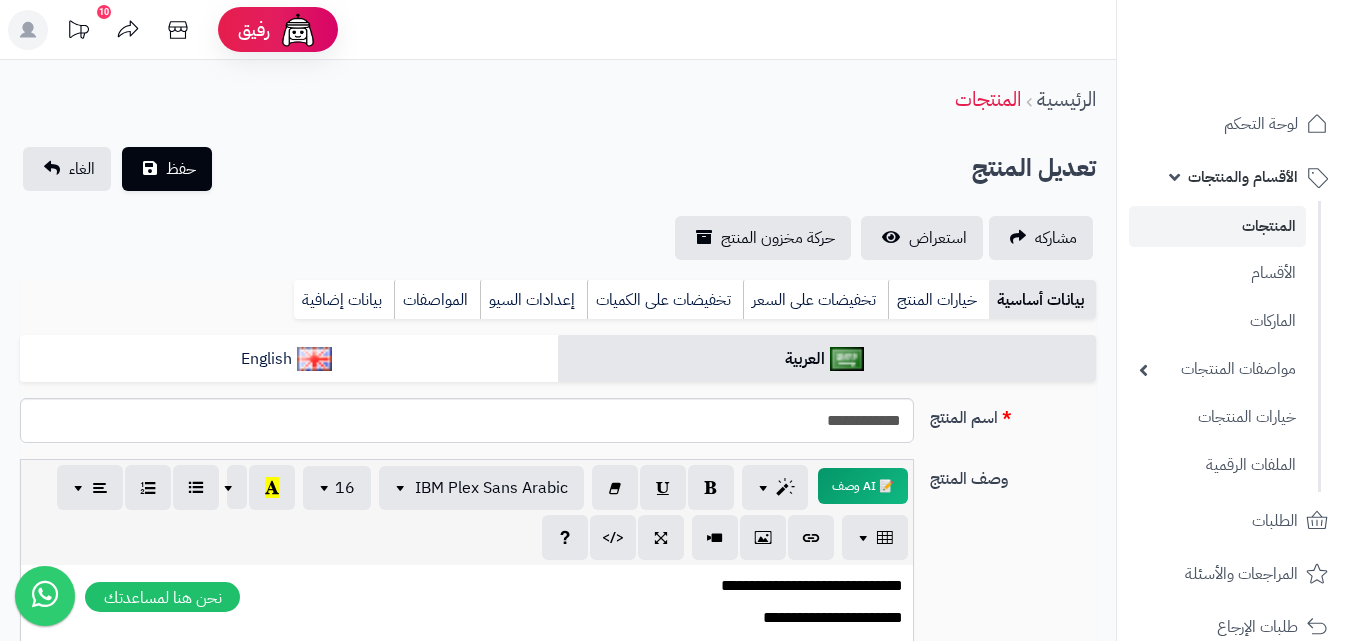 drag, startPoint x: 1059, startPoint y: 458, endPoint x: 1046, endPoint y: 159, distance: 299.28247 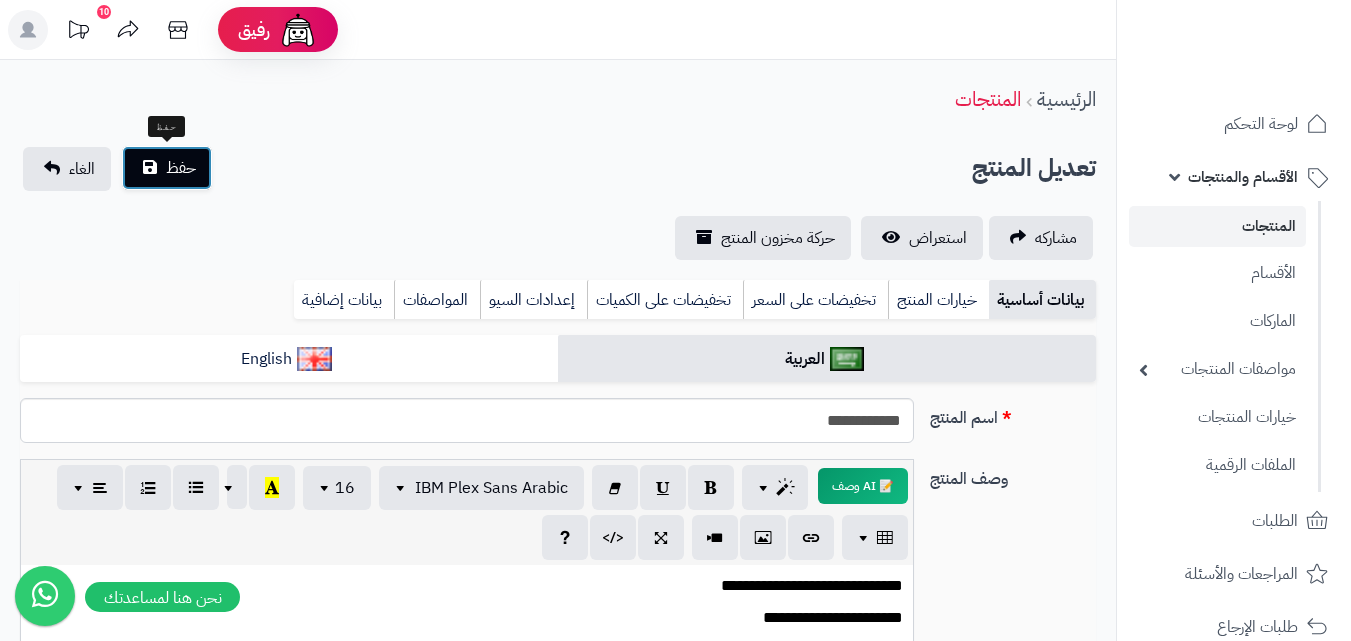 click on "حفظ" at bounding box center [181, 168] 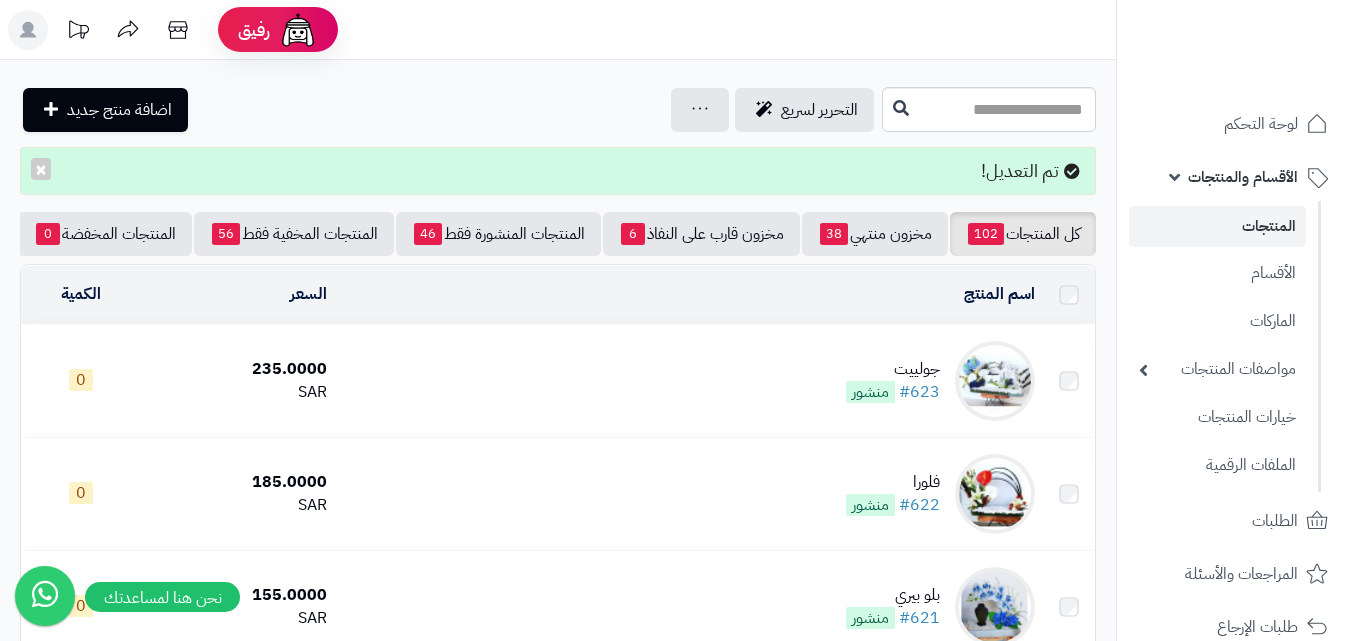 scroll, scrollTop: 0, scrollLeft: 0, axis: both 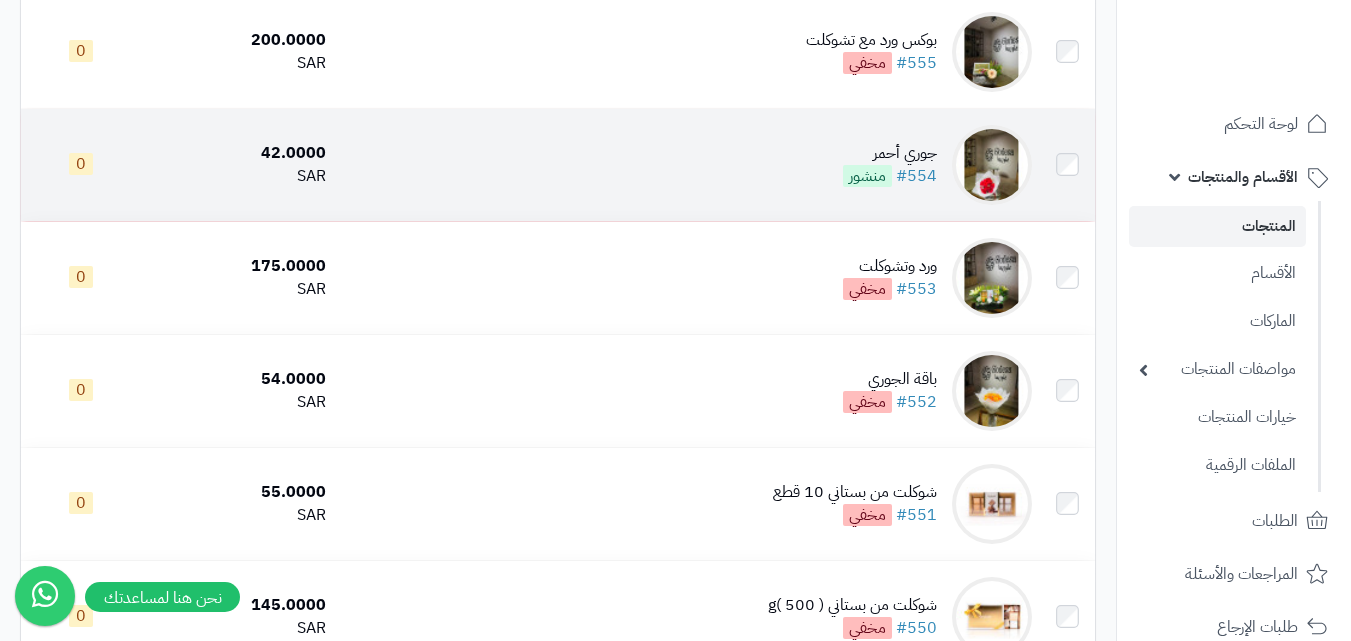 click at bounding box center (992, 165) 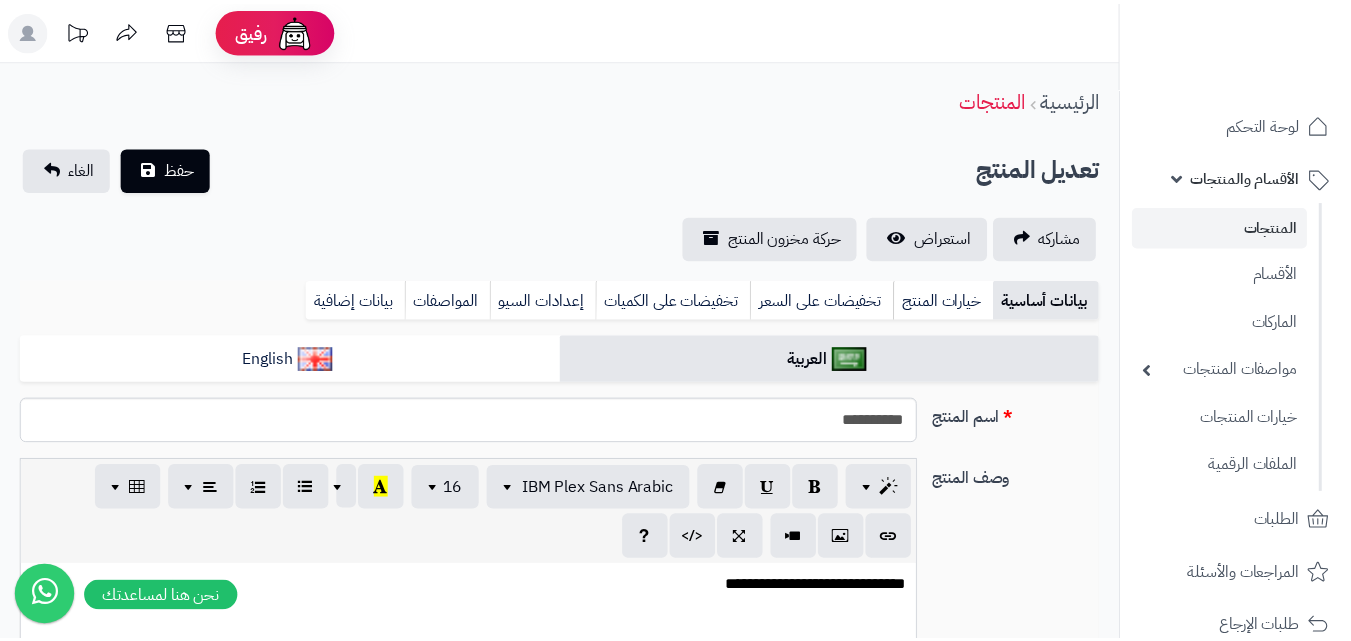 scroll, scrollTop: 0, scrollLeft: 0, axis: both 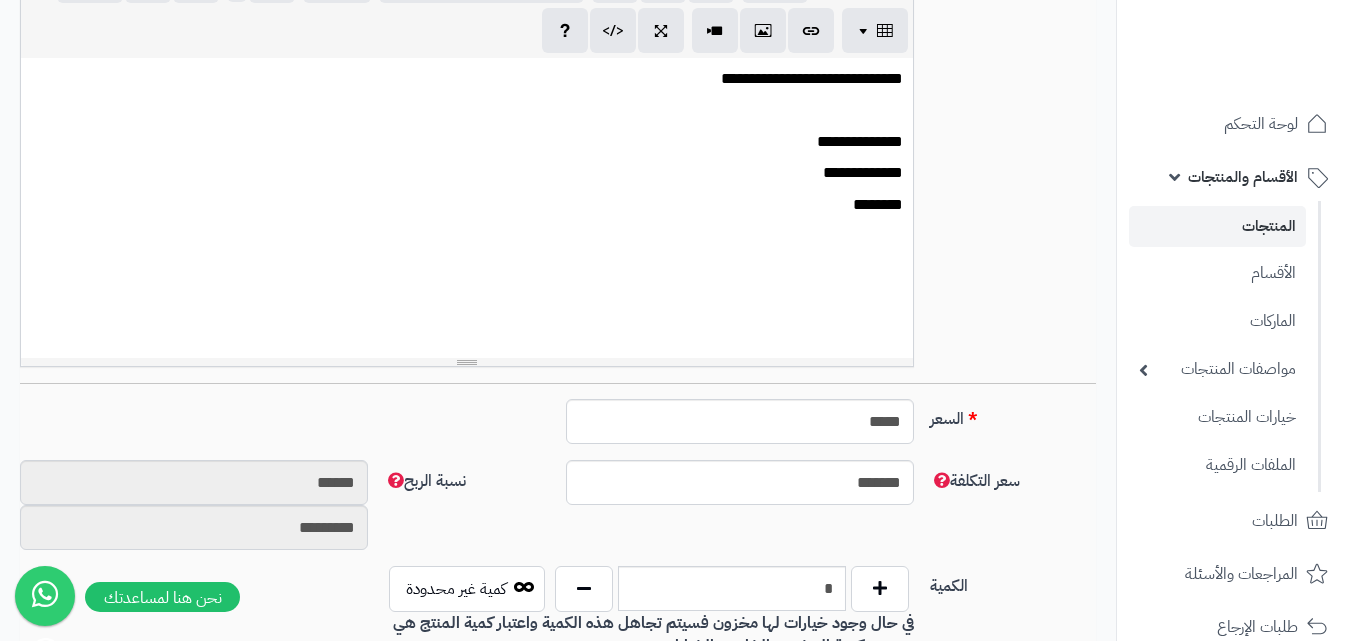 drag, startPoint x: 1053, startPoint y: 450, endPoint x: 1065, endPoint y: 522, distance: 72.99315 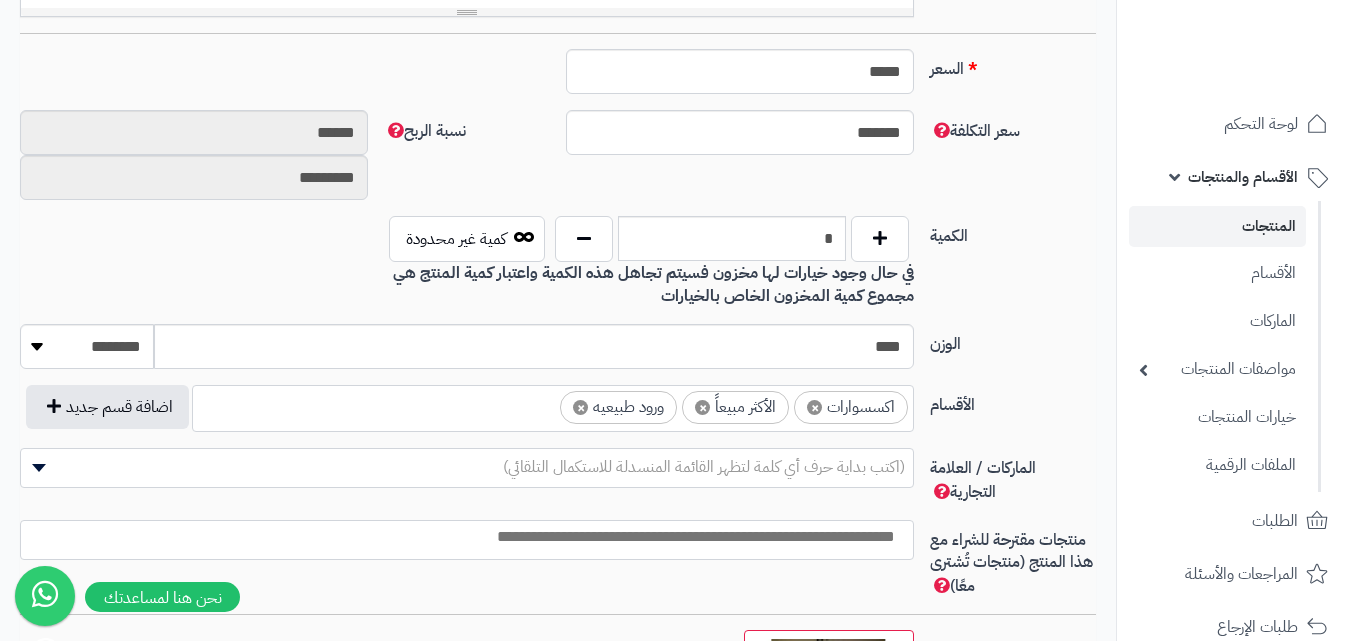 scroll, scrollTop: 865, scrollLeft: 0, axis: vertical 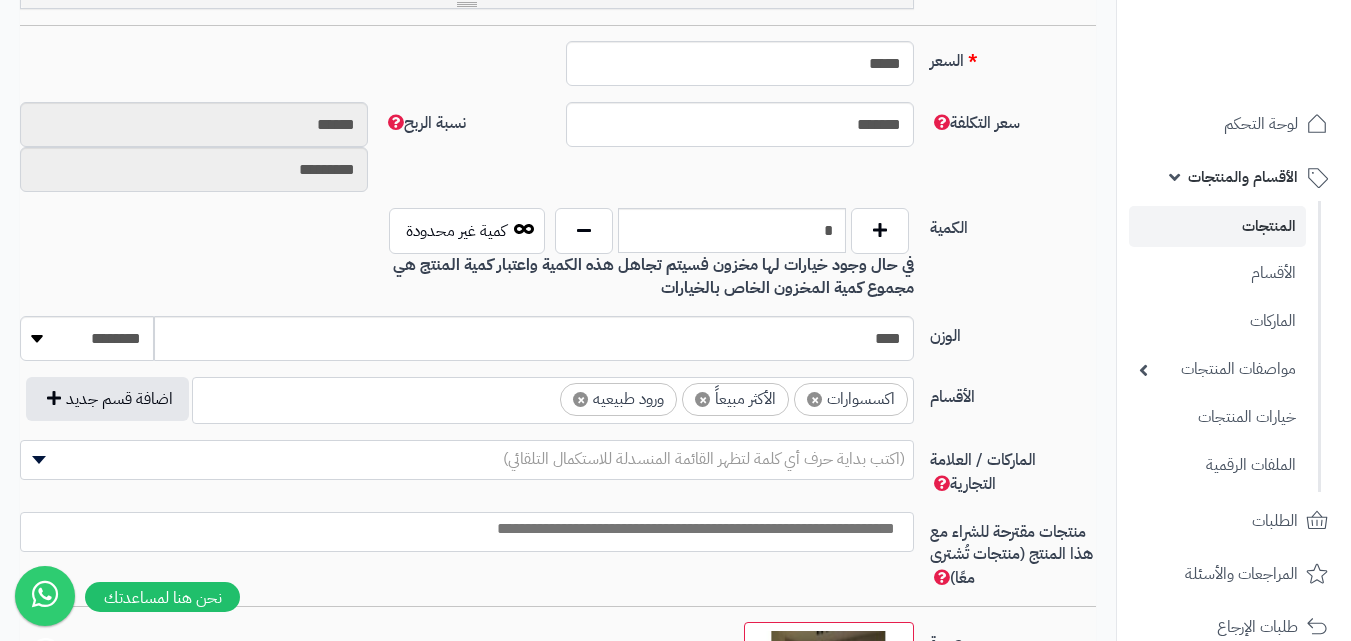 drag, startPoint x: 1065, startPoint y: 522, endPoint x: 1065, endPoint y: 552, distance: 30 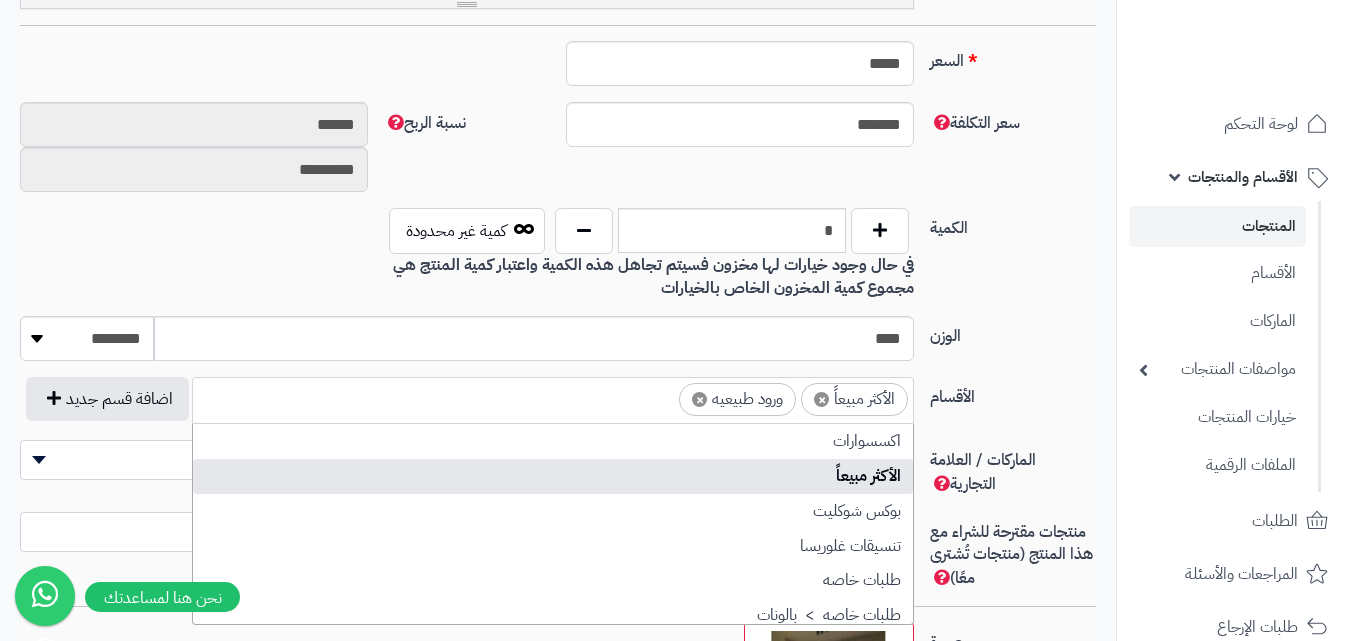 click on "×" at bounding box center (821, 399) 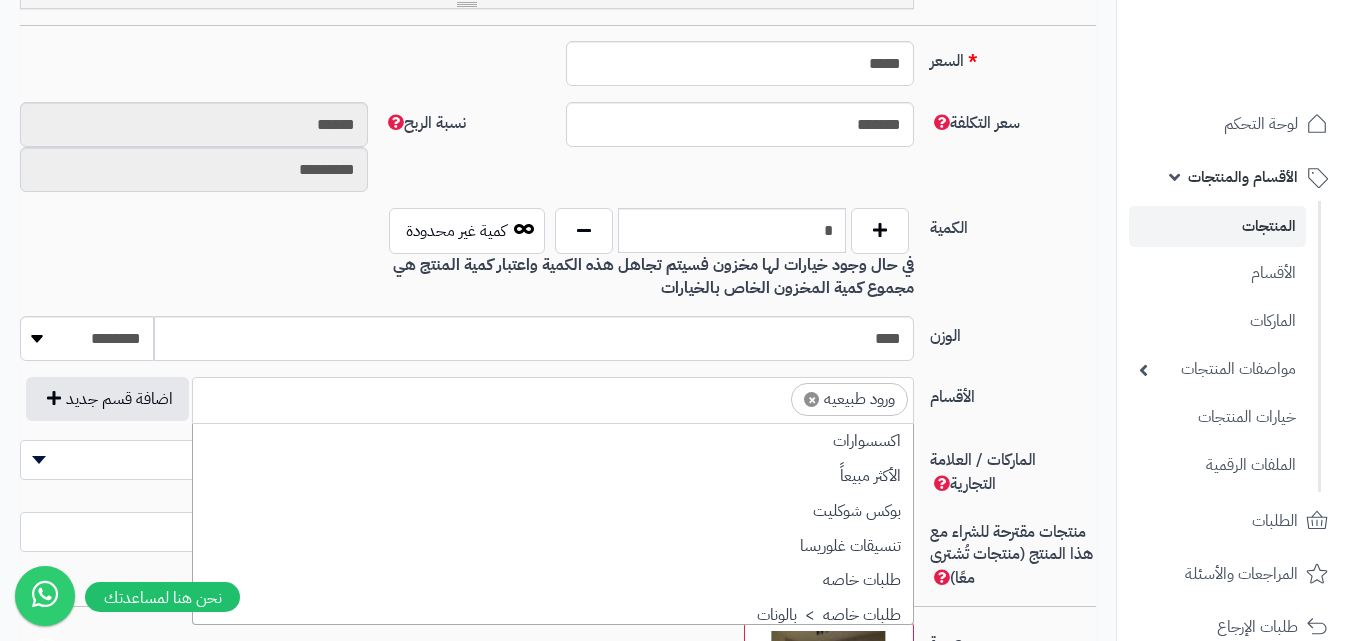 scroll, scrollTop: 427, scrollLeft: 0, axis: vertical 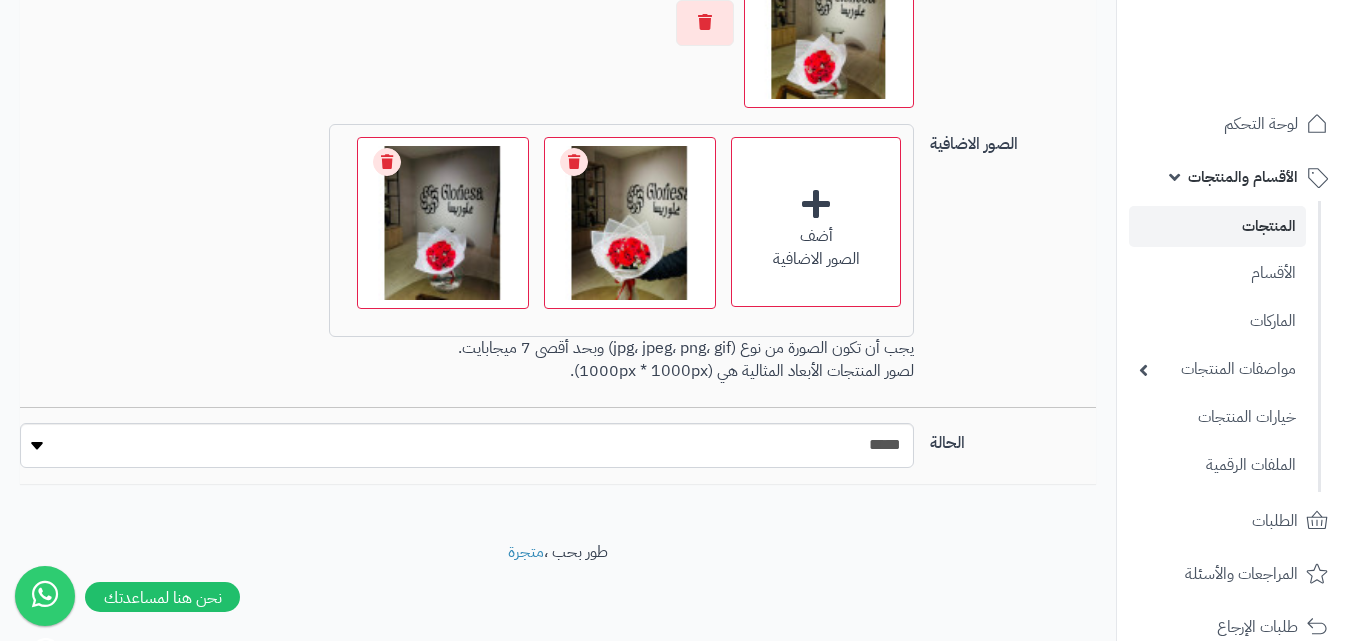 drag, startPoint x: 1054, startPoint y: 386, endPoint x: 1054, endPoint y: 454, distance: 68 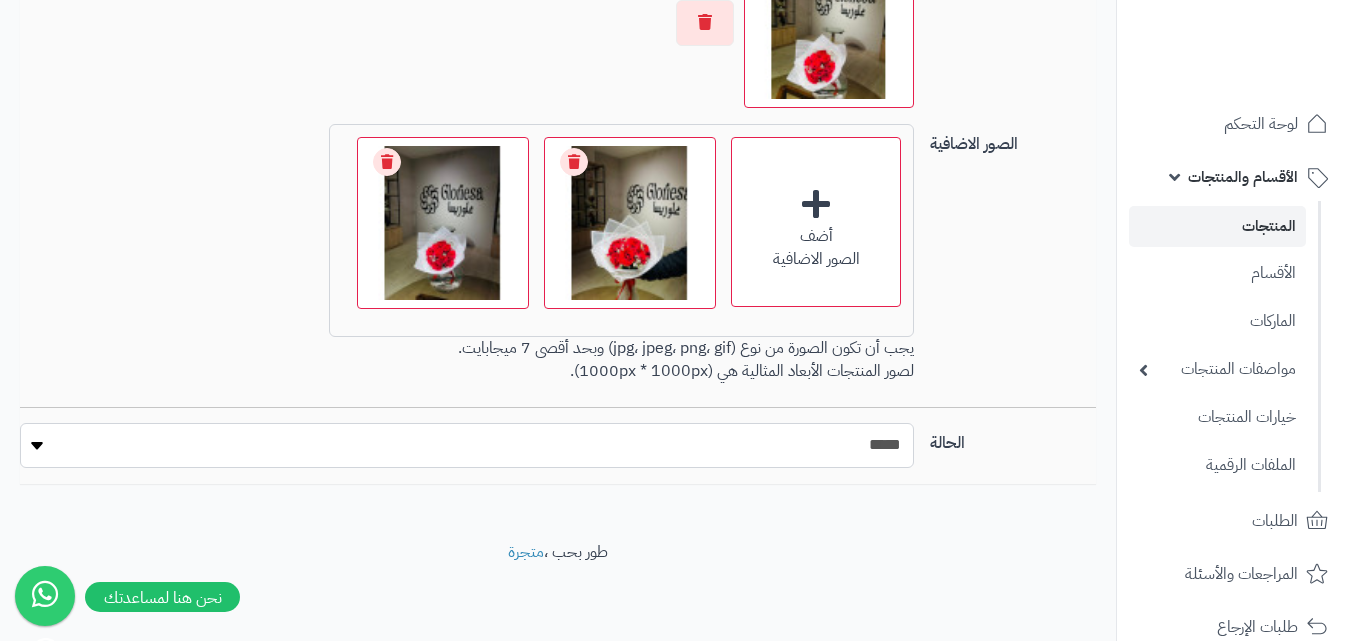 click on "***** ****" at bounding box center [467, 445] 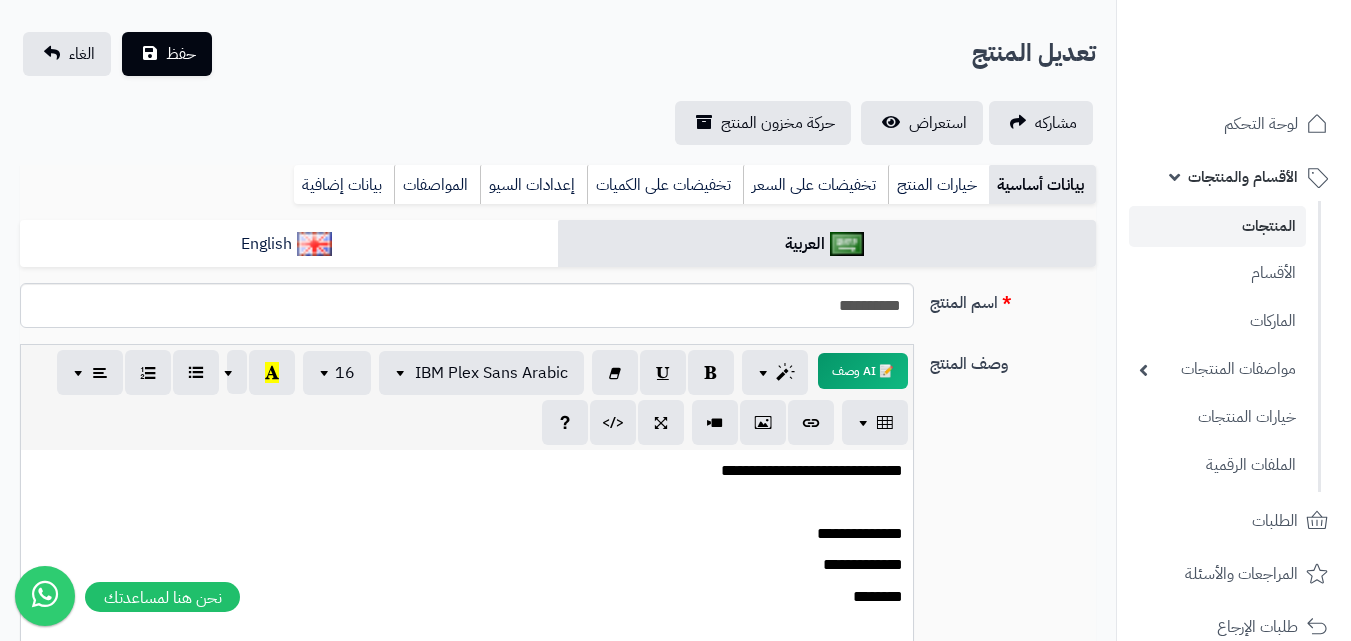 drag, startPoint x: 1054, startPoint y: 338, endPoint x: 1035, endPoint y: 284, distance: 57.245087 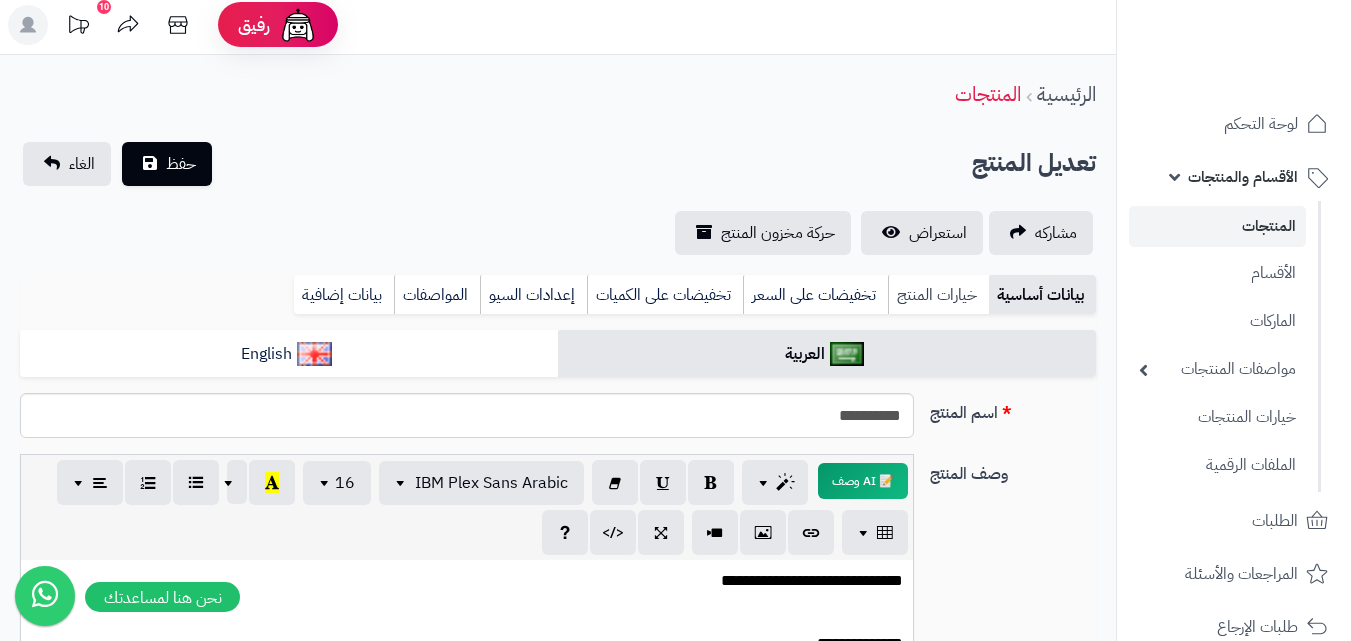 scroll, scrollTop: 6, scrollLeft: 0, axis: vertical 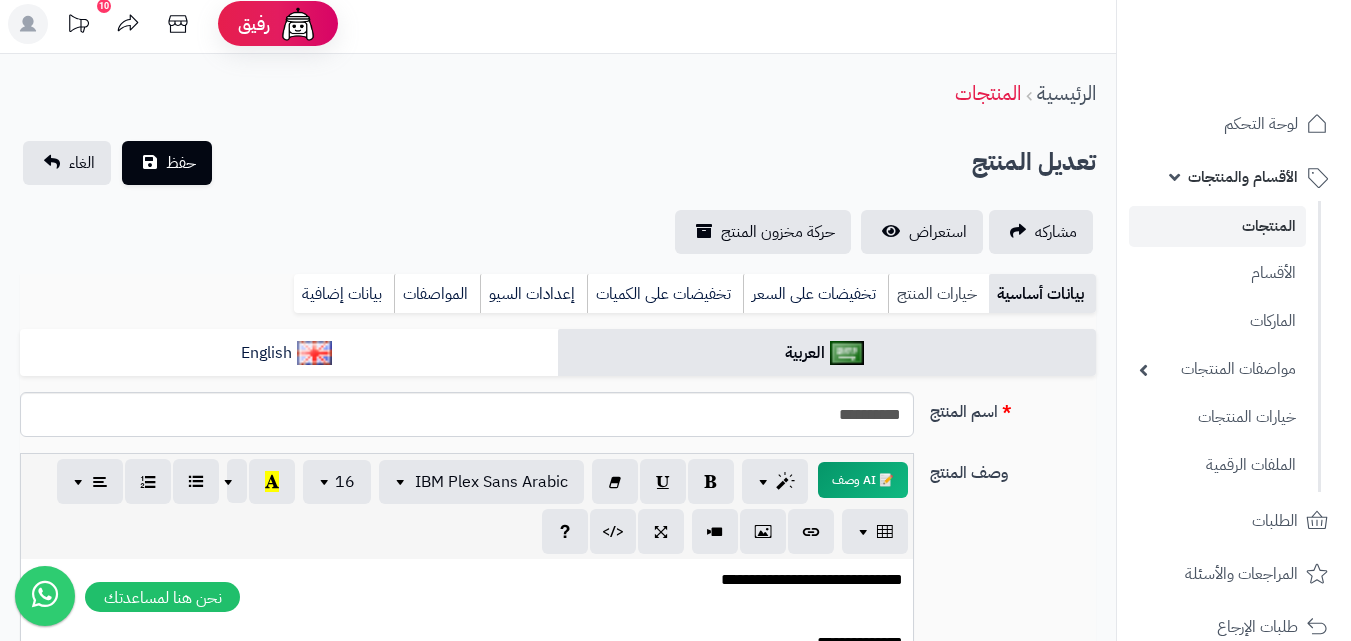 click on "خيارات المنتج" at bounding box center (938, 294) 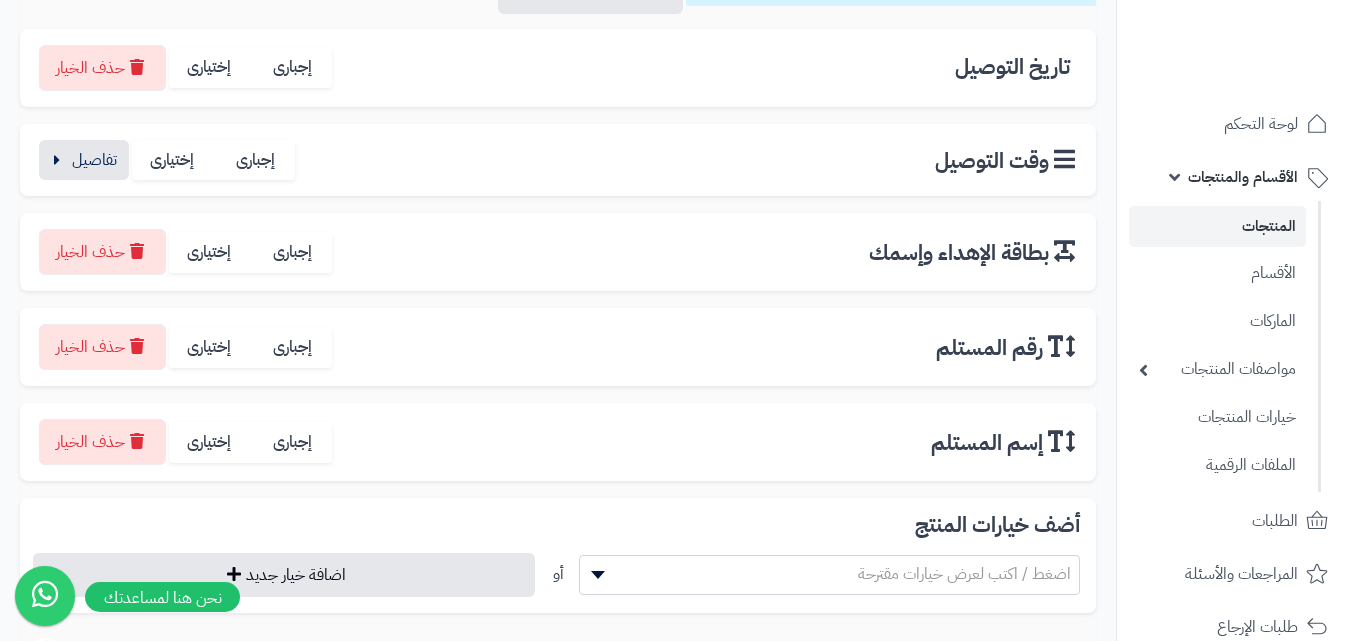 drag, startPoint x: 1096, startPoint y: 394, endPoint x: 1095, endPoint y: 459, distance: 65.00769 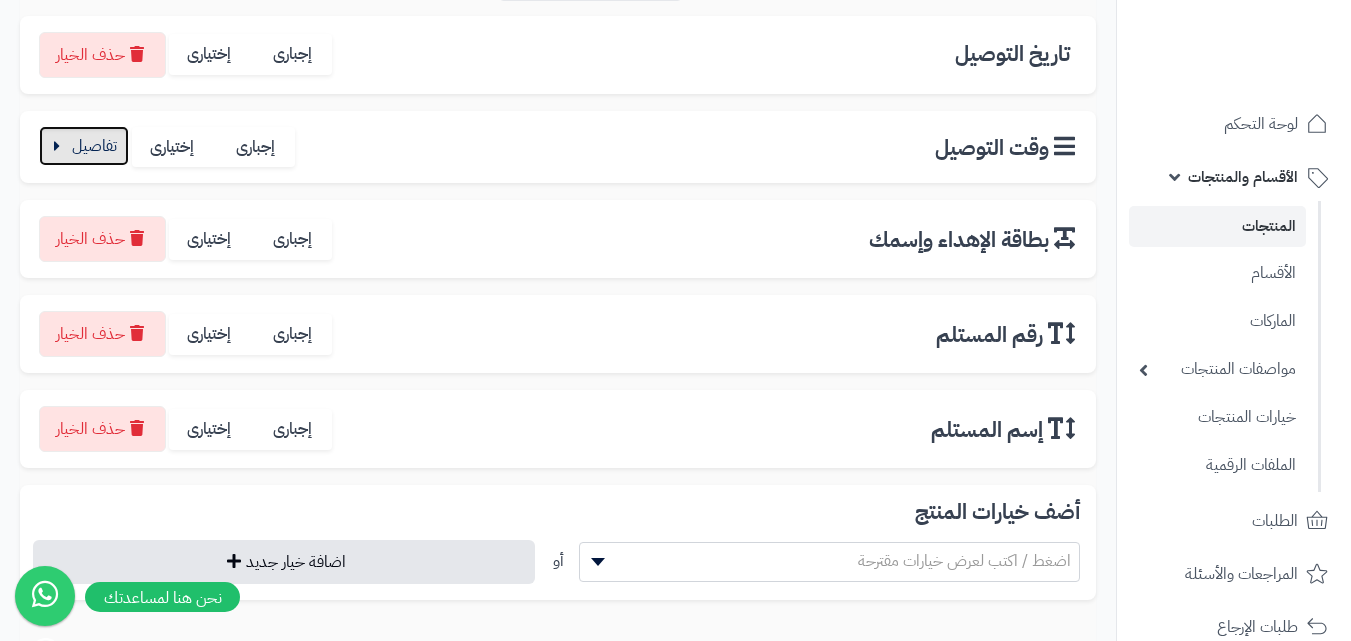 click at bounding box center [84, 146] 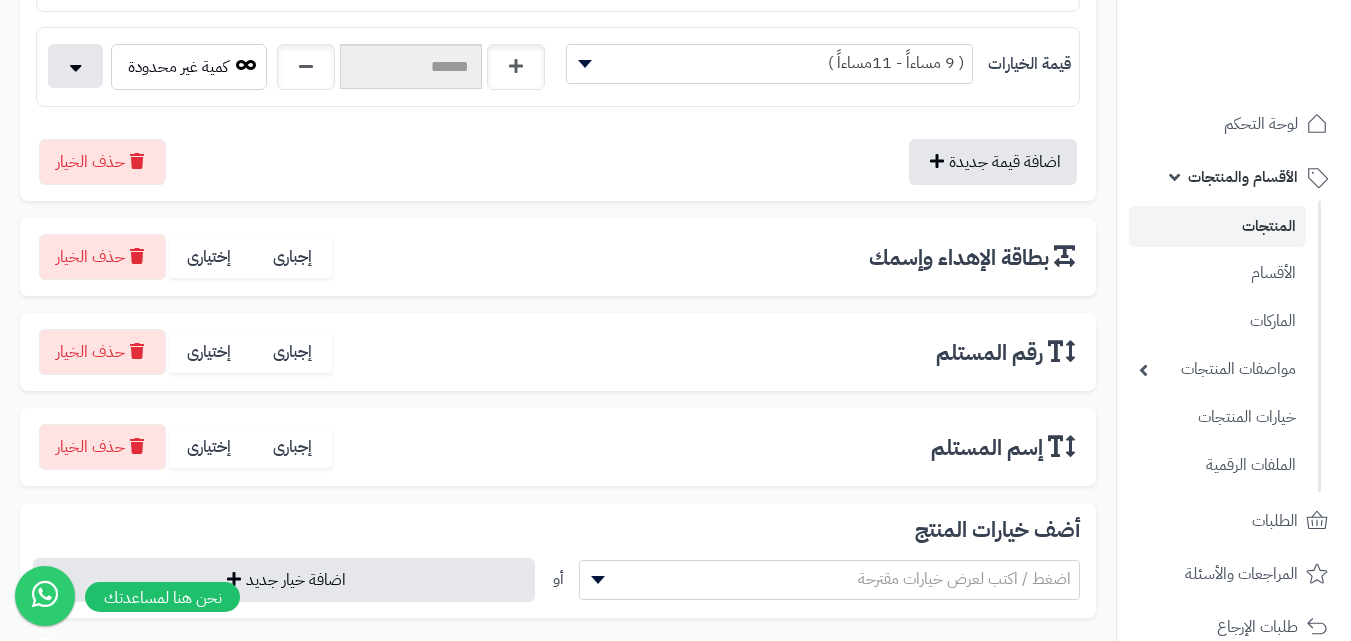 scroll, scrollTop: 752, scrollLeft: 0, axis: vertical 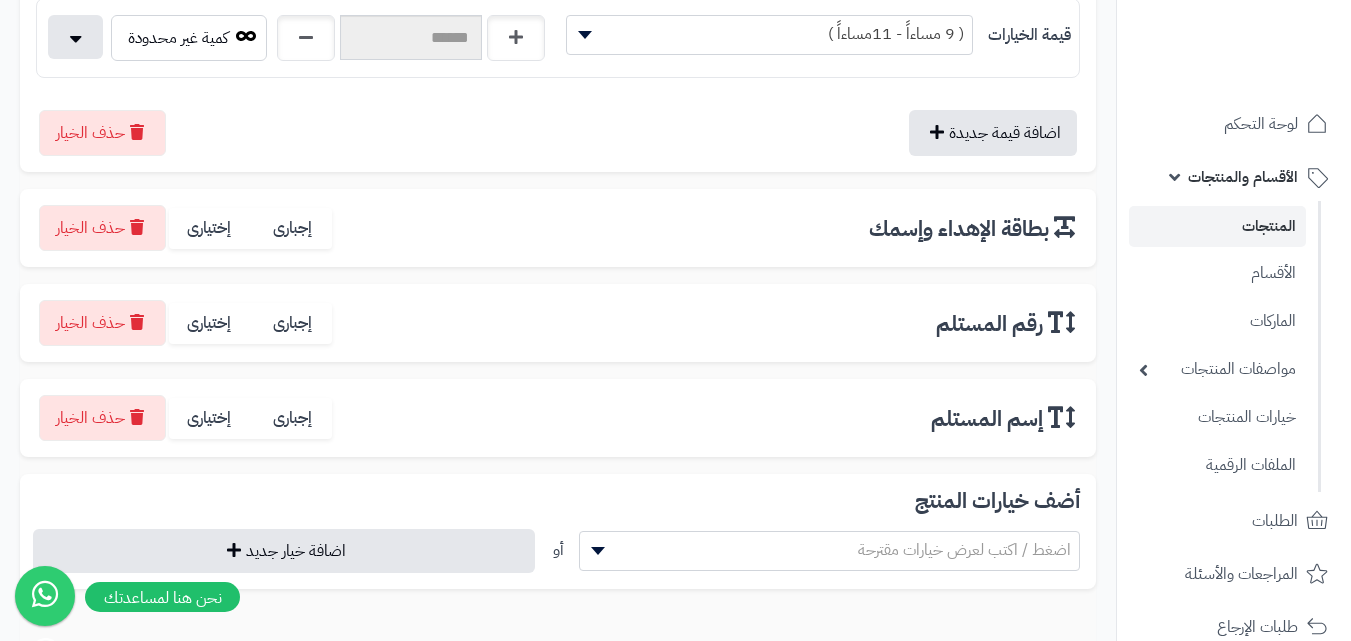 drag, startPoint x: 617, startPoint y: 486, endPoint x: 623, endPoint y: 539, distance: 53.338543 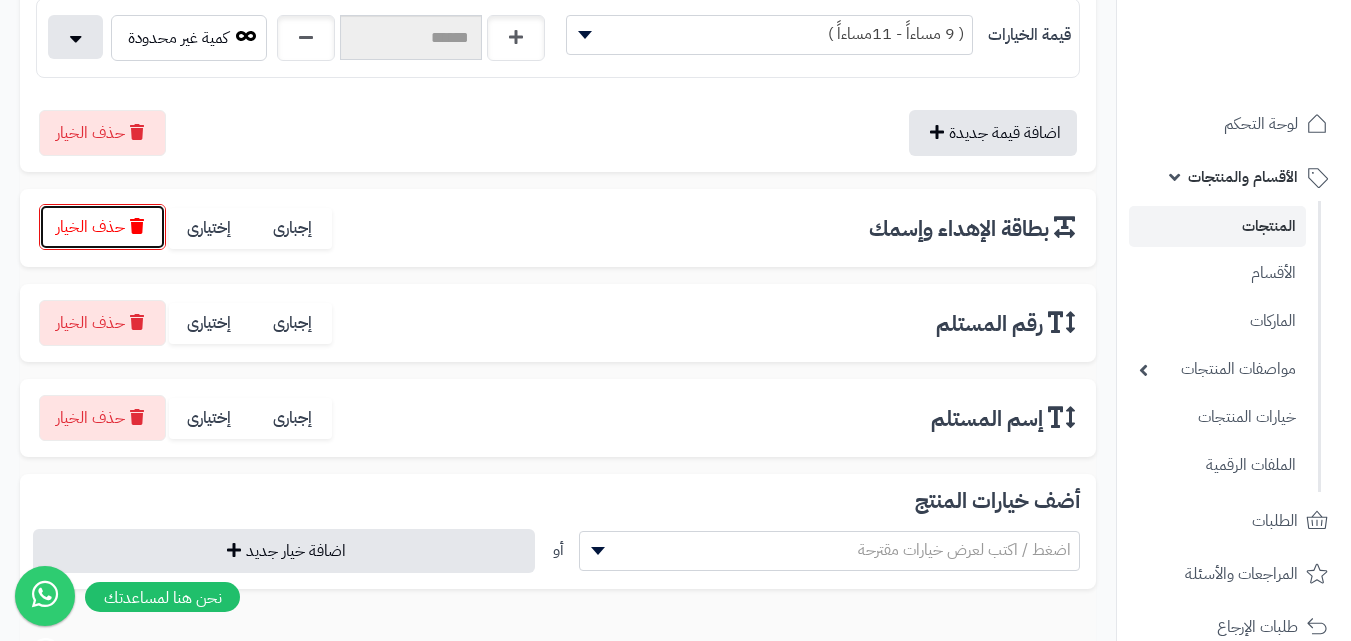 click on "حذف الخيار" at bounding box center (102, 227) 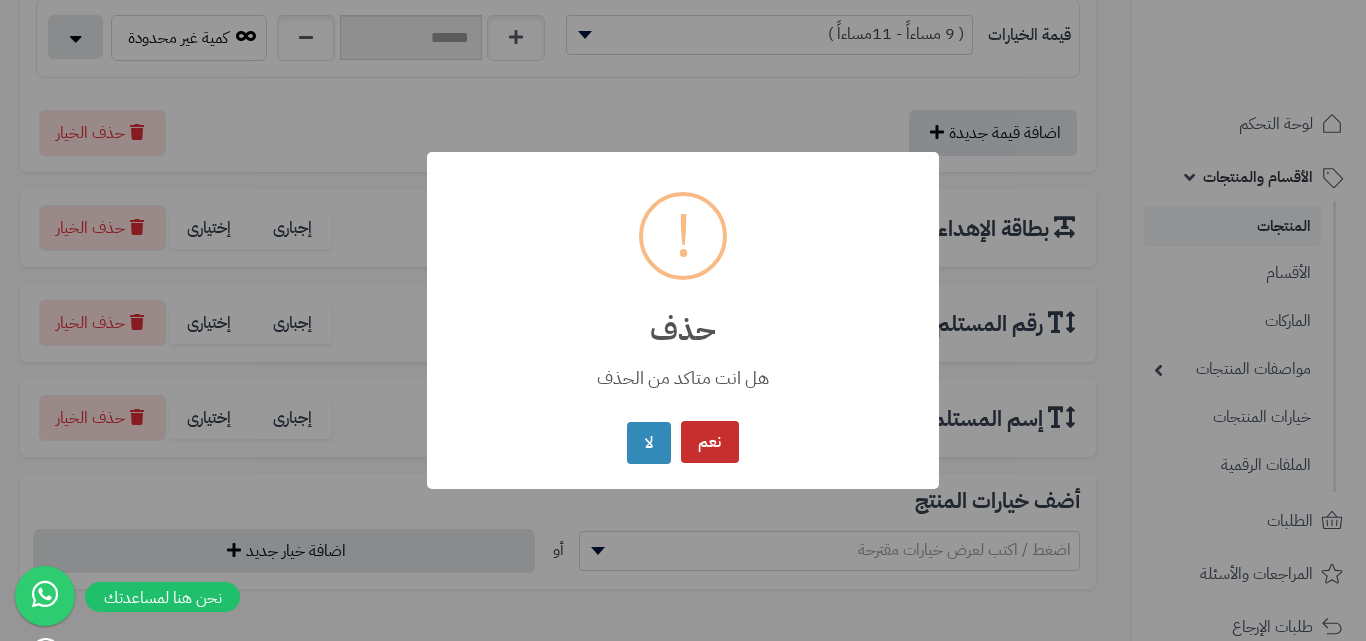 click on "نعم" at bounding box center (710, 442) 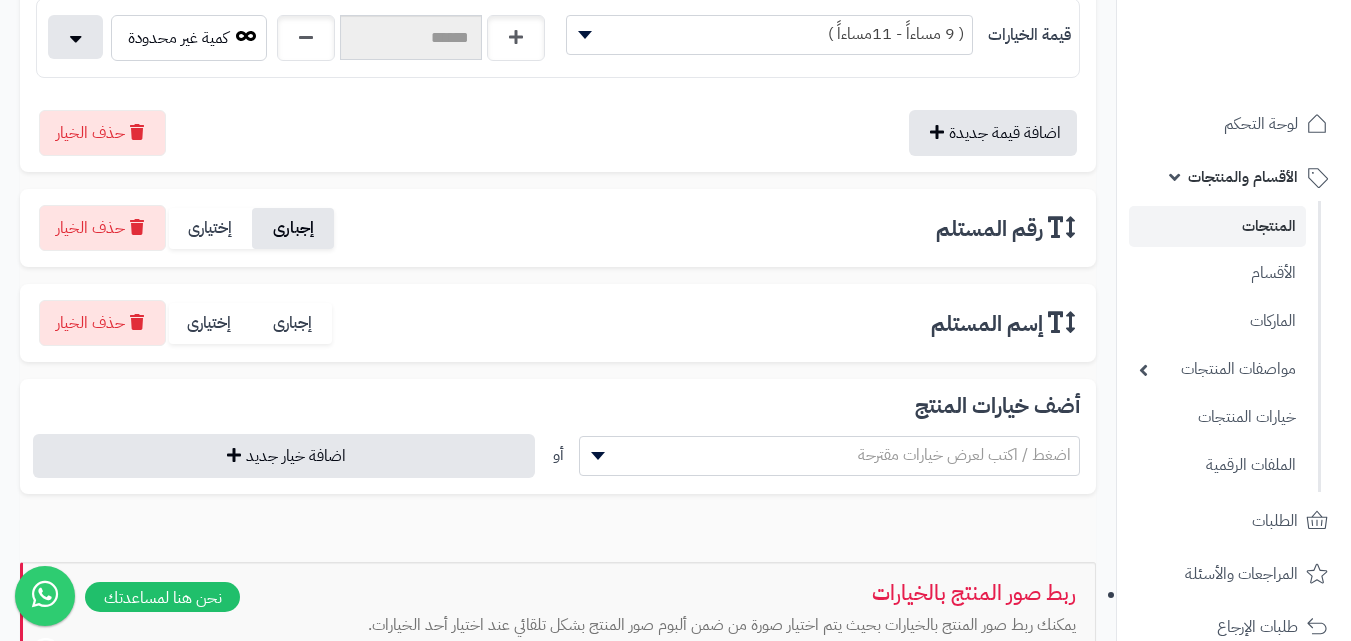 click on "إجبارى" at bounding box center (293, 228) 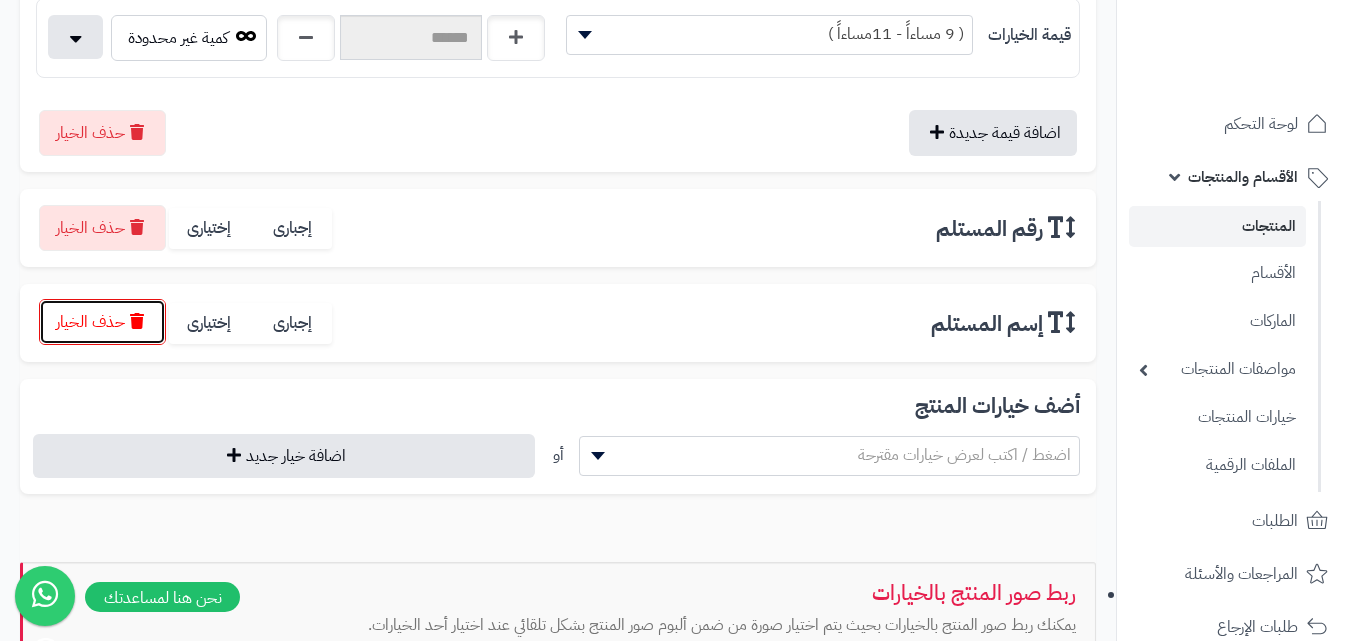 click on "حذف الخيار" at bounding box center (102, 322) 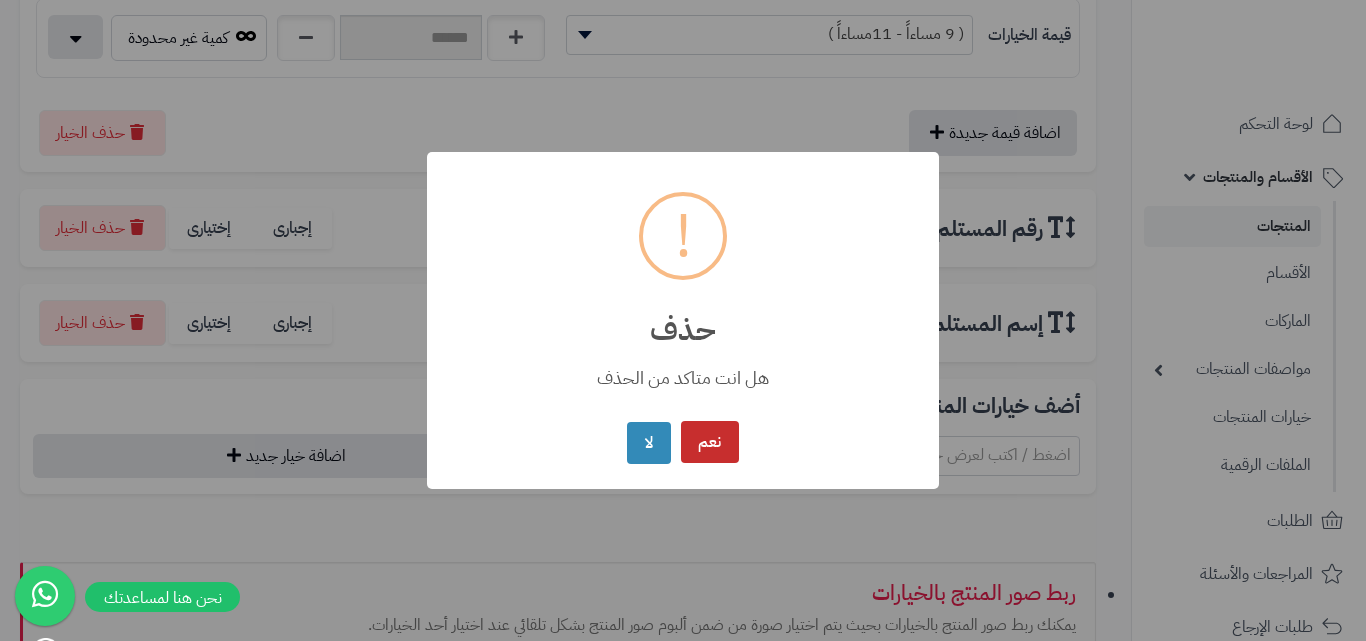 click on "نعم" at bounding box center [710, 442] 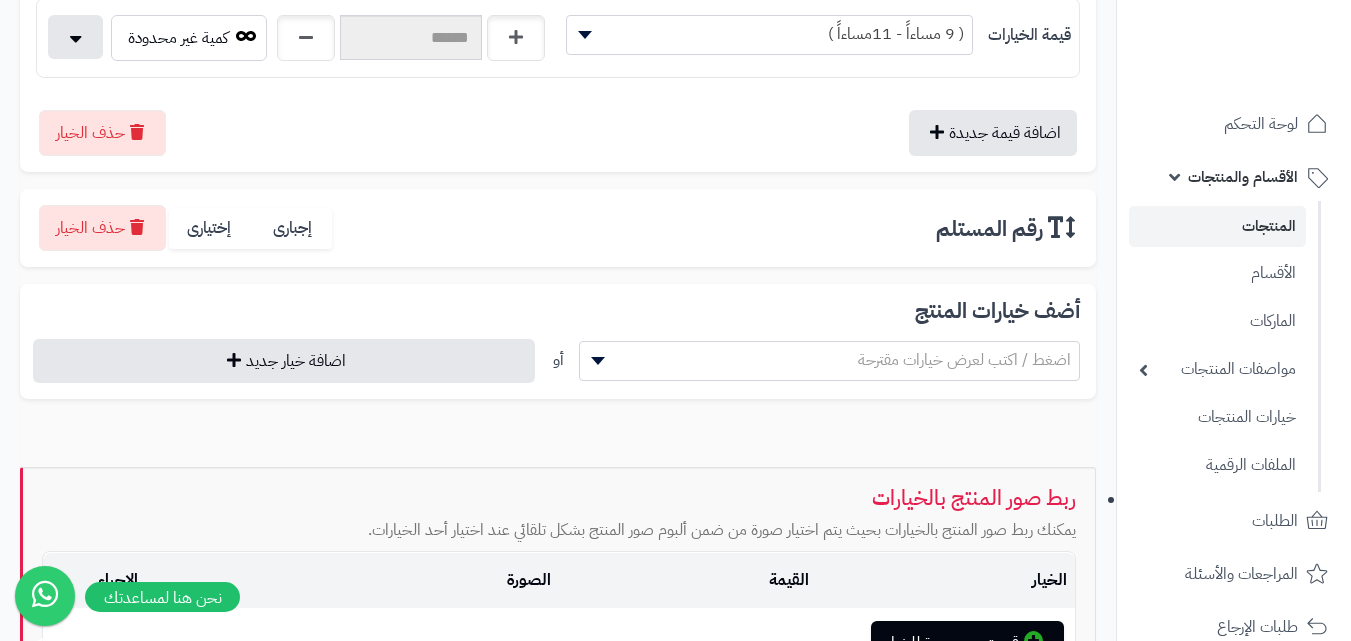 click on "اضغط / اكتب لعرض خيارات مقترحة" at bounding box center [964, 360] 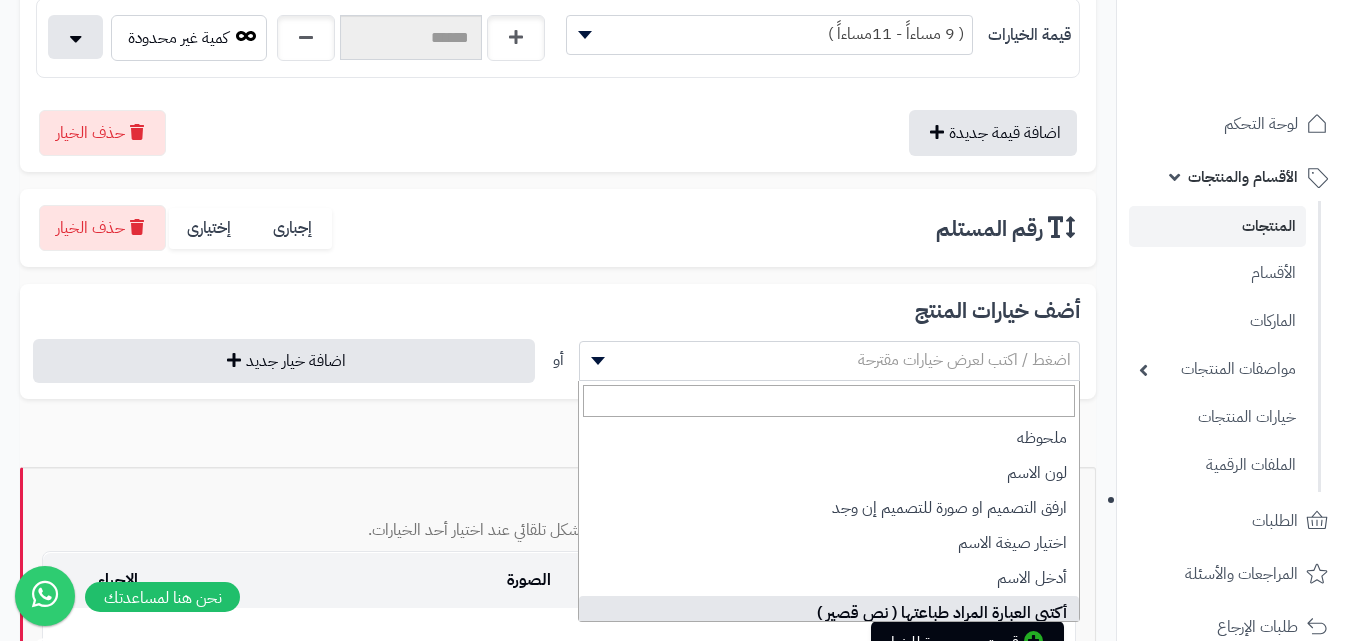 select on "**" 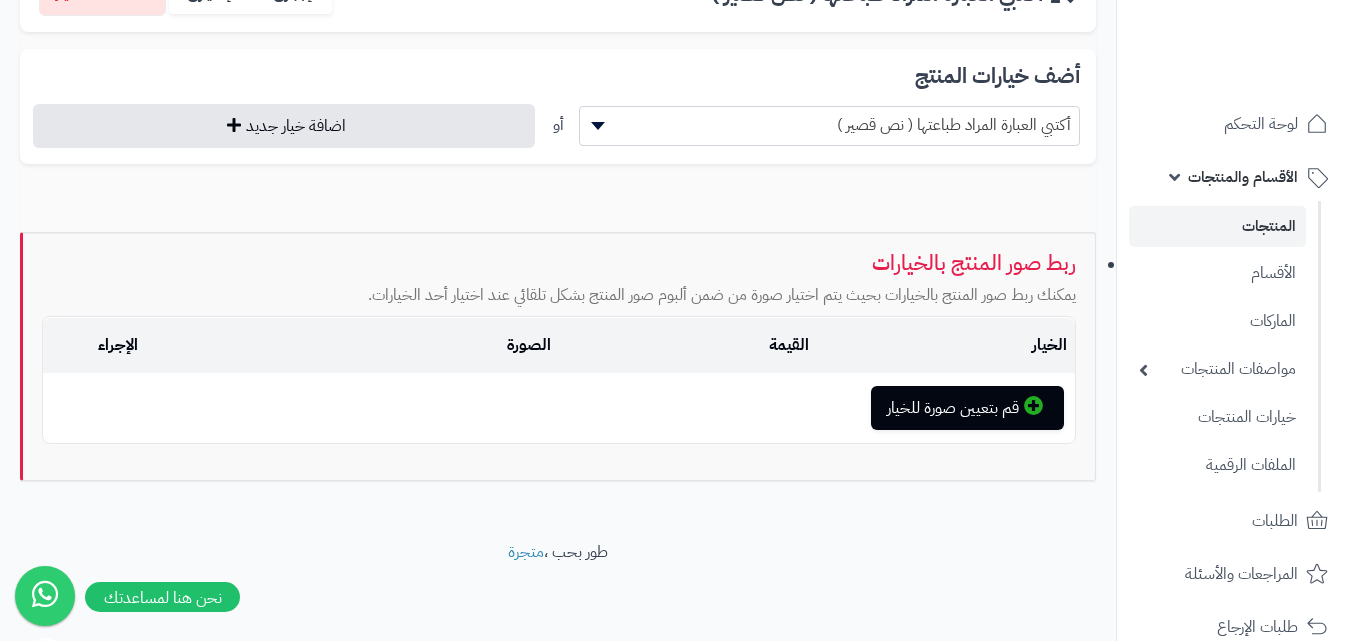 scroll, scrollTop: 719, scrollLeft: 0, axis: vertical 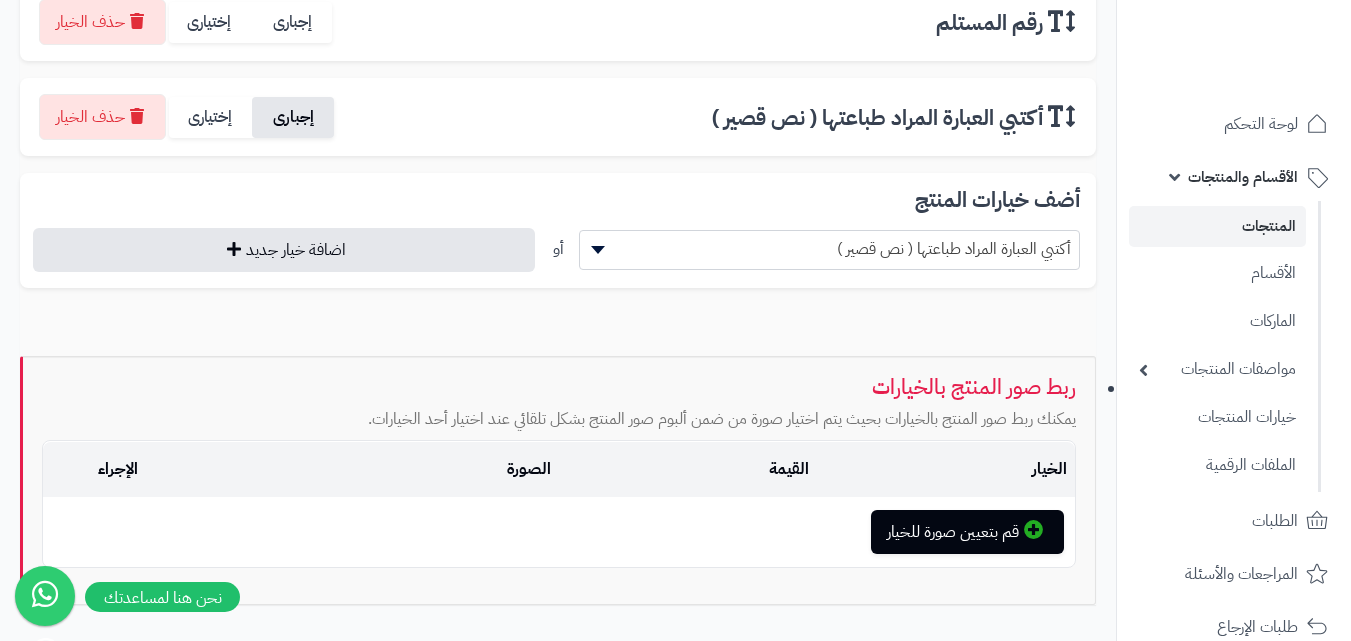 drag, startPoint x: 307, startPoint y: 49, endPoint x: 324, endPoint y: 13, distance: 39.812057 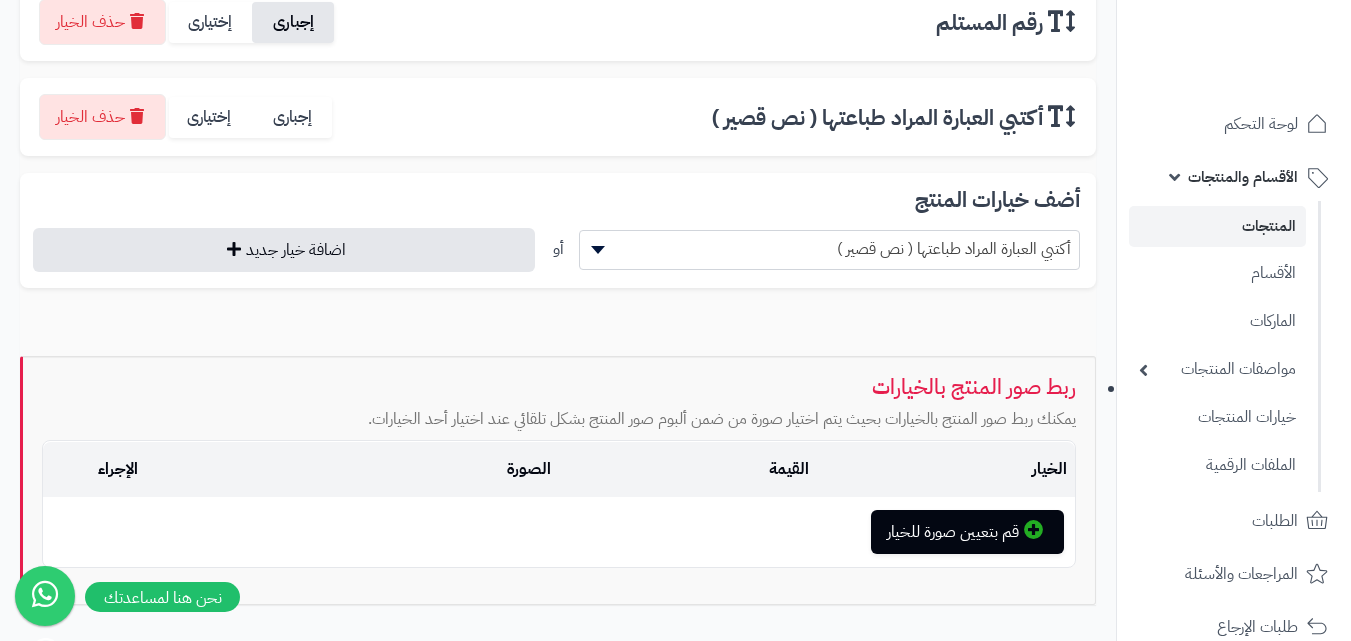scroll, scrollTop: 591, scrollLeft: 0, axis: vertical 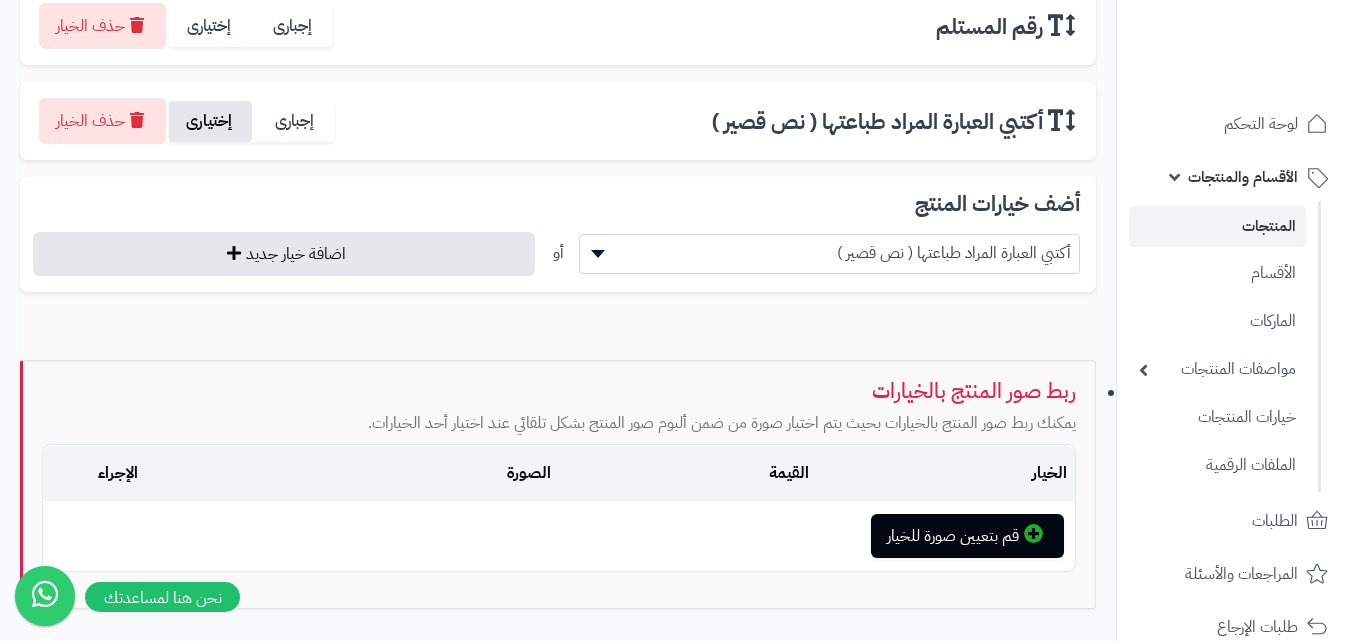 click on "إختيارى" at bounding box center (210, 121) 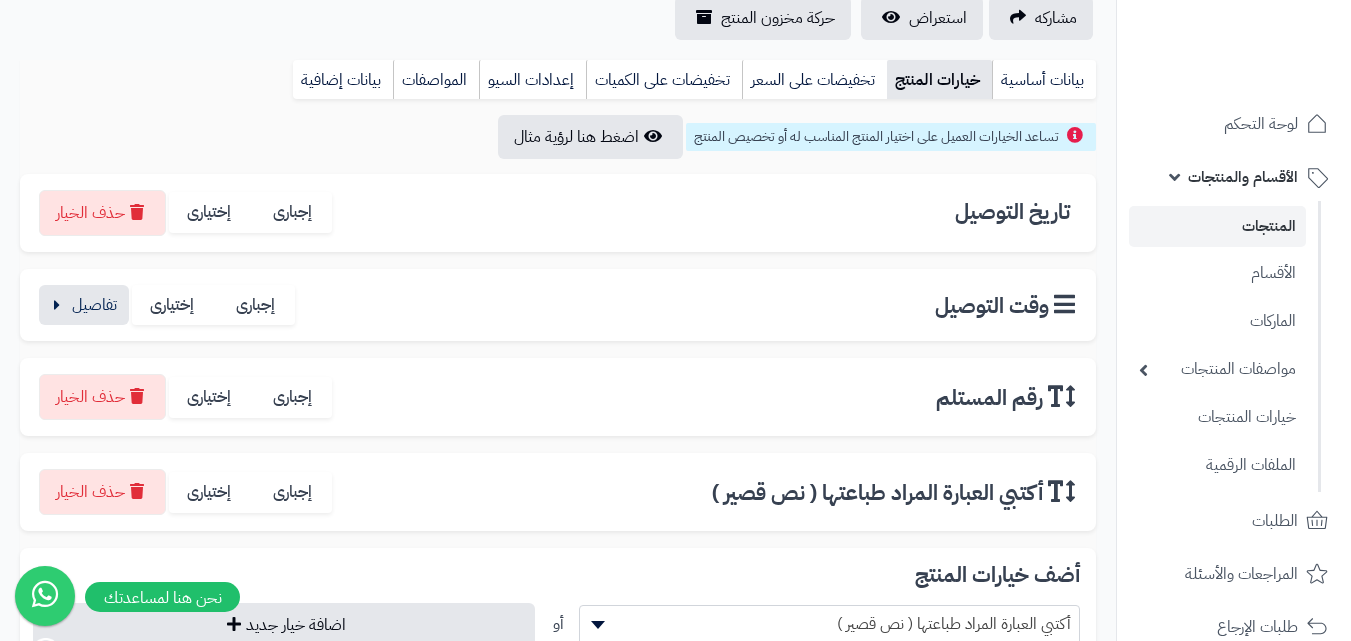 scroll, scrollTop: 0, scrollLeft: 0, axis: both 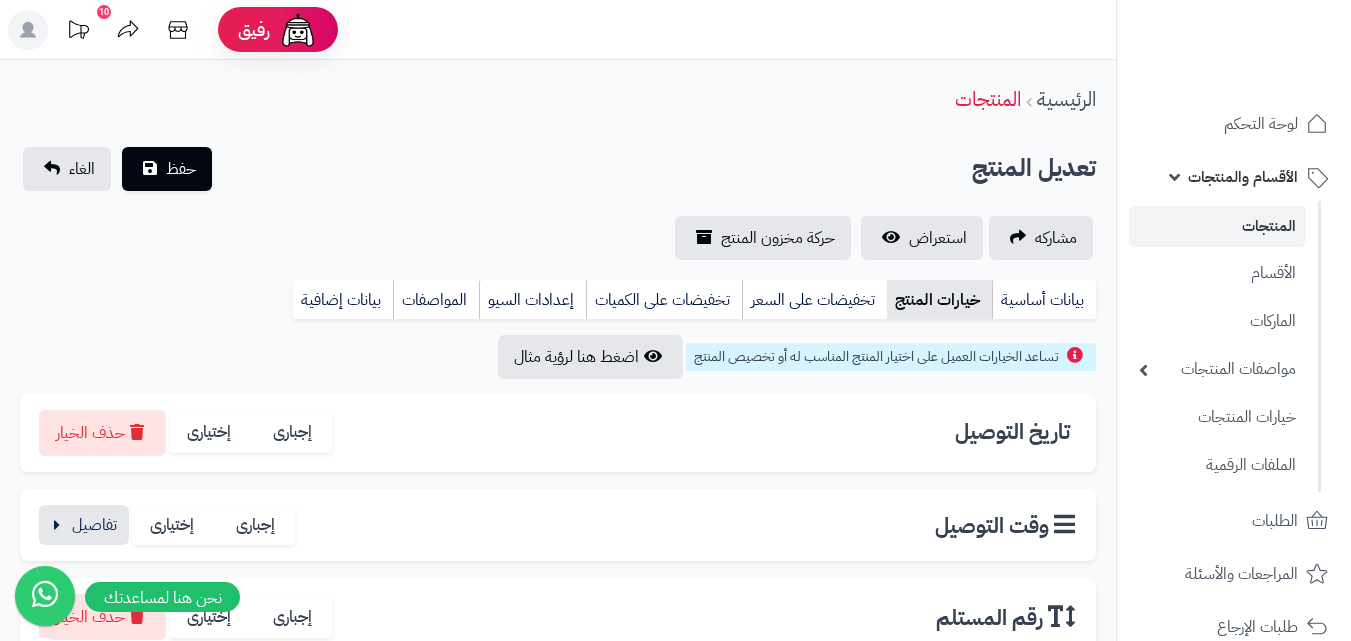 drag, startPoint x: 1071, startPoint y: 334, endPoint x: 1067, endPoint y: 174, distance: 160.04999 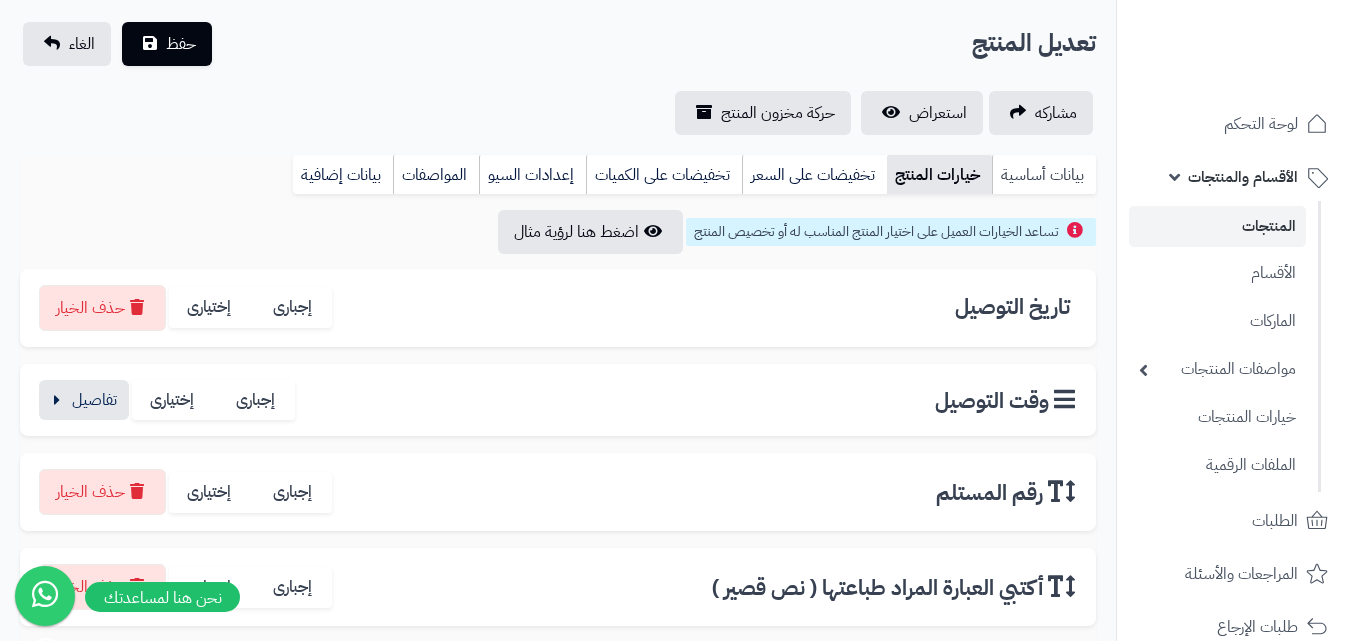 scroll, scrollTop: 124, scrollLeft: 0, axis: vertical 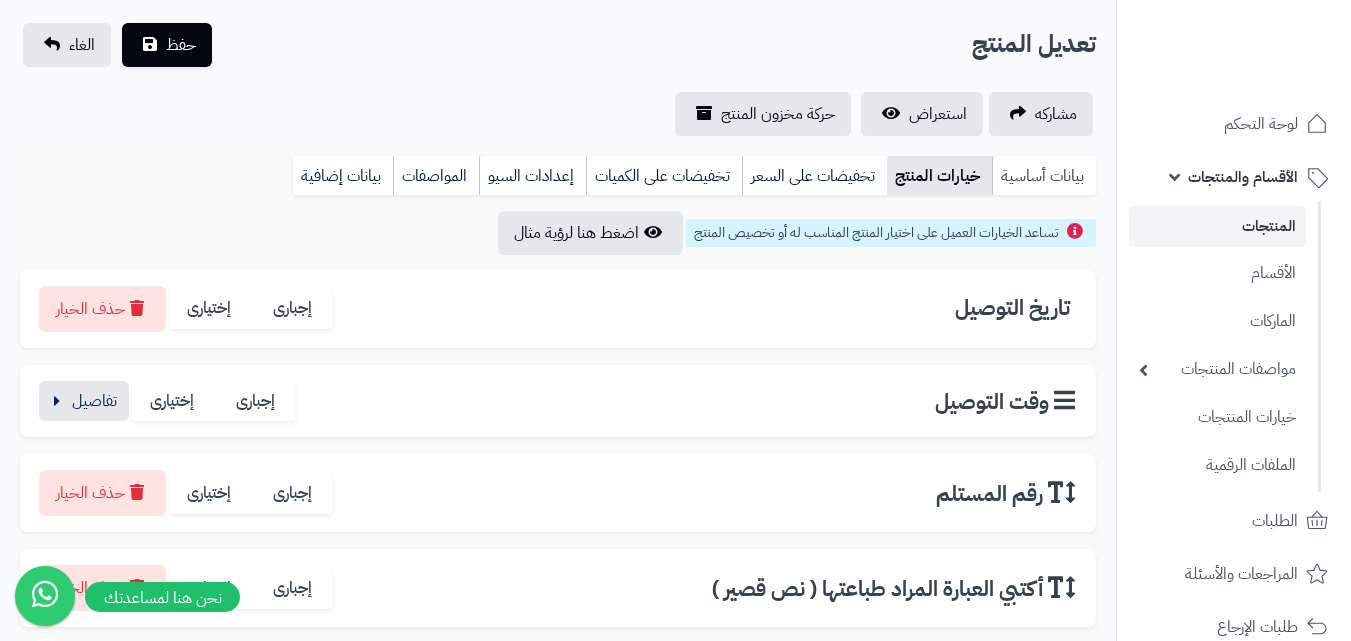 click on "بيانات أساسية" at bounding box center [1044, 176] 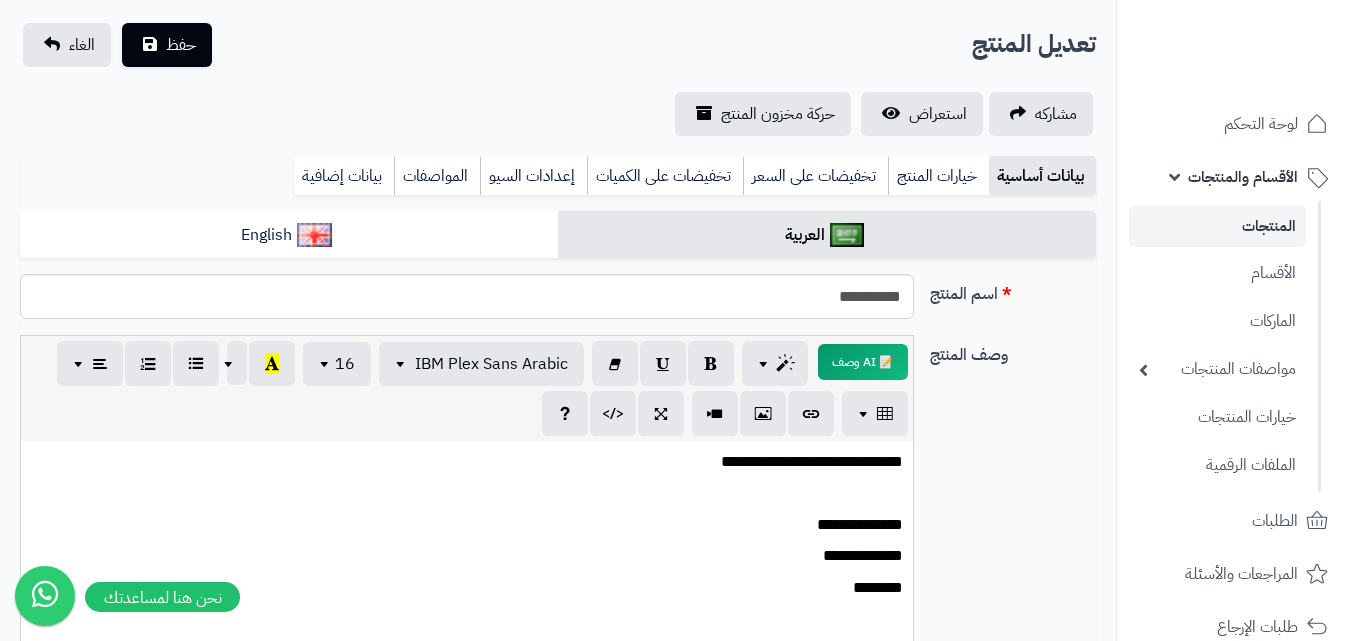 scroll, scrollTop: 0, scrollLeft: 0, axis: both 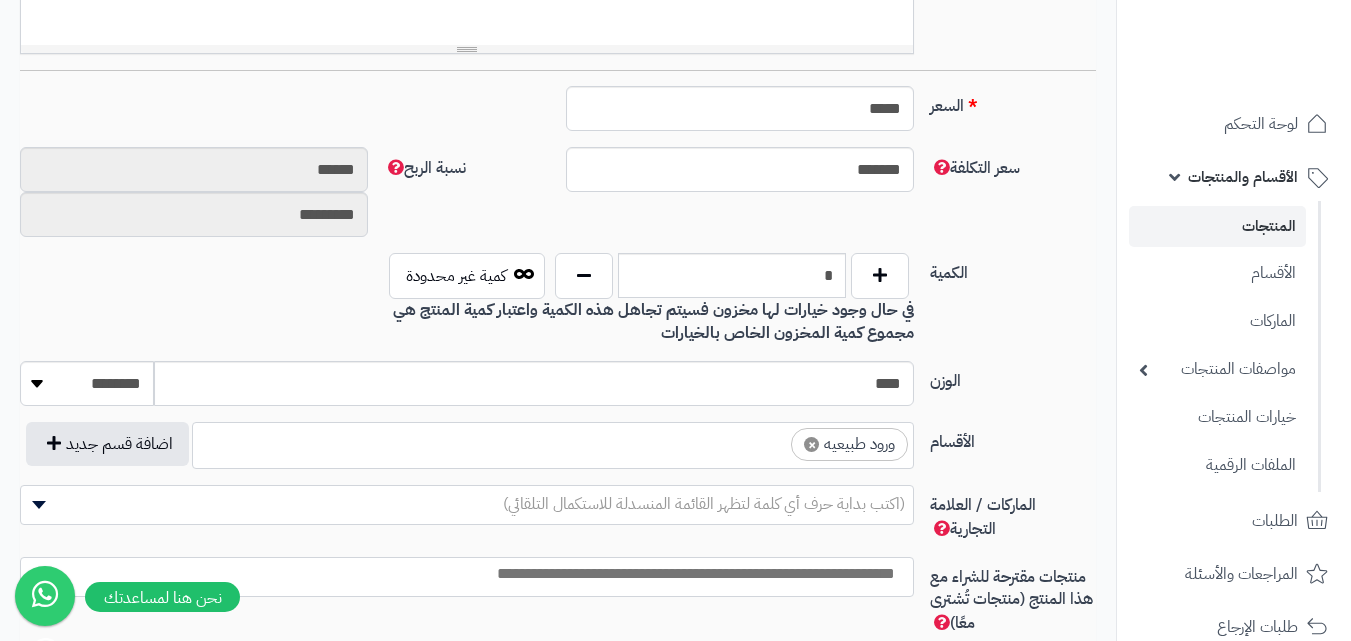 drag, startPoint x: 1072, startPoint y: 305, endPoint x: 1075, endPoint y: 363, distance: 58.077534 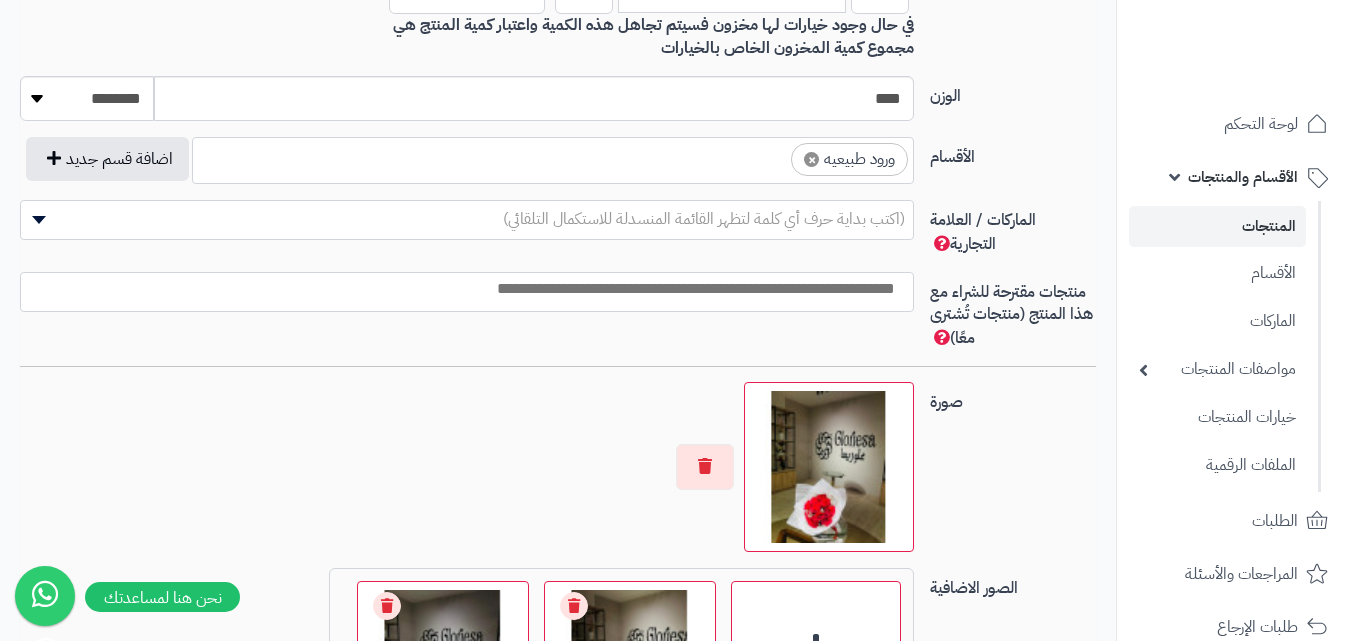 scroll, scrollTop: 888, scrollLeft: 0, axis: vertical 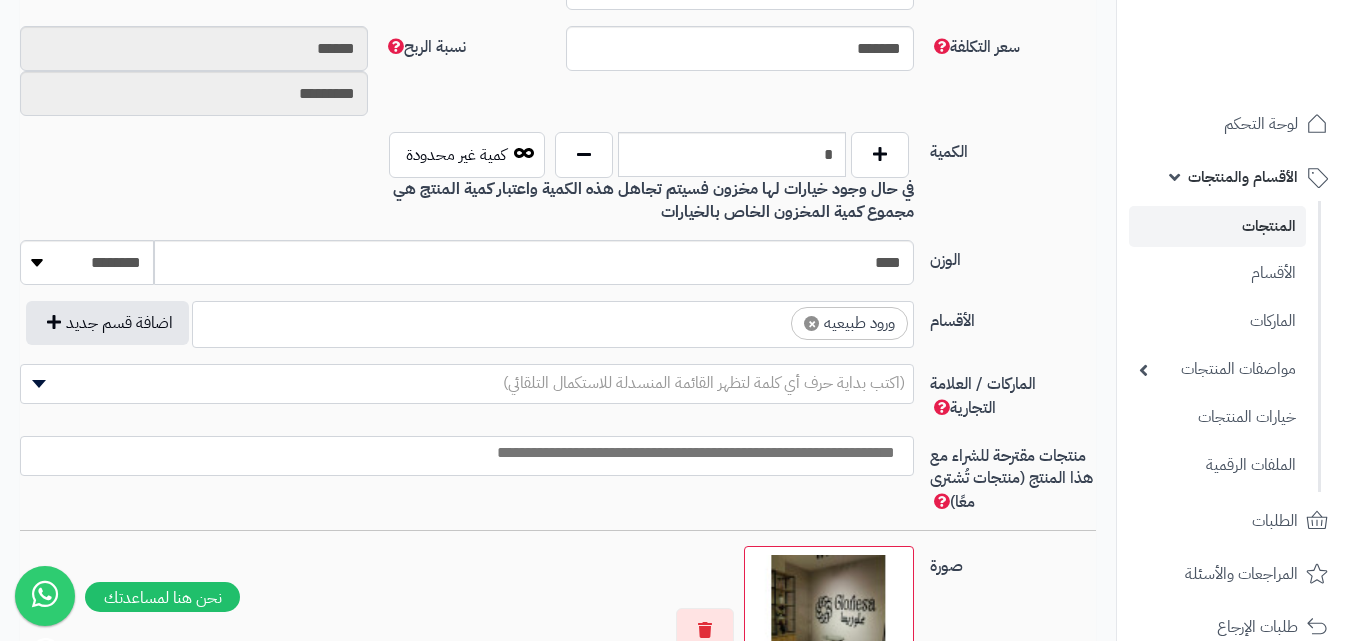drag, startPoint x: 1075, startPoint y: 363, endPoint x: 1077, endPoint y: 245, distance: 118.016945 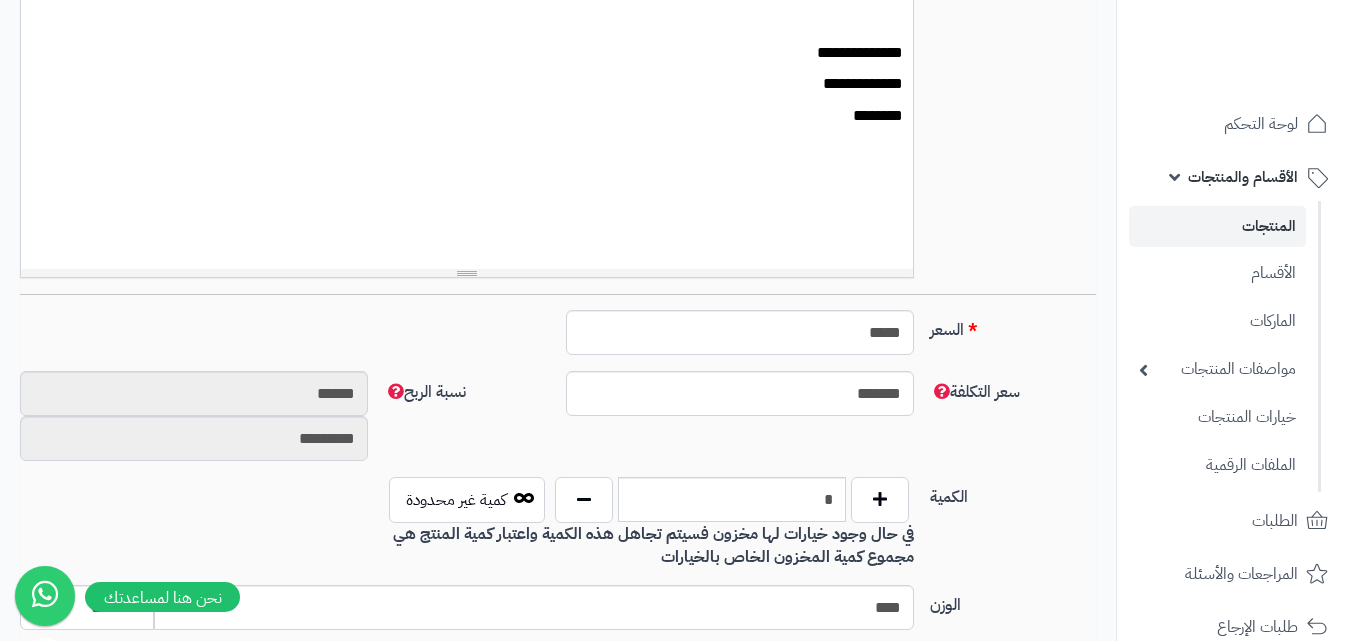 scroll, scrollTop: 0, scrollLeft: 0, axis: both 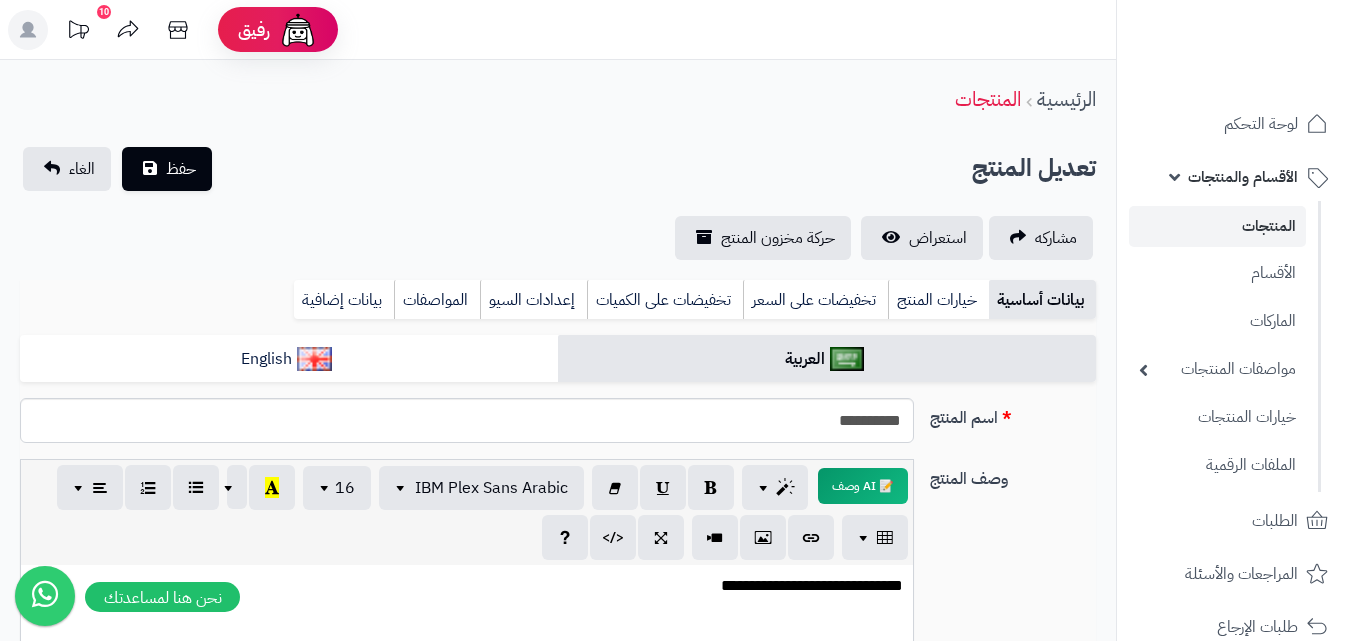 drag, startPoint x: 1073, startPoint y: 274, endPoint x: 1034, endPoint y: 69, distance: 208.67679 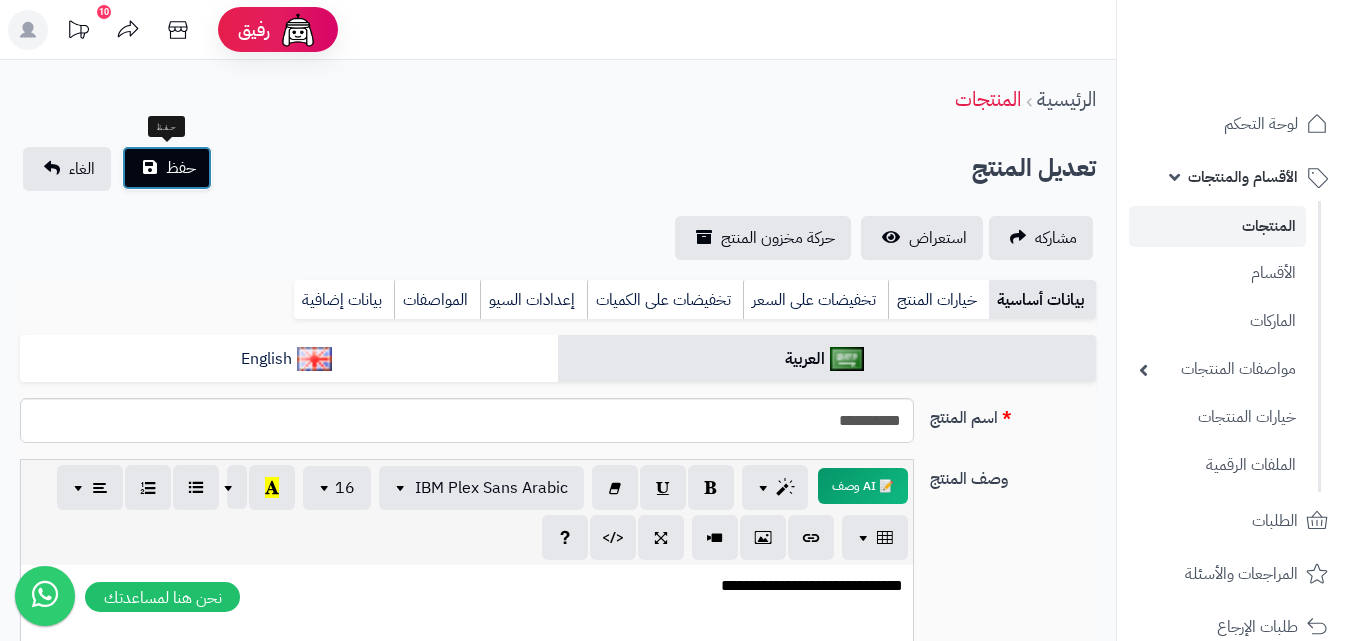 click on "حفظ" at bounding box center [167, 168] 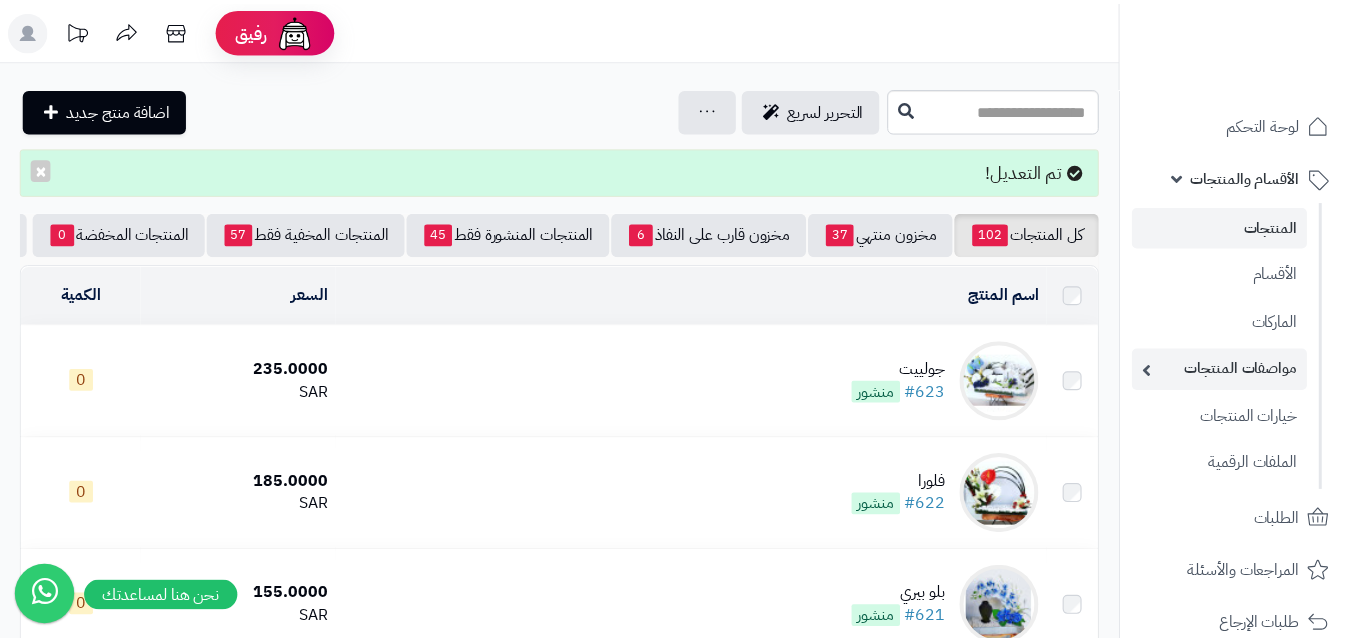 scroll, scrollTop: 0, scrollLeft: 0, axis: both 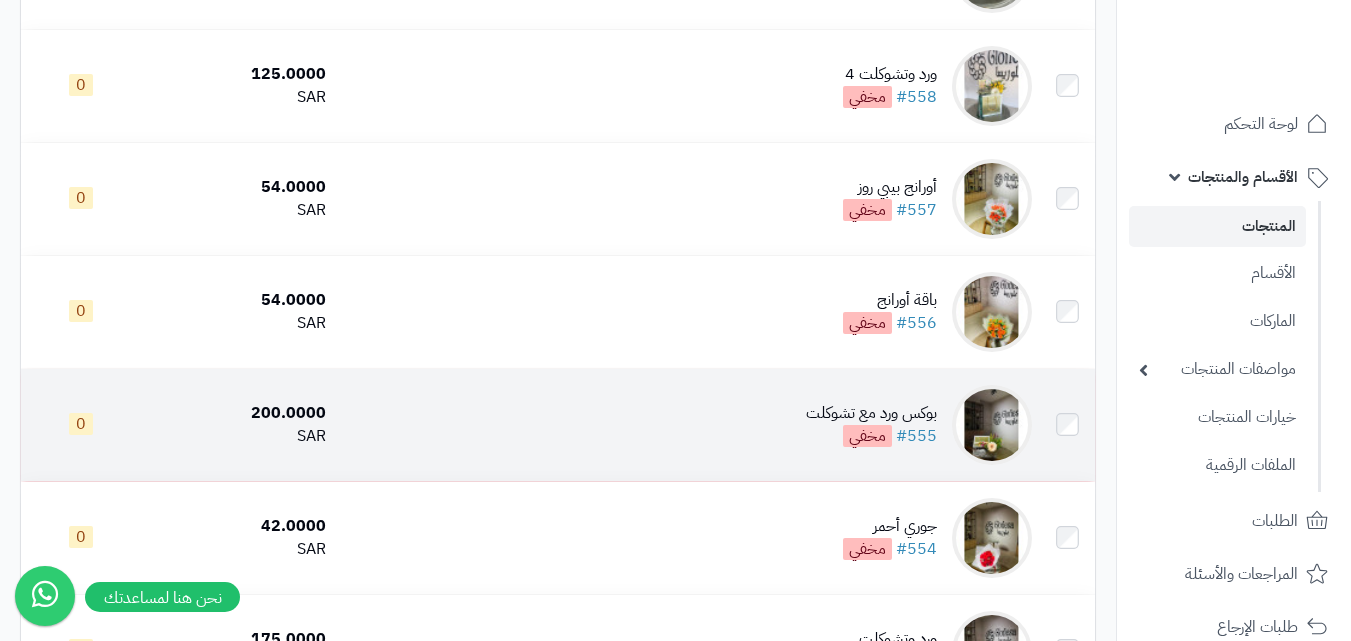 click at bounding box center [992, 425] 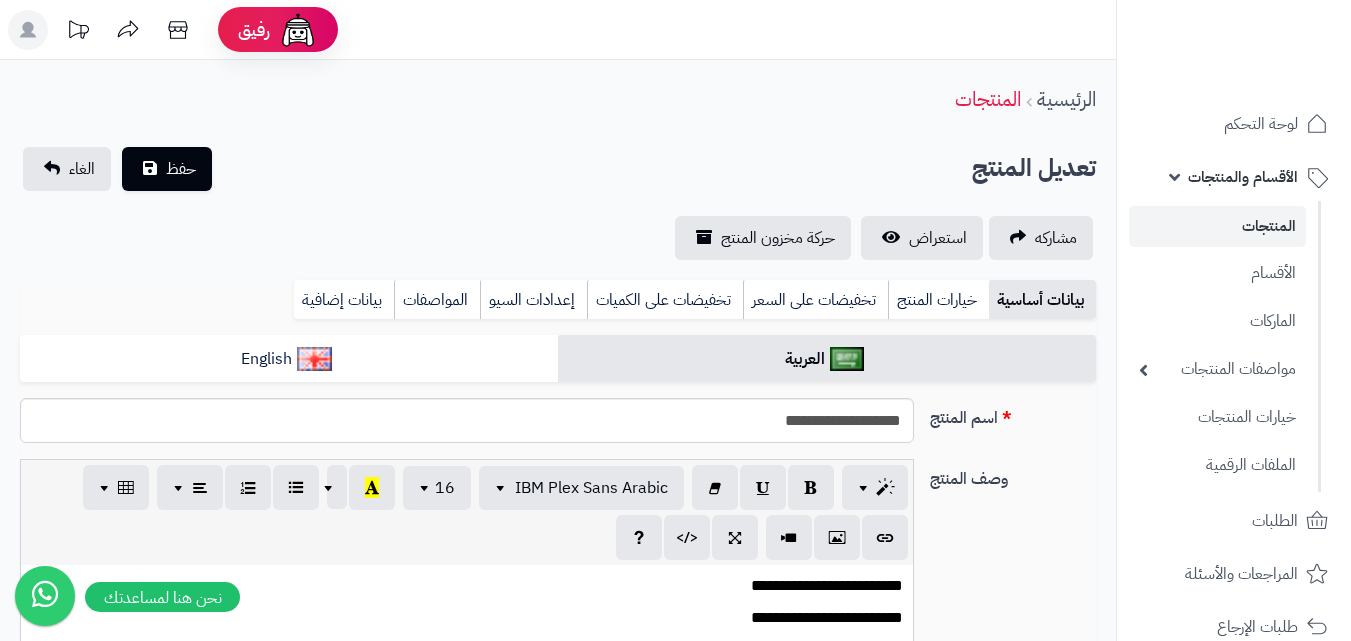 scroll, scrollTop: 0, scrollLeft: 0, axis: both 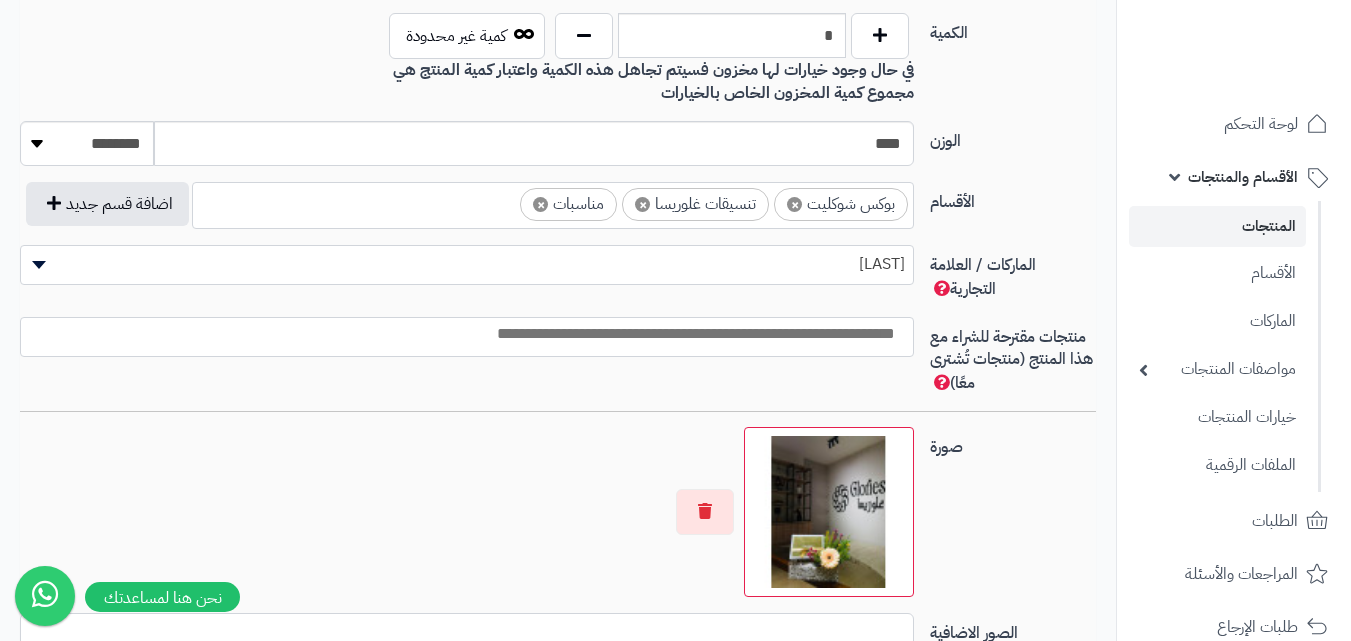 click on "×" at bounding box center [642, 204] 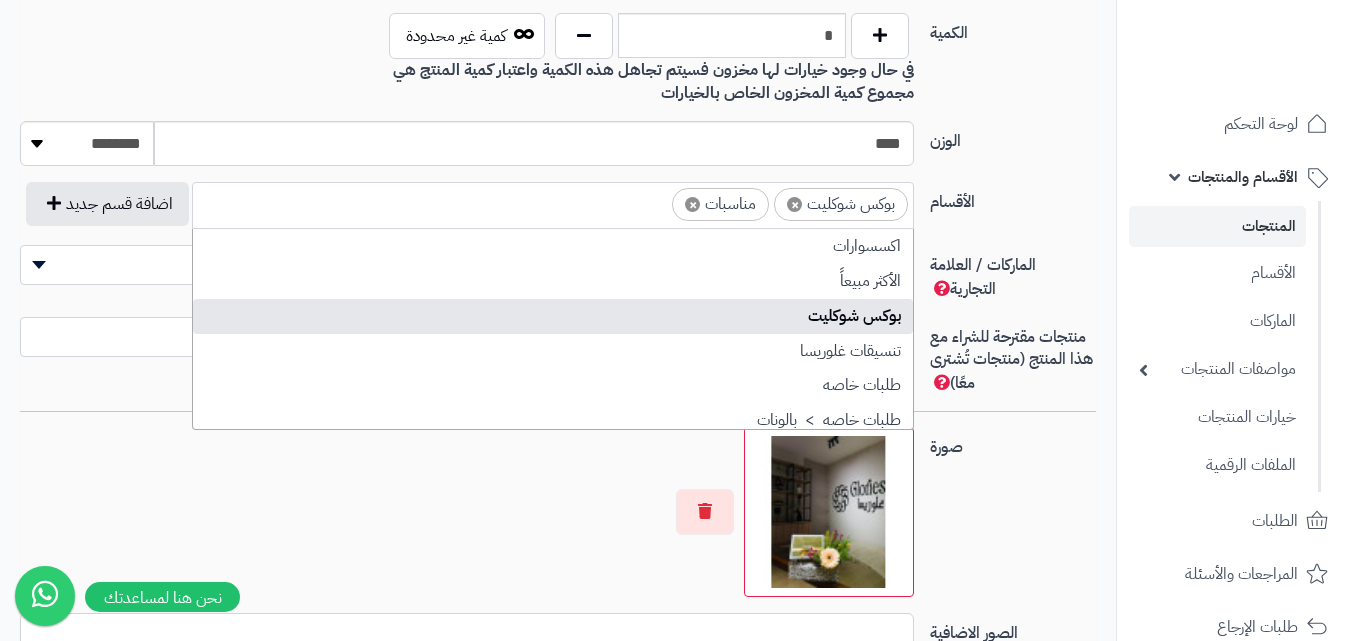 scroll, scrollTop: 50, scrollLeft: 0, axis: vertical 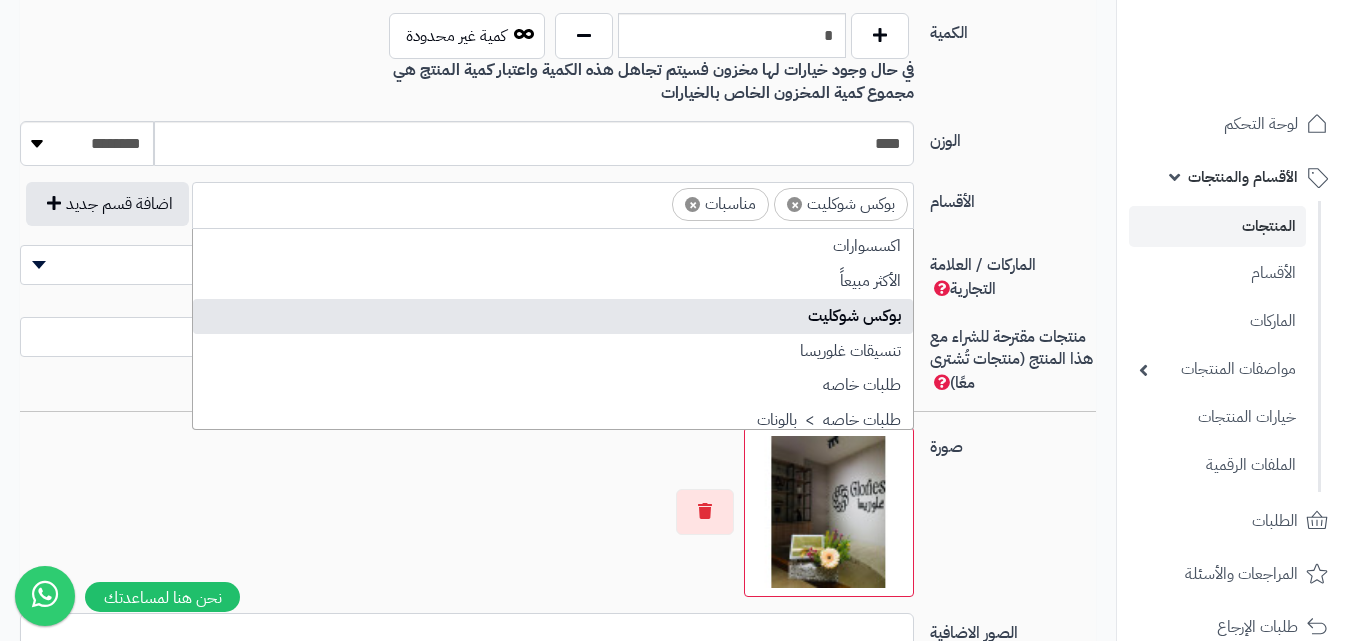 click on "×" at bounding box center [692, 204] 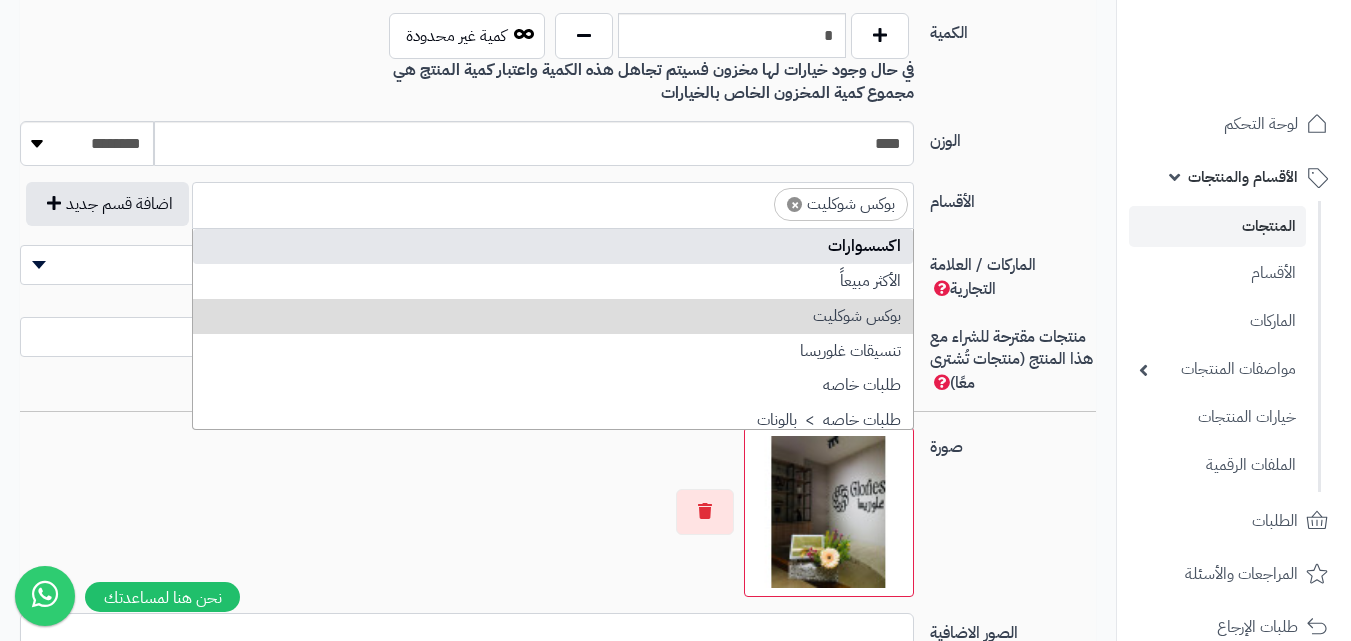 click on "الوزن
****
******** **** ***** *****" at bounding box center (558, 151) 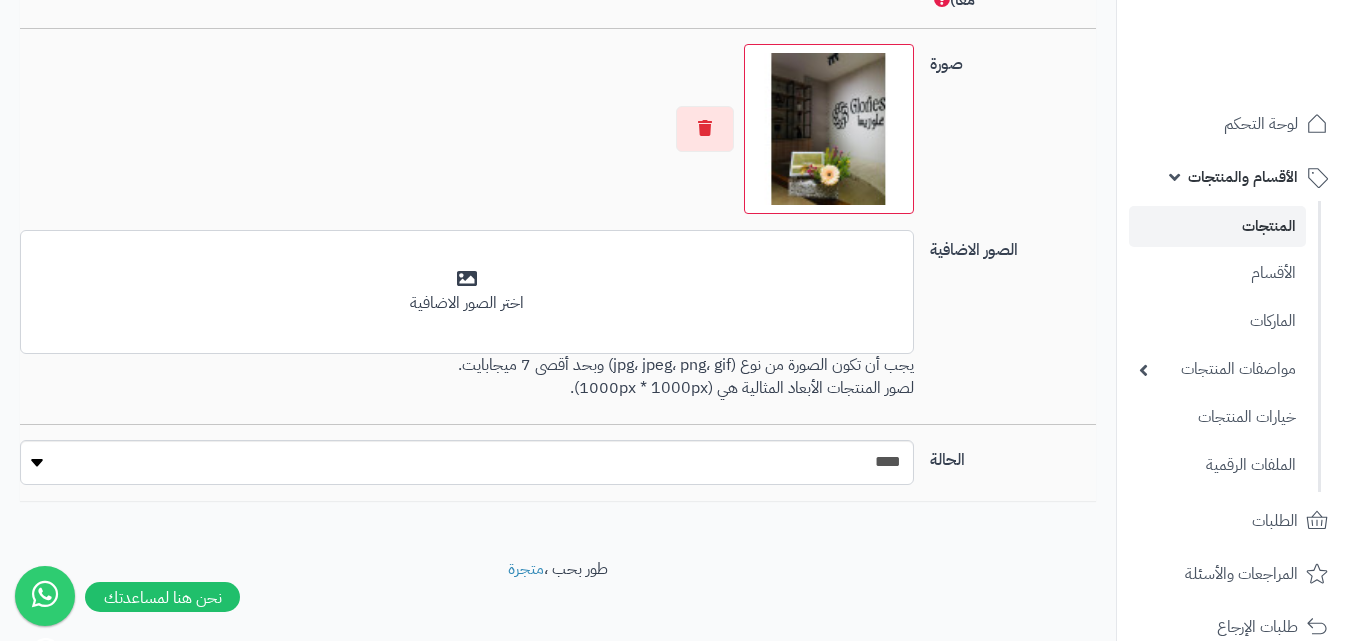 scroll, scrollTop: 1460, scrollLeft: 0, axis: vertical 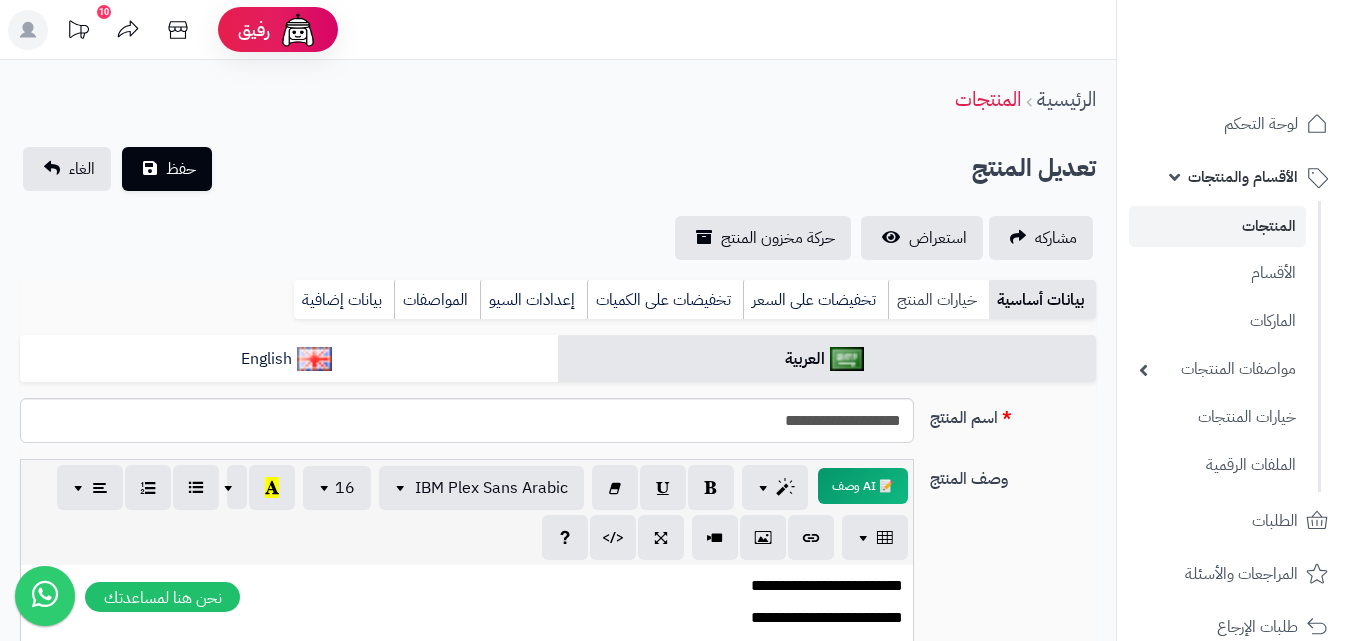 click on "خيارات المنتج" at bounding box center [938, 300] 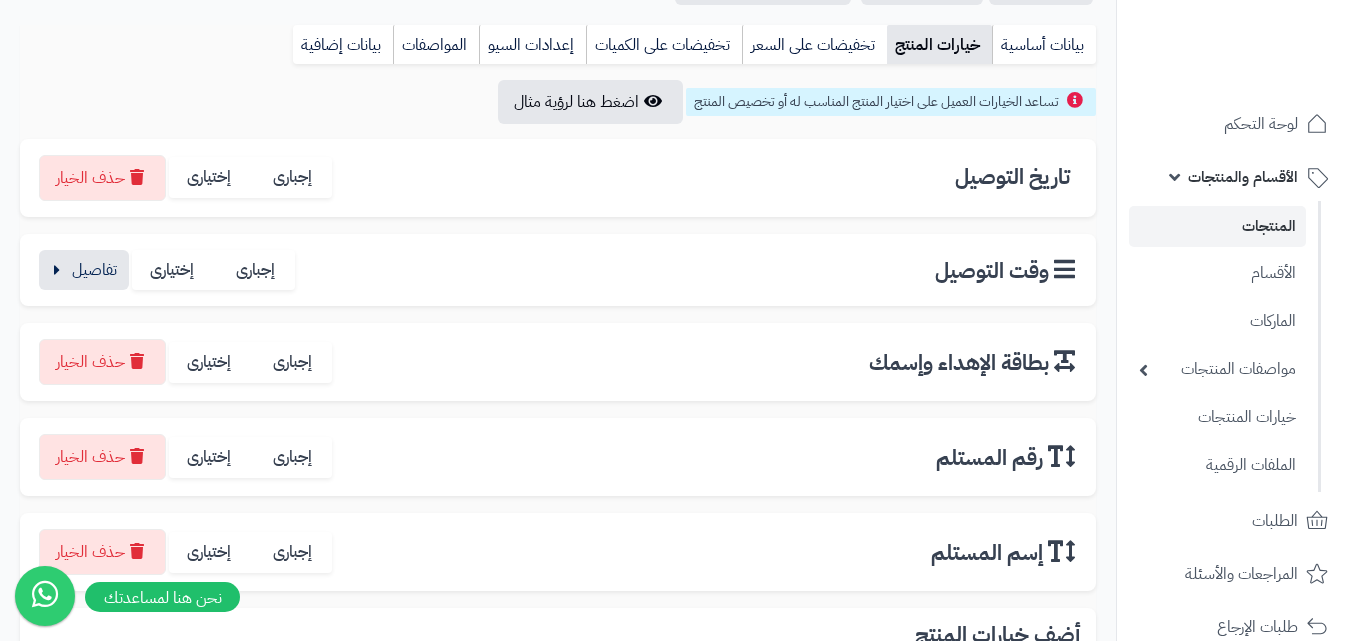 scroll, scrollTop: 265, scrollLeft: 0, axis: vertical 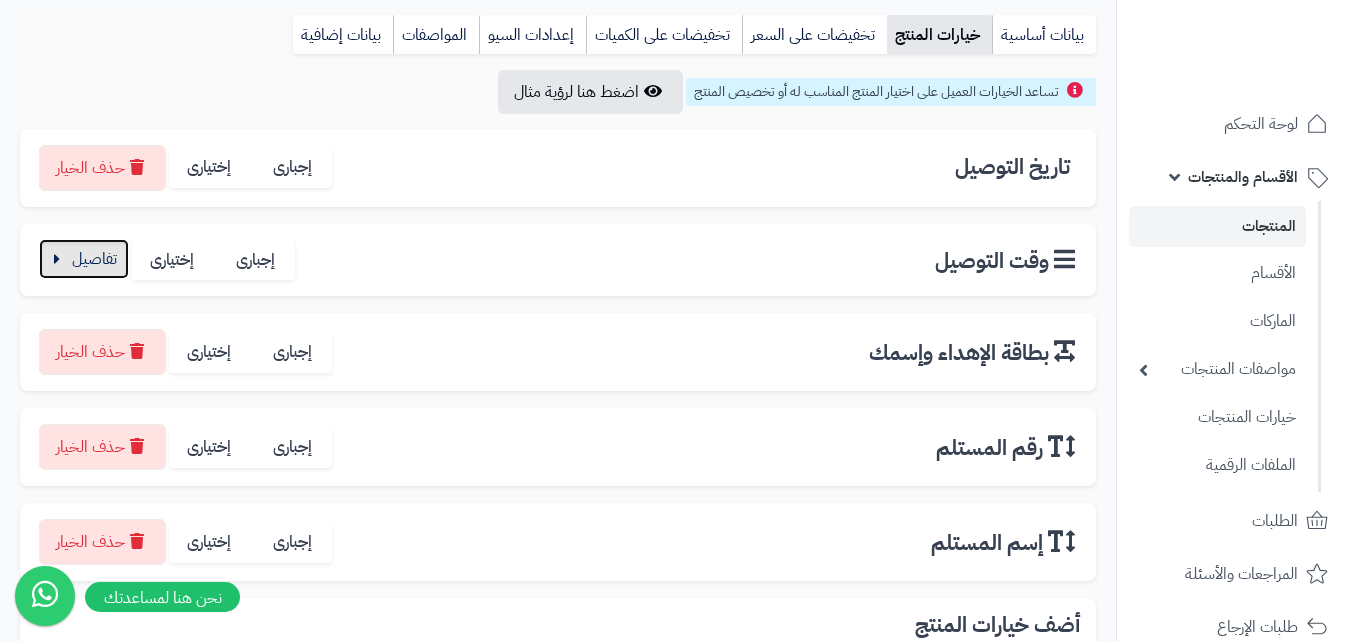click at bounding box center (84, 259) 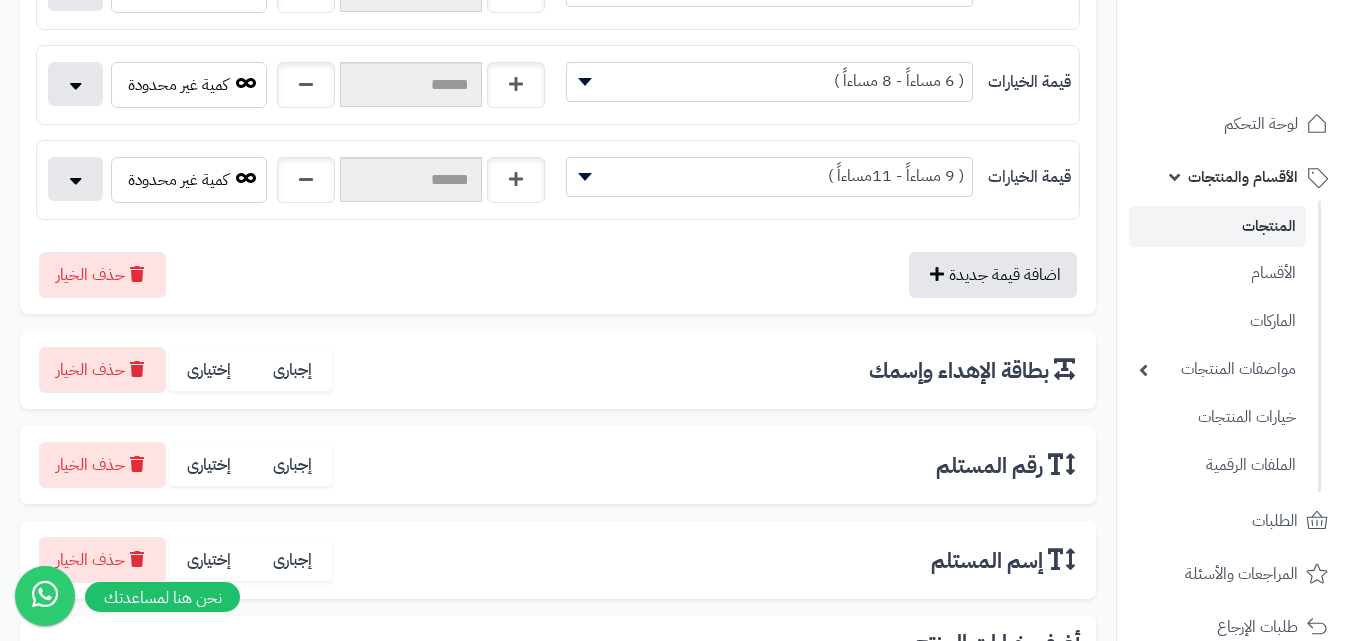 drag, startPoint x: 648, startPoint y: 474, endPoint x: 657, endPoint y: 542, distance: 68.593 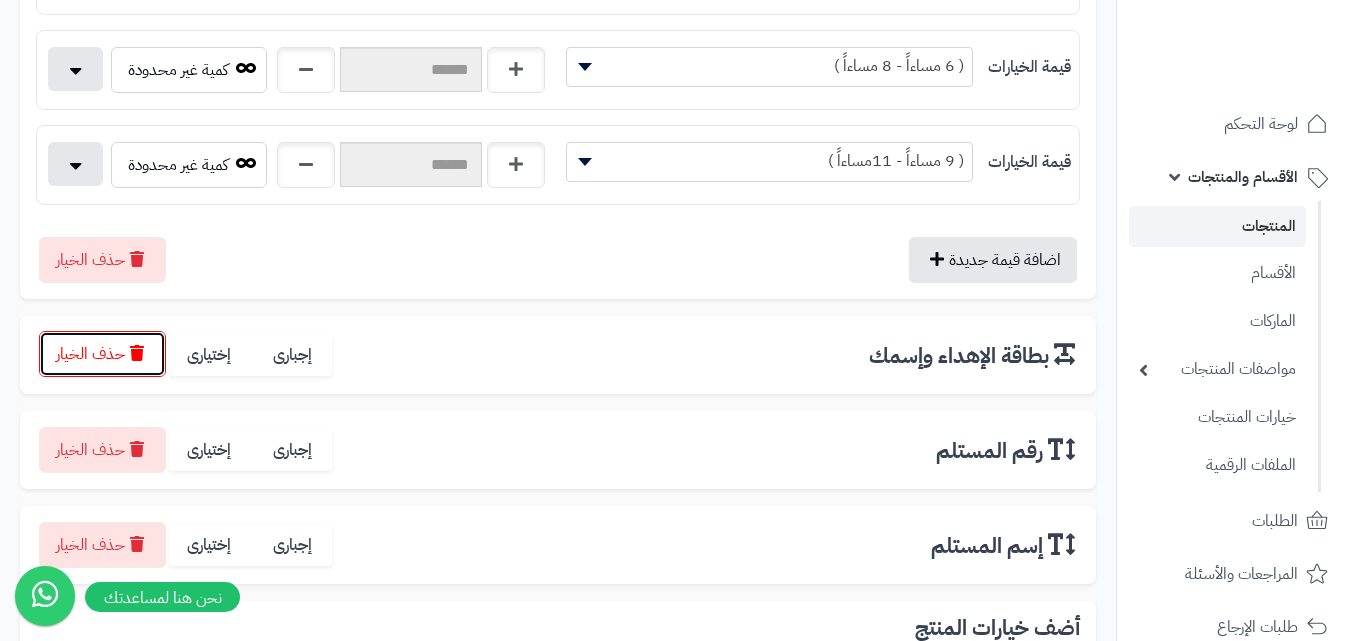 click on "حذف الخيار" at bounding box center (102, 354) 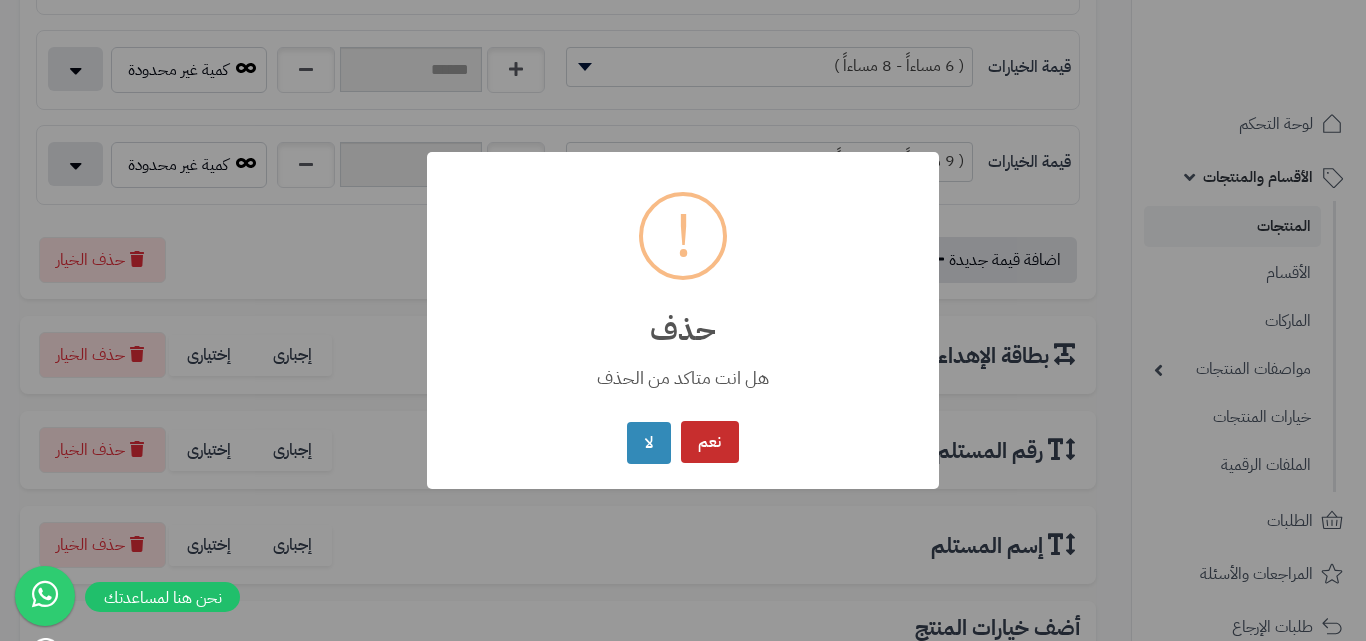 click on "نعم" at bounding box center (710, 442) 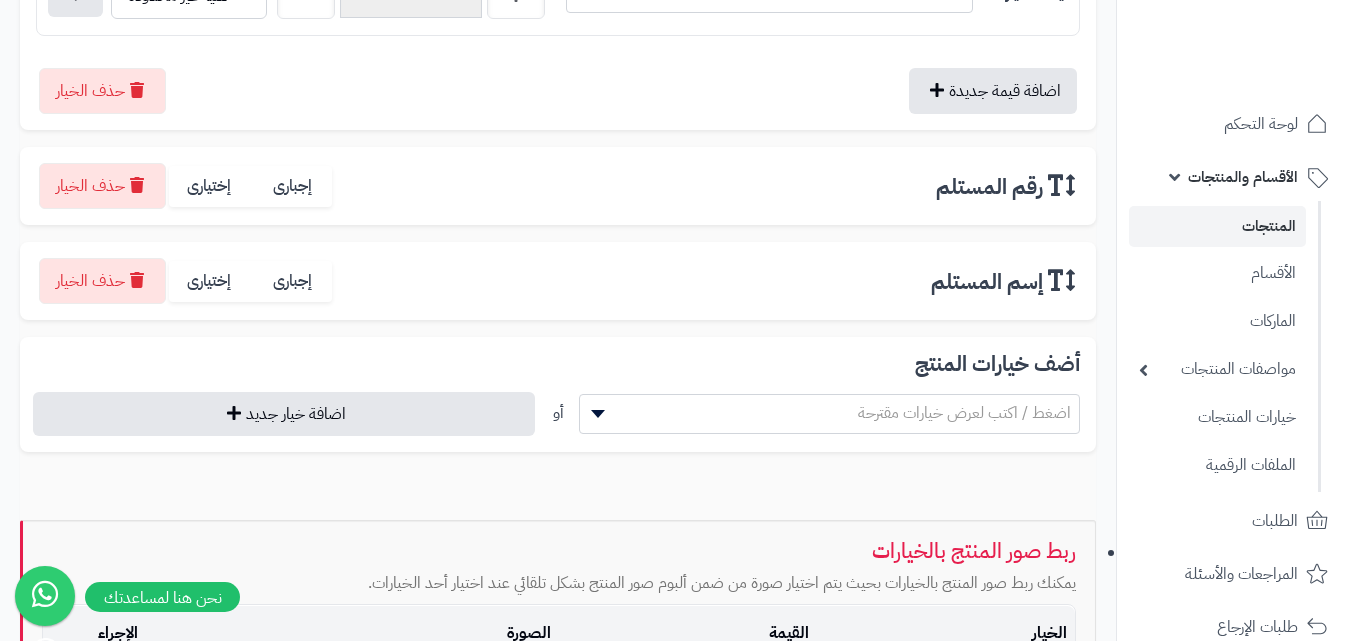 drag, startPoint x: 651, startPoint y: 397, endPoint x: 651, endPoint y: 442, distance: 45 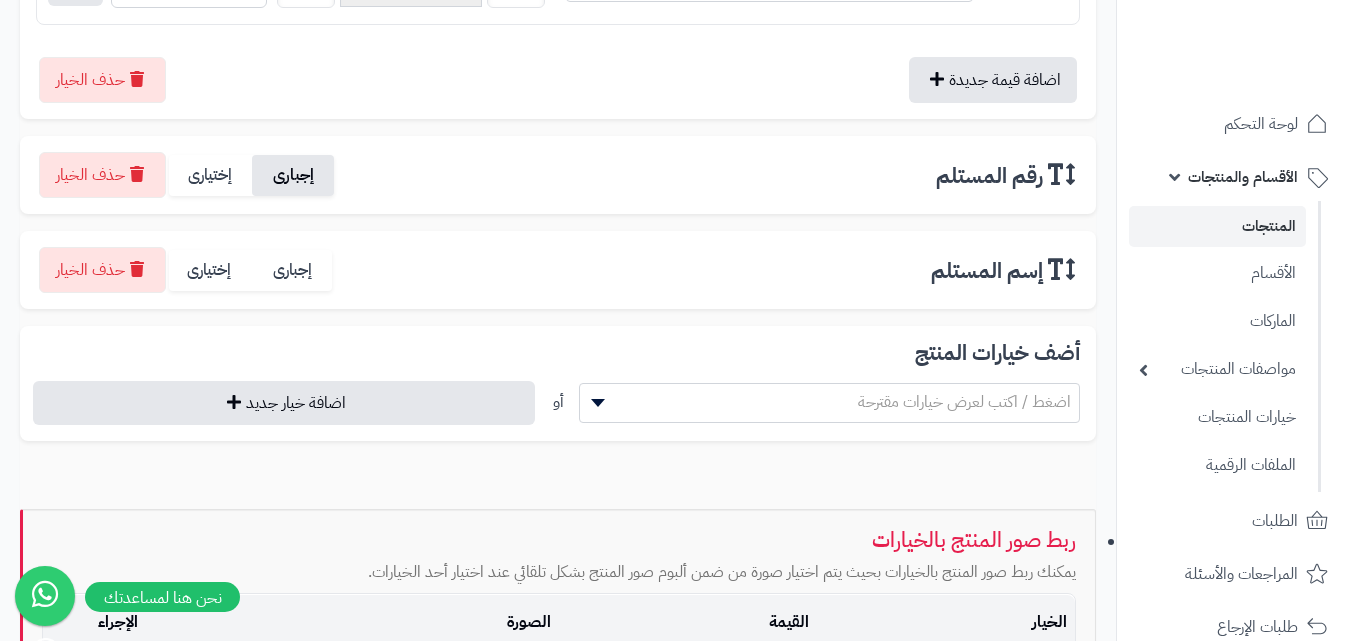 click on "إجبارى" at bounding box center [293, 175] 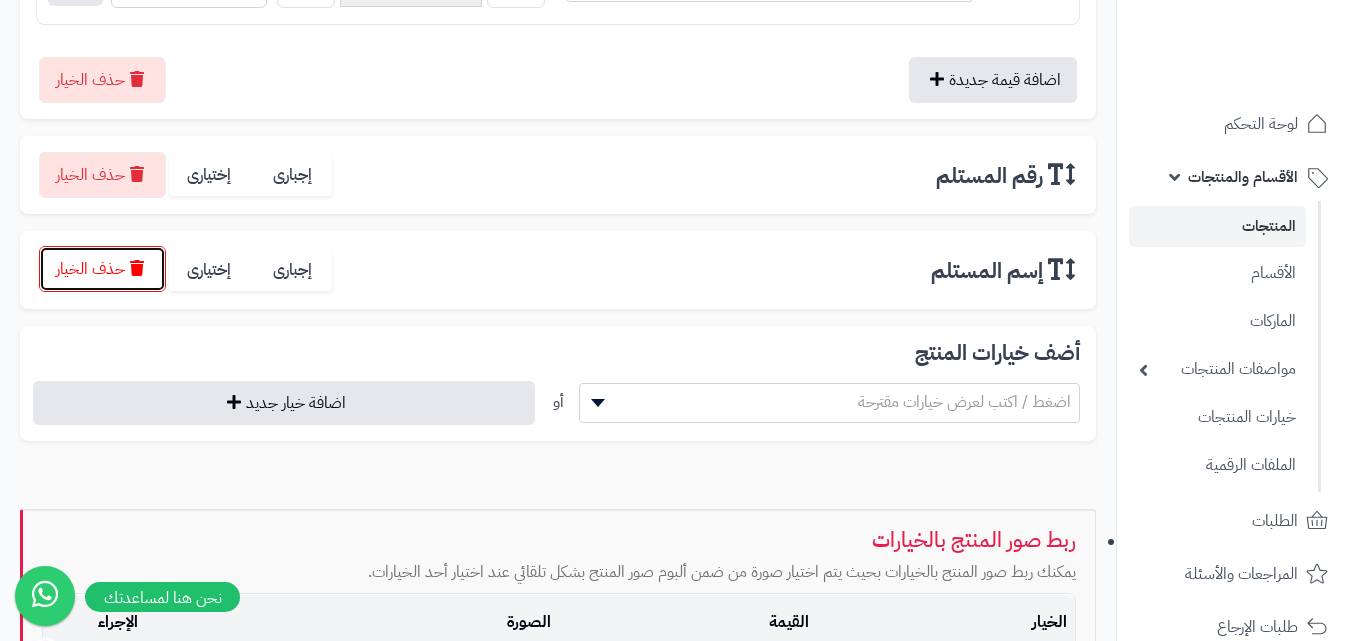 click on "حذف الخيار" at bounding box center [102, 269] 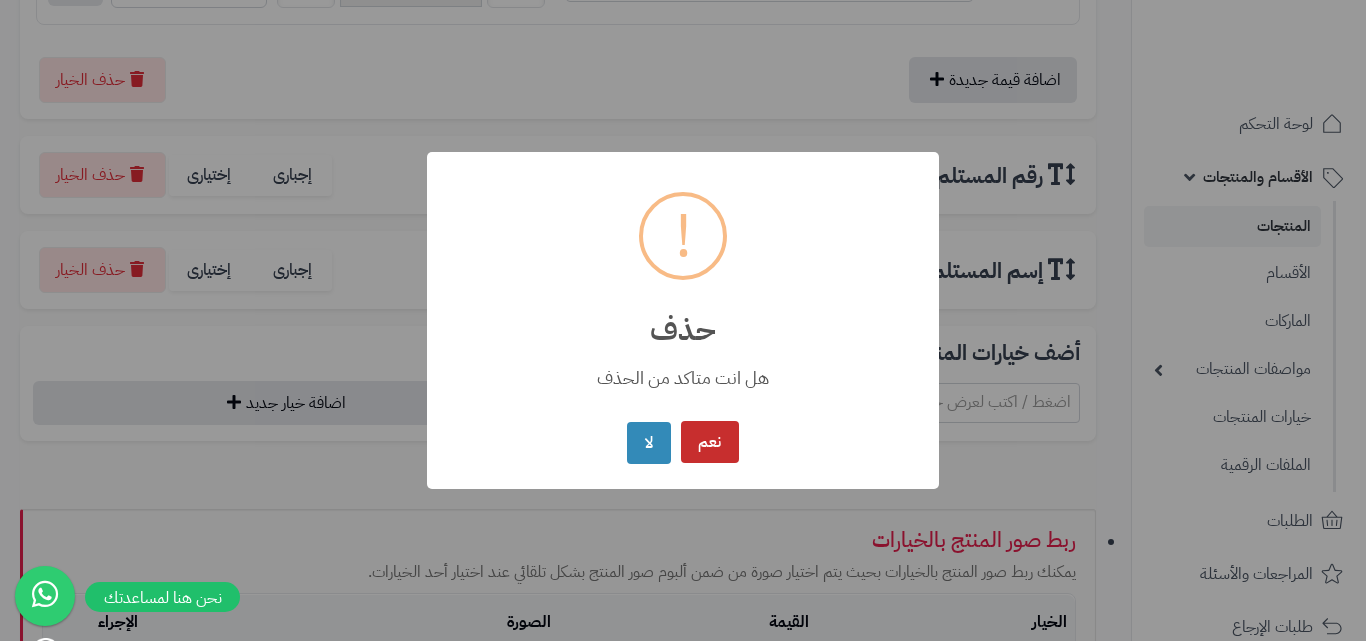 click on "نعم" at bounding box center [710, 442] 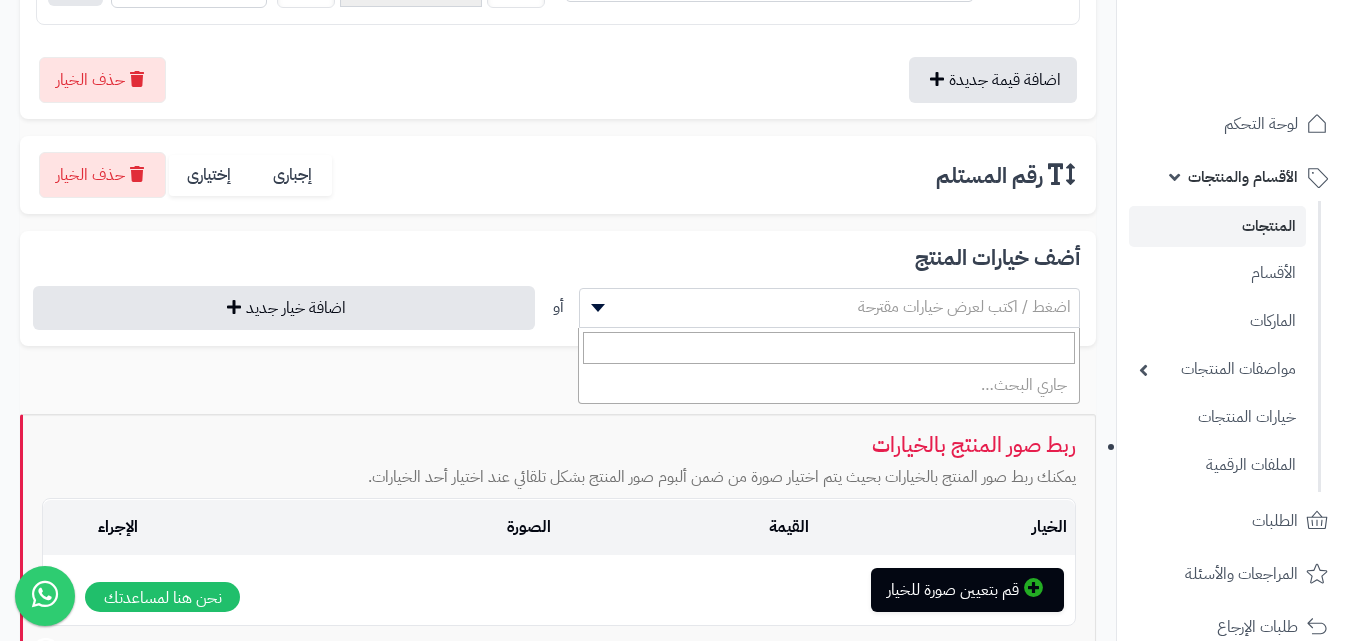 click on "اضغط / اكتب لعرض خيارات مقترحة" at bounding box center [830, 307] 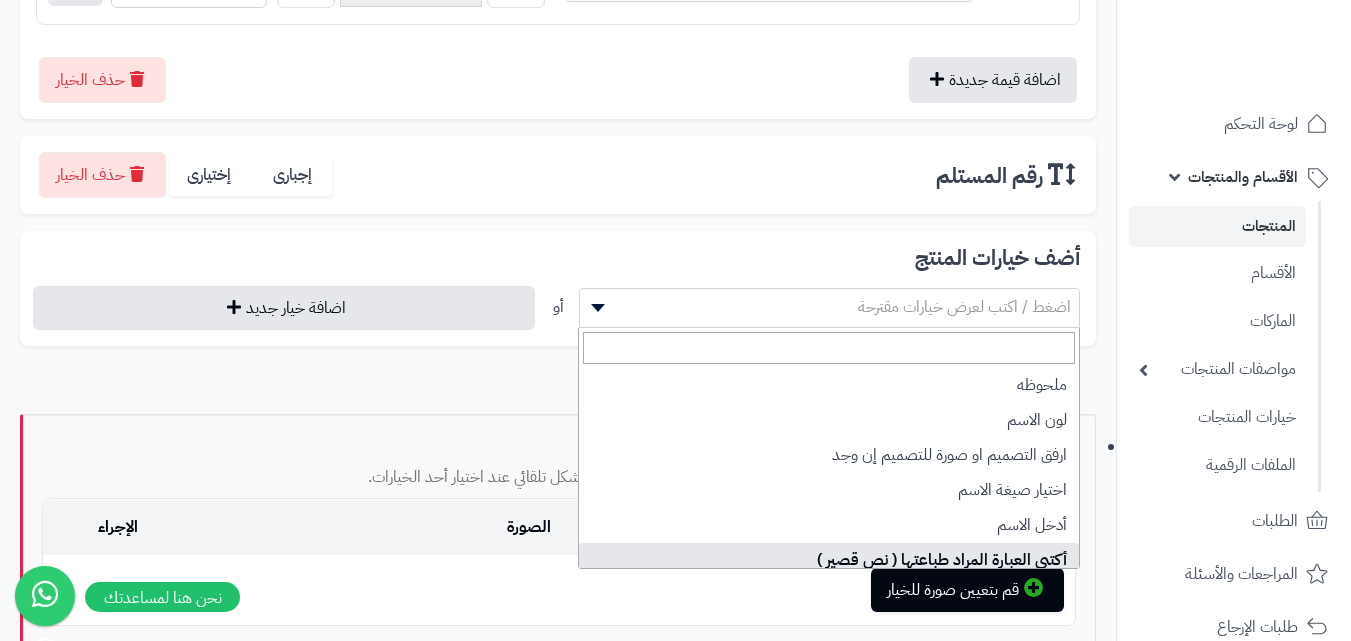 select on "**" 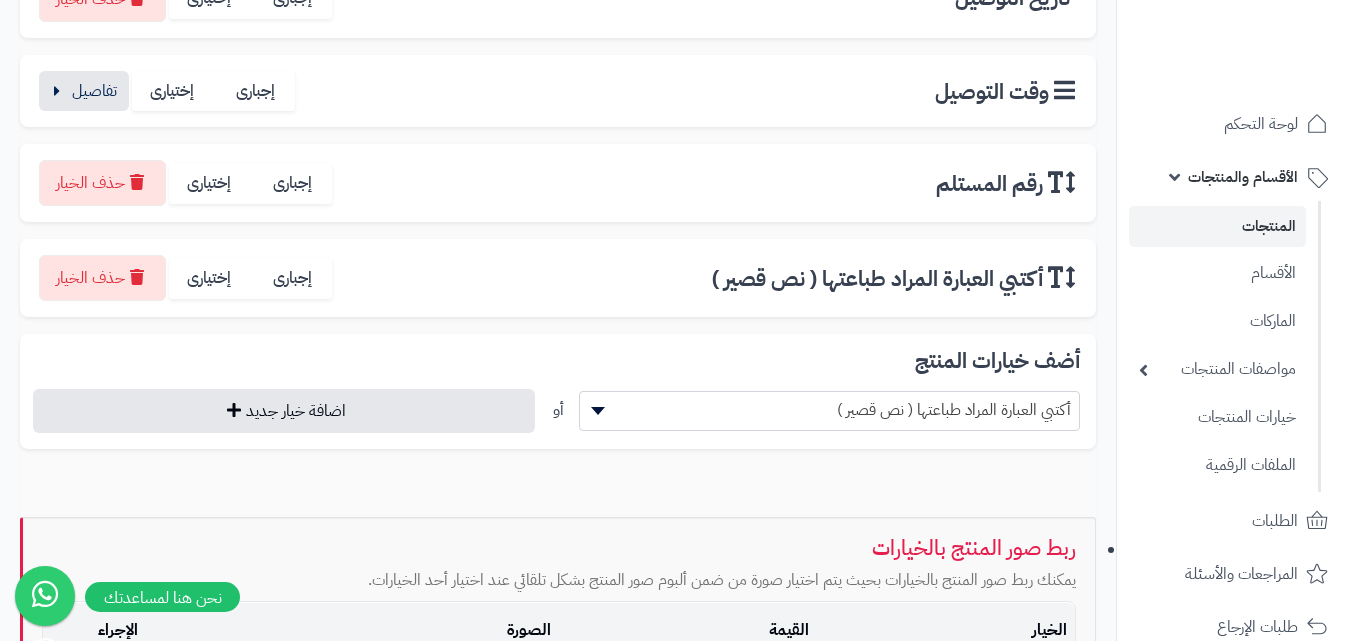 scroll, scrollTop: 444, scrollLeft: 0, axis: vertical 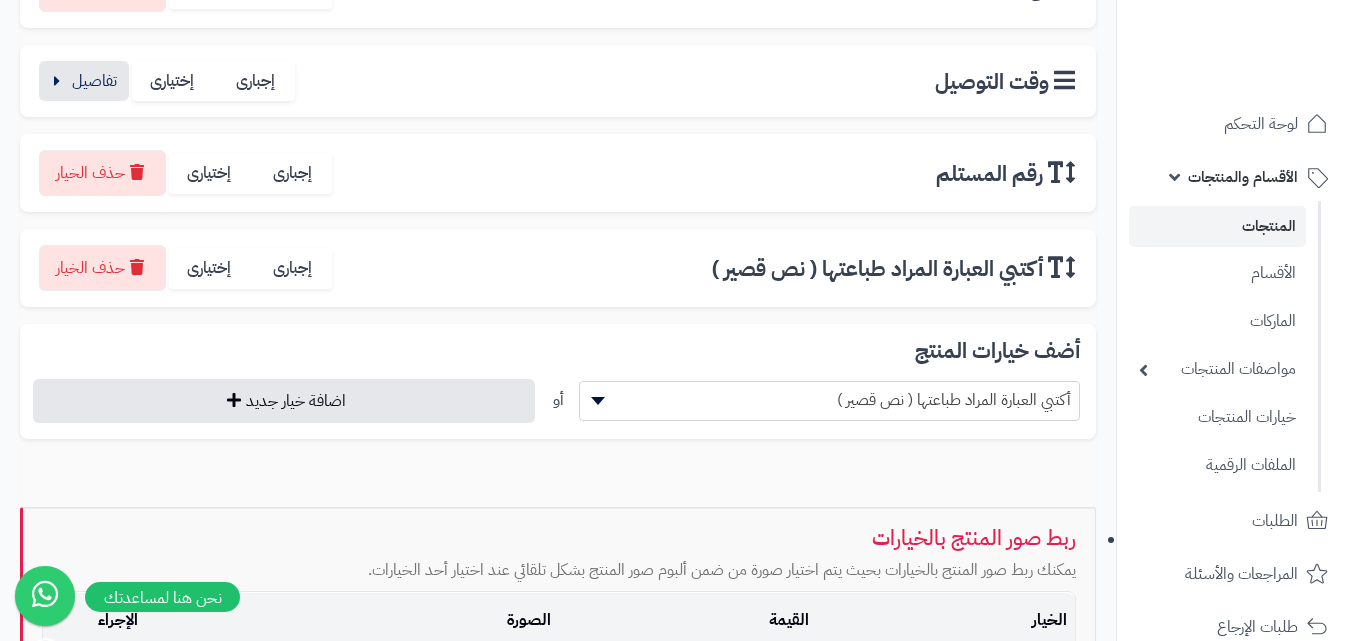 drag, startPoint x: 807, startPoint y: 482, endPoint x: 809, endPoint y: 471, distance: 11.18034 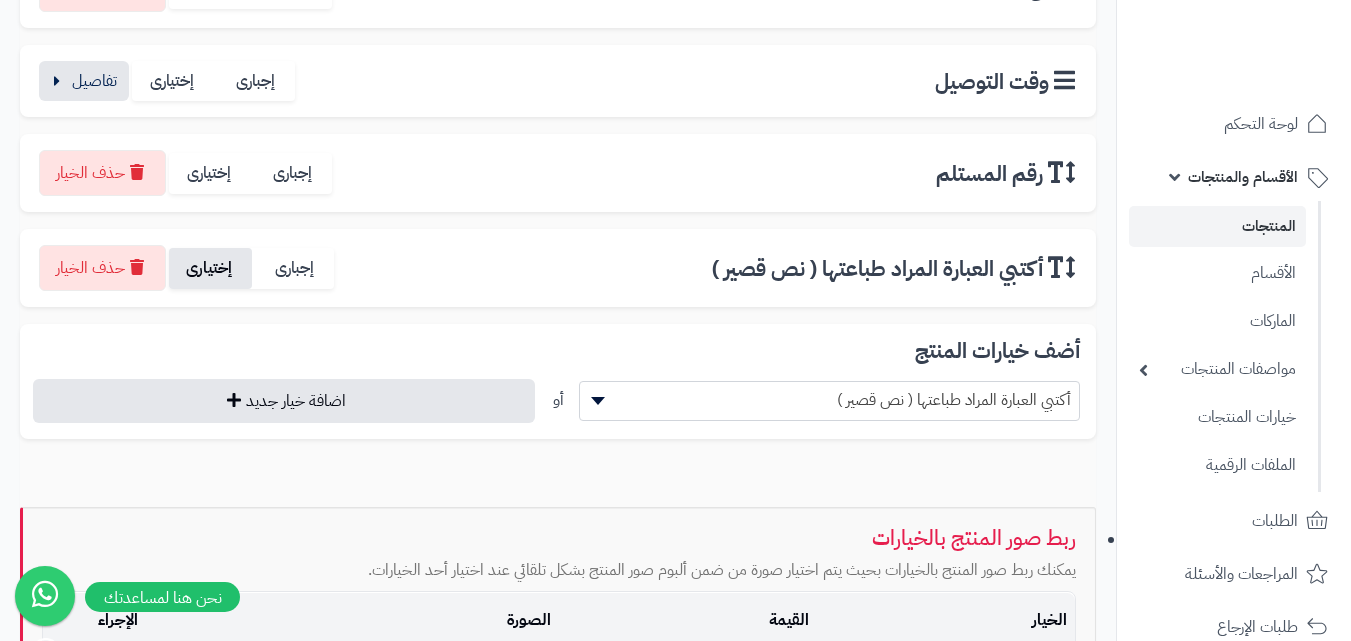 click on "إختيارى" at bounding box center [210, 268] 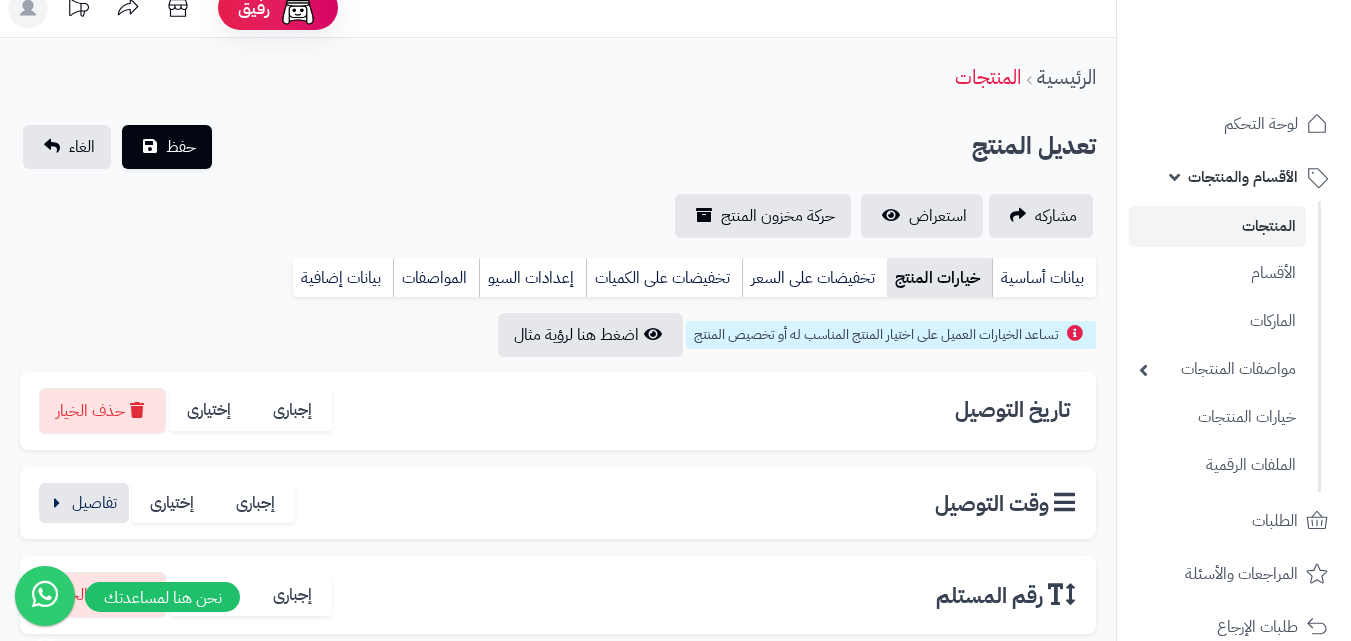 scroll, scrollTop: 0, scrollLeft: 0, axis: both 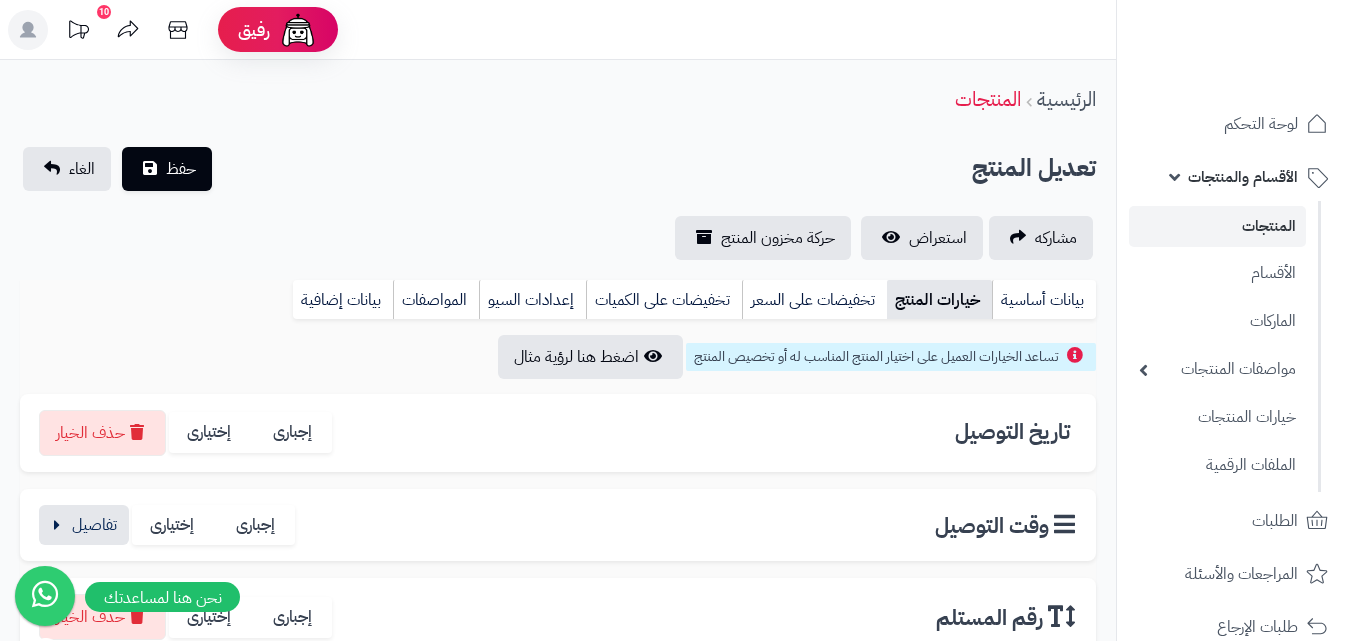 drag, startPoint x: 1090, startPoint y: 488, endPoint x: 1087, endPoint y: 388, distance: 100.04499 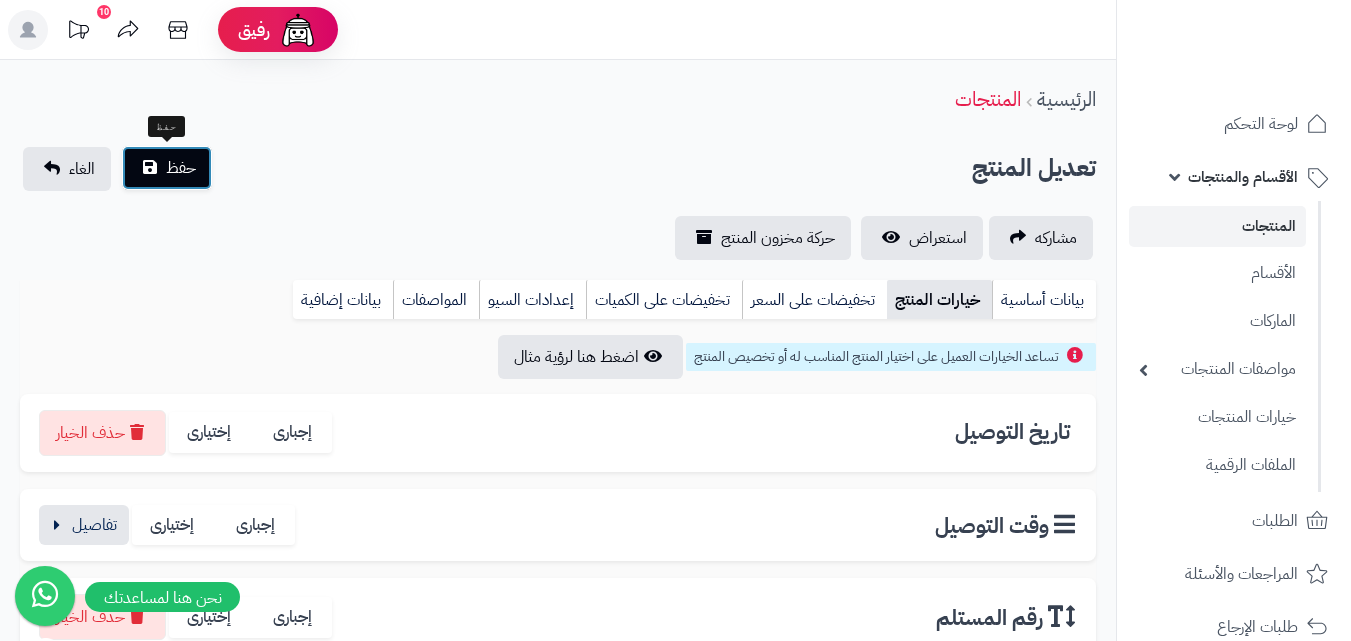 click on "حفظ" at bounding box center [167, 168] 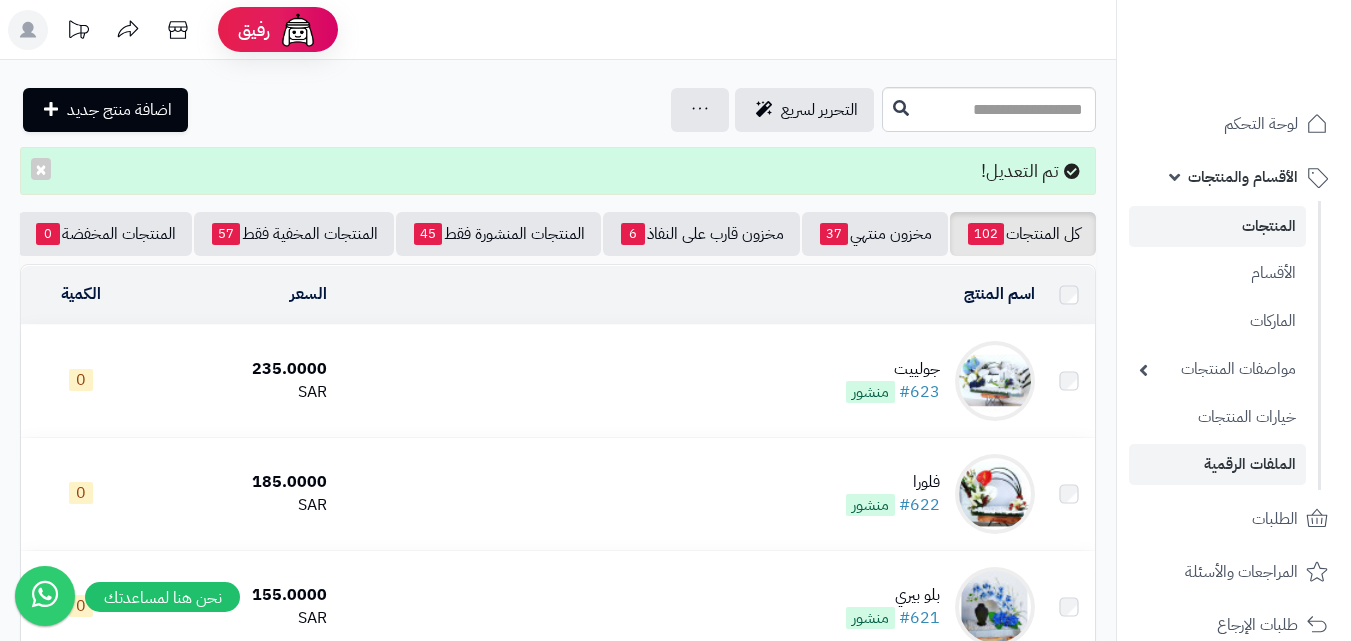 scroll, scrollTop: 0, scrollLeft: 0, axis: both 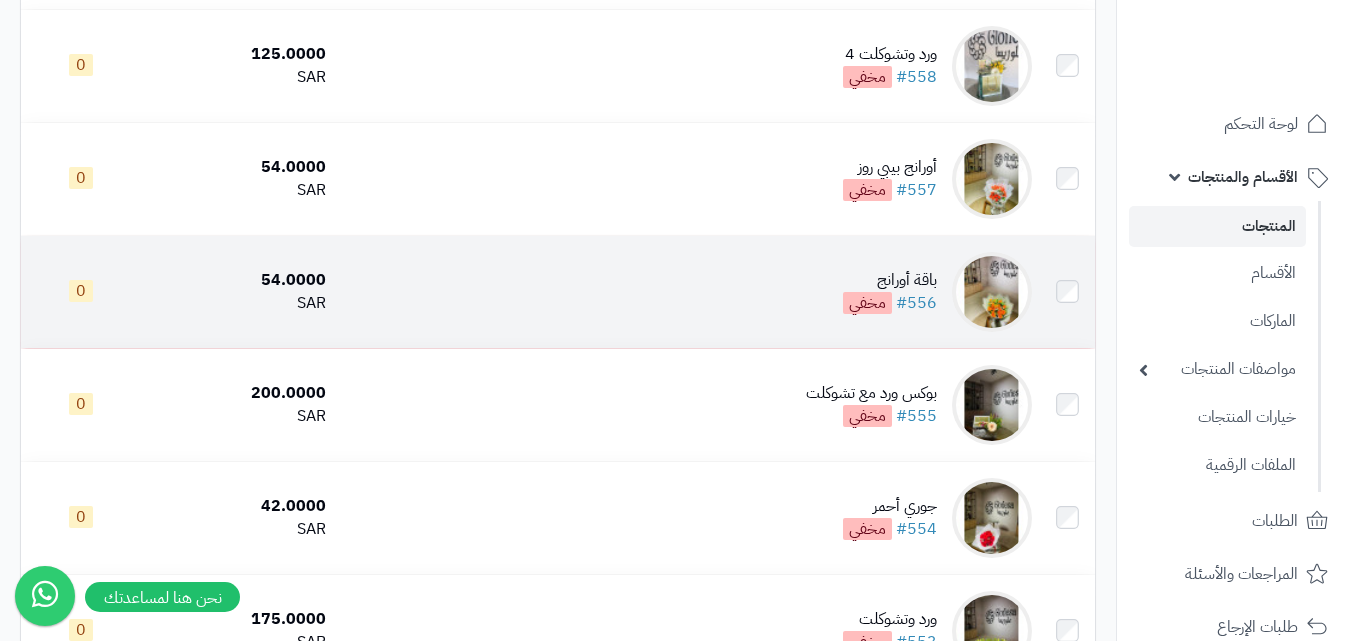 click at bounding box center (992, 292) 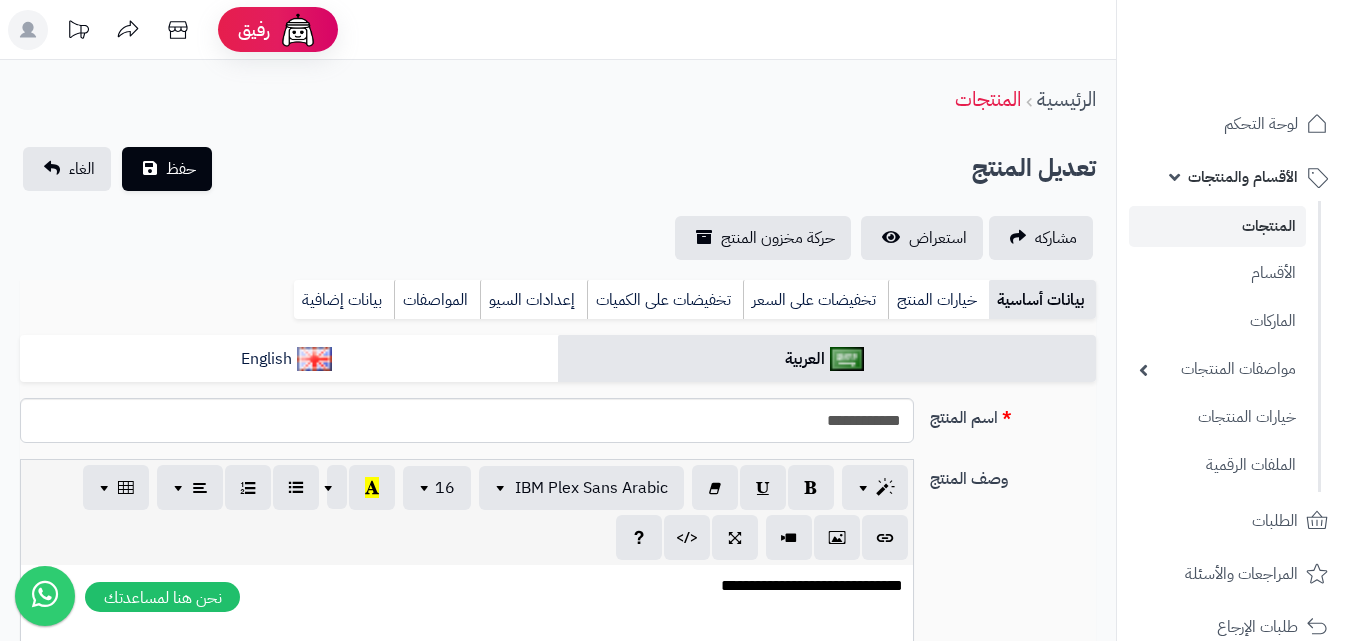 scroll, scrollTop: 0, scrollLeft: 0, axis: both 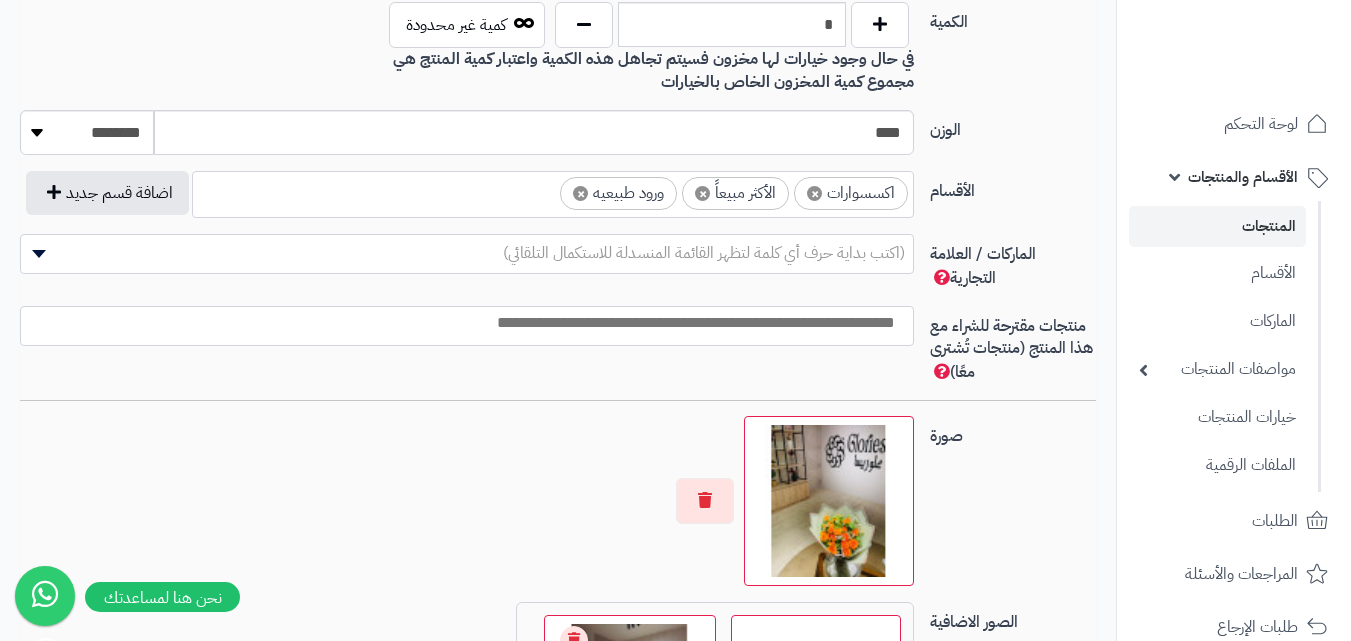 drag, startPoint x: 1361, startPoint y: 121, endPoint x: 1331, endPoint y: 417, distance: 297.5164 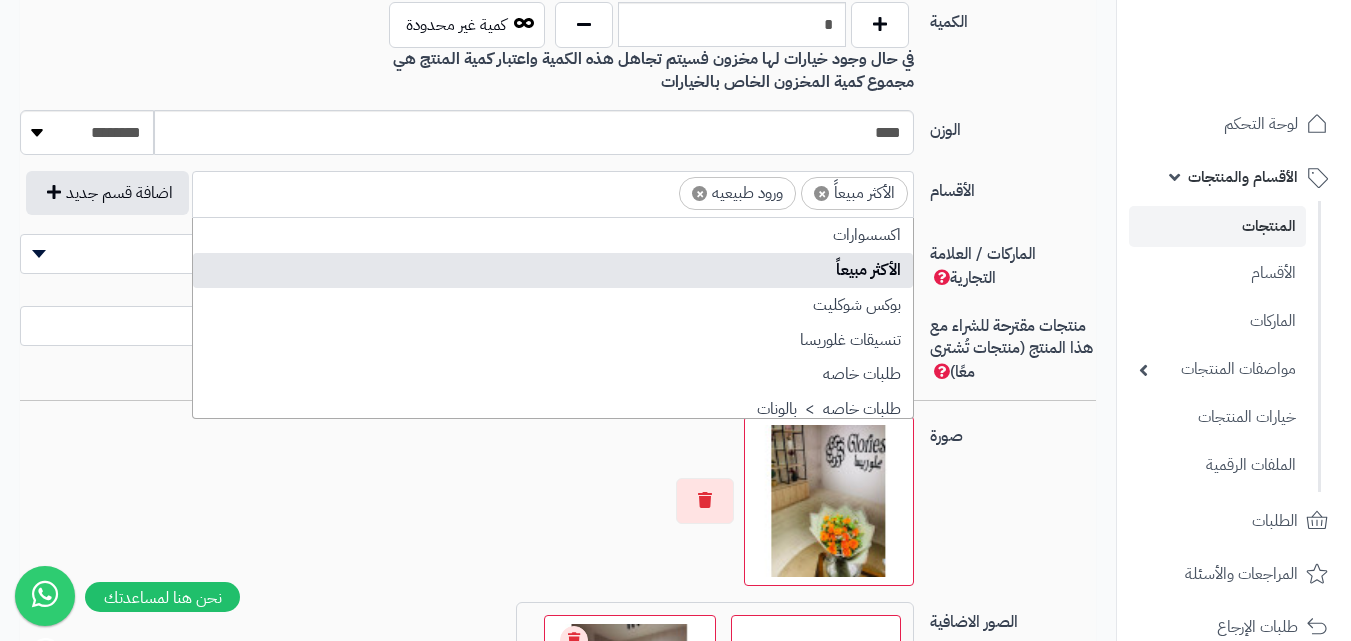 click on "×" at bounding box center (821, 193) 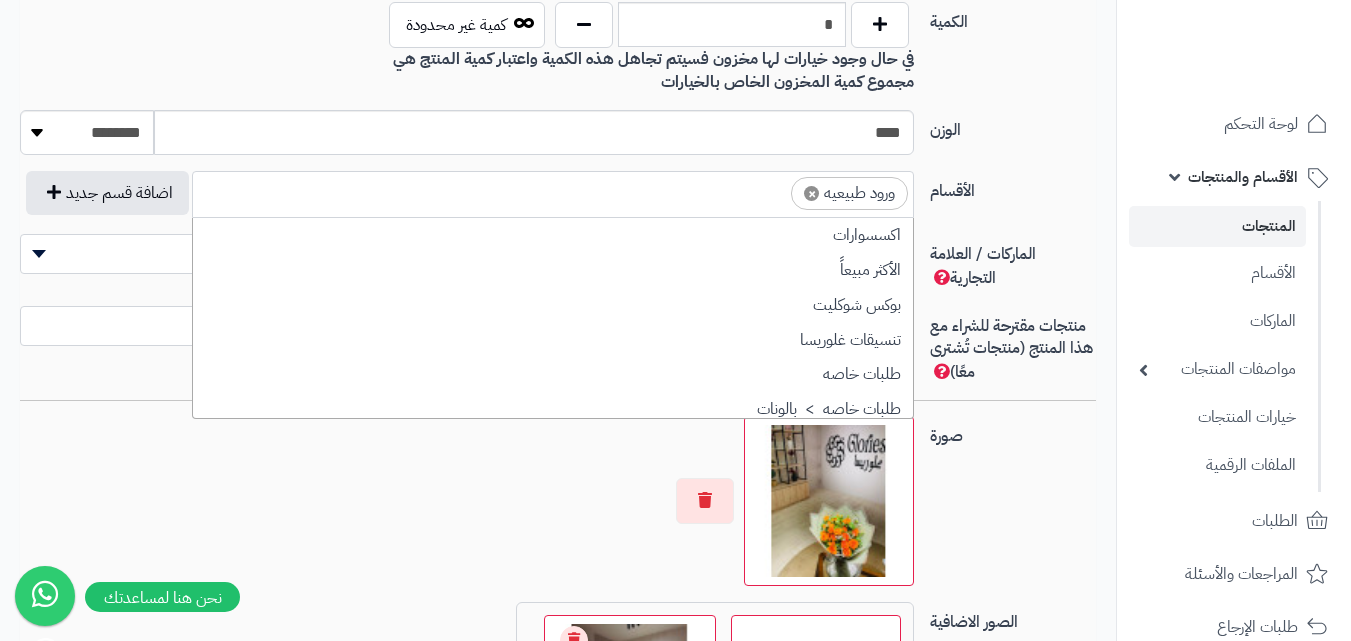 scroll, scrollTop: 427, scrollLeft: 0, axis: vertical 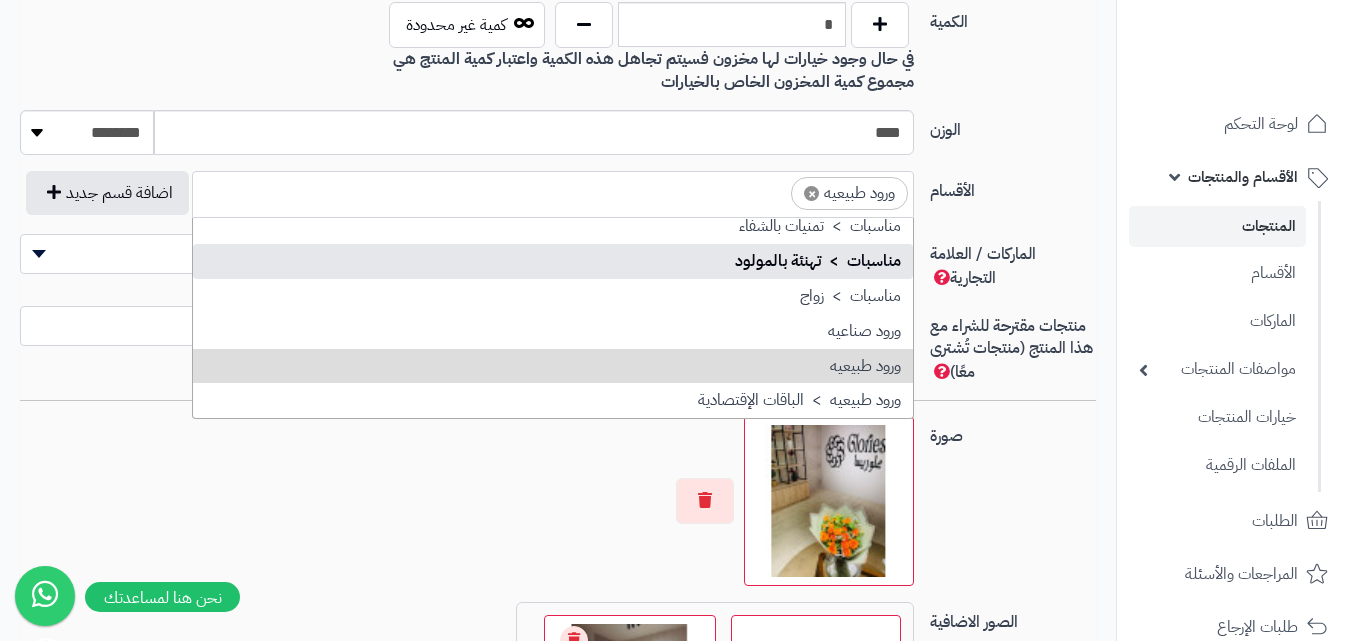 click on "الأقسام" at bounding box center [1013, 187] 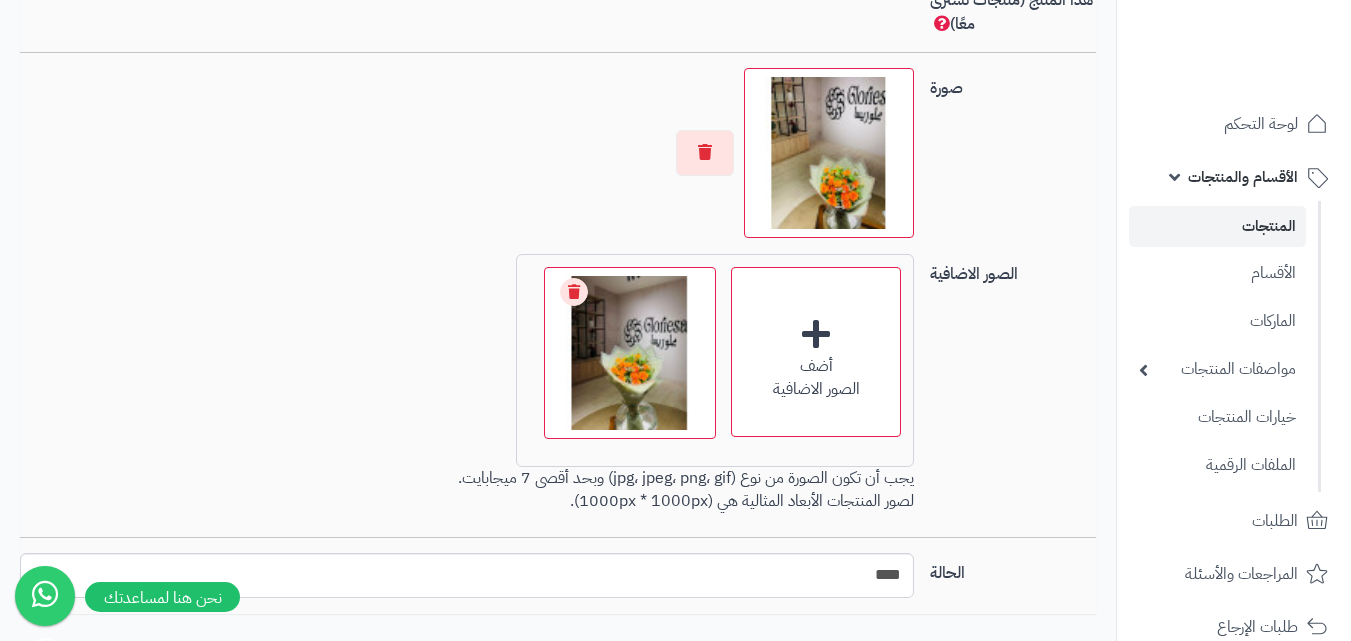 scroll, scrollTop: 1549, scrollLeft: 0, axis: vertical 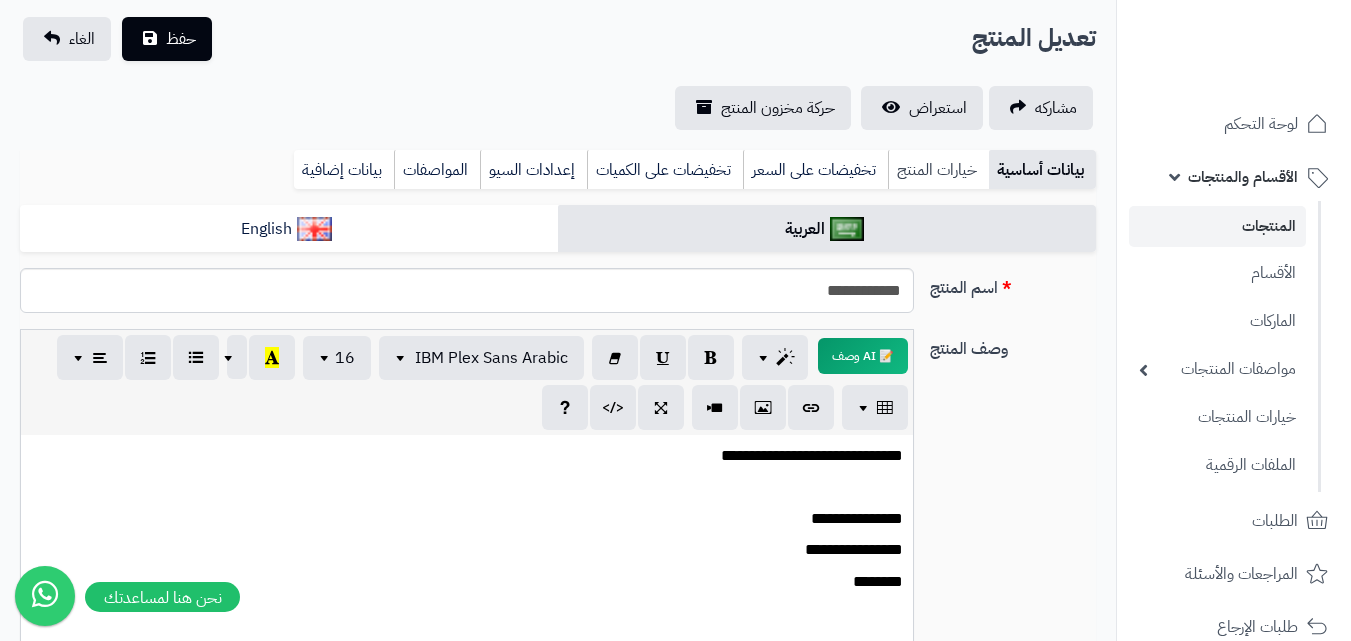 click on "خيارات المنتج" at bounding box center [938, 170] 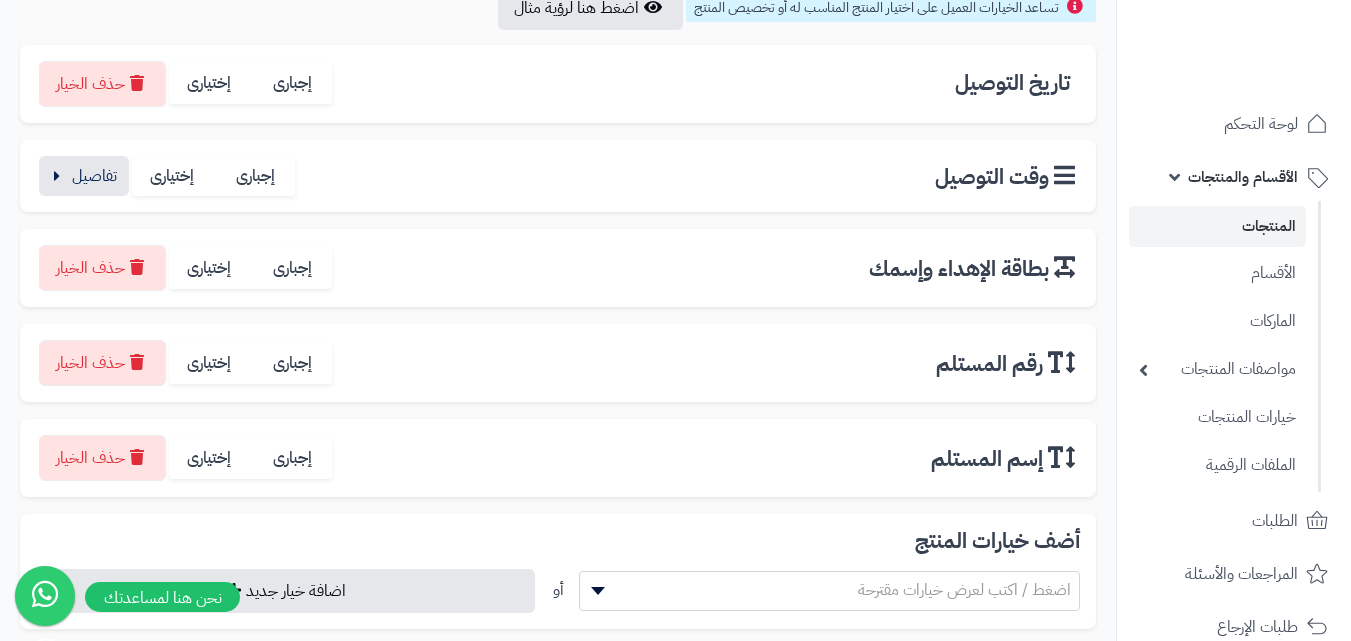 scroll, scrollTop: 352, scrollLeft: 0, axis: vertical 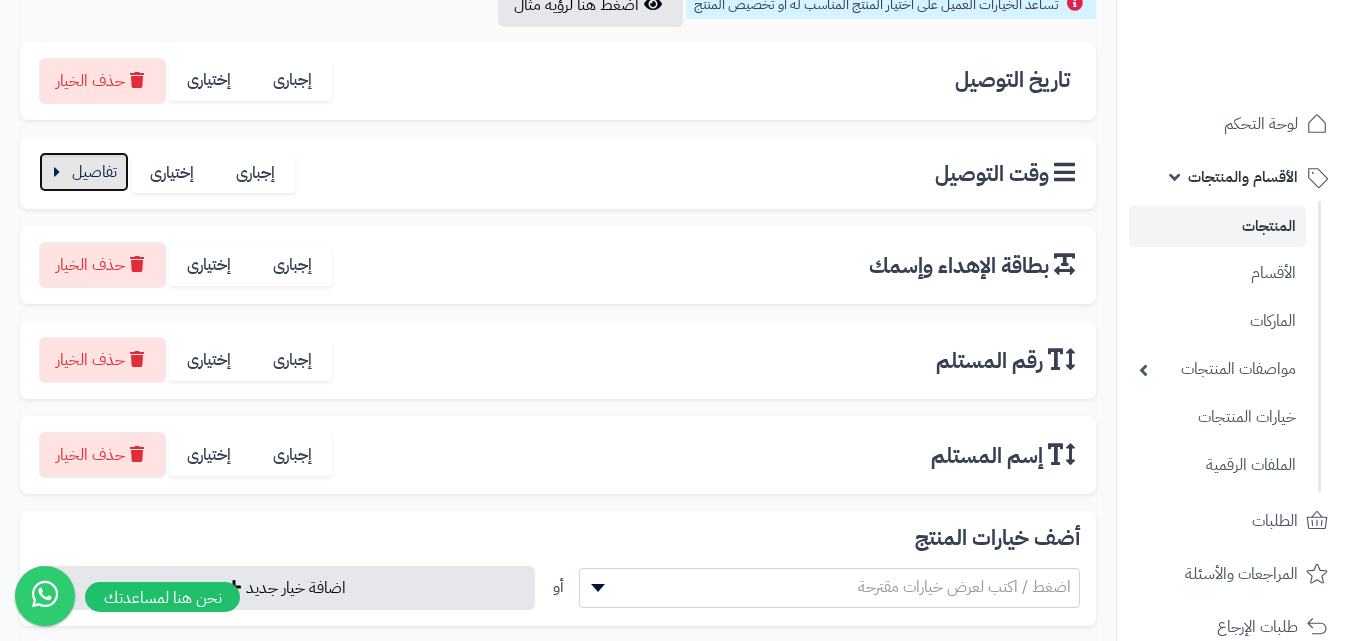 click at bounding box center [84, 172] 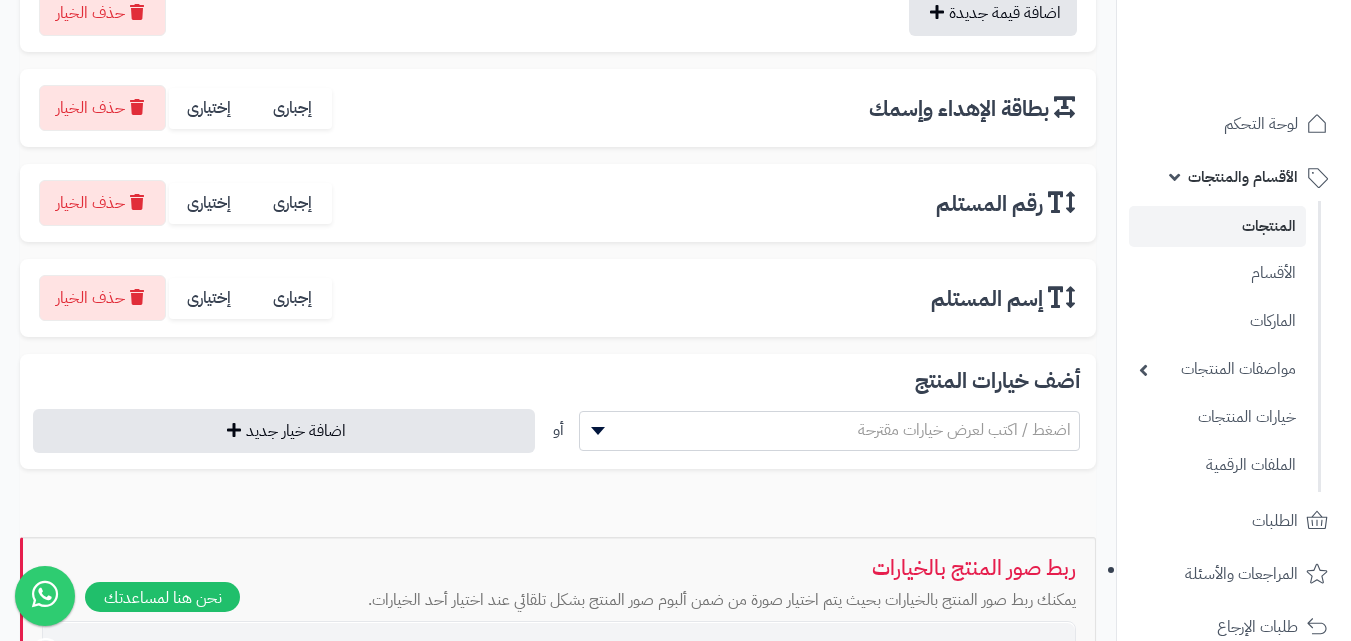 drag, startPoint x: 635, startPoint y: 506, endPoint x: 649, endPoint y: 531, distance: 28.653097 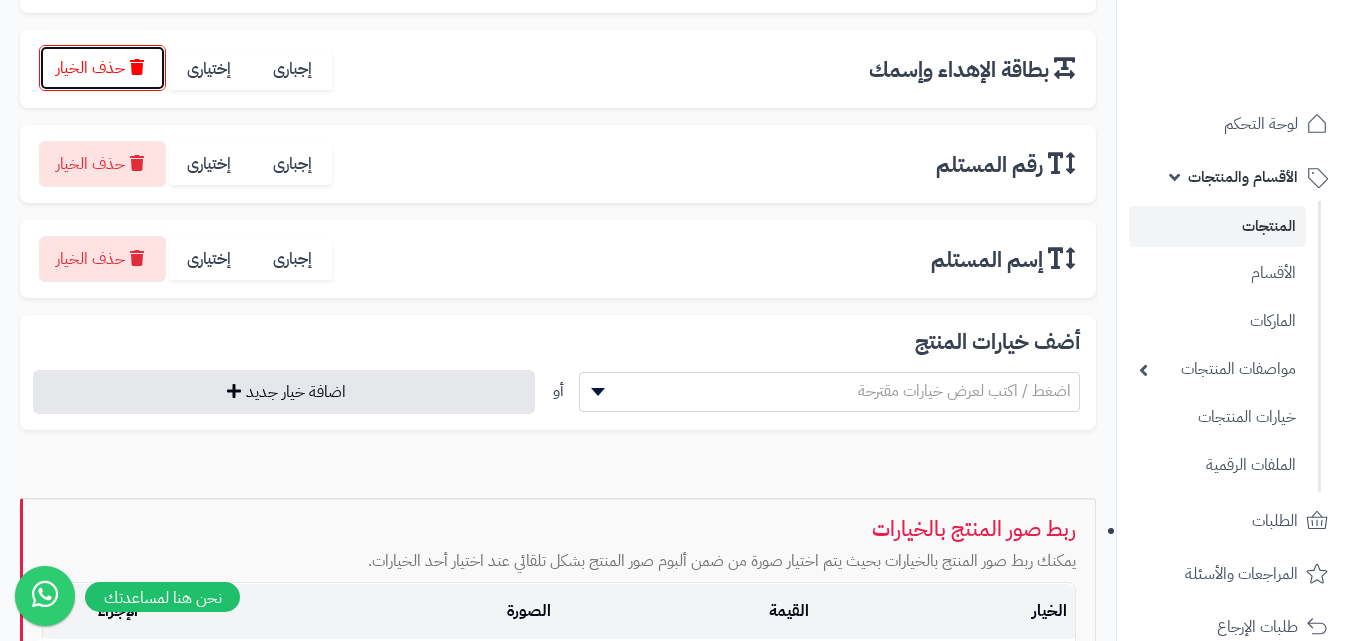 click on "حذف الخيار" at bounding box center [102, 68] 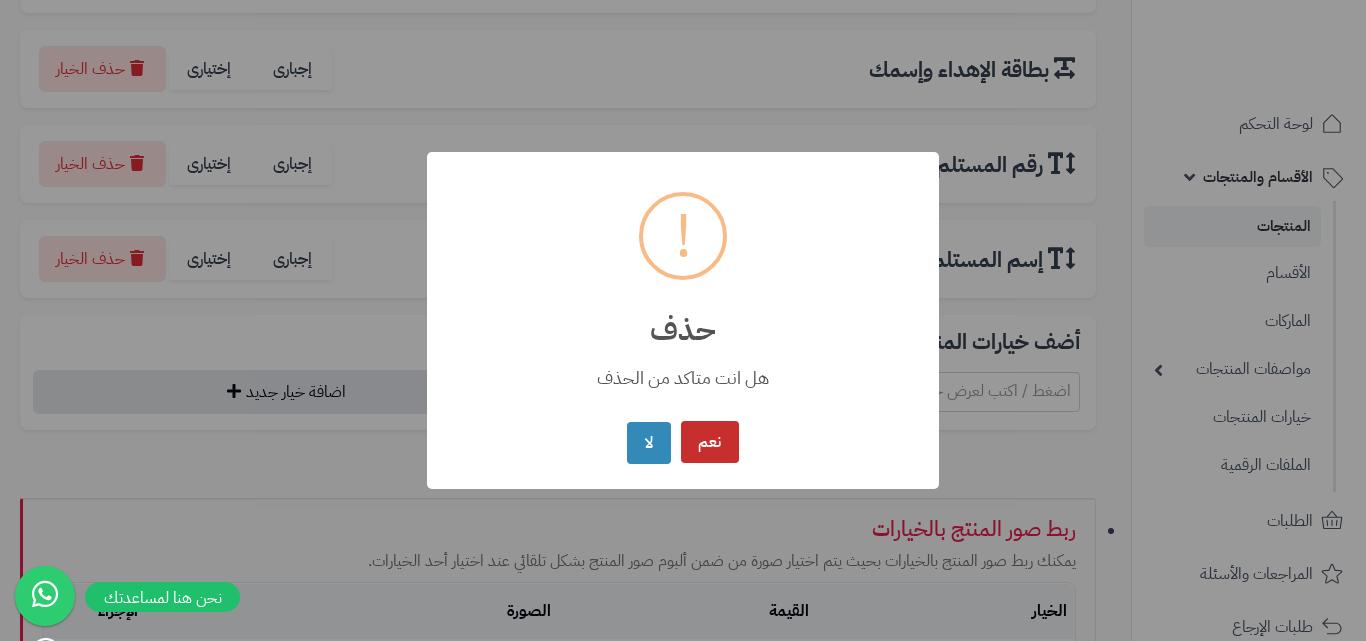 click on "نعم" at bounding box center (710, 442) 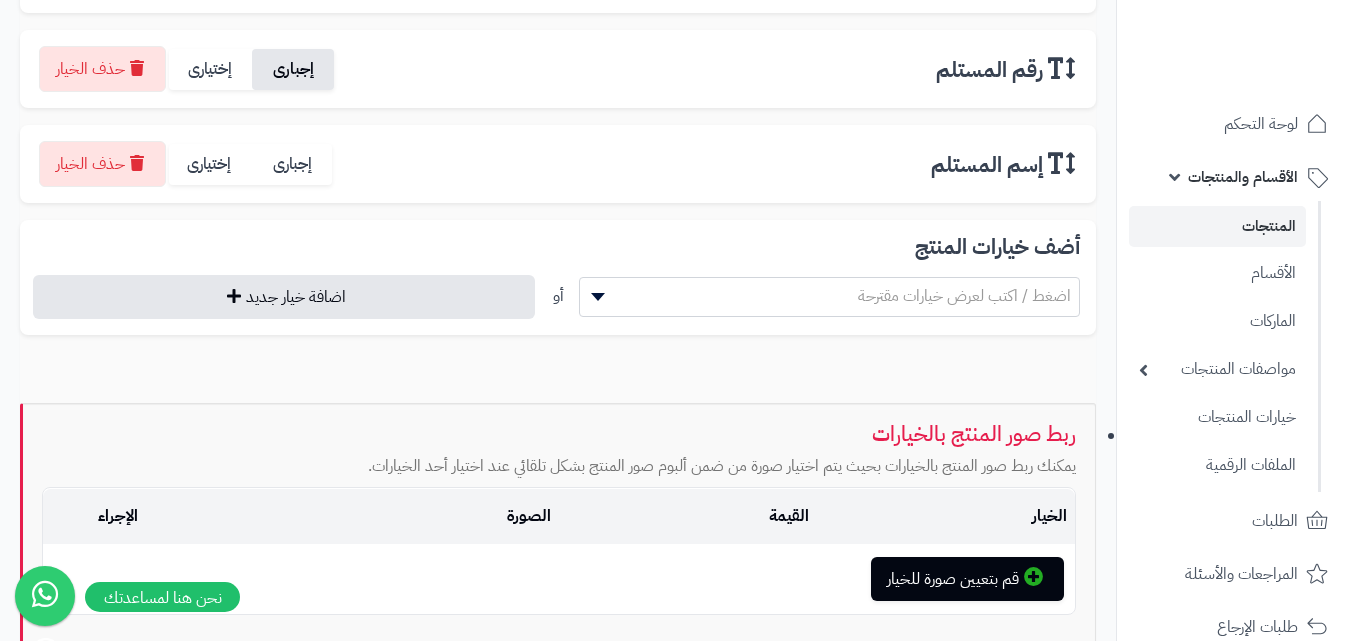 click on "إجبارى" at bounding box center (293, 69) 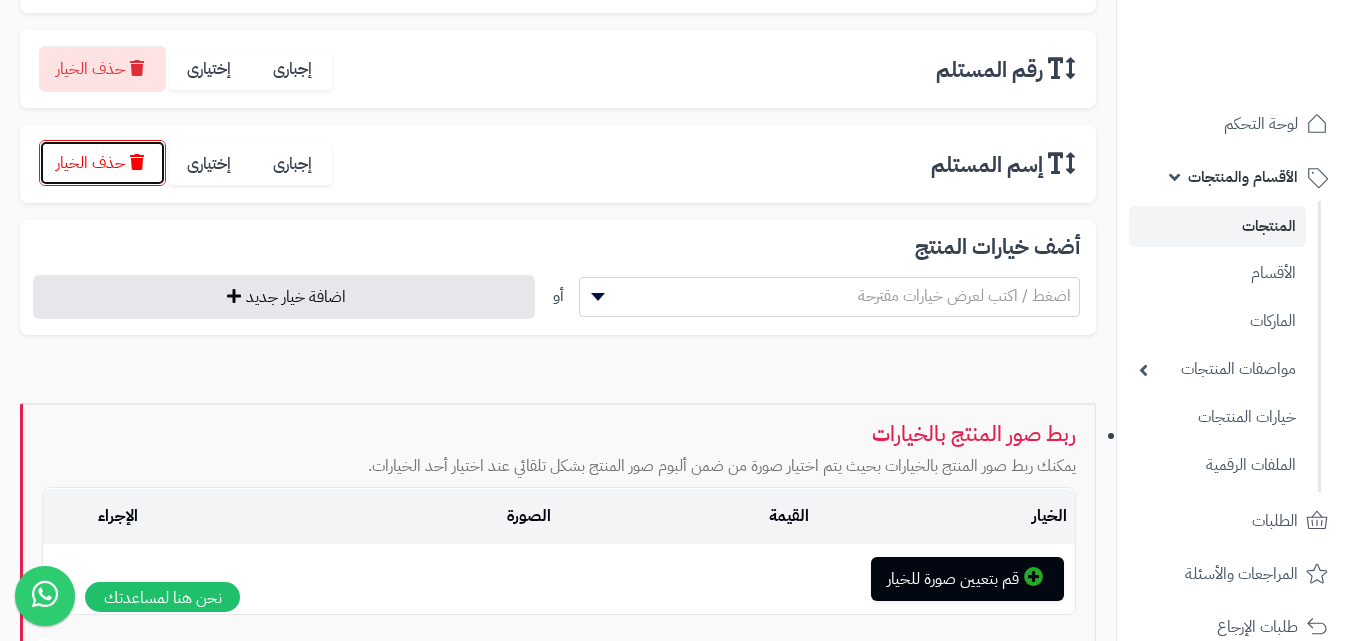 click on "حذف الخيار" at bounding box center (102, 163) 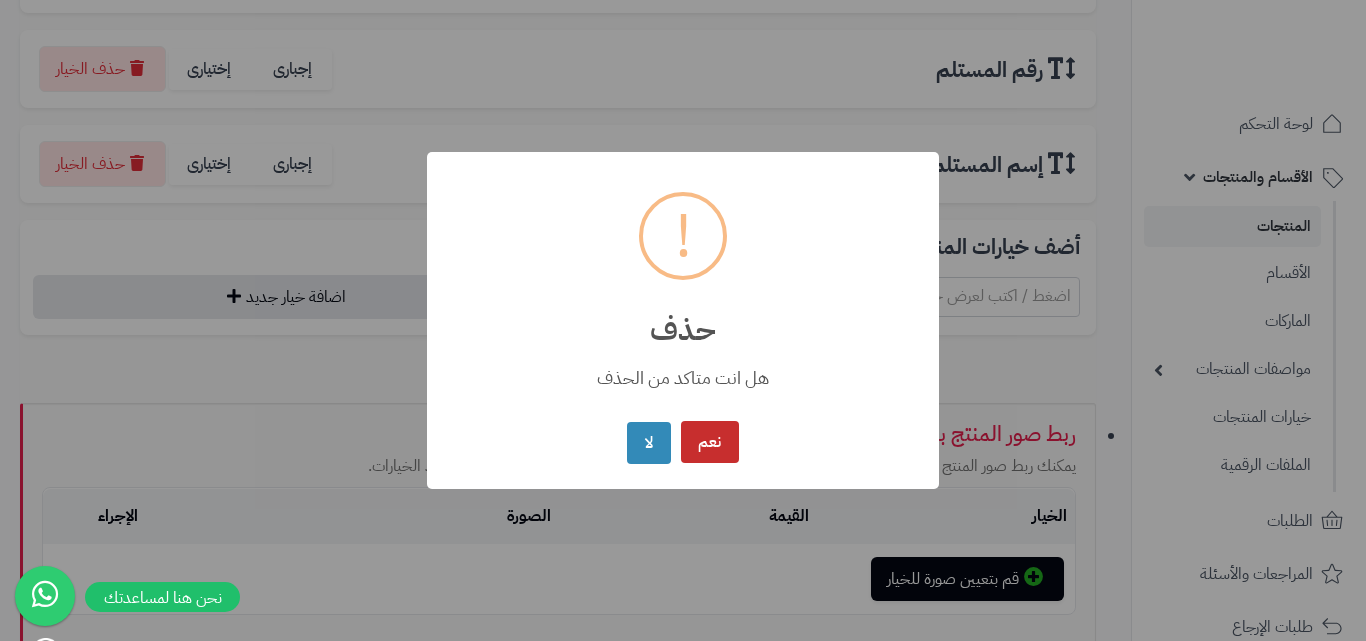 click on "نعم" at bounding box center (710, 442) 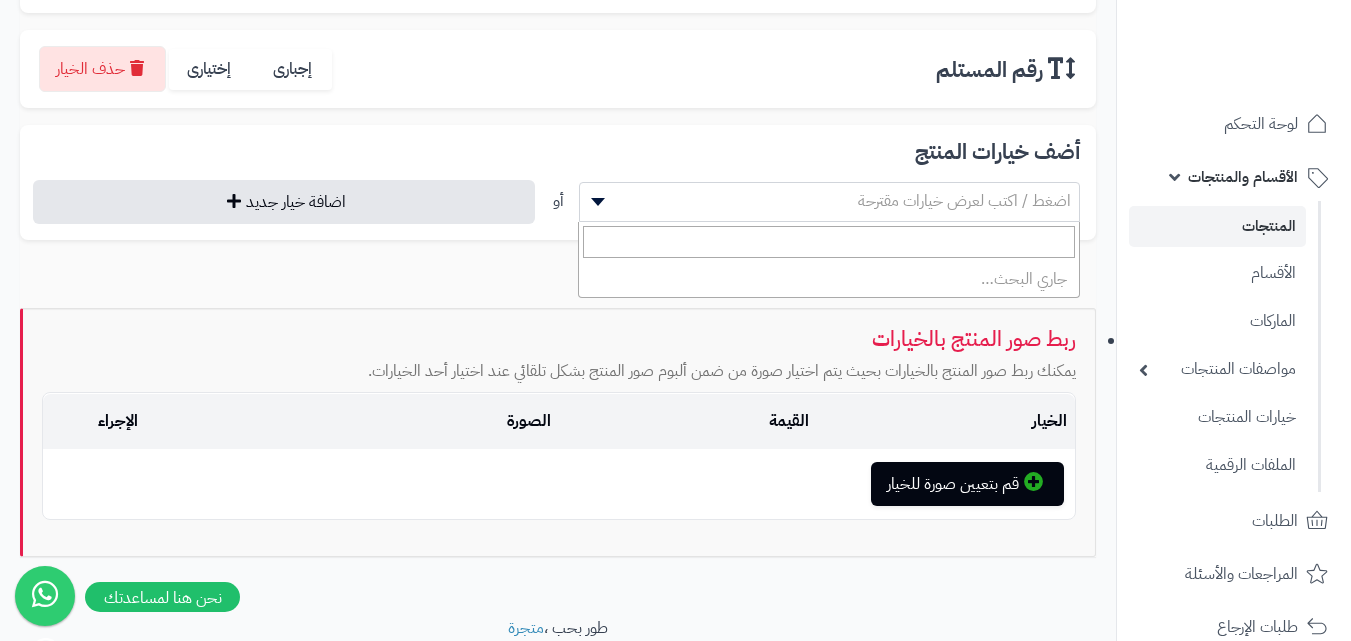 click on "اضغط / اكتب لعرض خيارات مقترحة" at bounding box center (964, 201) 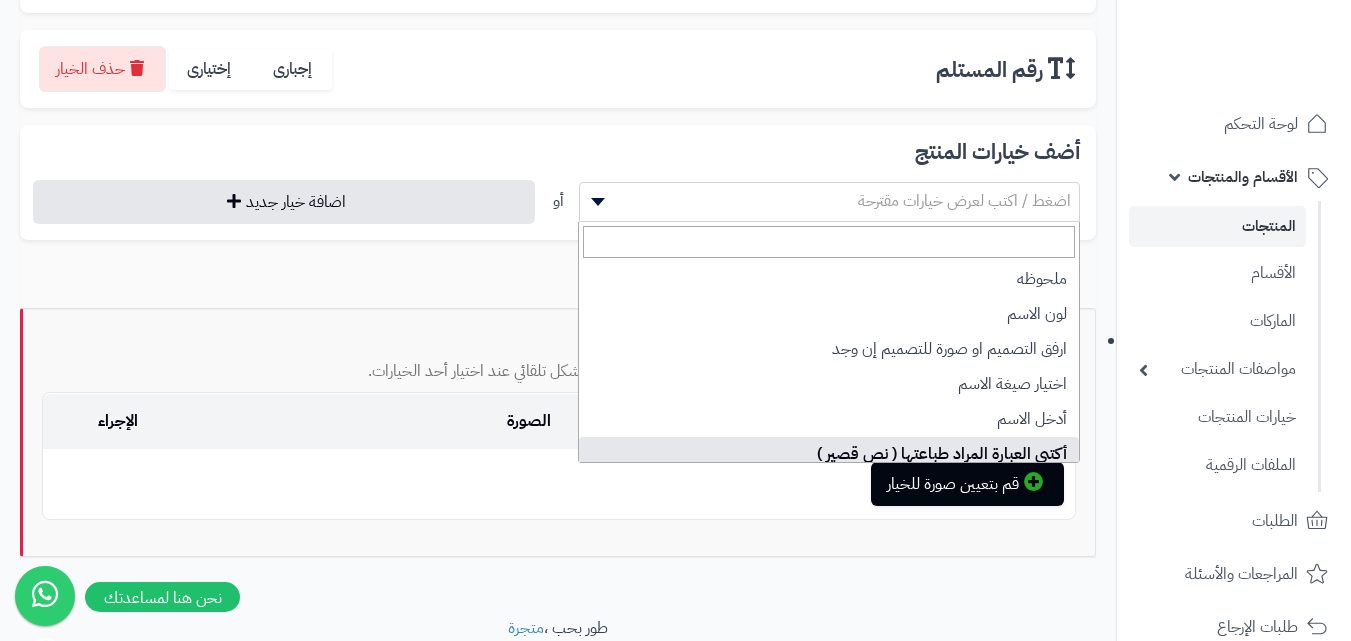 select on "**" 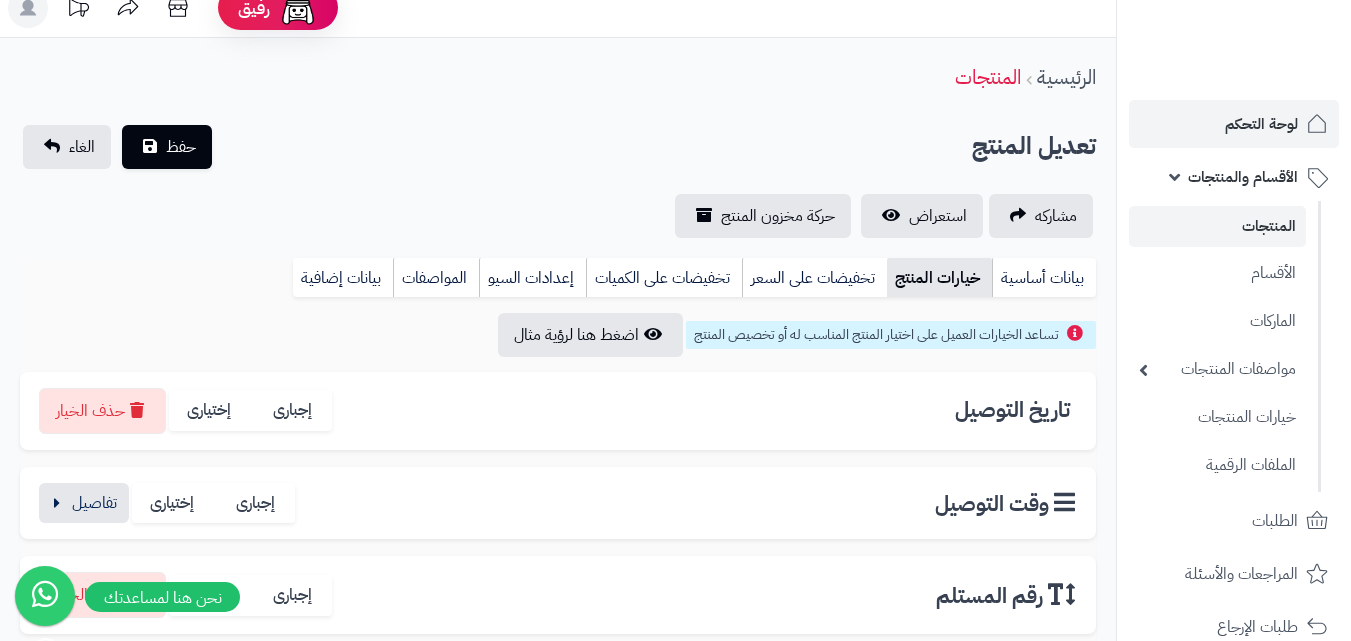 scroll, scrollTop: 9, scrollLeft: 0, axis: vertical 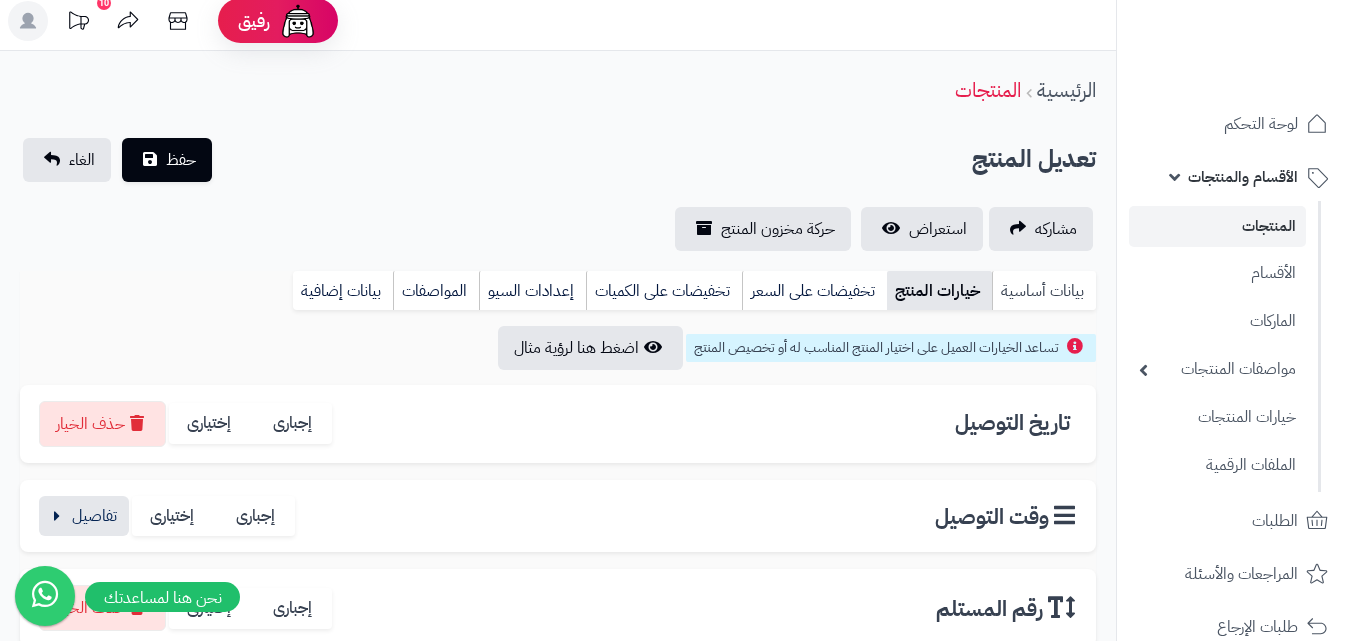 click on "بيانات أساسية" at bounding box center (1044, 291) 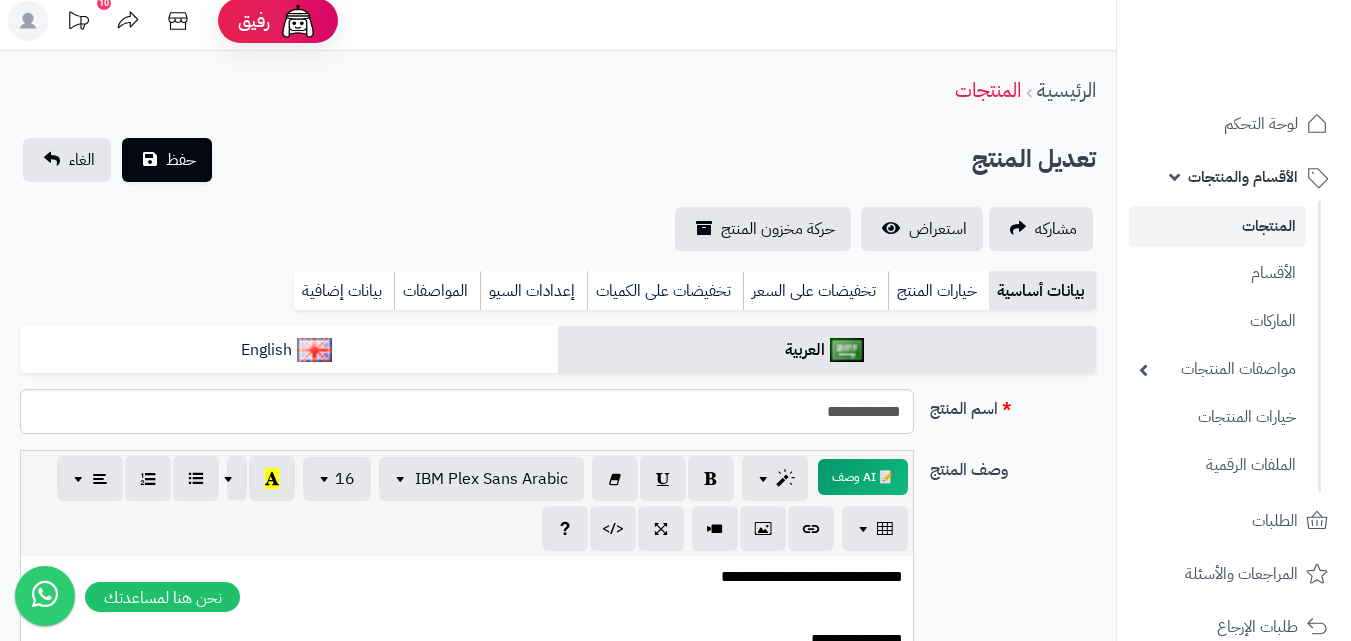scroll, scrollTop: 0, scrollLeft: 0, axis: both 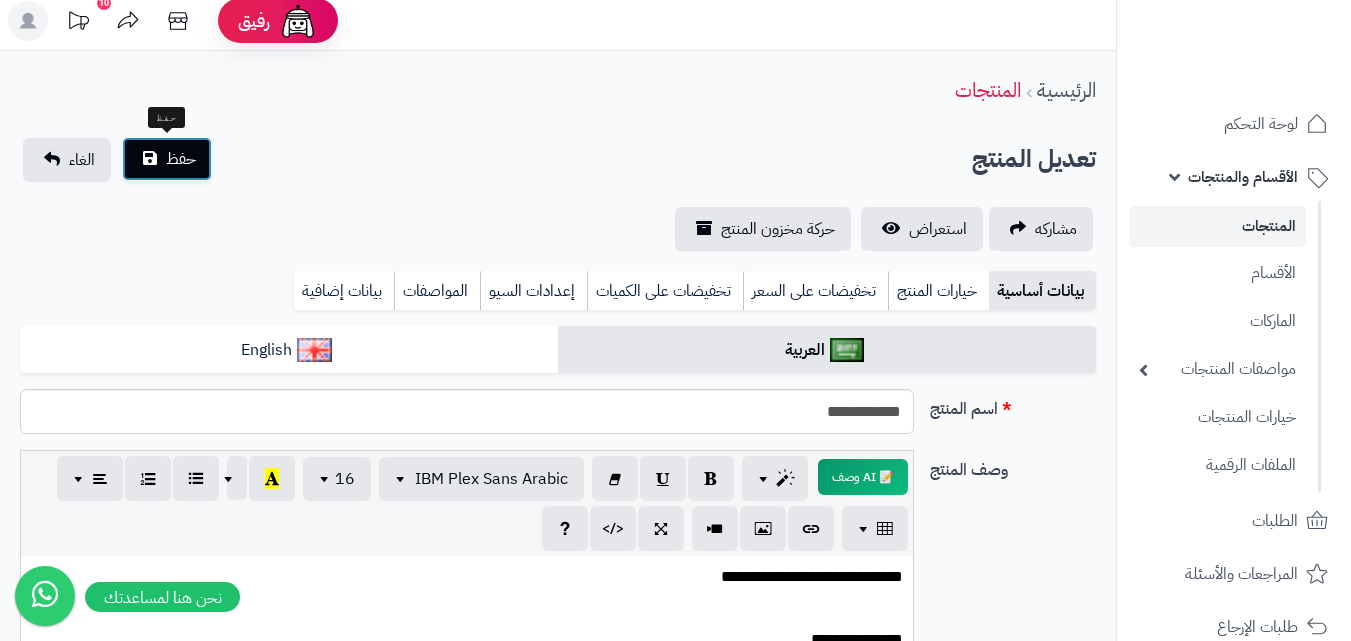 click on "حفظ" at bounding box center [167, 159] 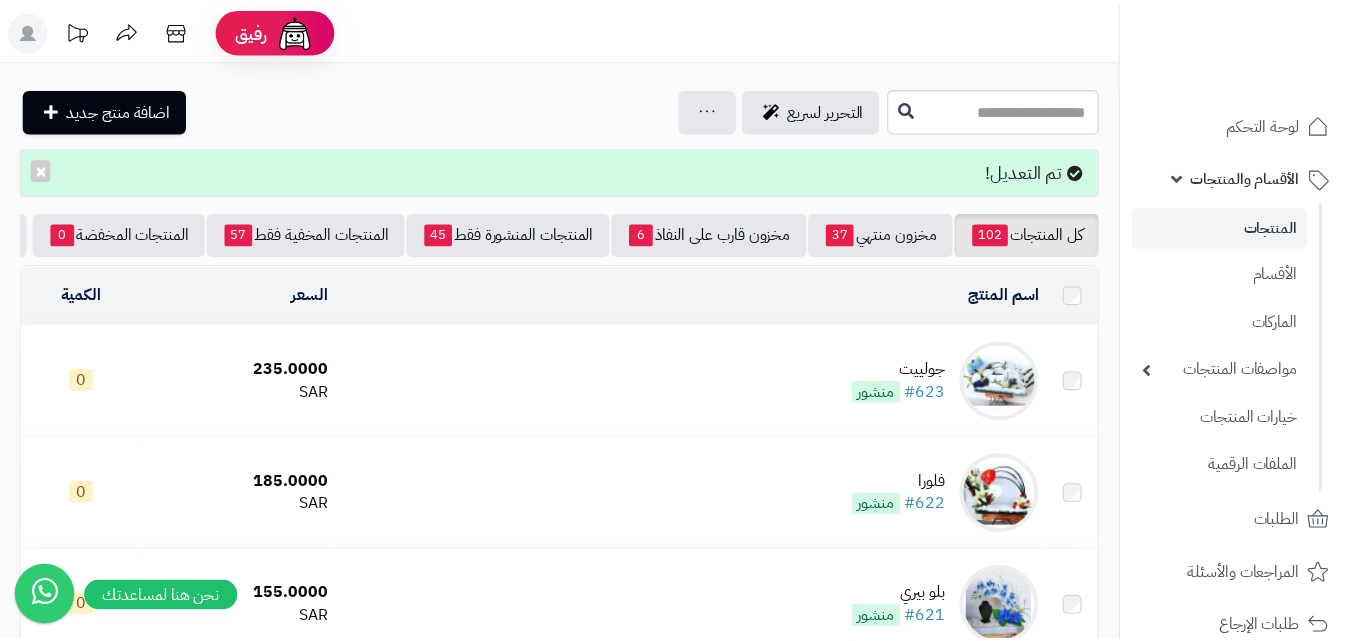 scroll, scrollTop: 0, scrollLeft: 0, axis: both 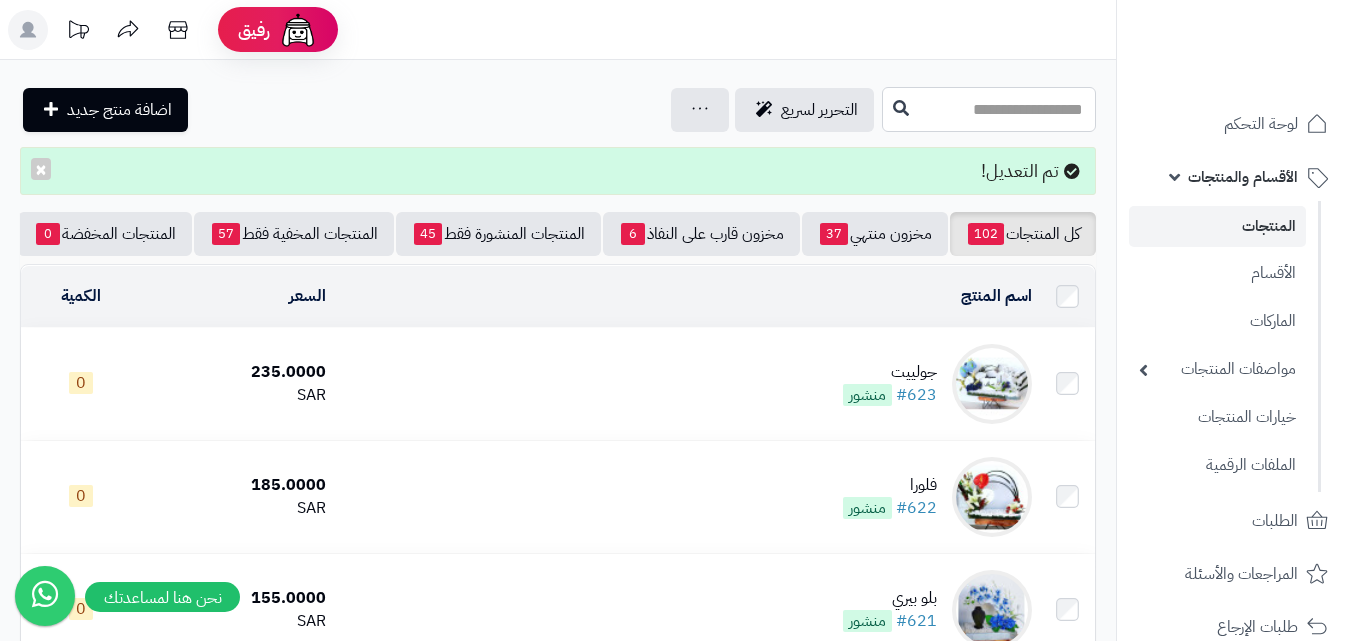 click at bounding box center [989, 109] 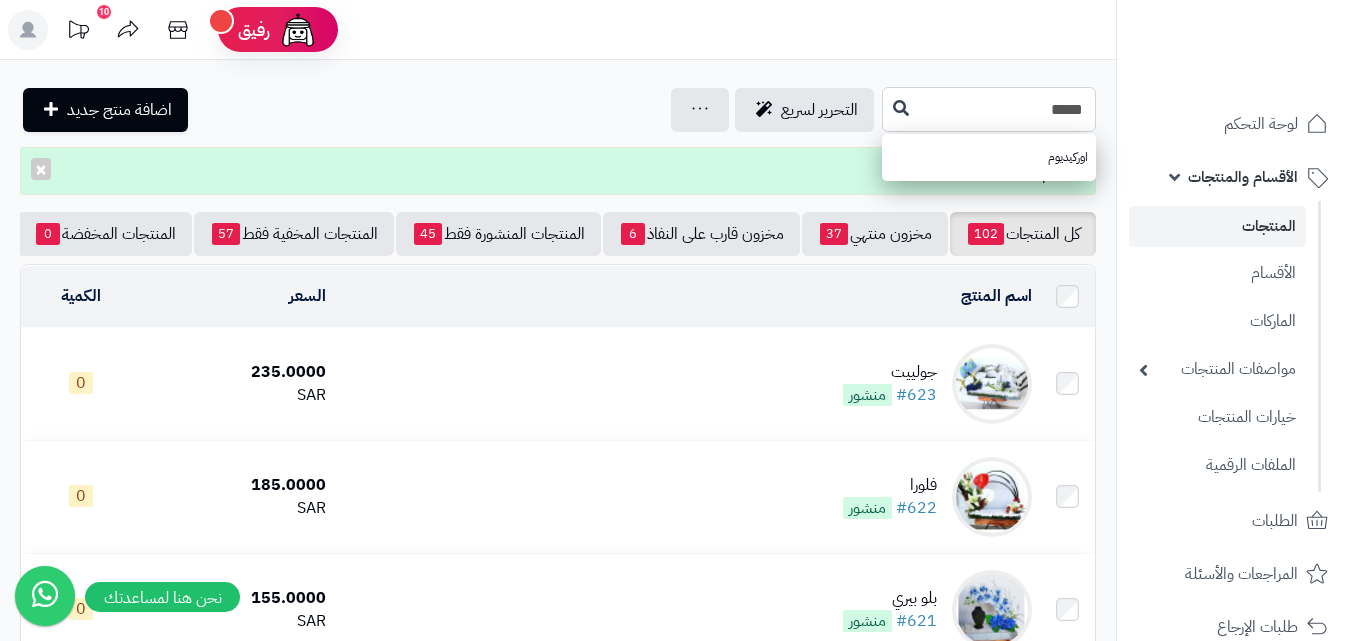 type on "******" 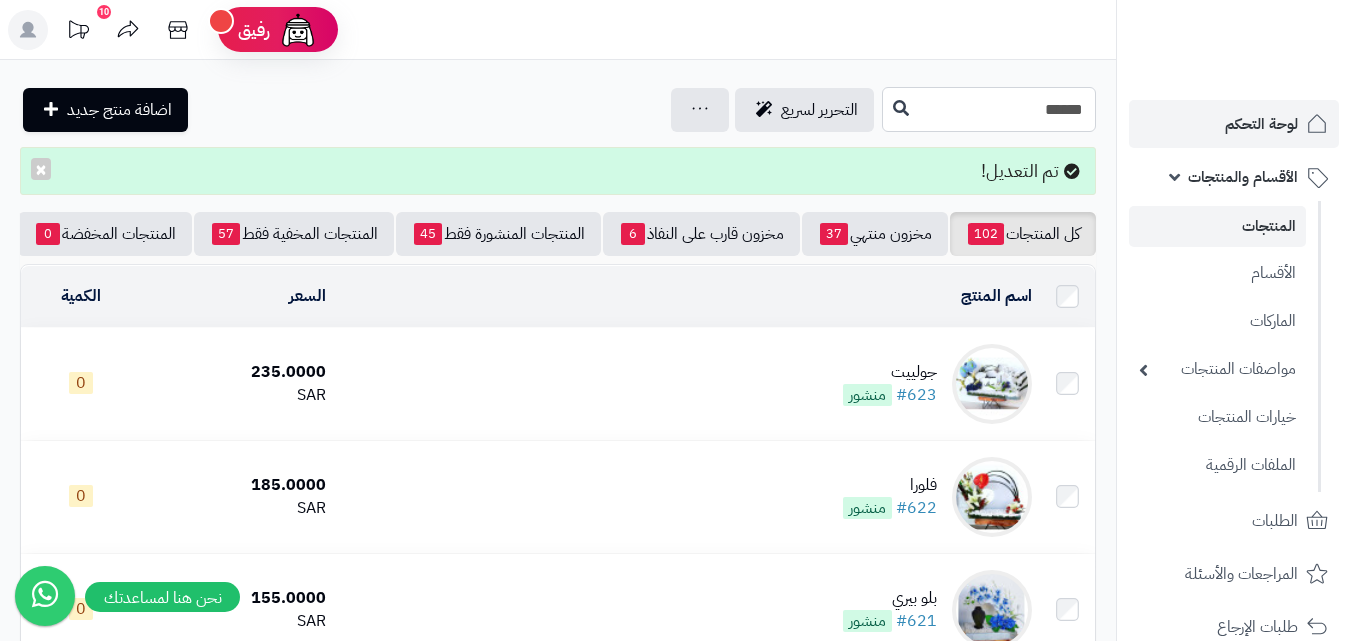 drag, startPoint x: 0, startPoint y: 0, endPoint x: 1162, endPoint y: 122, distance: 1168.387 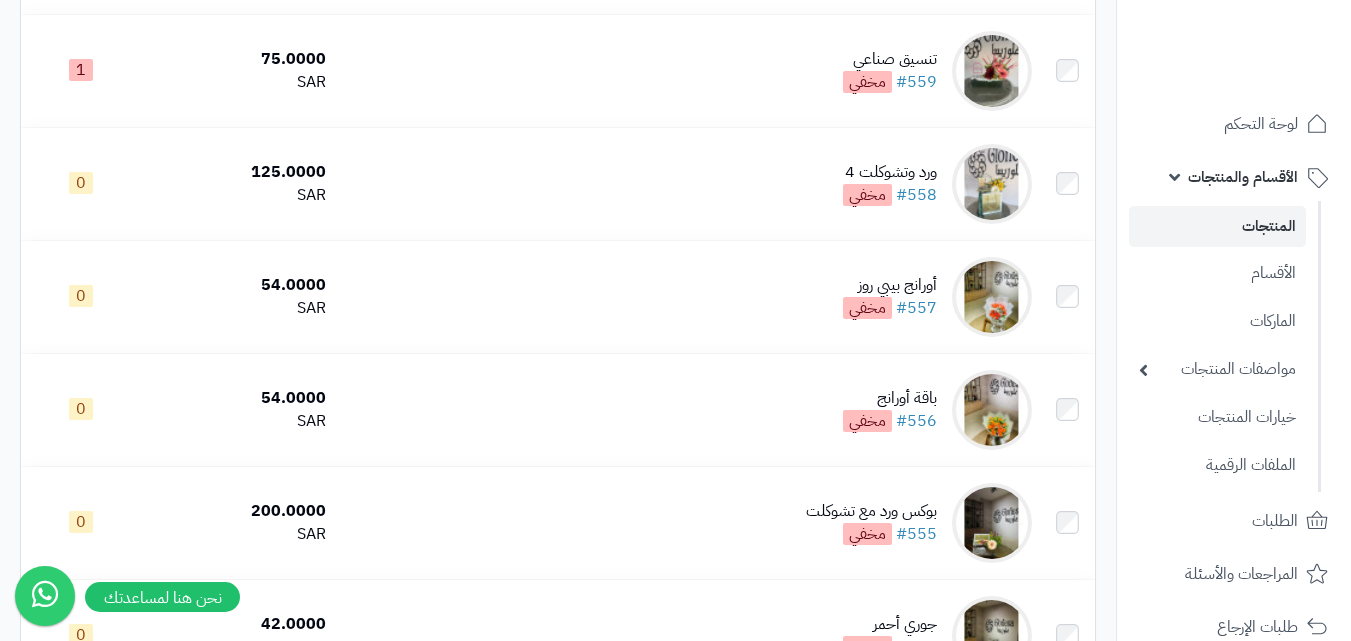 scroll, scrollTop: 7413, scrollLeft: 0, axis: vertical 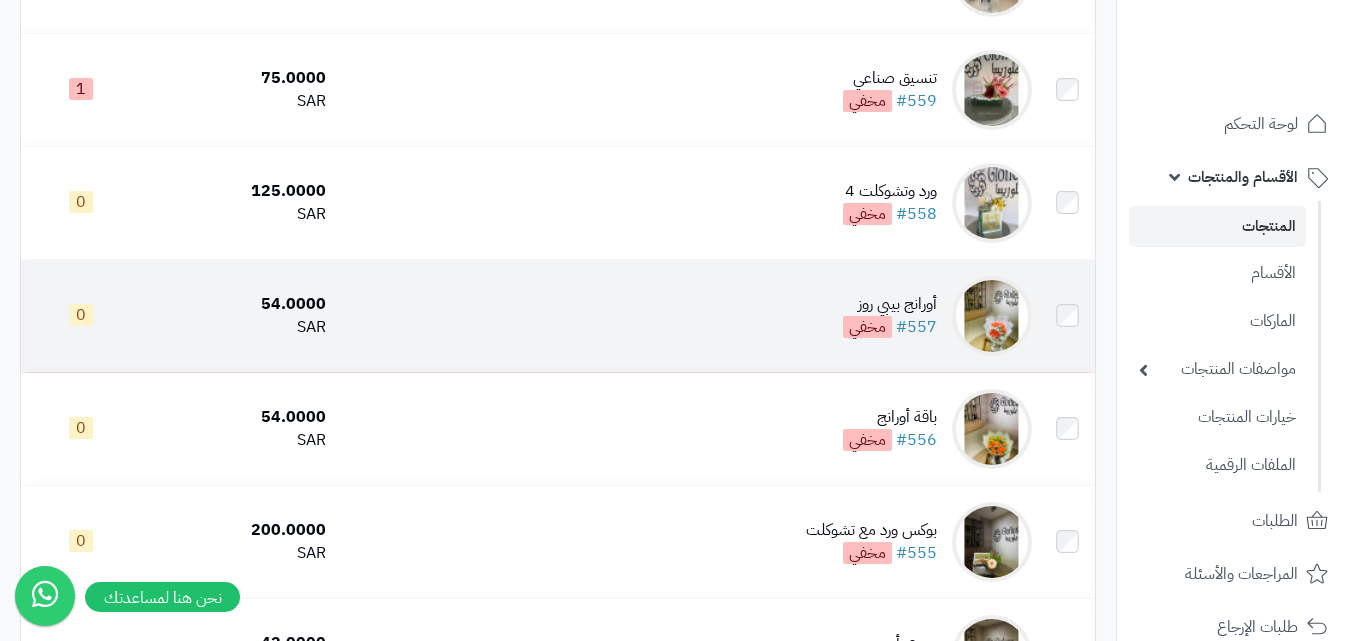 click at bounding box center [992, 316] 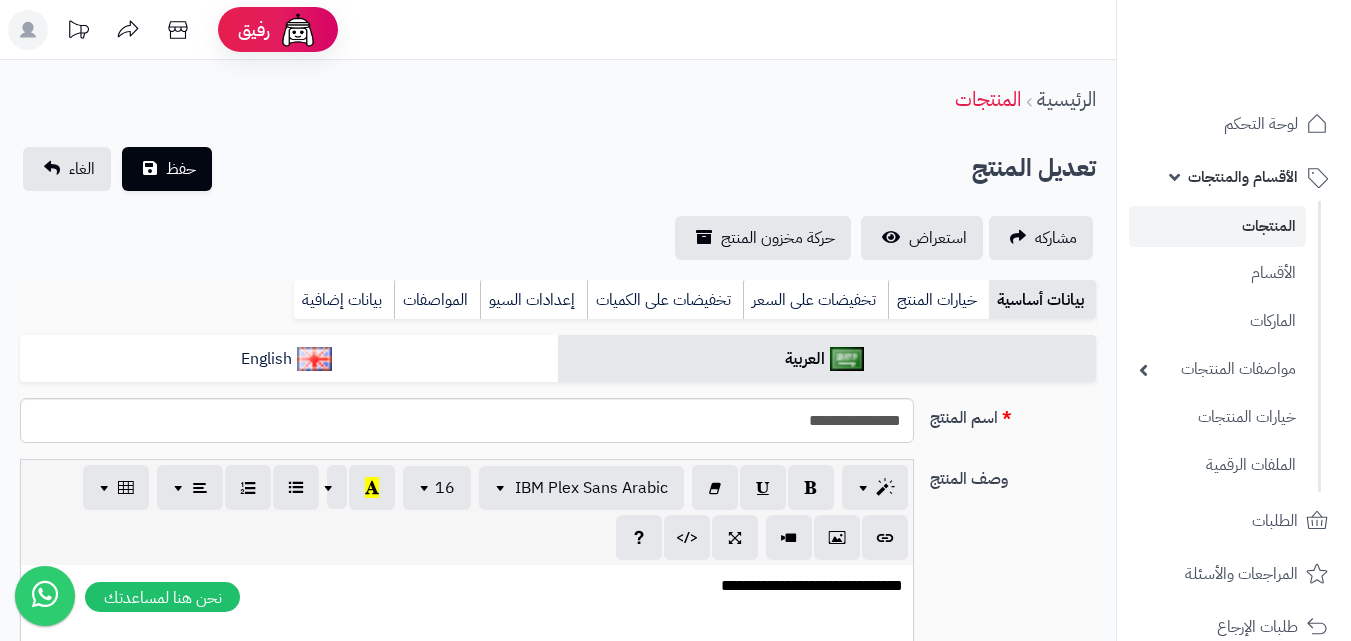 scroll, scrollTop: 0, scrollLeft: 0, axis: both 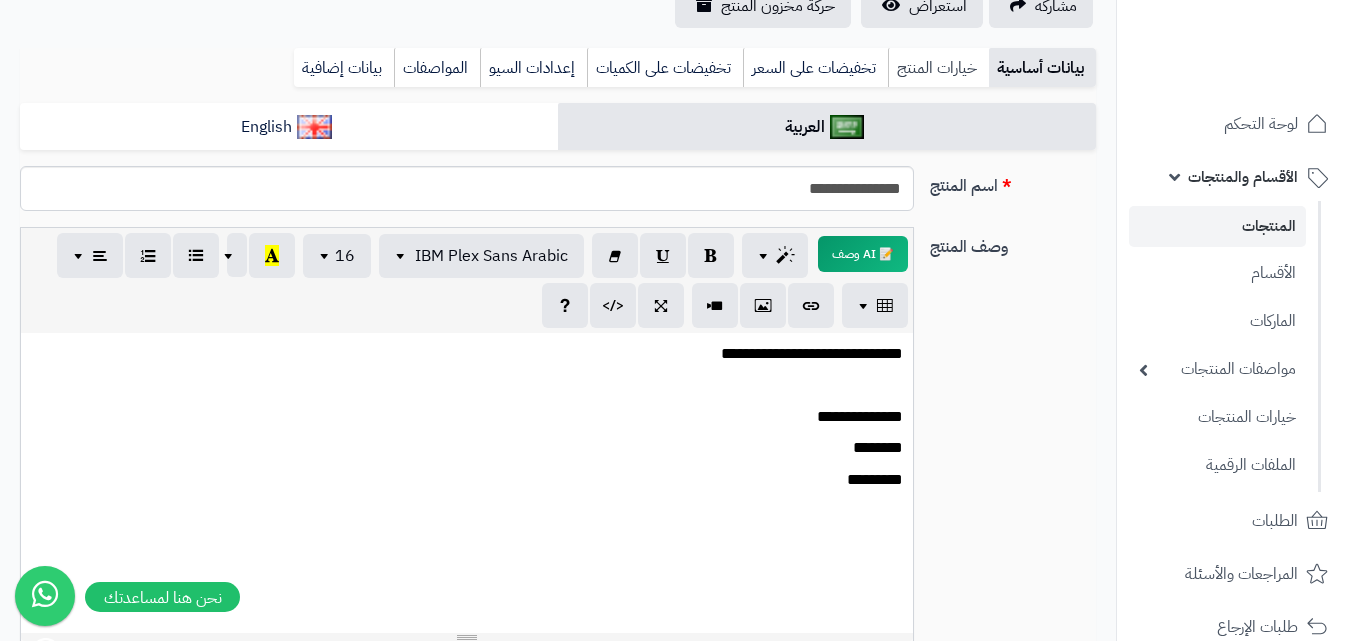 click on "خيارات المنتج" at bounding box center [938, 68] 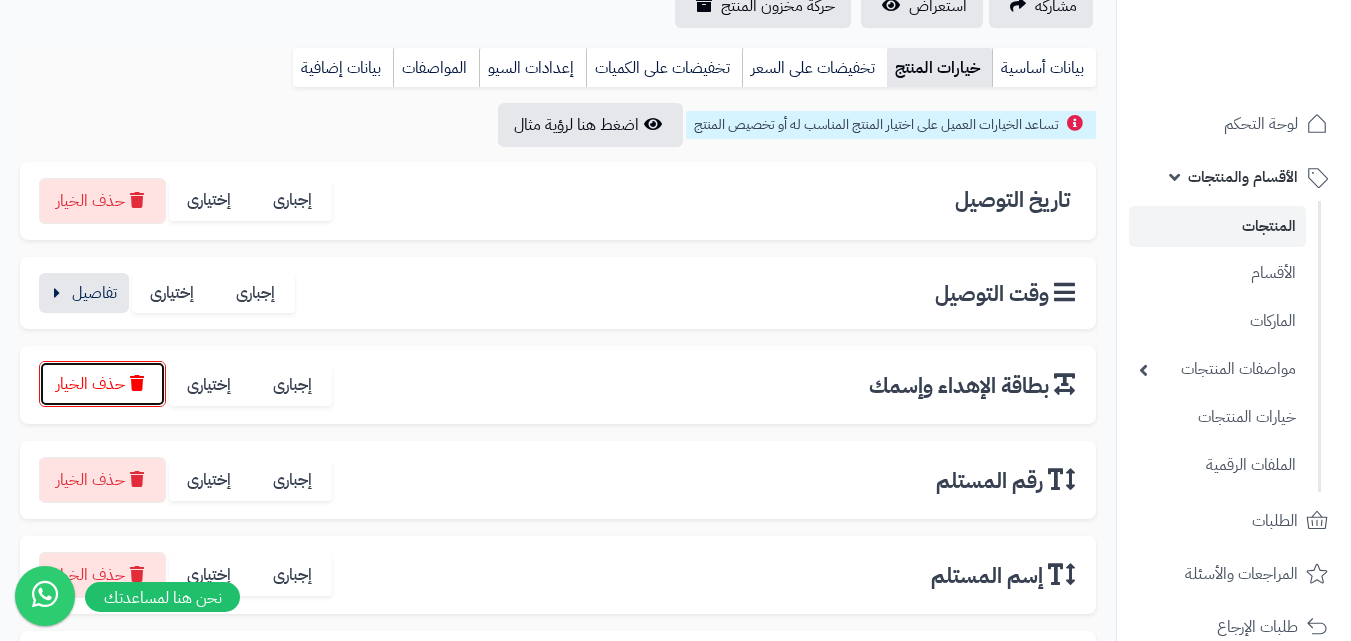 click on "حذف الخيار" at bounding box center (102, 384) 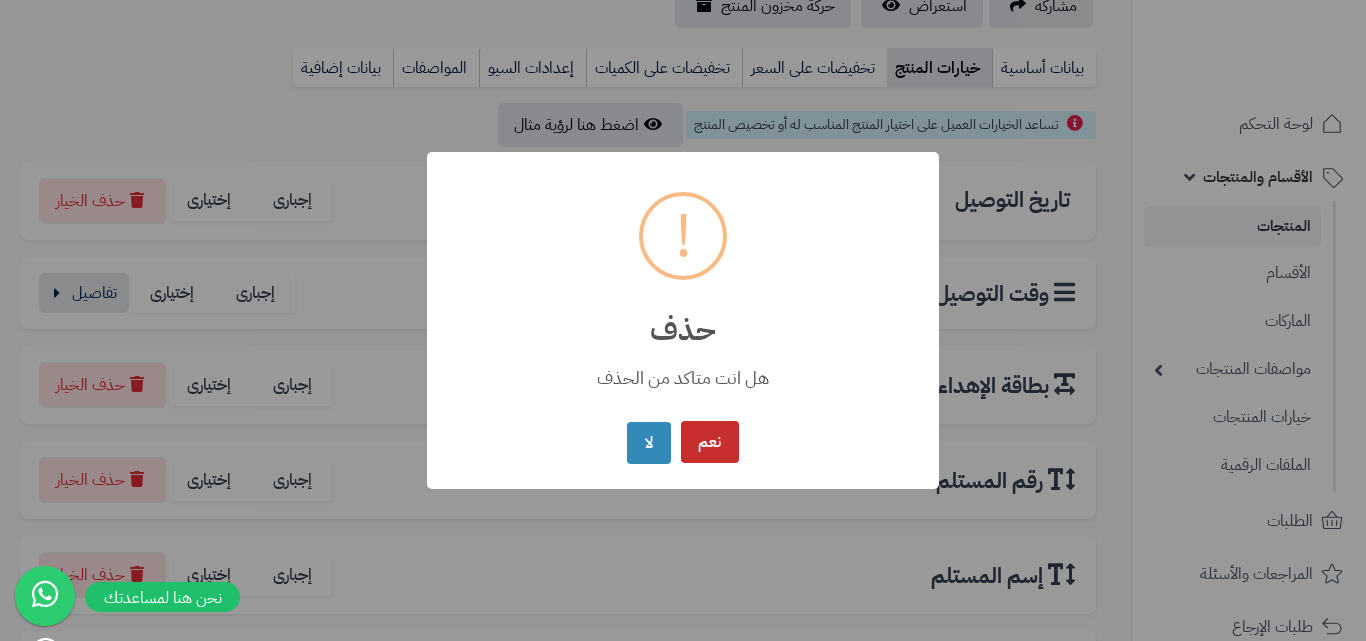 click on "نعم" at bounding box center (710, 442) 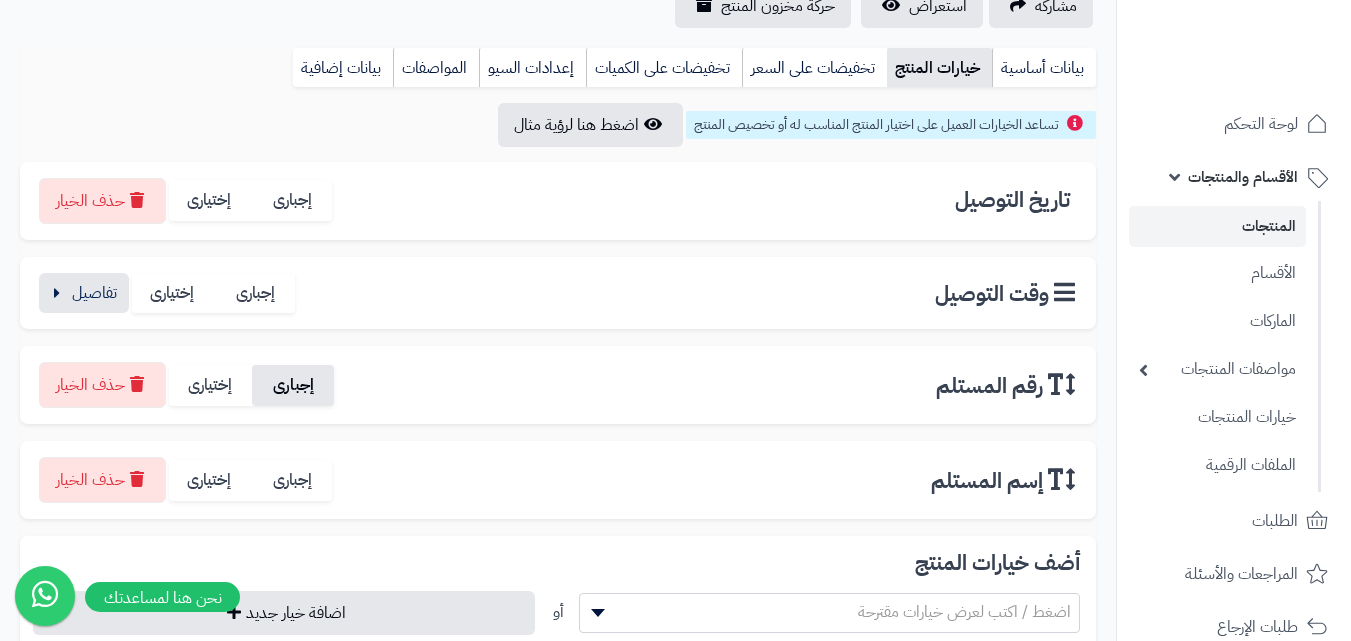 click on "إجبارى" at bounding box center (293, 385) 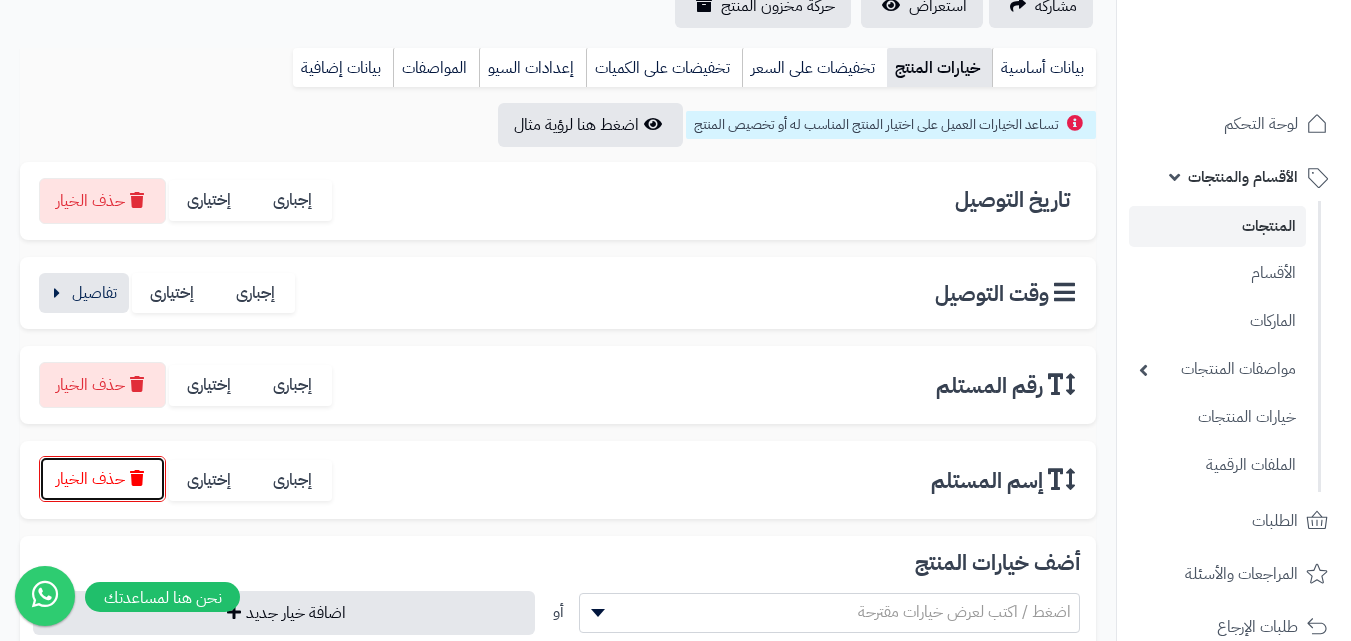click on "حذف الخيار" at bounding box center (102, 479) 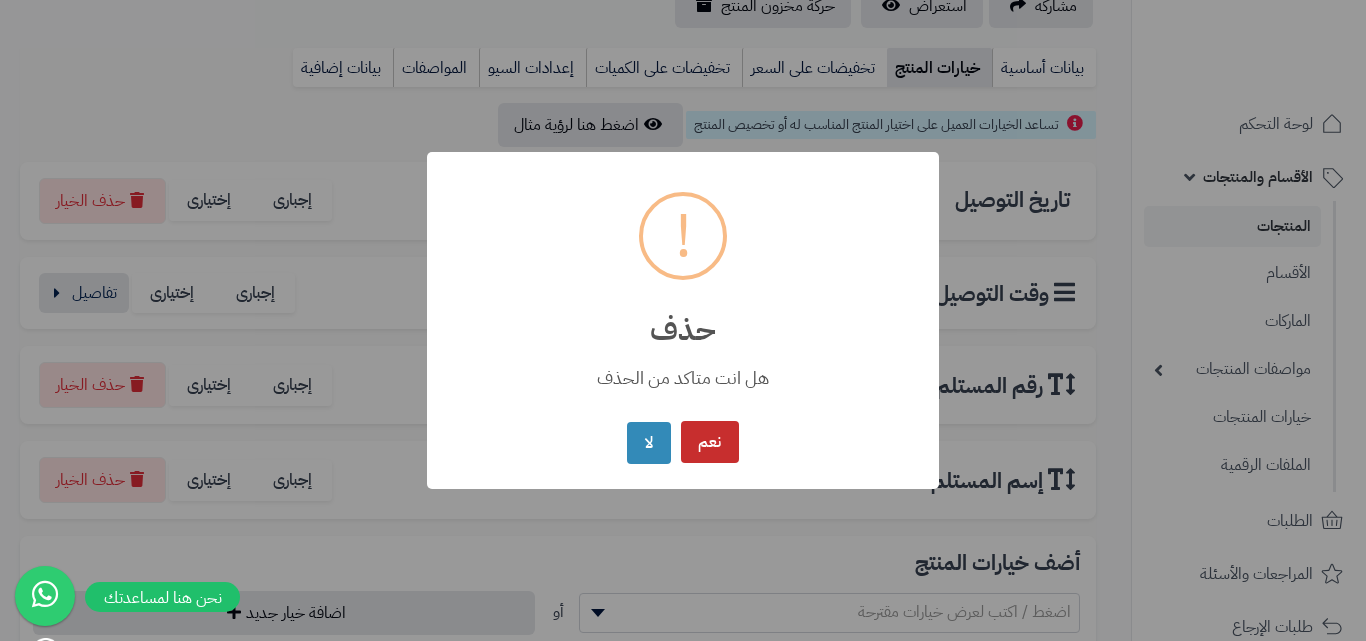 click on "نعم" at bounding box center (710, 442) 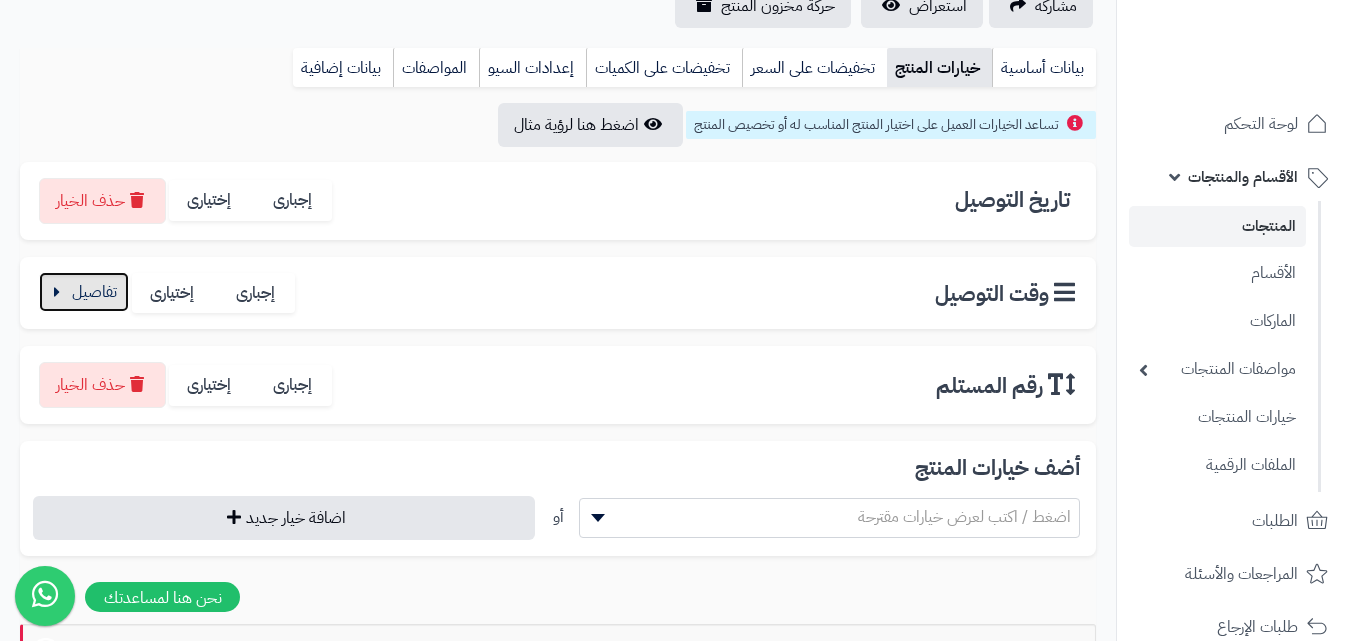 click at bounding box center [84, 292] 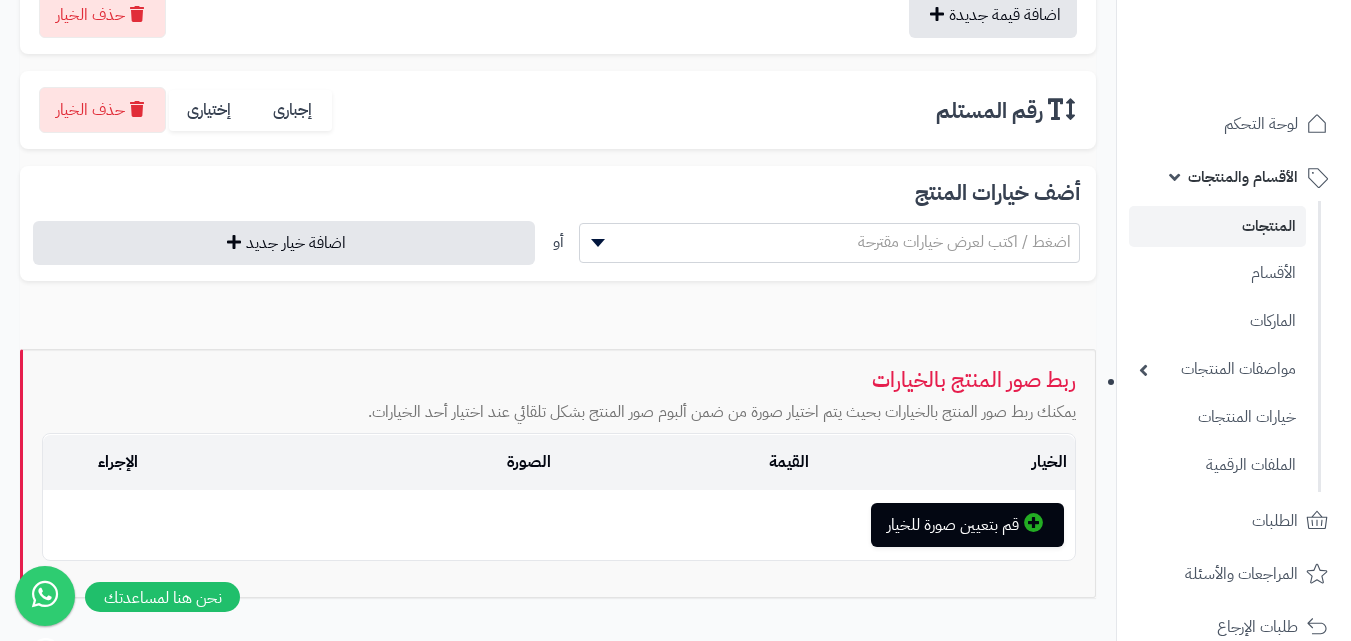 scroll, scrollTop: 882, scrollLeft: 0, axis: vertical 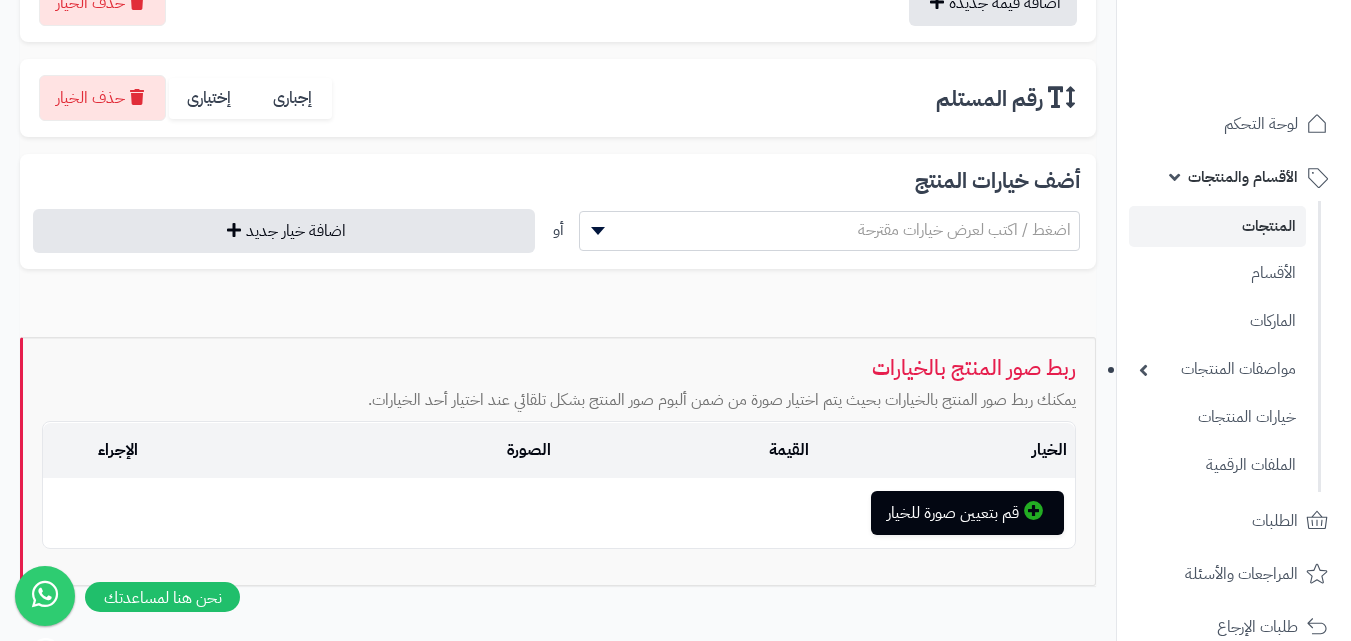 drag, startPoint x: 864, startPoint y: 304, endPoint x: 883, endPoint y: 296, distance: 20.615528 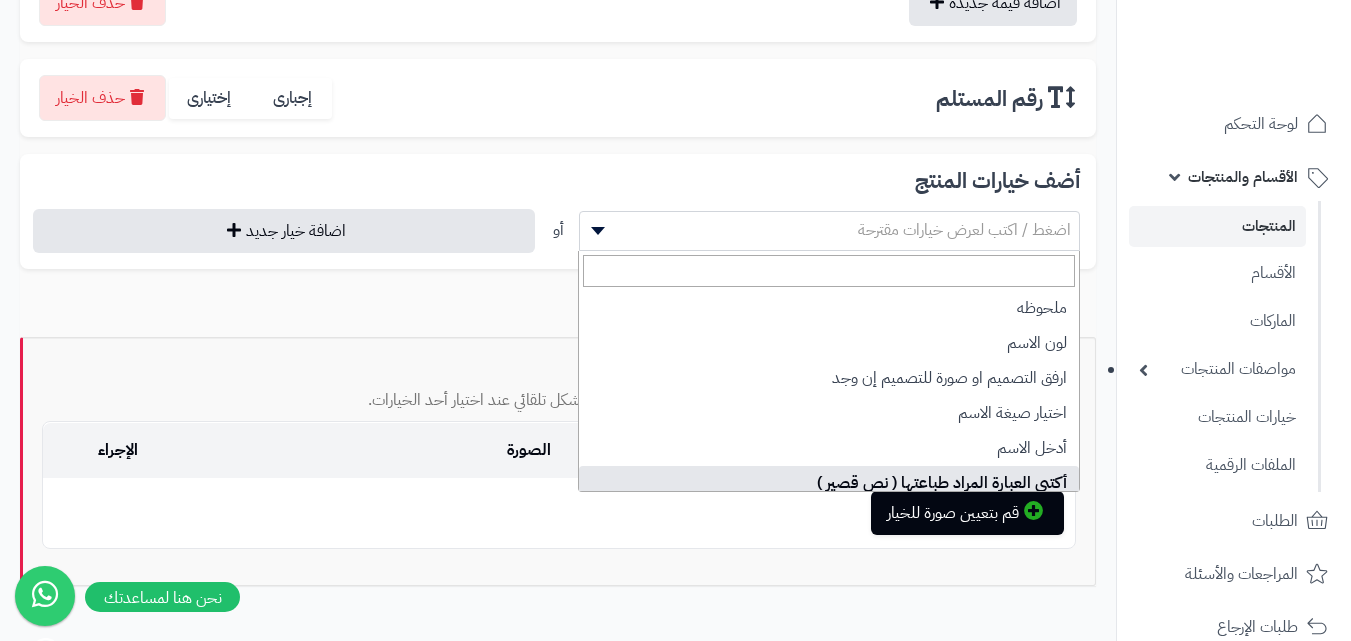 select on "**" 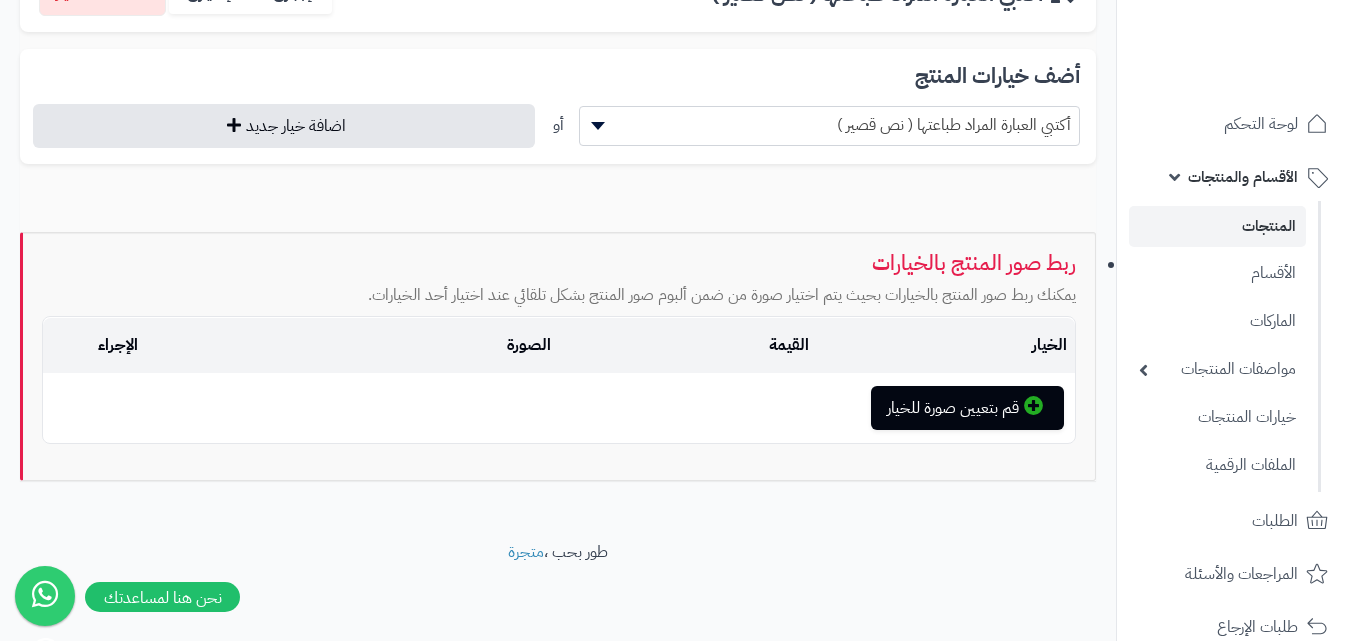 scroll, scrollTop: 719, scrollLeft: 0, axis: vertical 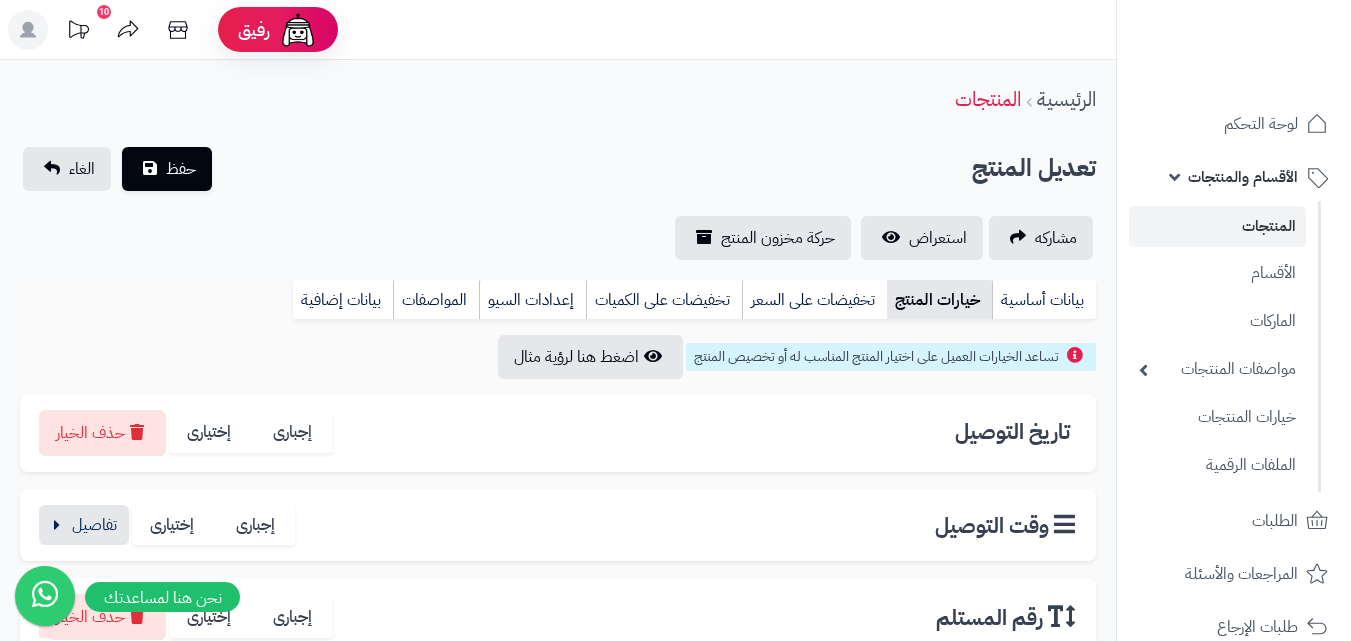 drag, startPoint x: 1107, startPoint y: 206, endPoint x: 1107, endPoint y: 102, distance: 104 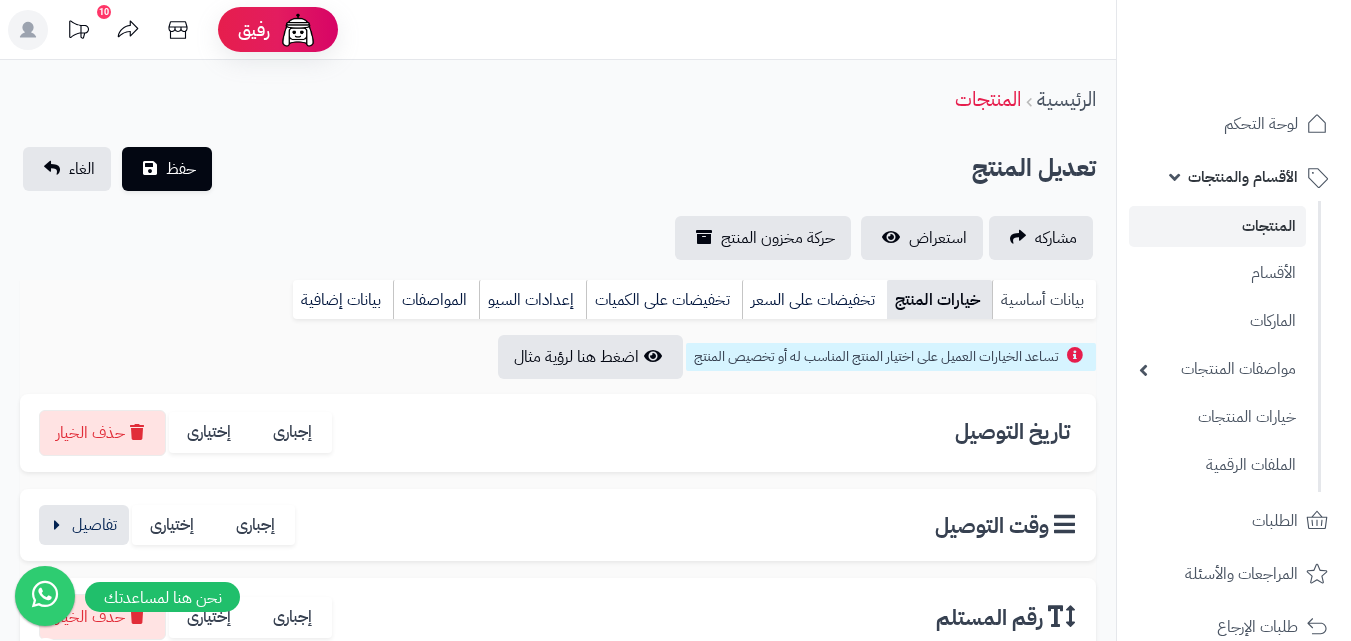 click on "بيانات أساسية" at bounding box center [1044, 300] 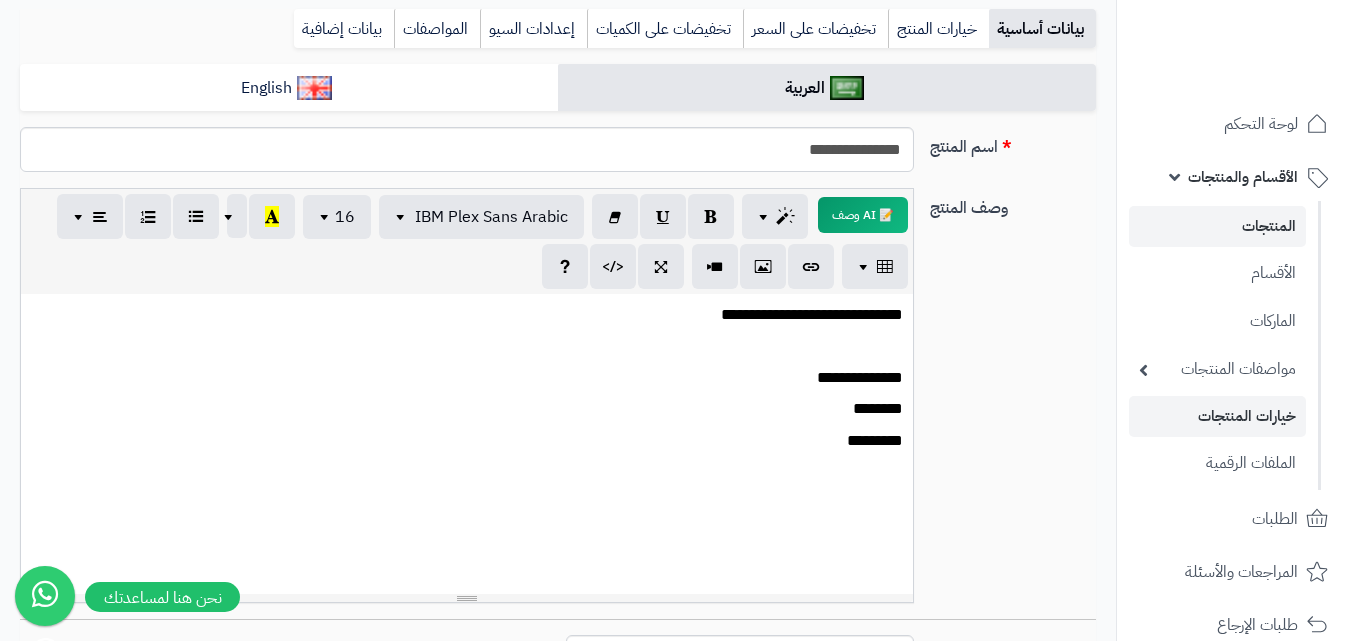 drag, startPoint x: 1109, startPoint y: 346, endPoint x: 1122, endPoint y: 416, distance: 71.19691 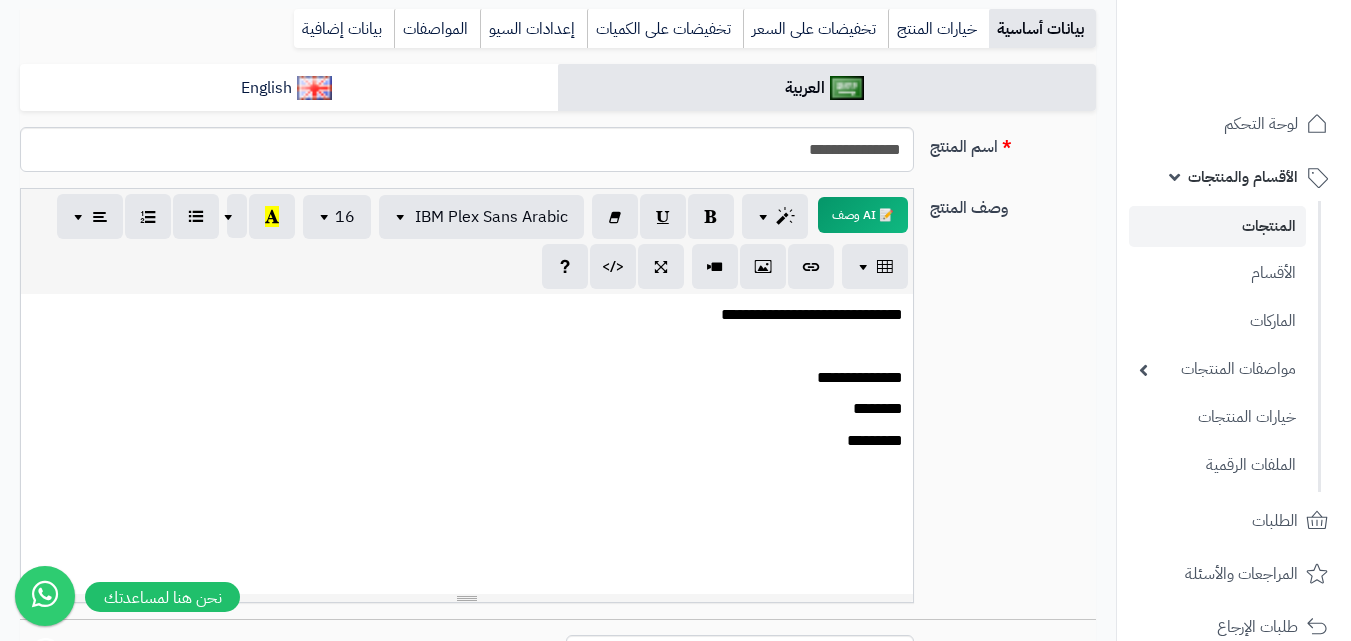 scroll, scrollTop: 388, scrollLeft: 0, axis: vertical 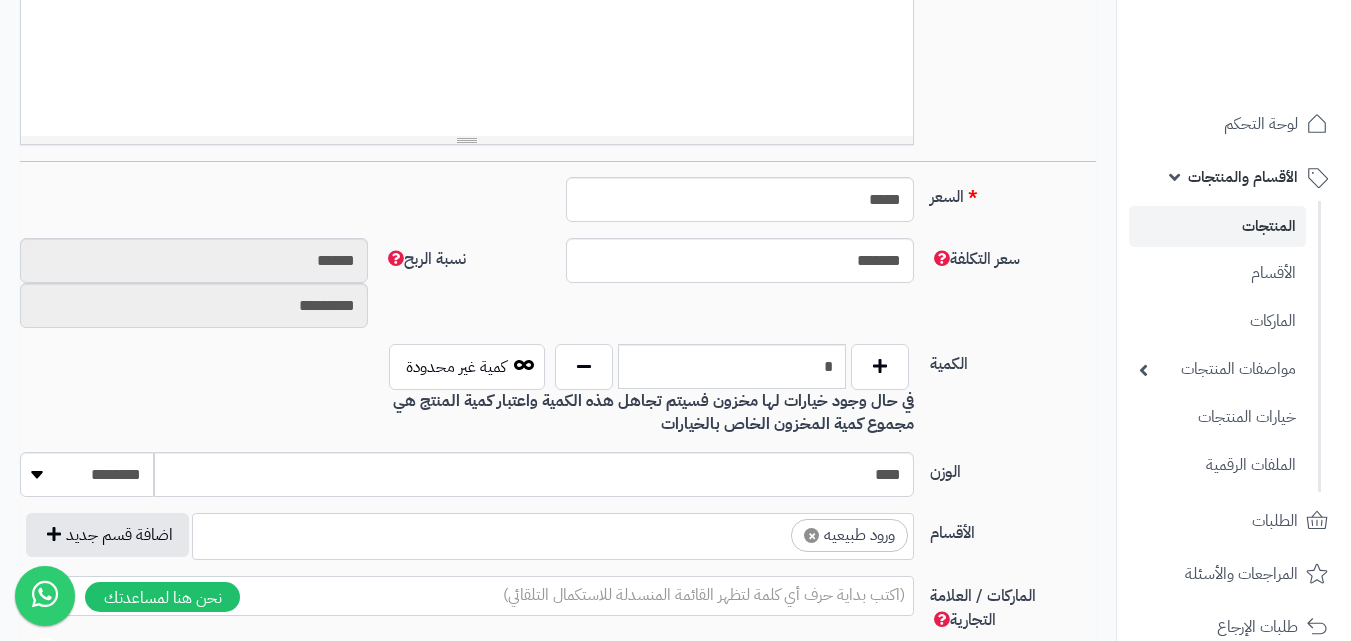 drag, startPoint x: 1065, startPoint y: 453, endPoint x: 1049, endPoint y: 533, distance: 81.58431 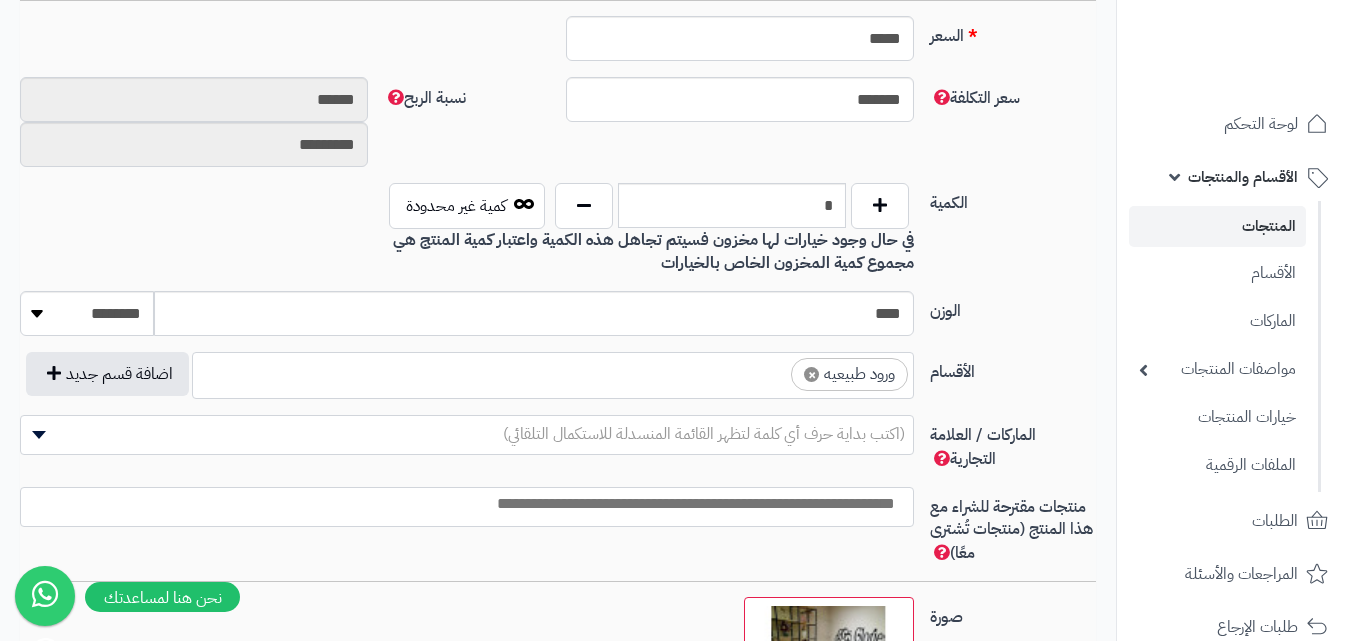 drag, startPoint x: 1078, startPoint y: 473, endPoint x: 1061, endPoint y: 417, distance: 58.5235 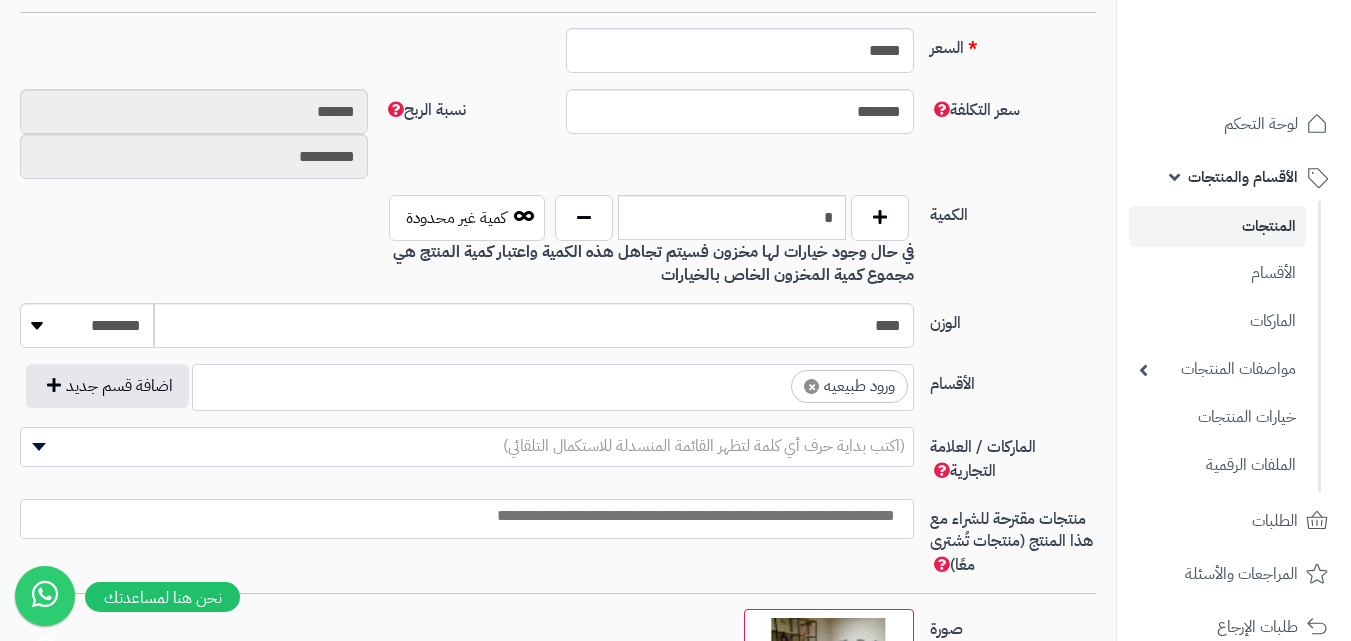 scroll, scrollTop: 0, scrollLeft: 0, axis: both 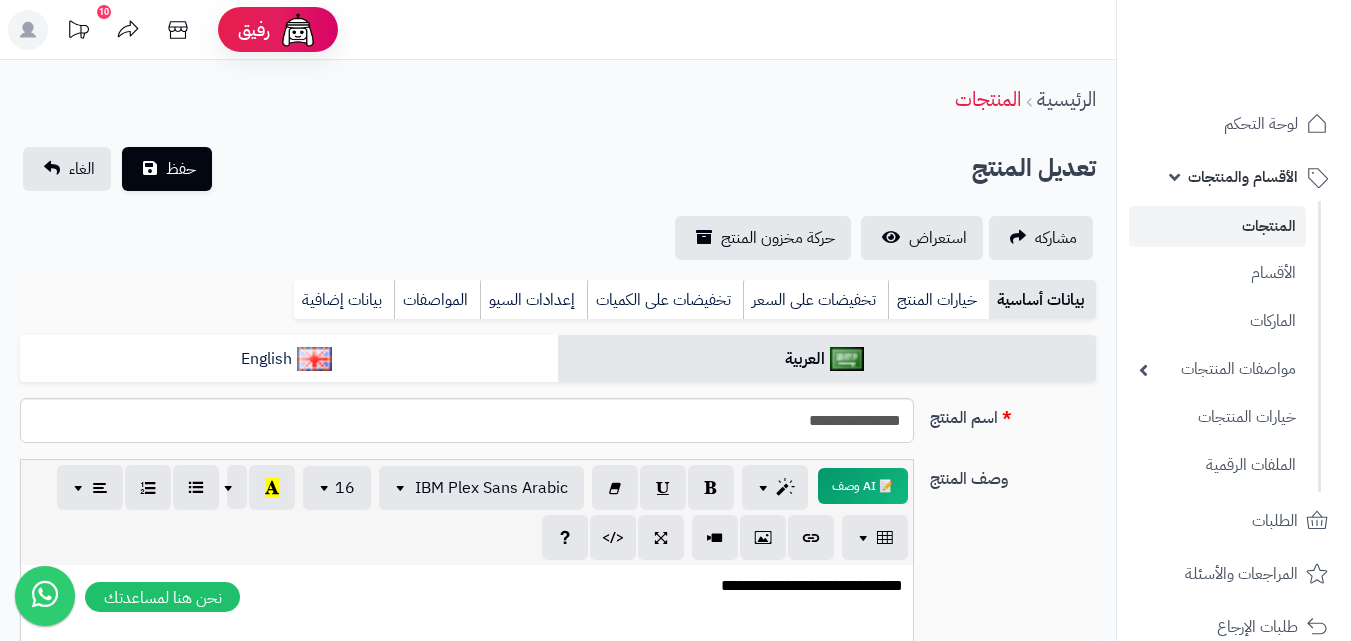 drag, startPoint x: 1061, startPoint y: 417, endPoint x: 1075, endPoint y: 80, distance: 337.29068 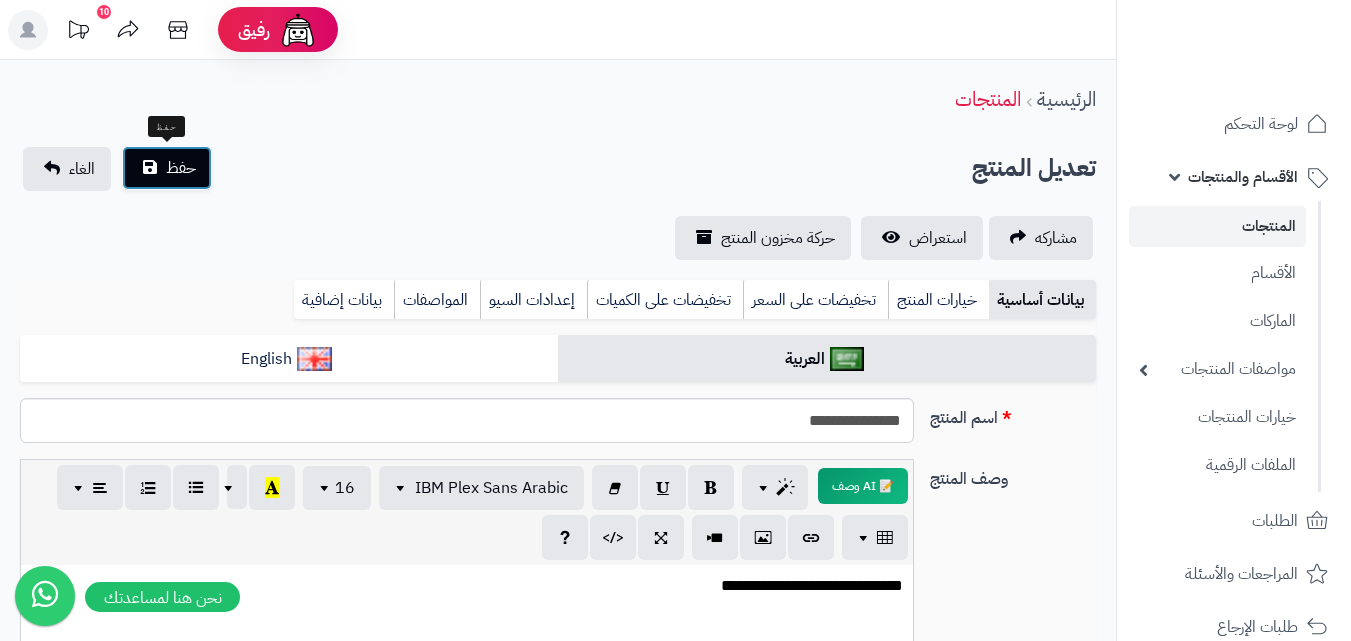 click on "حفظ" at bounding box center (181, 168) 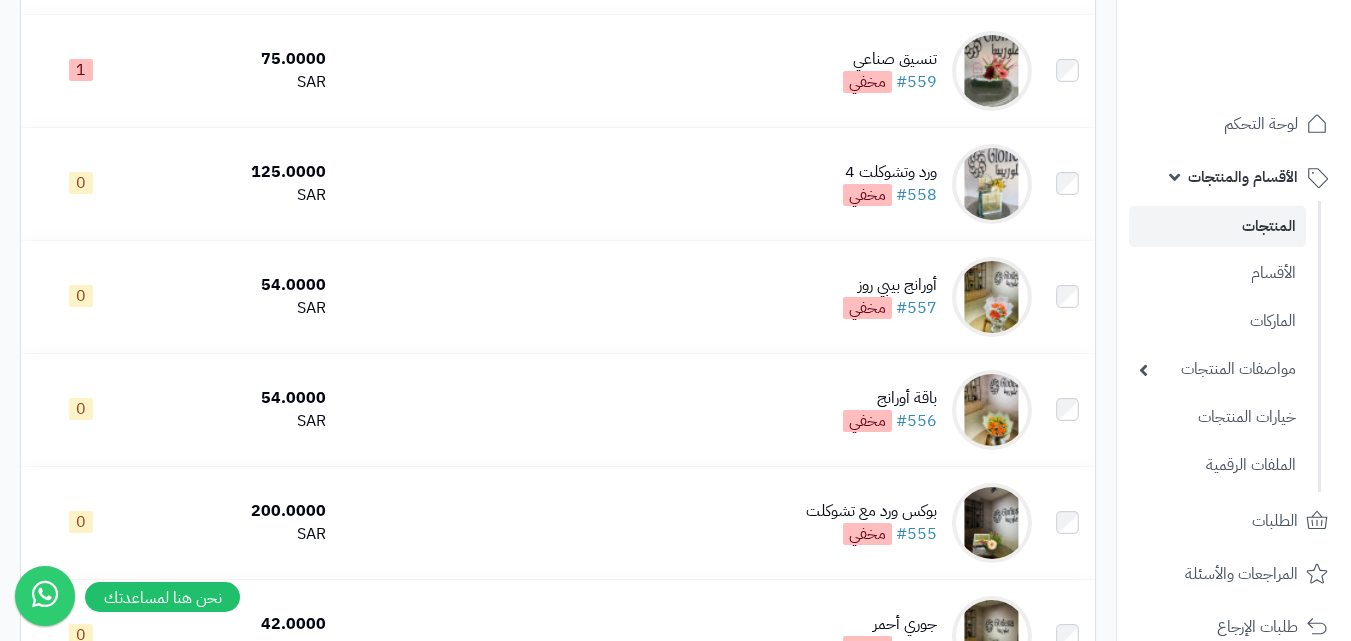 scroll, scrollTop: 7354, scrollLeft: 0, axis: vertical 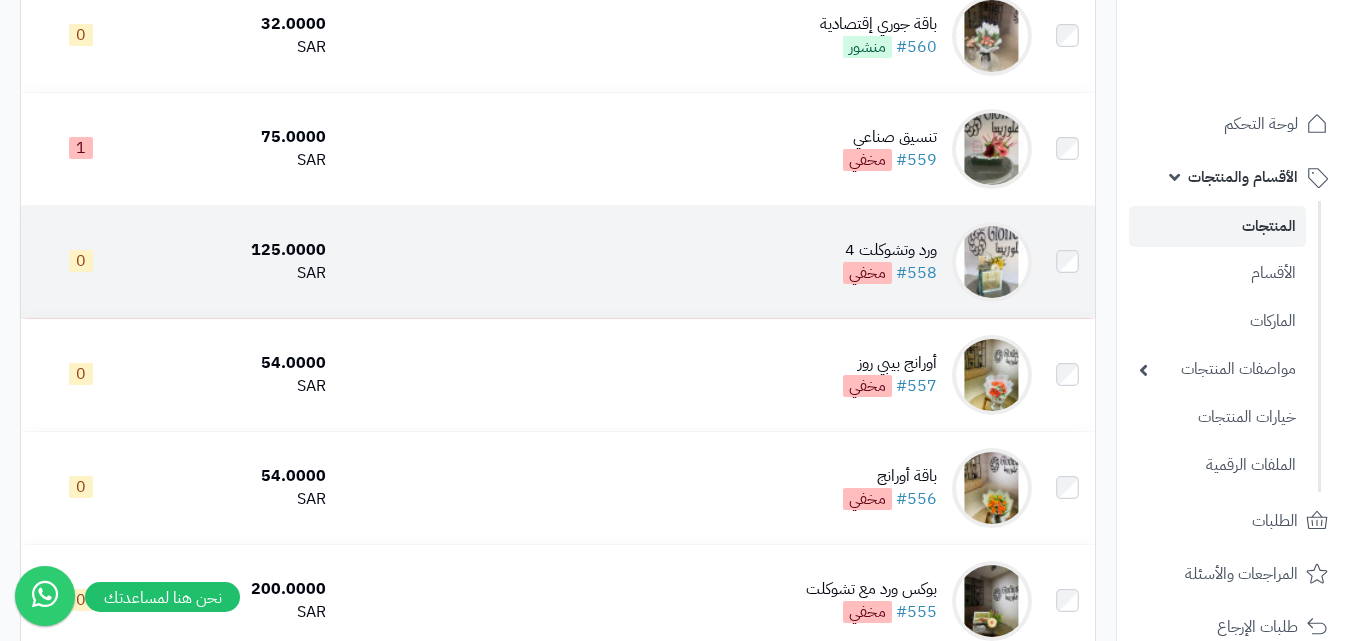 click at bounding box center [992, 262] 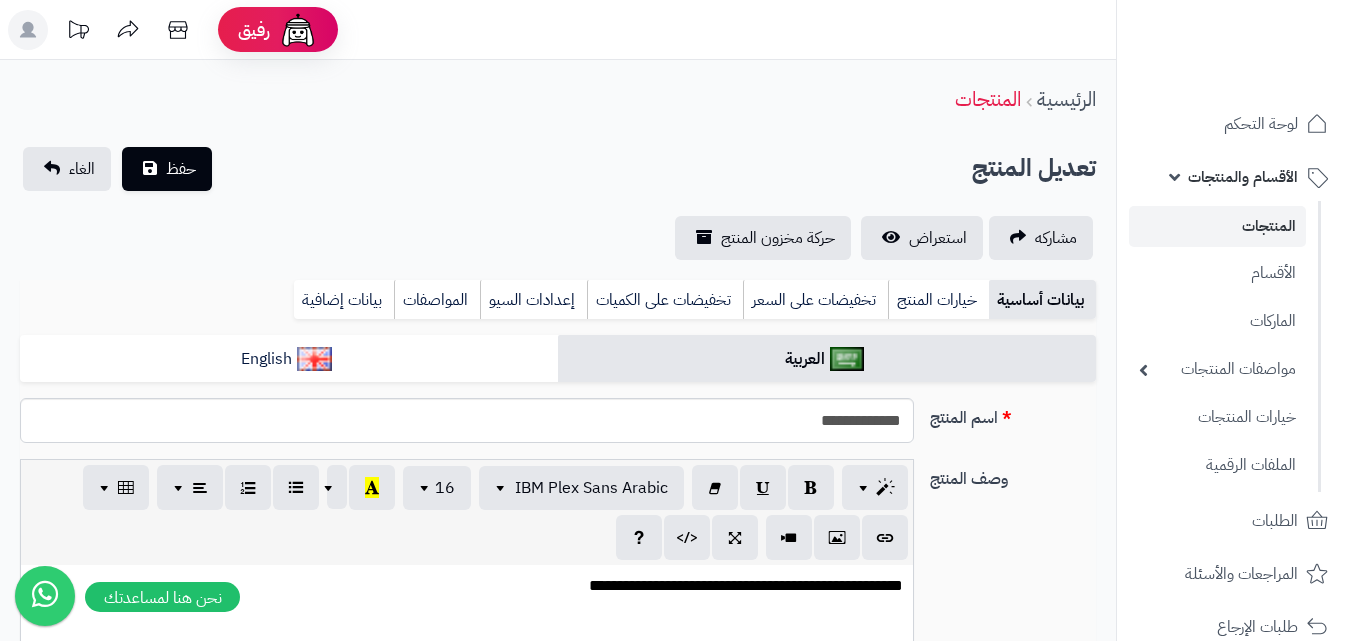 scroll, scrollTop: 0, scrollLeft: 0, axis: both 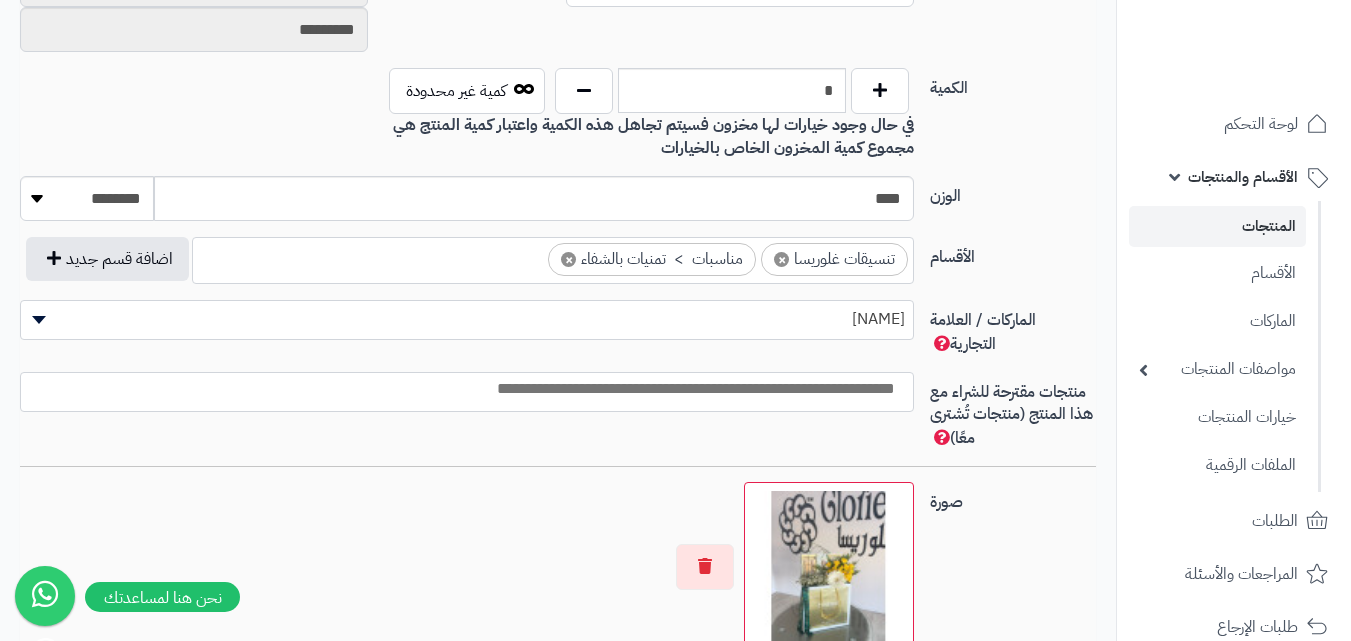 click on "×" at bounding box center (781, 259) 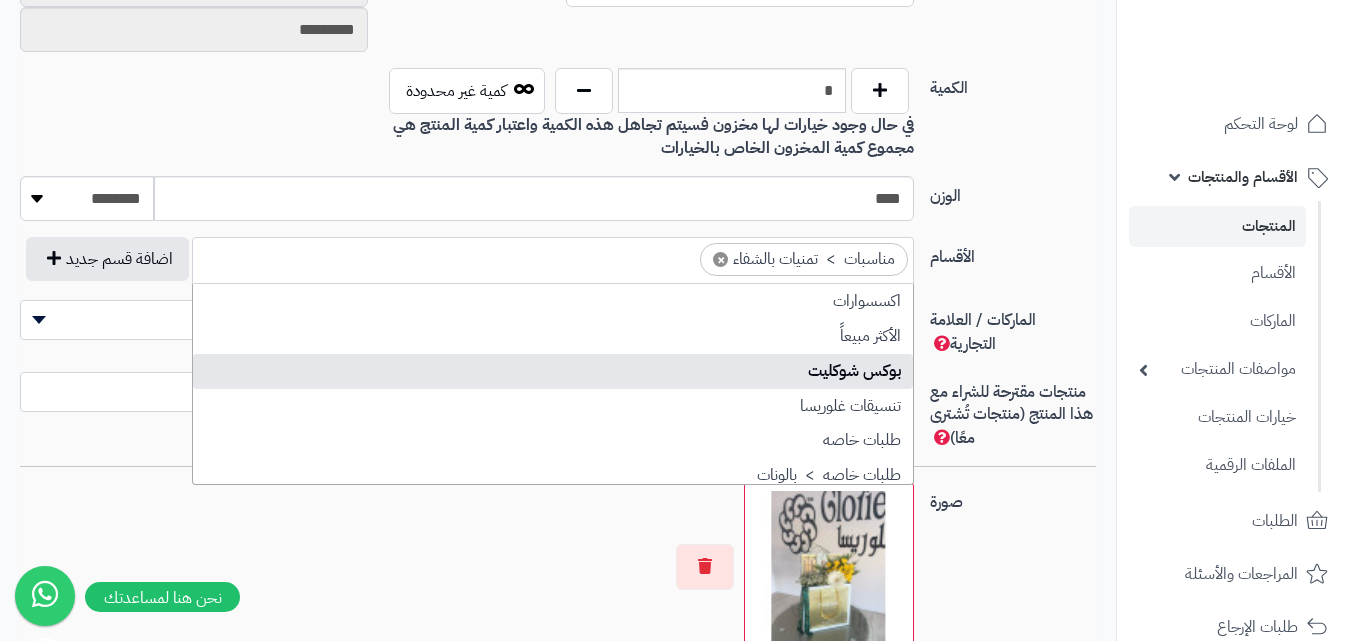 select on "***" 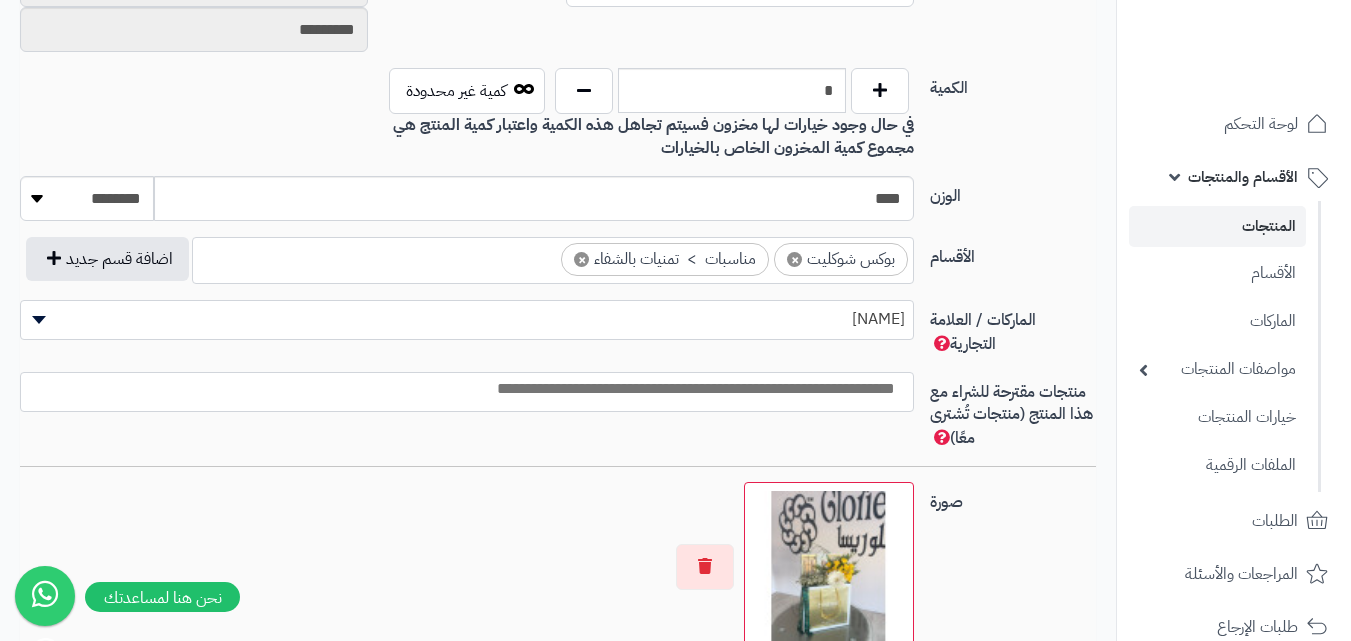 click on "×" at bounding box center (581, 259) 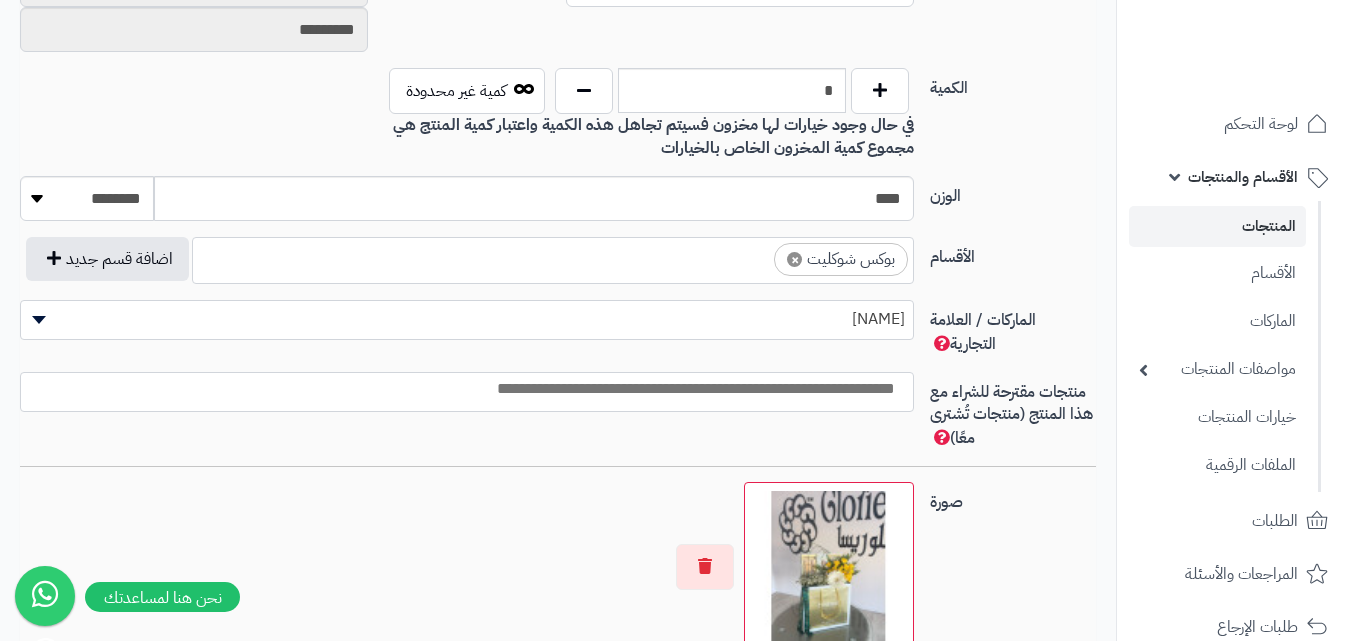 click on "الوزن
****
******** **** ***** *****" at bounding box center [558, 206] 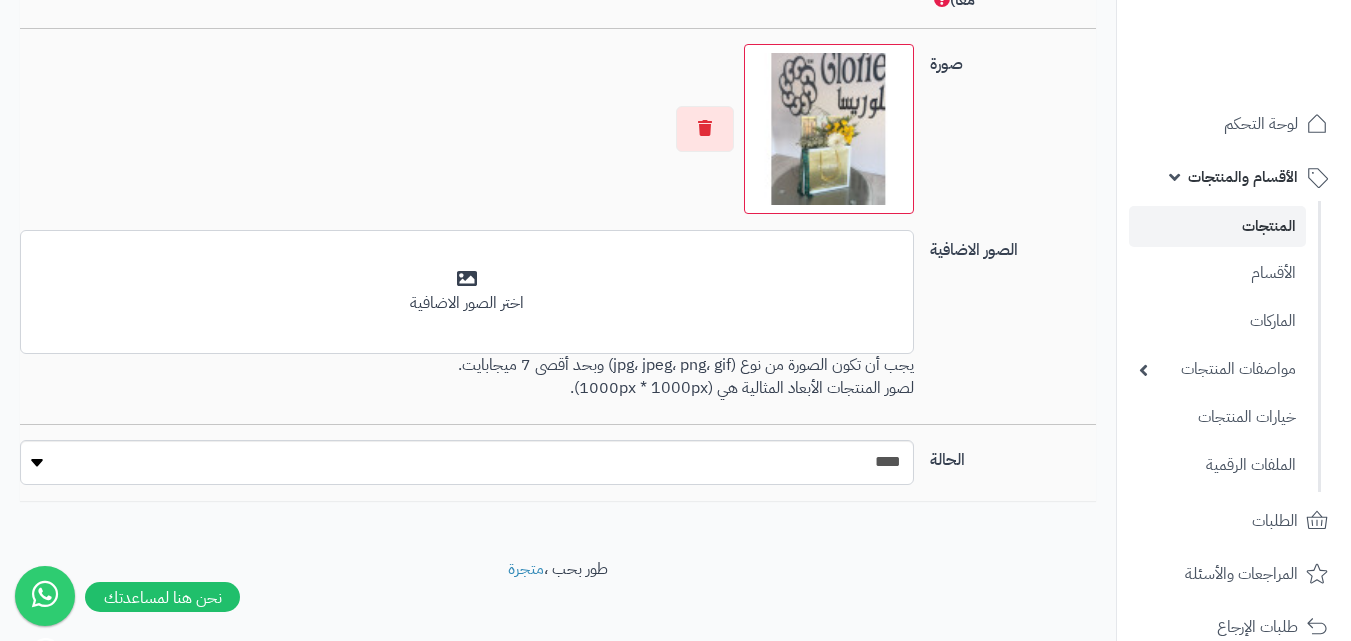 scroll, scrollTop: 1460, scrollLeft: 0, axis: vertical 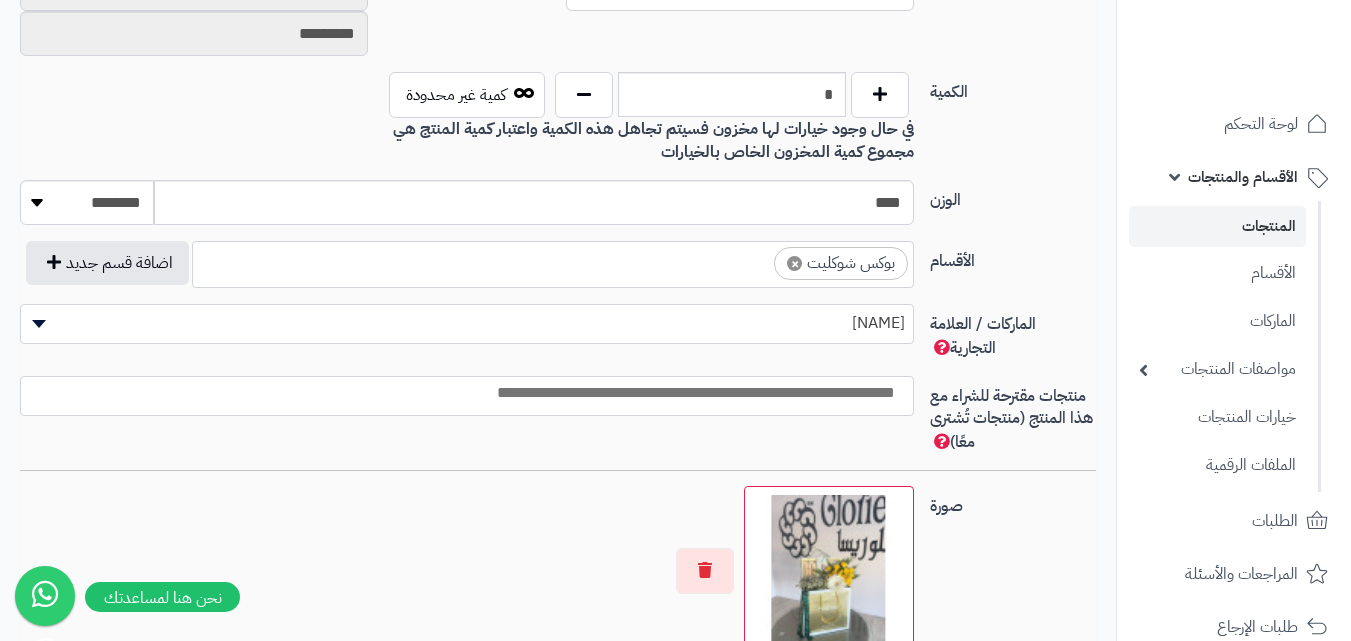 click on "الأقسام والمنتجات
المنتجات
الأقسام
الماركات
مواصفات المنتجات
مواصفات المنتجات
أنواع المواصفات
خيارات المنتجات
الملفات الرقمية" at bounding box center [1234, 322] 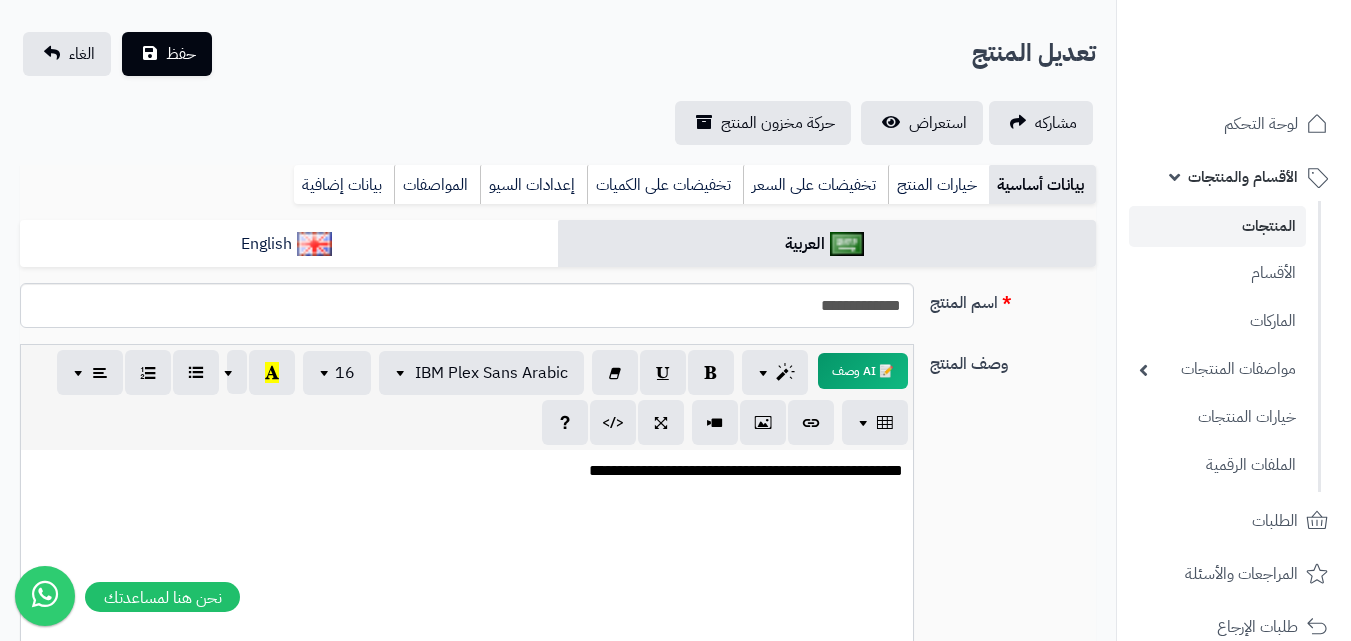scroll, scrollTop: 108, scrollLeft: 0, axis: vertical 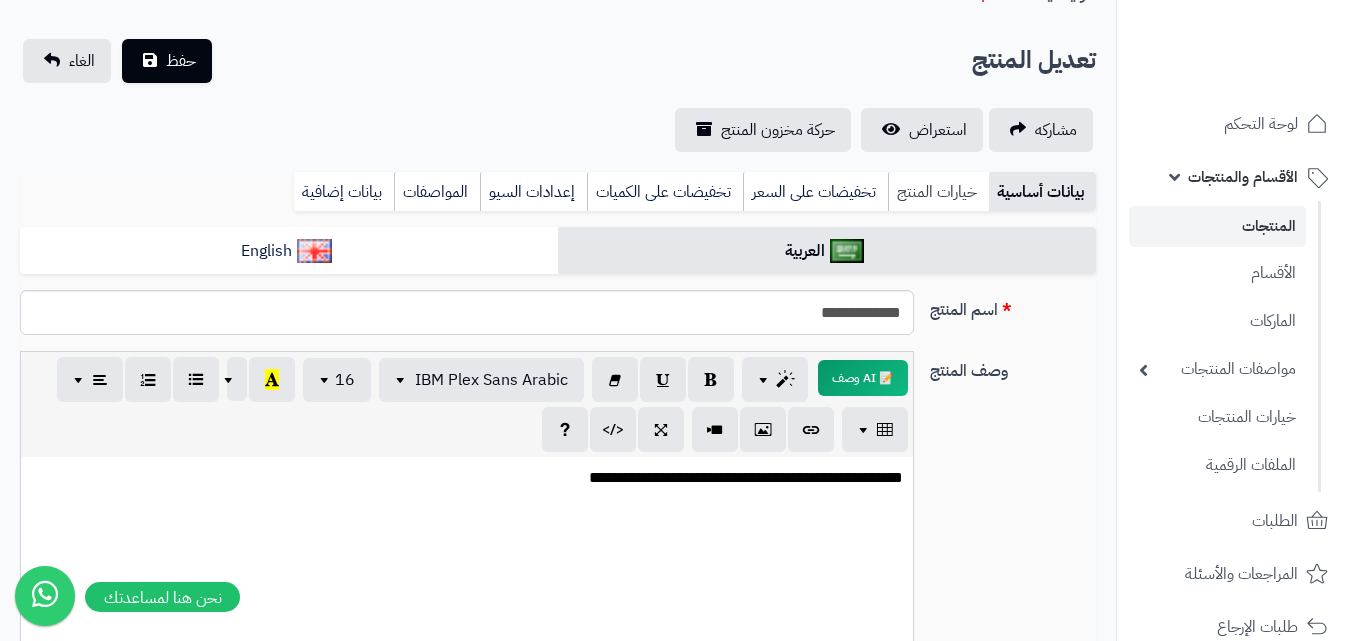 click on "خيارات المنتج" at bounding box center (938, 192) 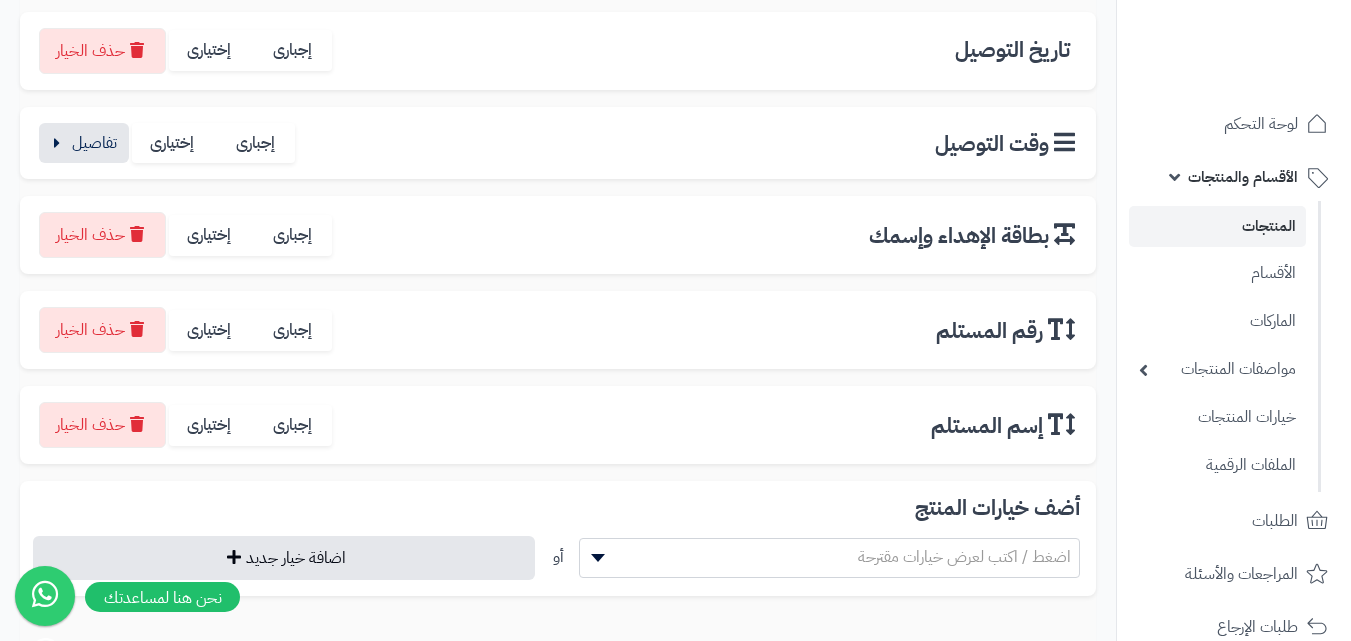 scroll, scrollTop: 404, scrollLeft: 0, axis: vertical 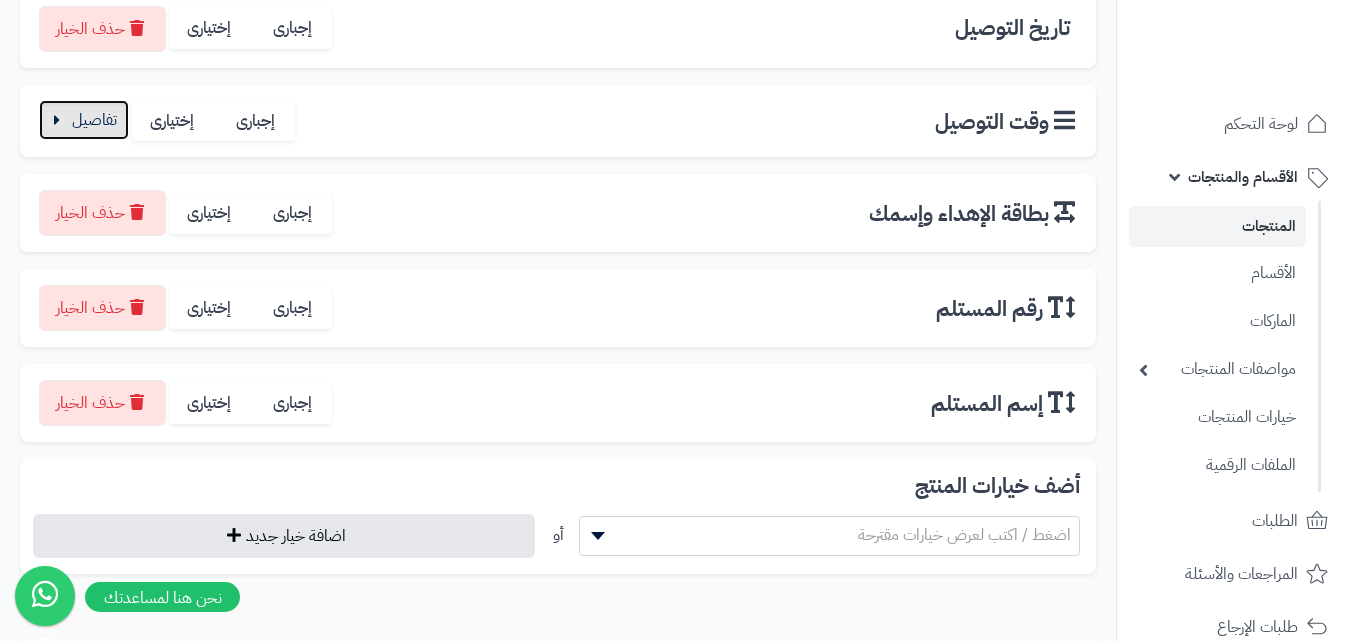 click at bounding box center (84, 120) 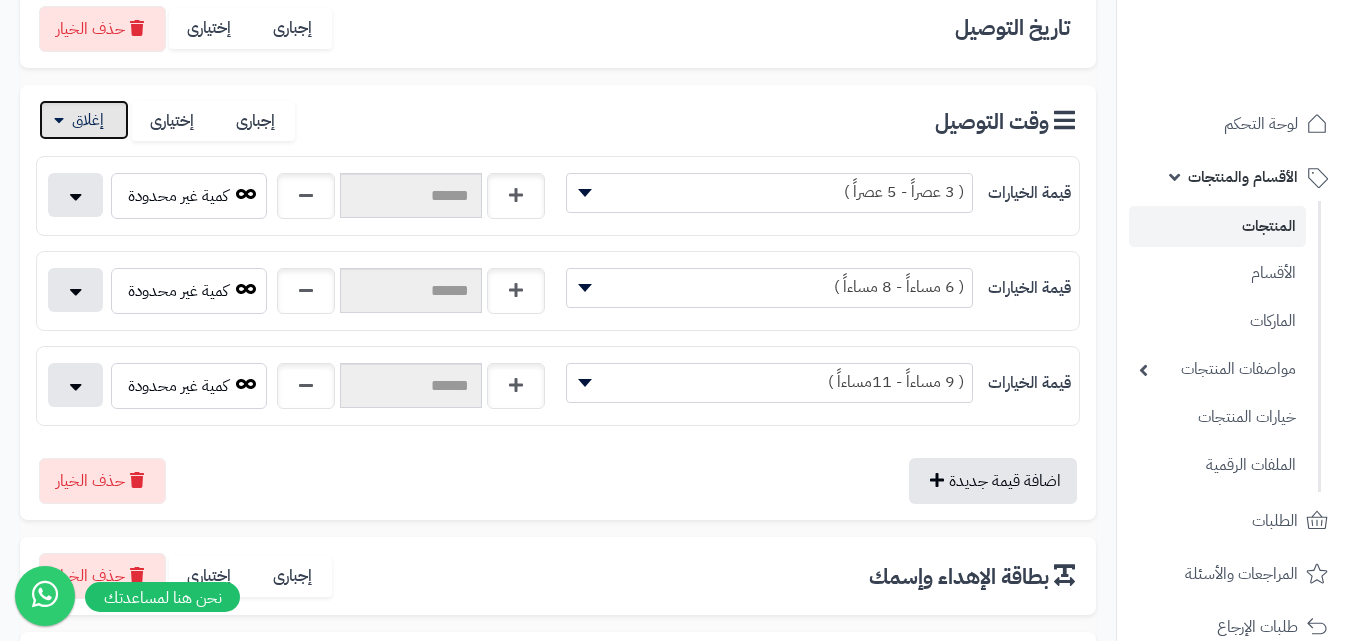 click at bounding box center [84, 120] 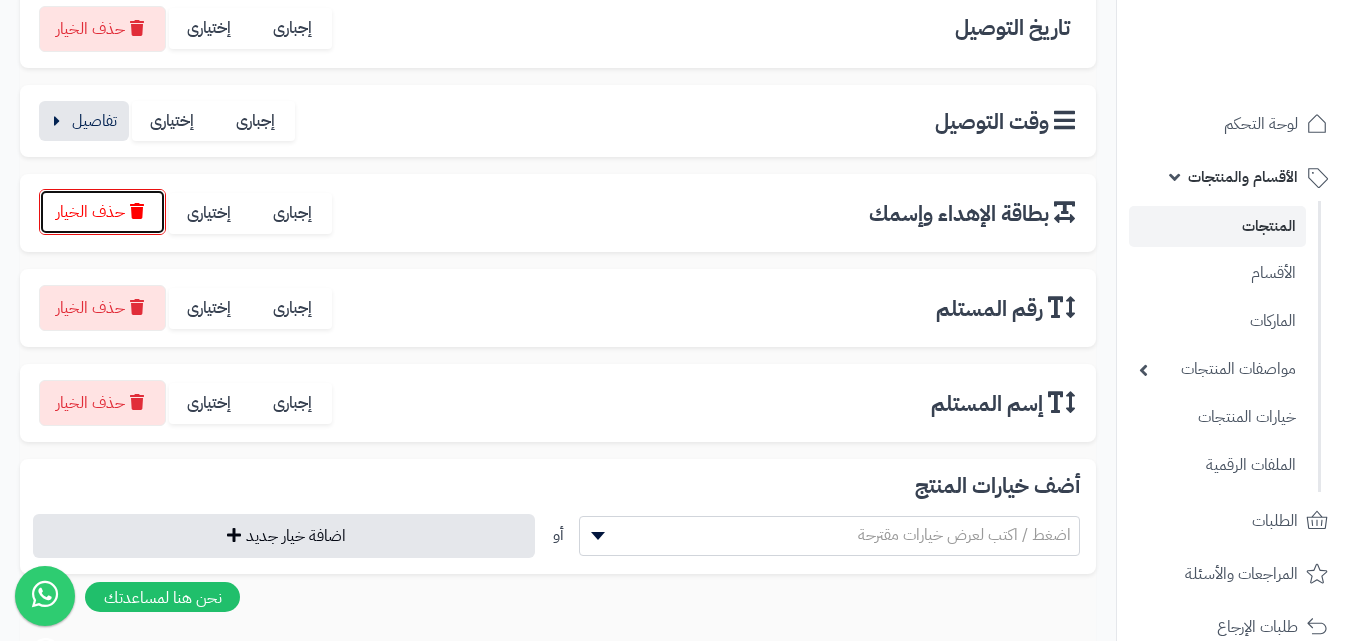 click on "حذف الخيار" at bounding box center (102, 212) 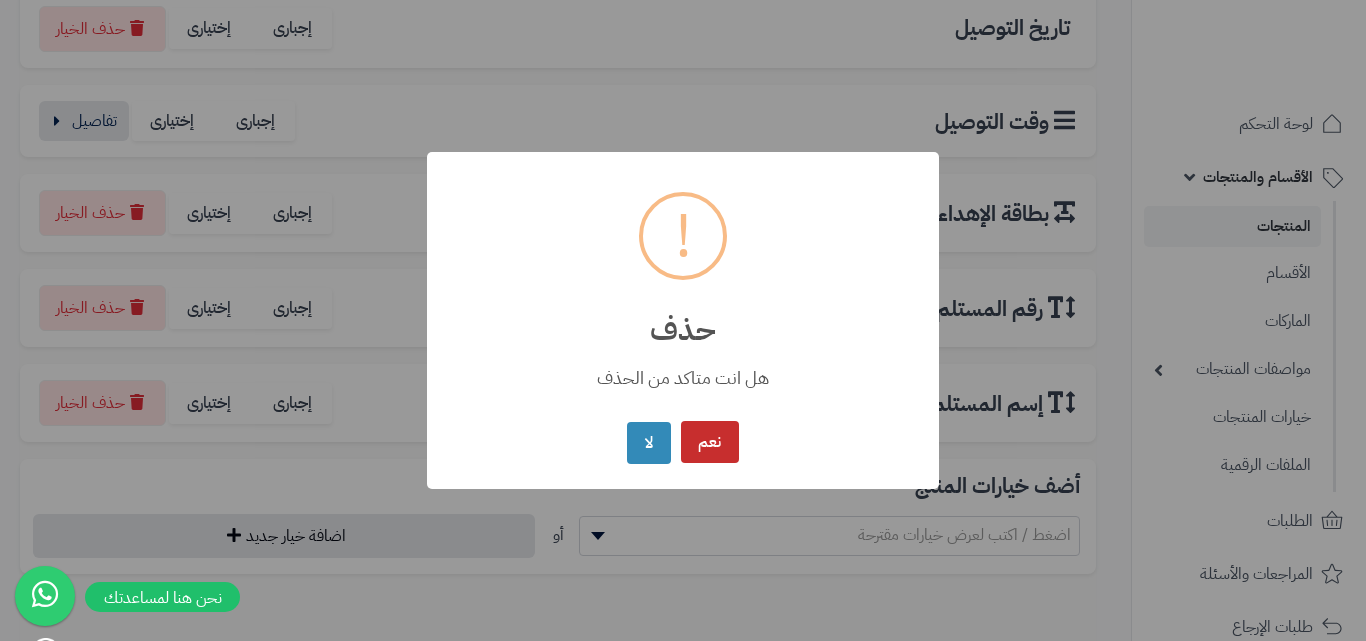 click on "نعم" at bounding box center [710, 442] 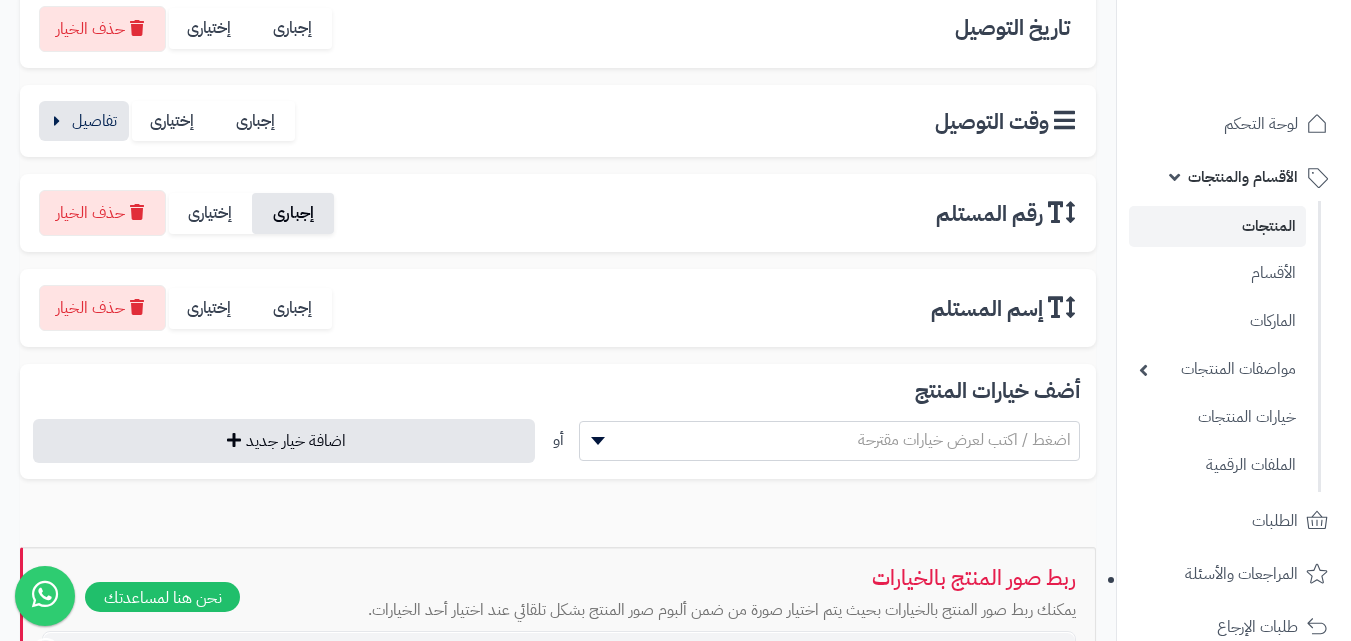 click on "إجبارى" at bounding box center [293, 213] 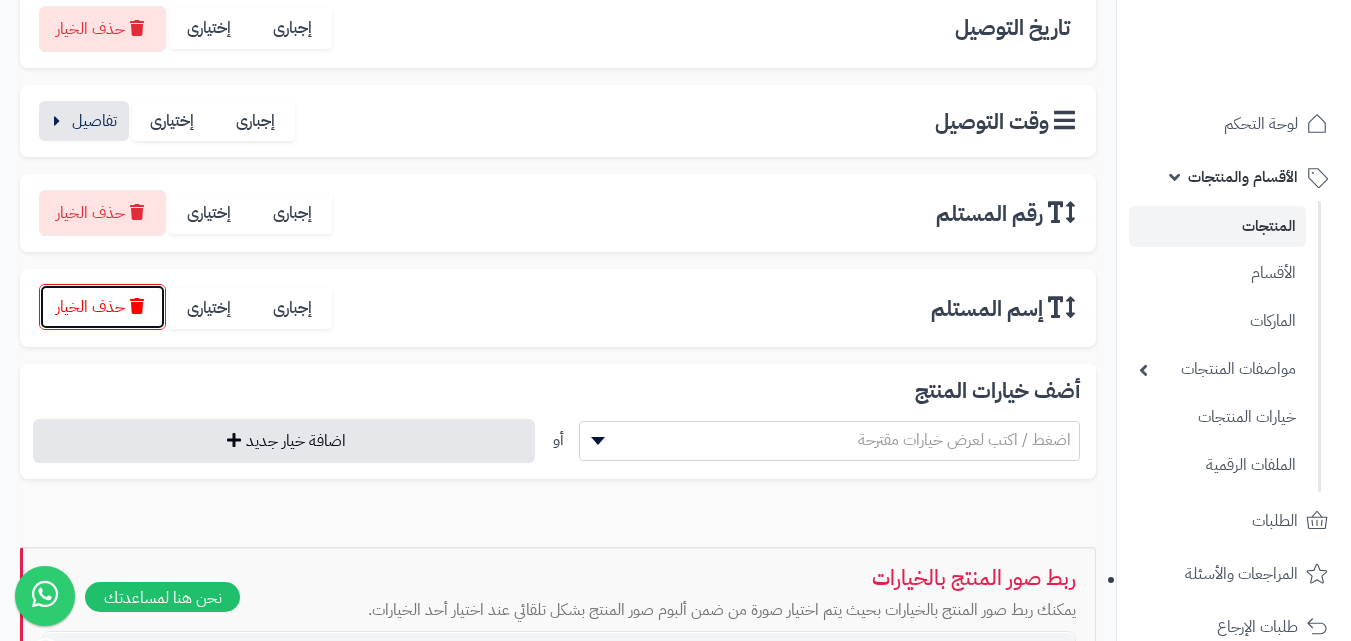 click on "حذف الخيار" at bounding box center [102, 307] 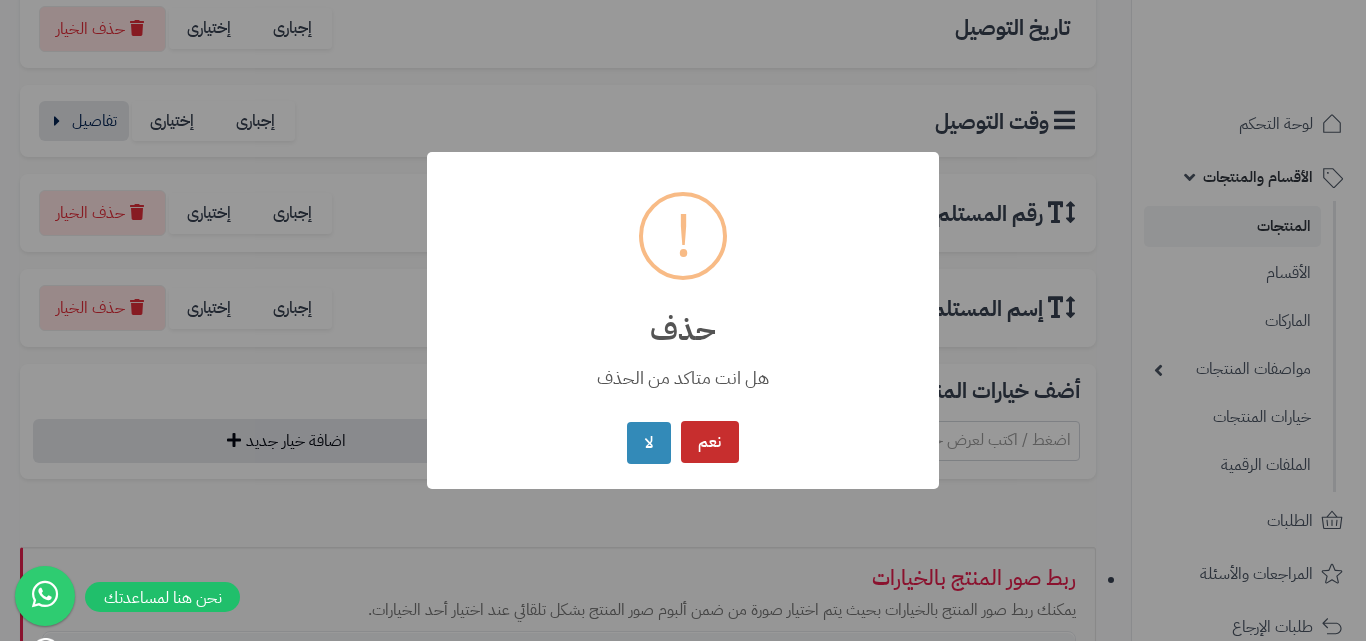click on "نعم" at bounding box center [710, 442] 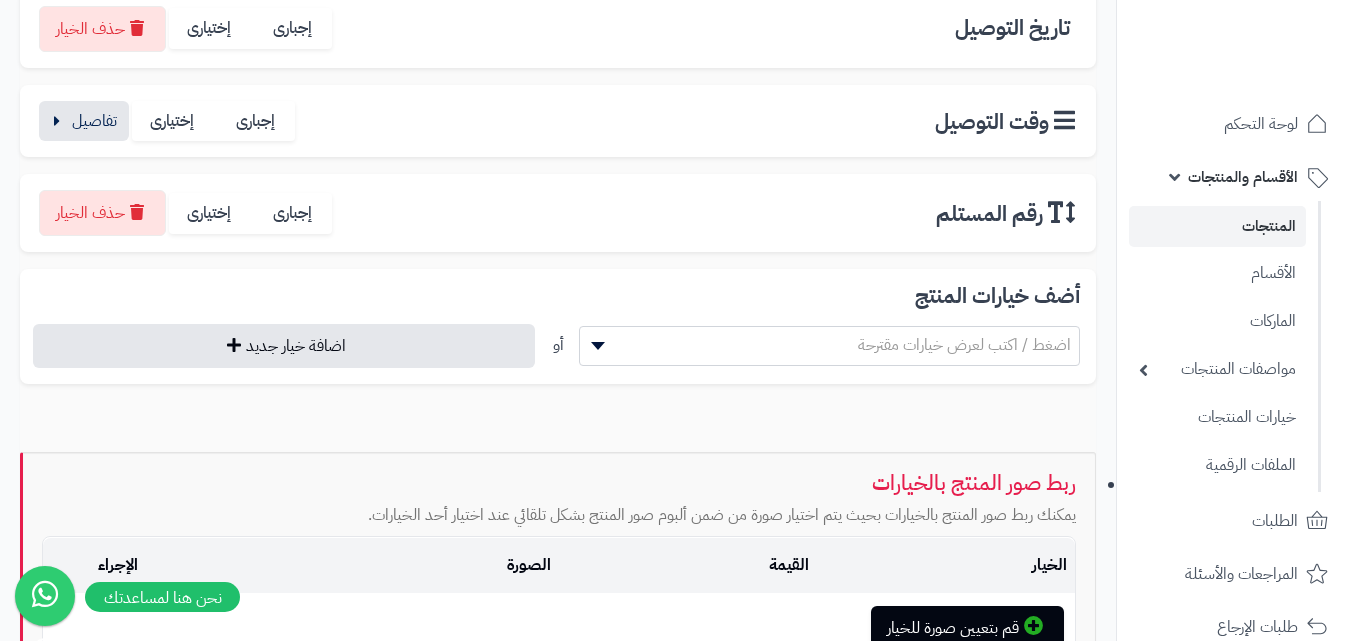 click on "اضغط / اكتب لعرض خيارات مقترحة" at bounding box center [964, 345] 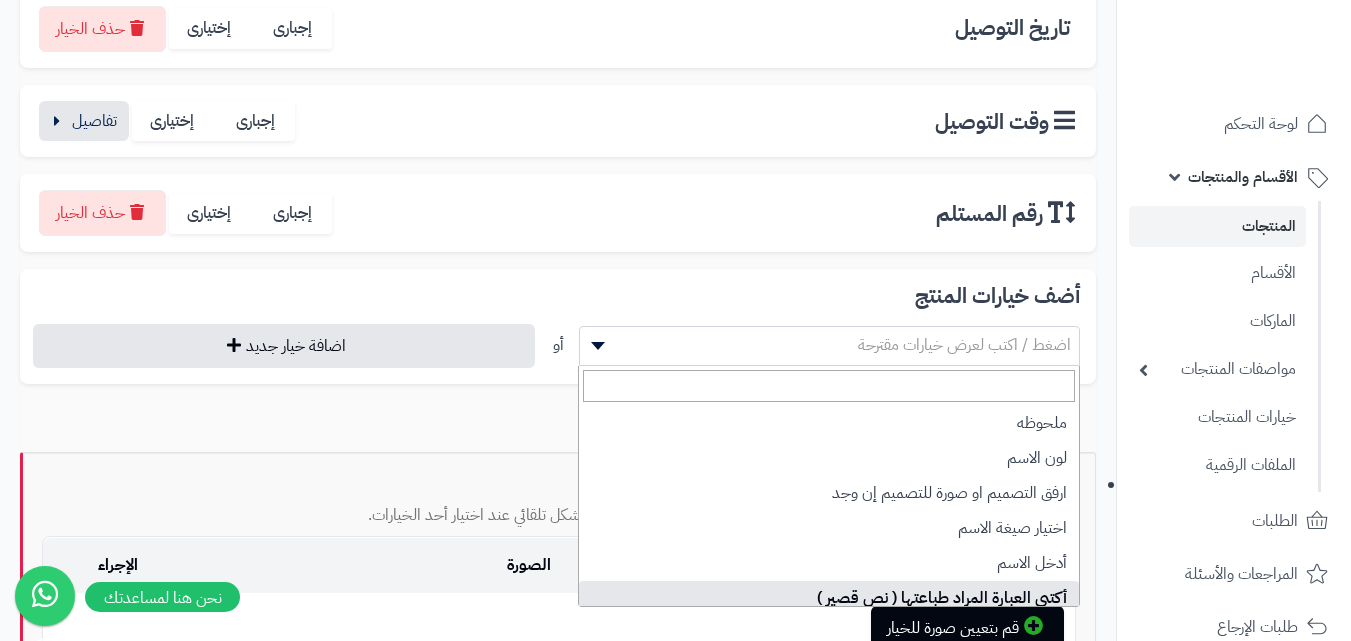 select on "**" 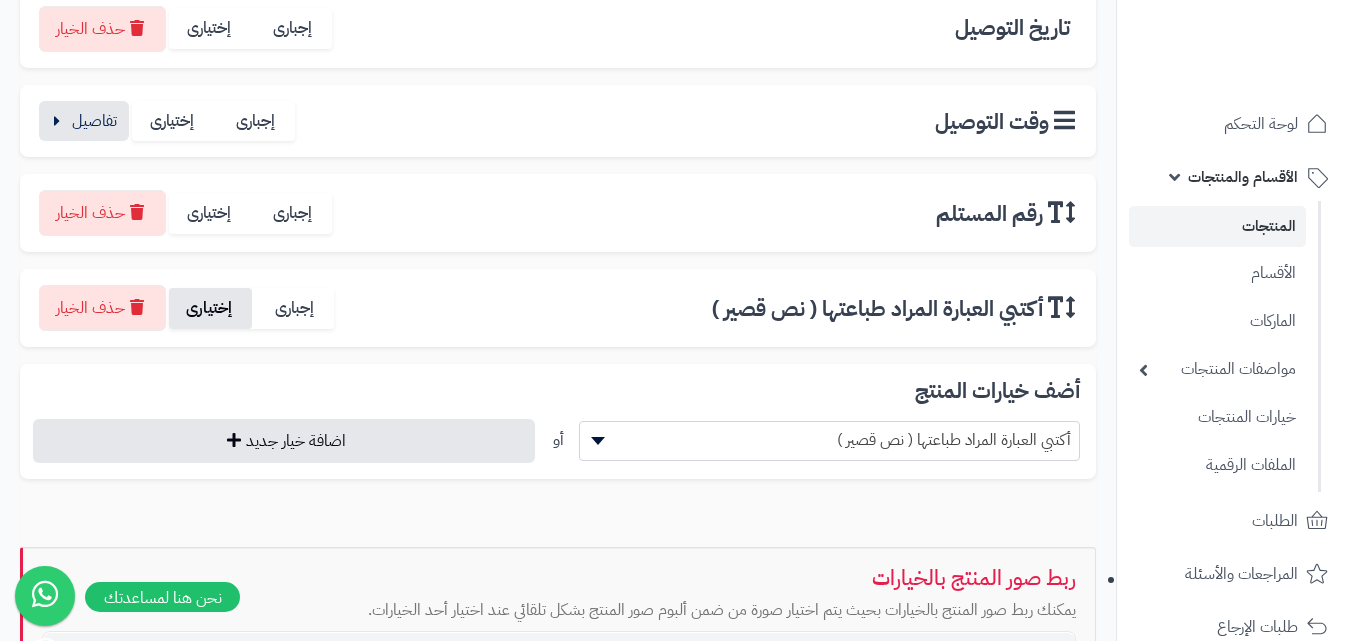 click on "إختيارى" at bounding box center (210, 308) 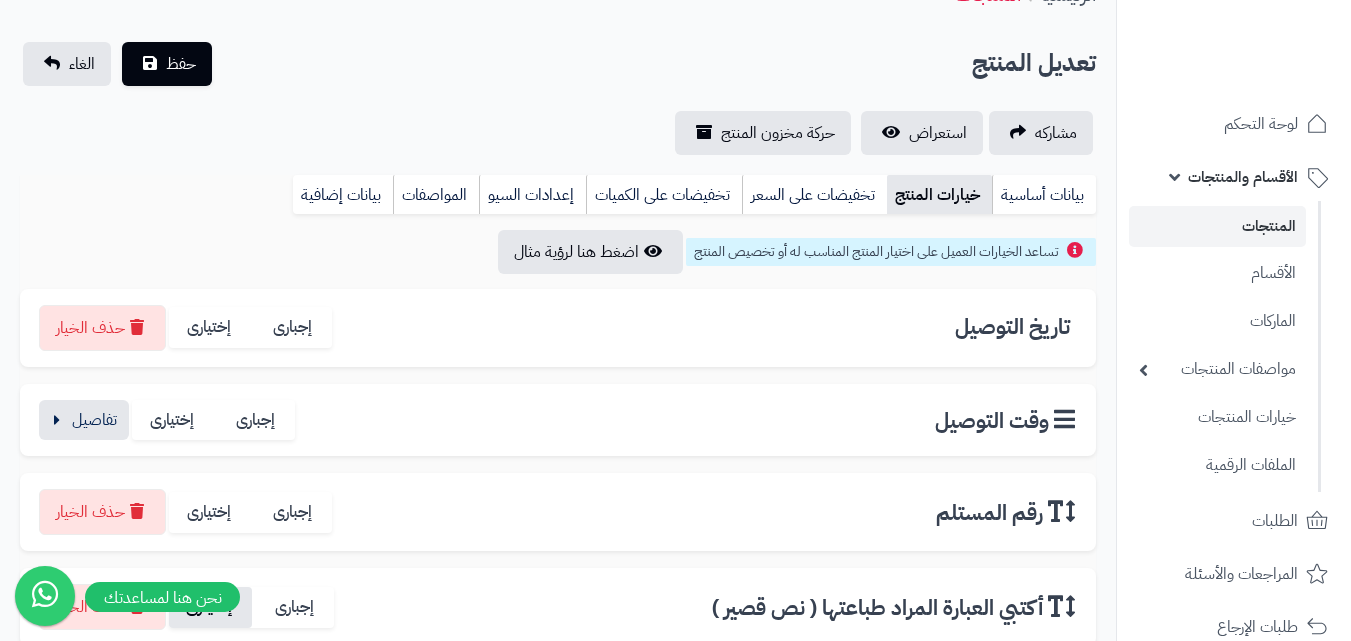 scroll, scrollTop: 67, scrollLeft: 0, axis: vertical 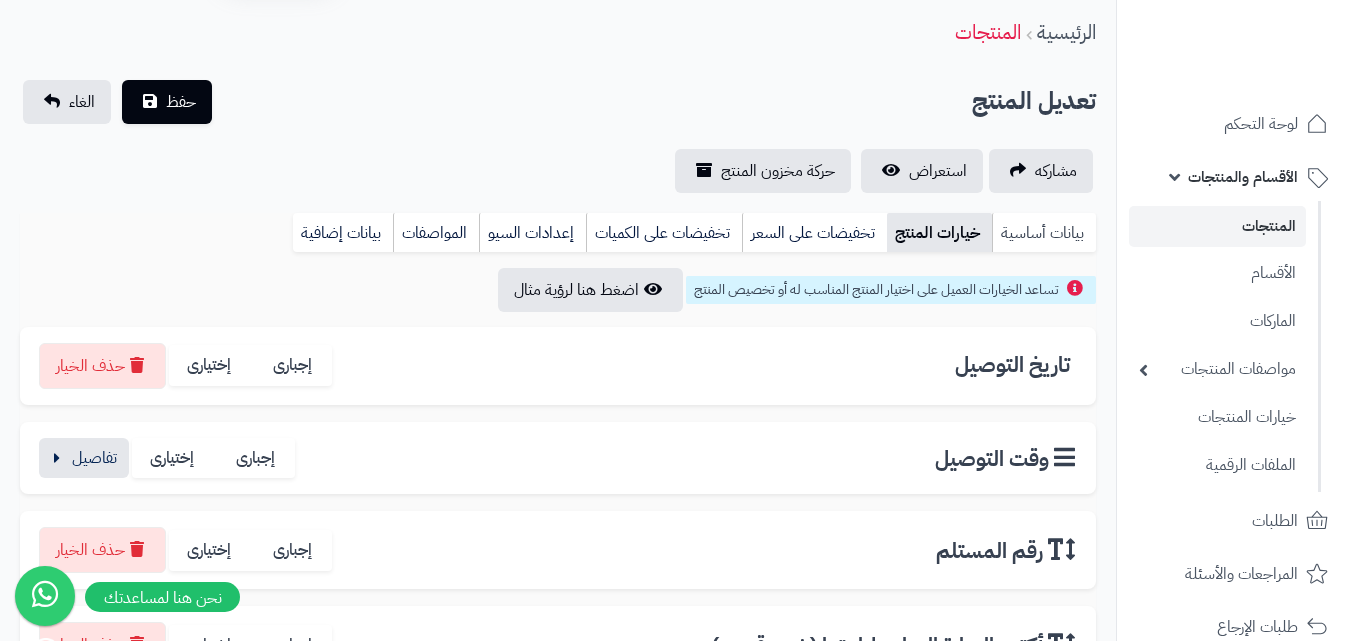 click on "بيانات أساسية" at bounding box center (1044, 233) 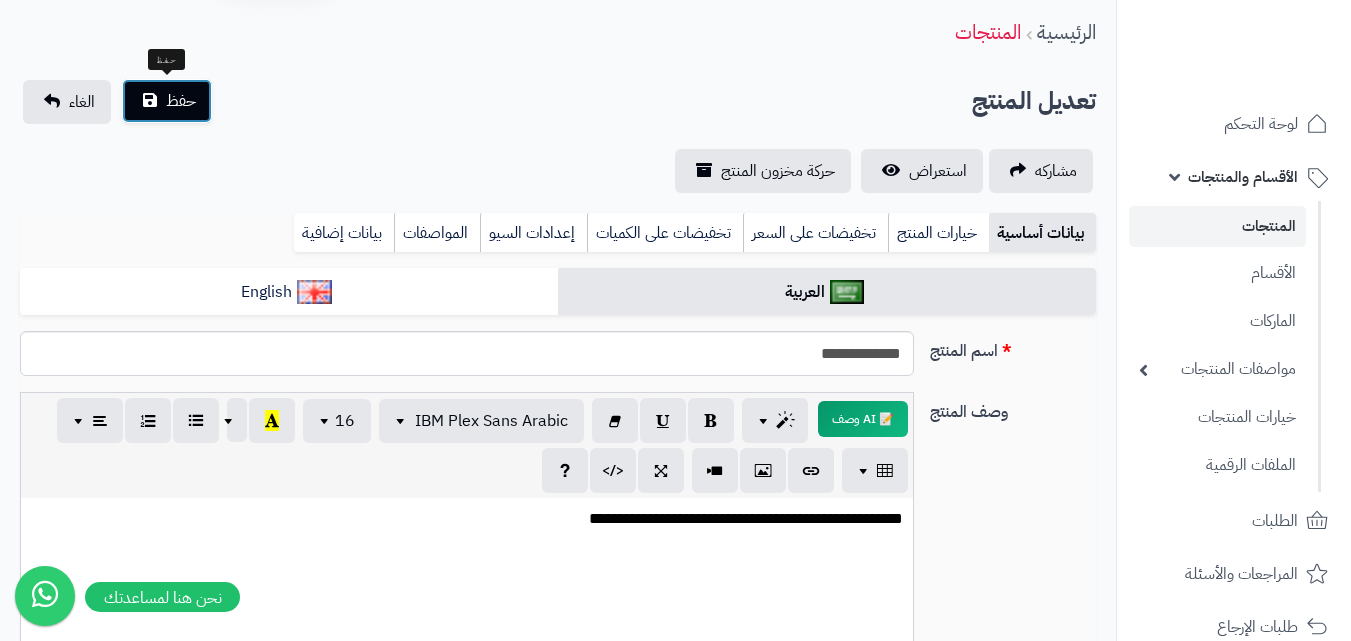 click on "حفظ" at bounding box center [181, 101] 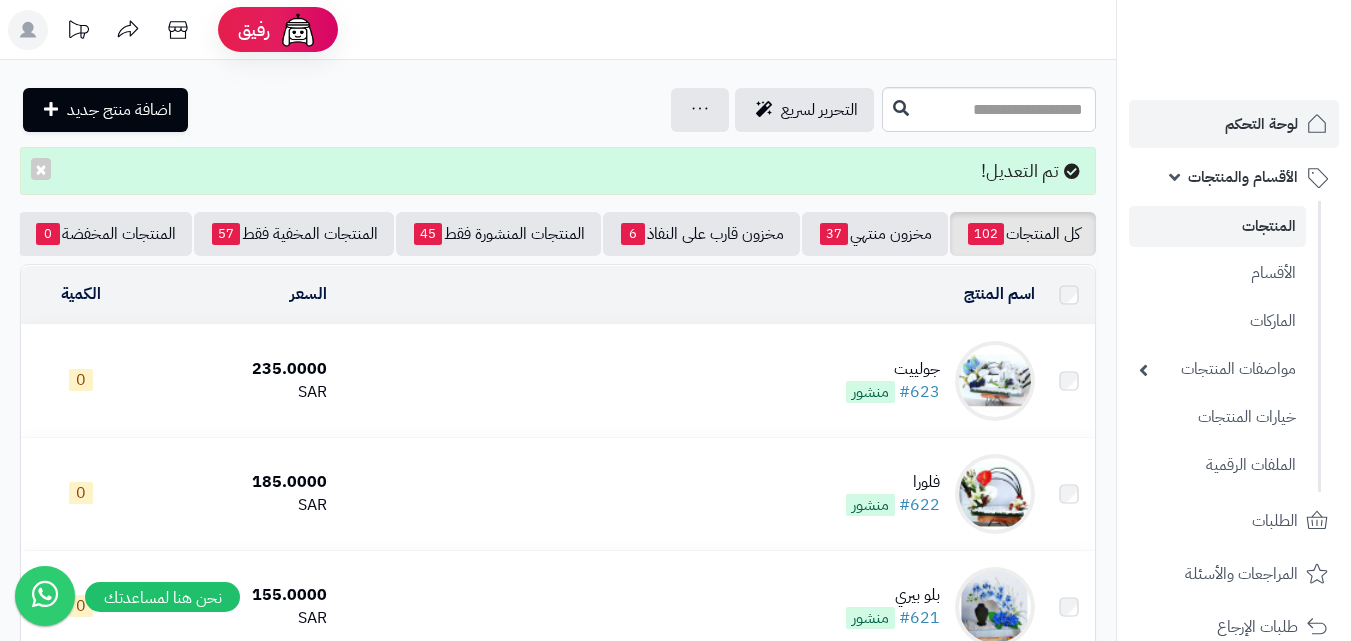 scroll, scrollTop: 0, scrollLeft: 0, axis: both 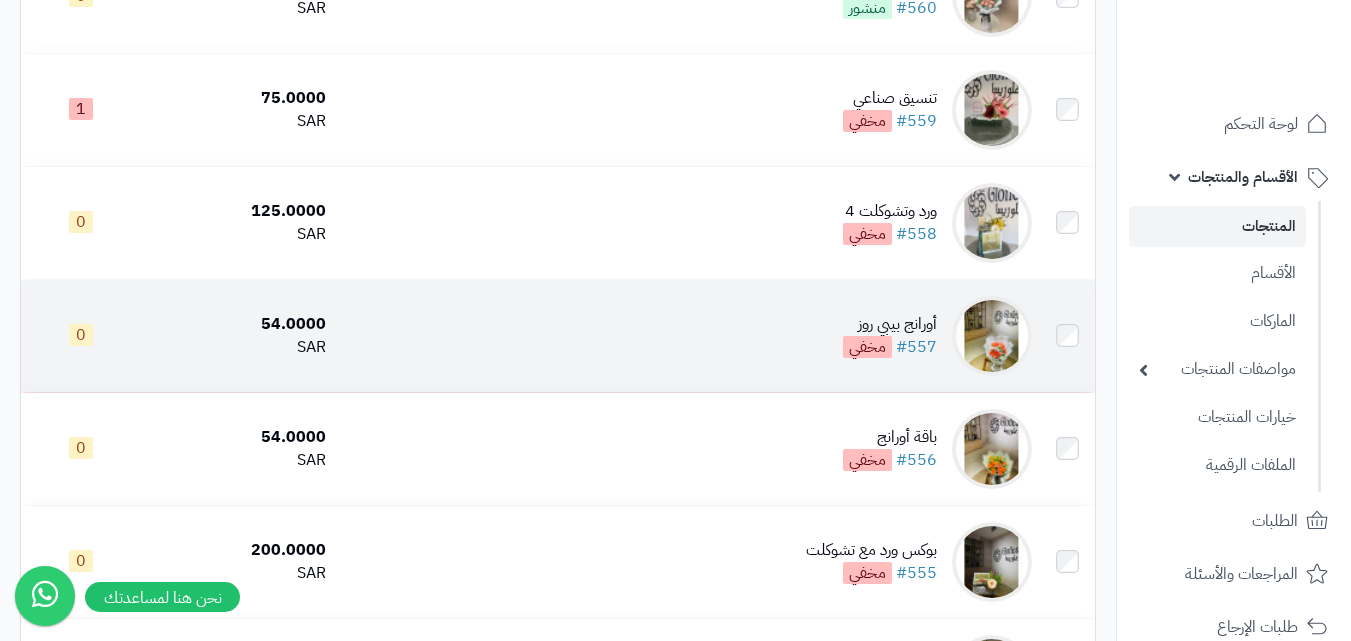 click at bounding box center (992, 336) 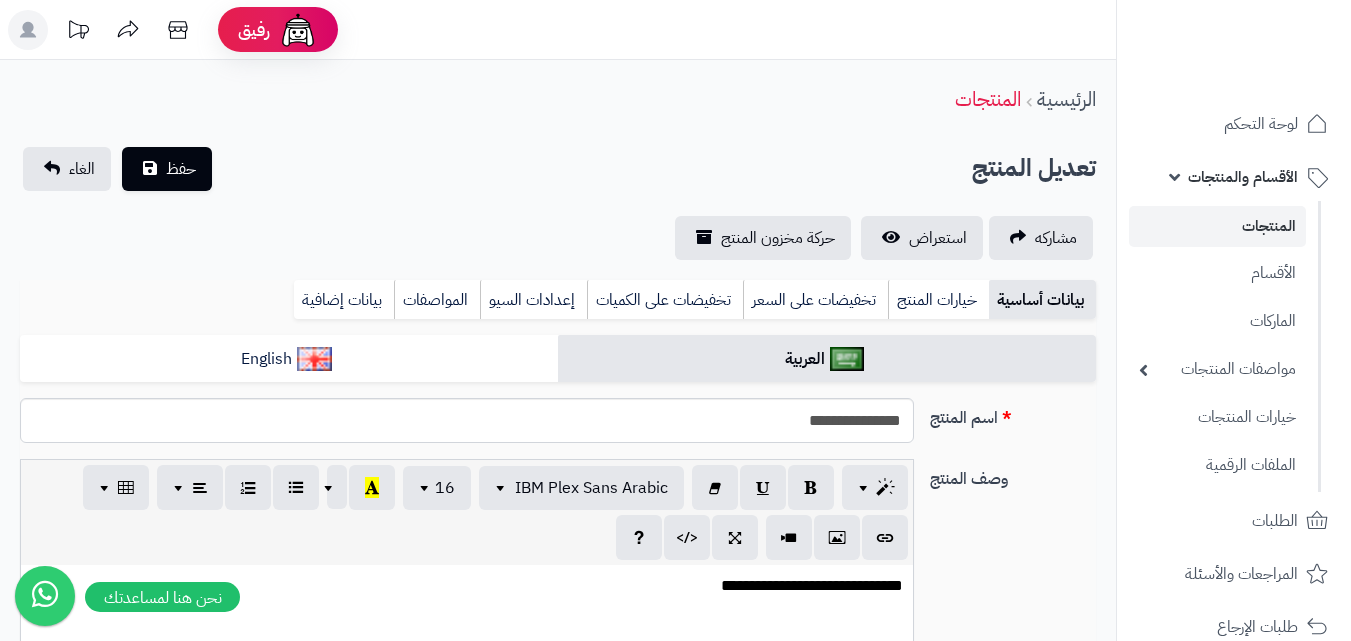 scroll, scrollTop: 0, scrollLeft: 0, axis: both 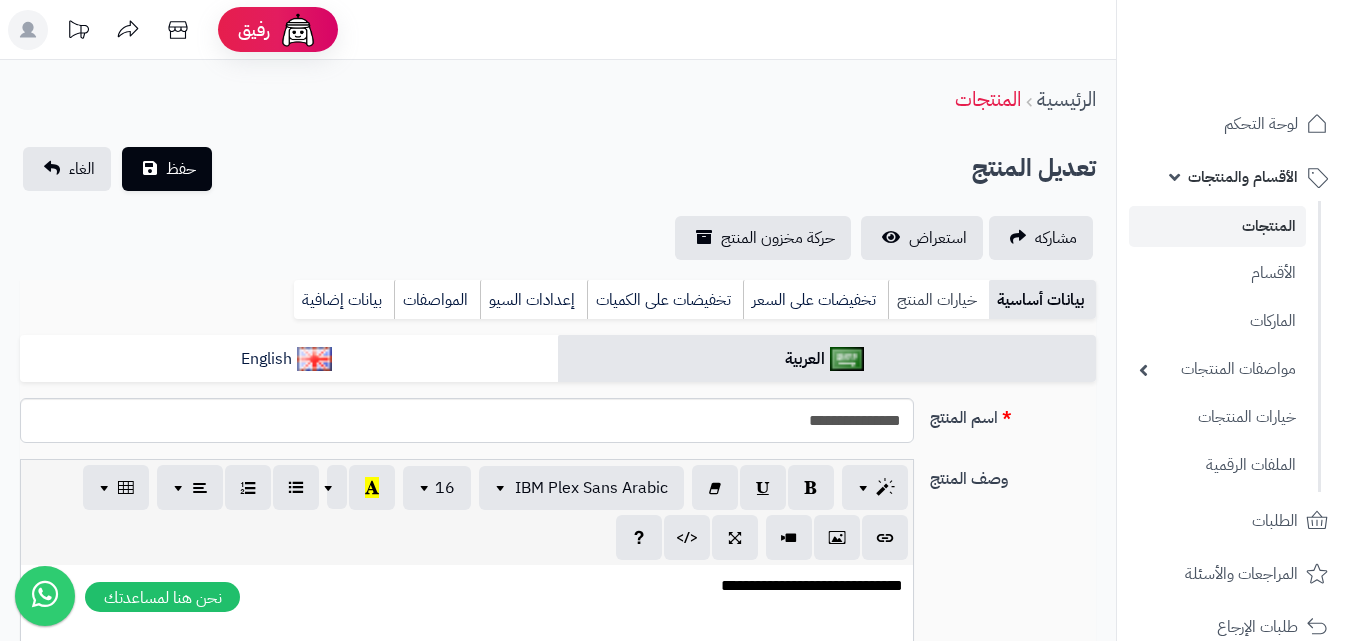 click on "خيارات المنتج" at bounding box center (938, 300) 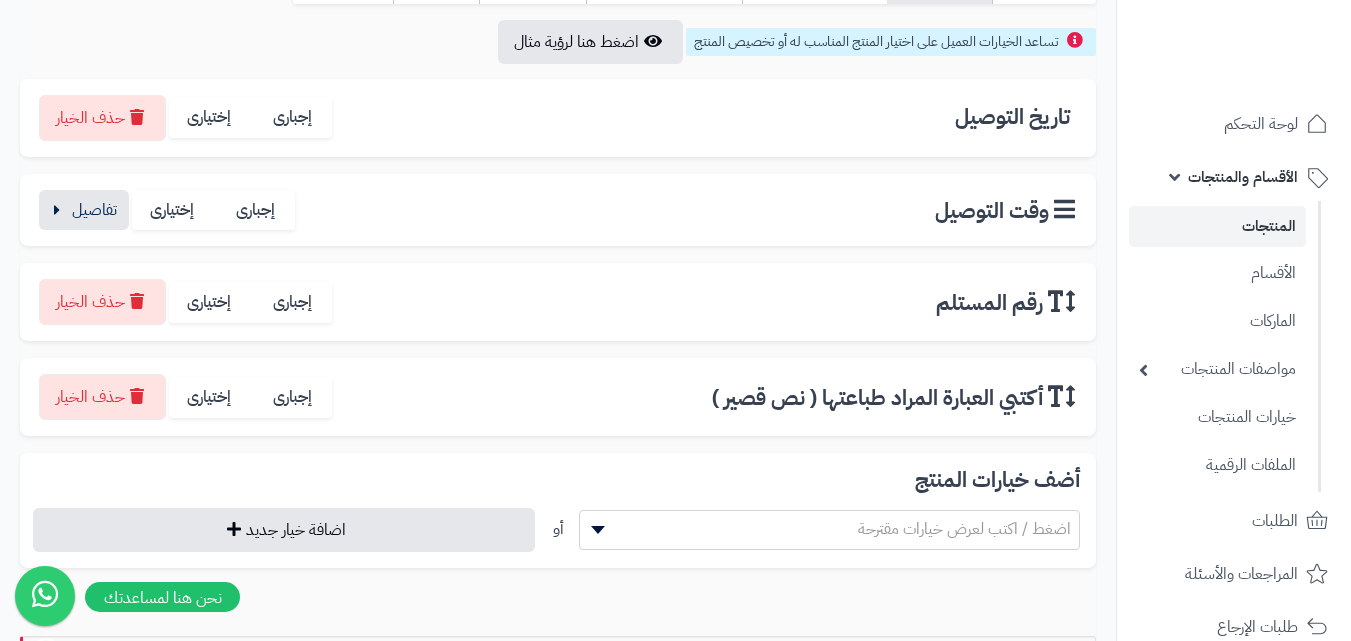 scroll, scrollTop: 317, scrollLeft: 0, axis: vertical 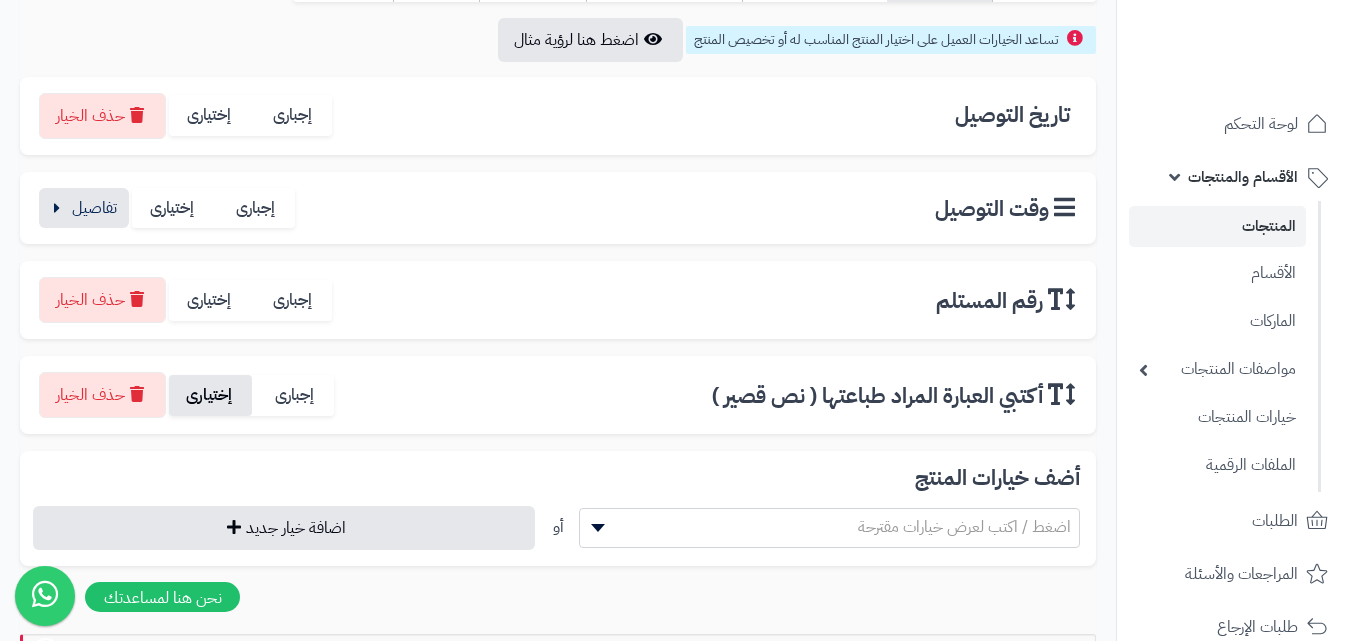 click on "إختيارى" at bounding box center (210, 395) 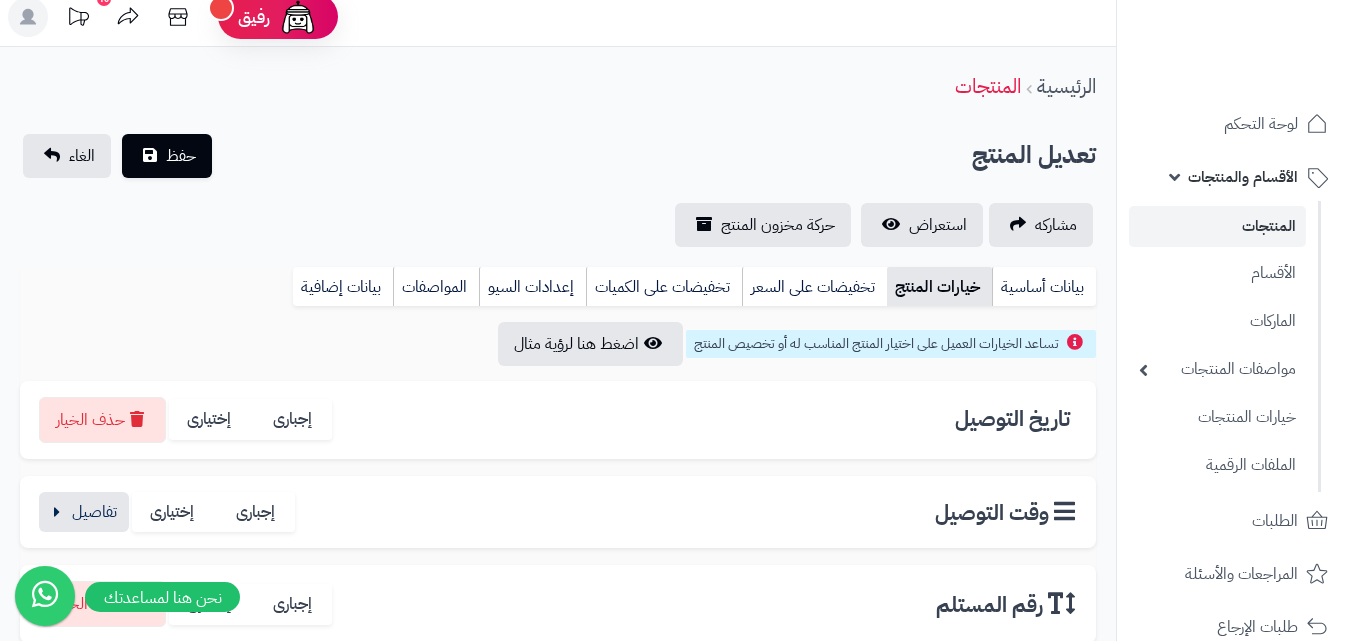 scroll, scrollTop: 0, scrollLeft: 0, axis: both 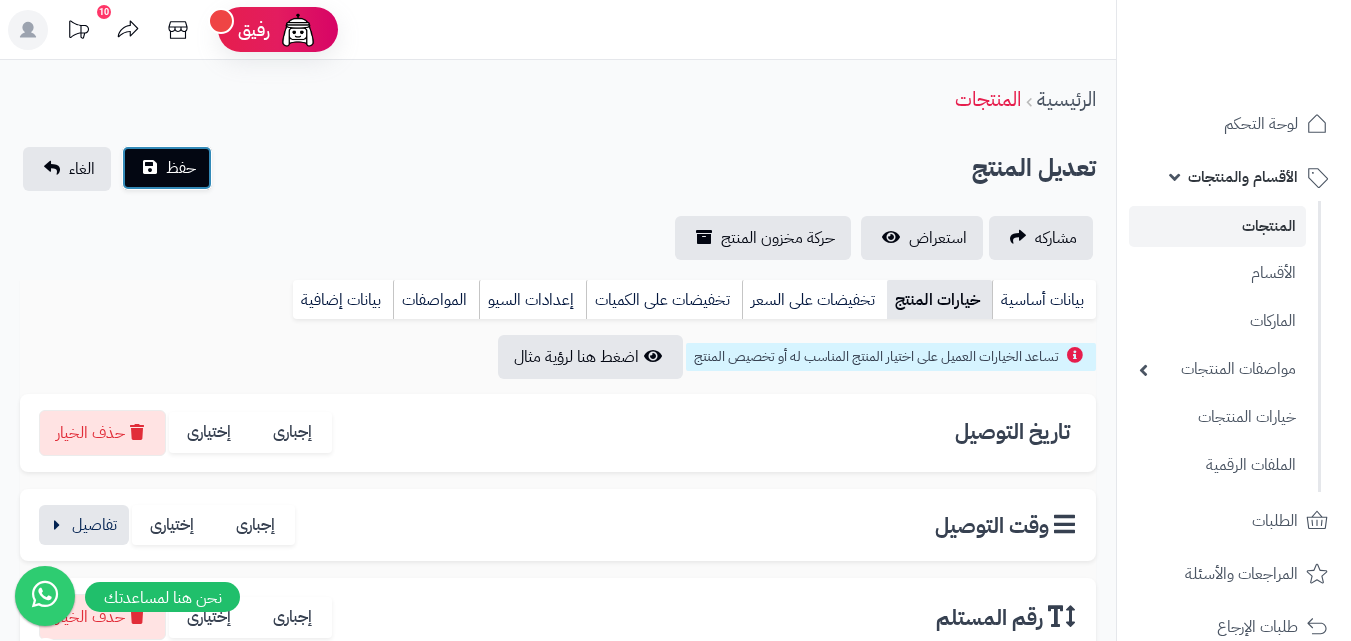 click on "حفظ" at bounding box center [181, 168] 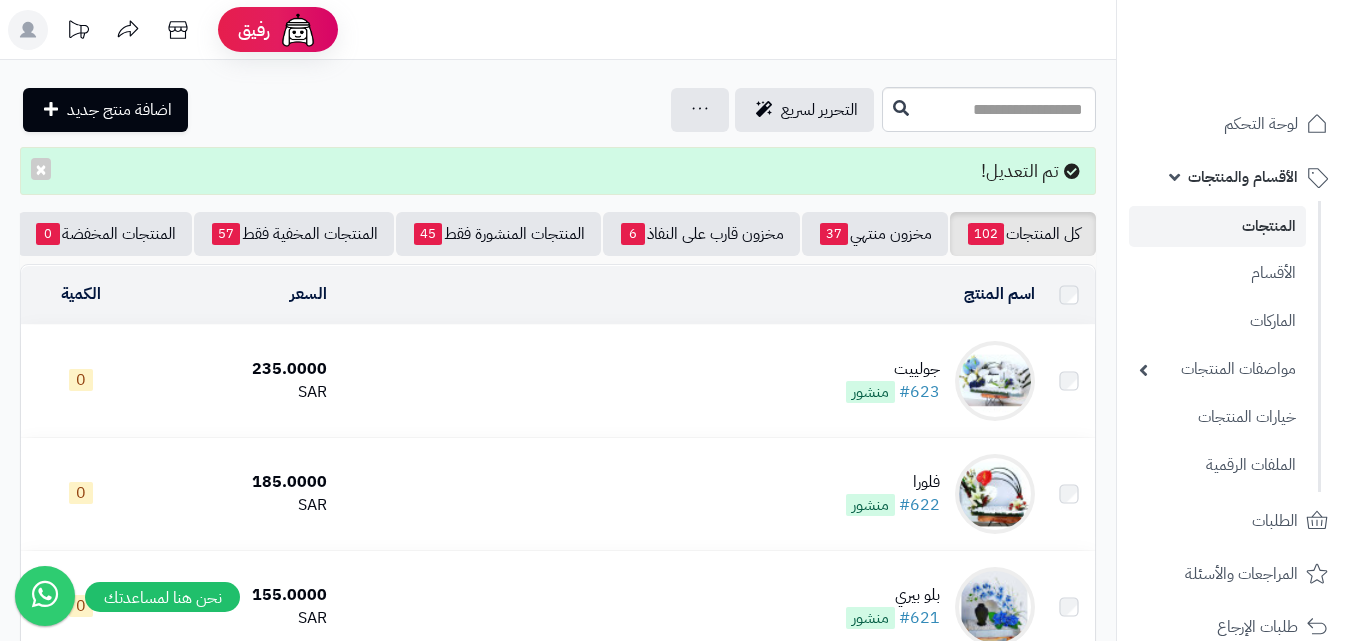 scroll, scrollTop: 0, scrollLeft: 0, axis: both 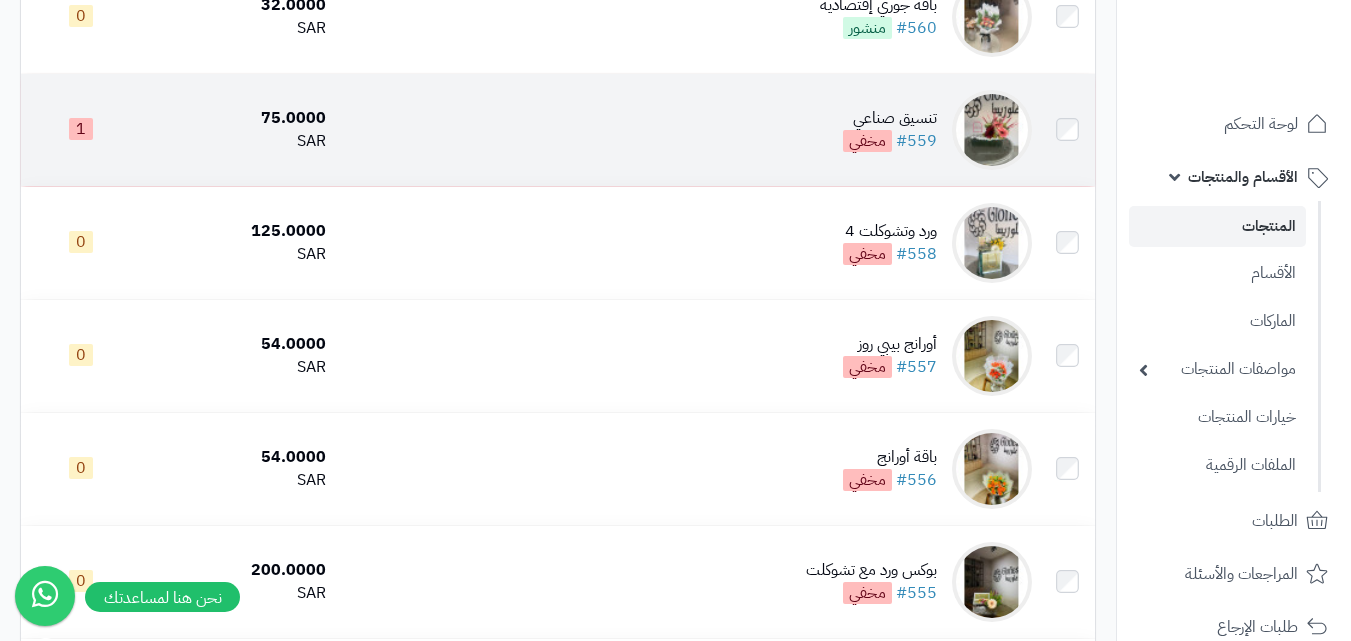 click at bounding box center (992, 130) 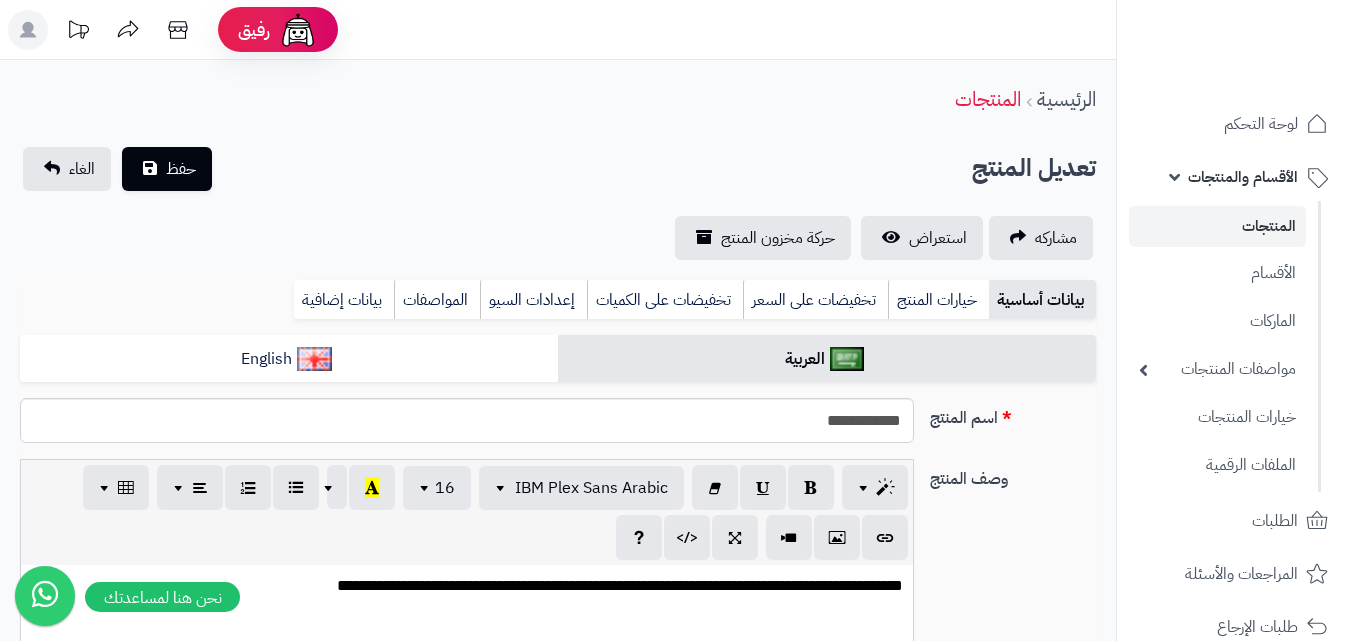 scroll, scrollTop: 0, scrollLeft: 0, axis: both 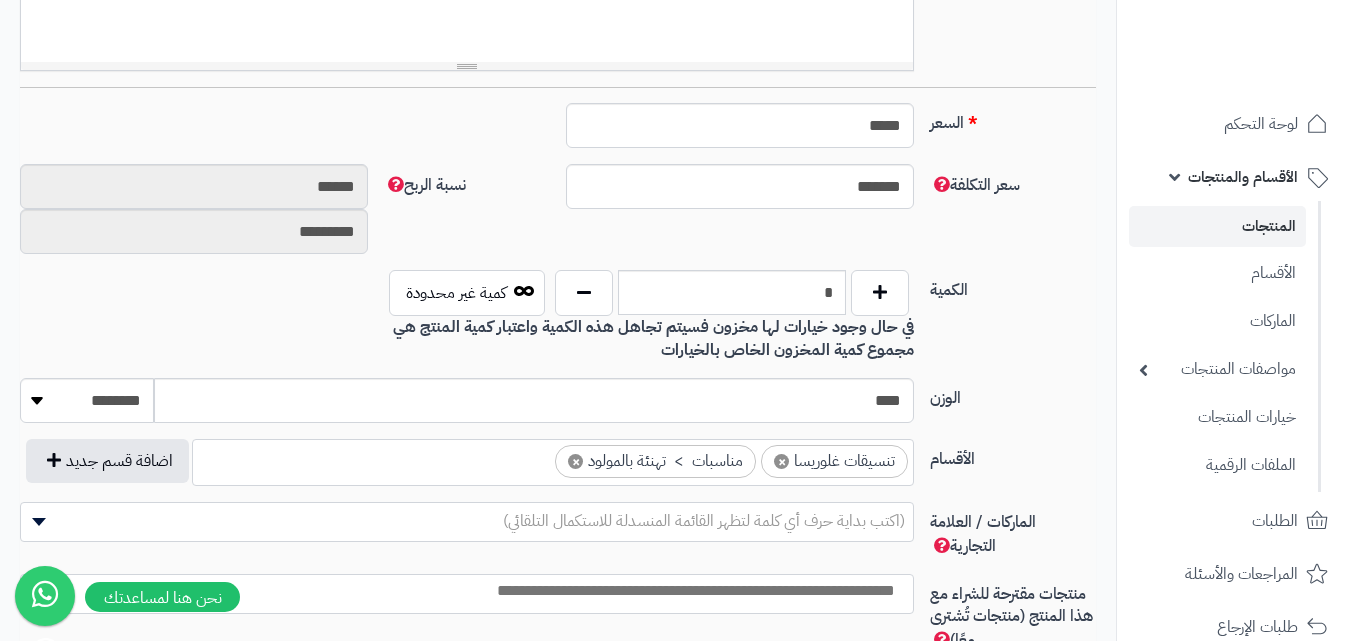 click on "×" at bounding box center (781, 461) 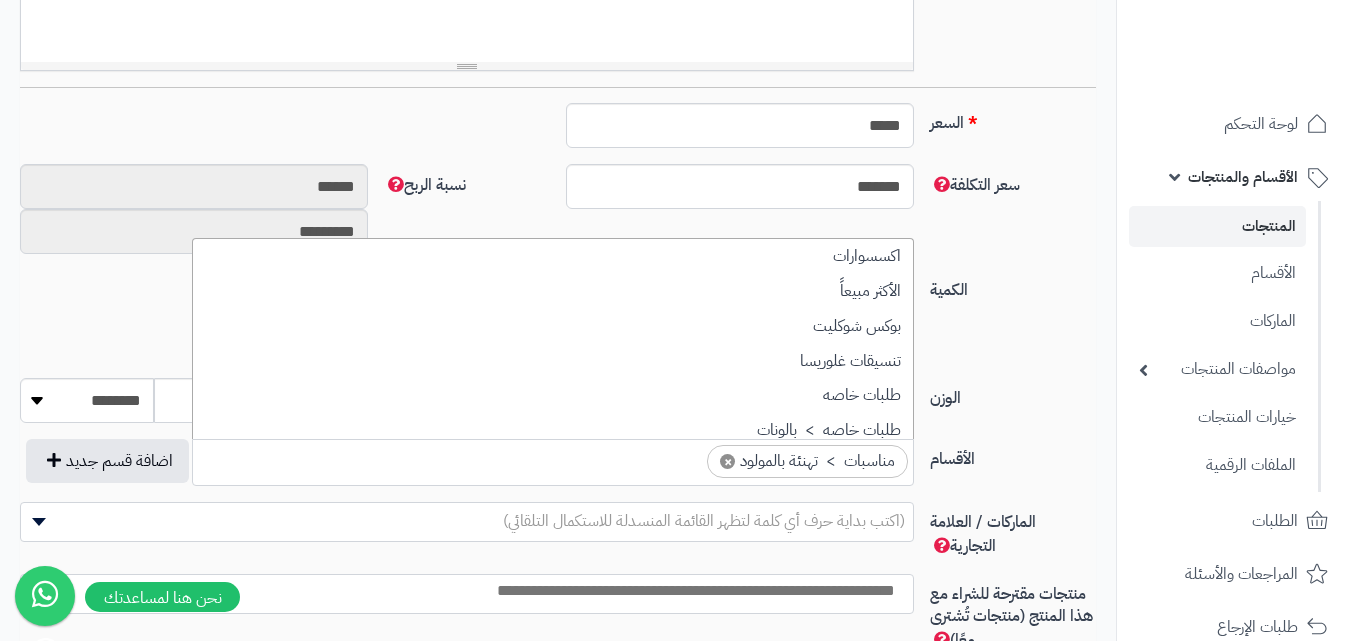 scroll, scrollTop: 75, scrollLeft: 0, axis: vertical 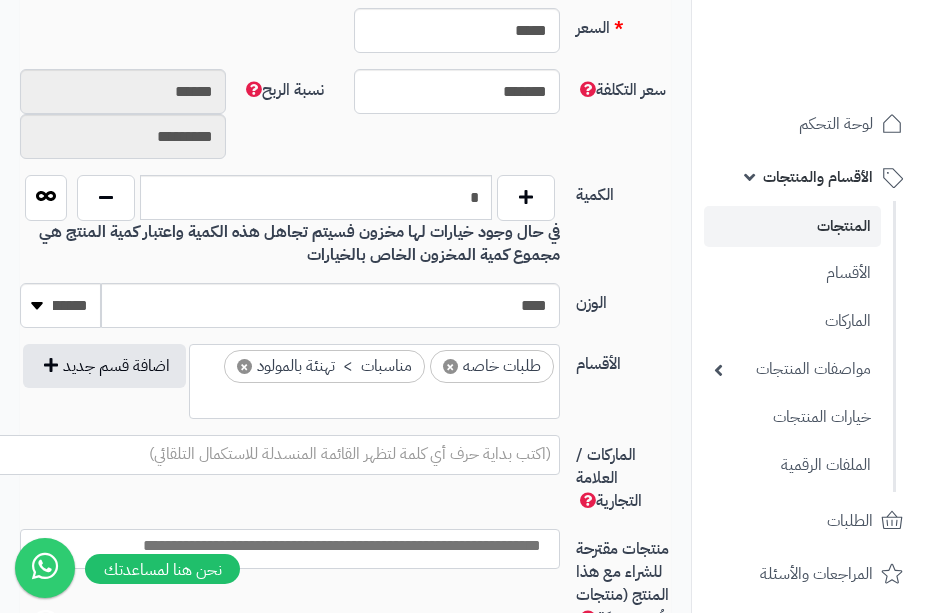 click on "×" at bounding box center [450, 366] 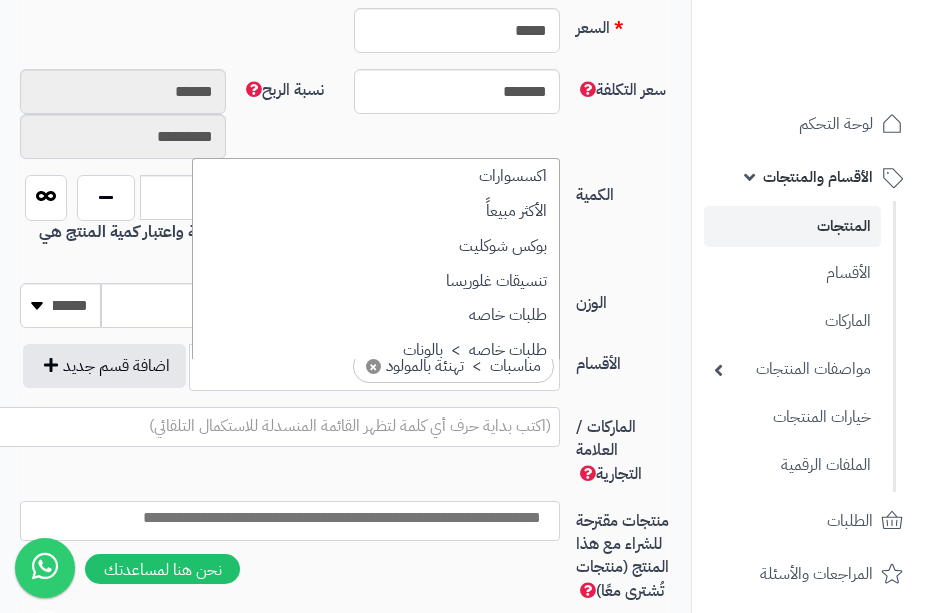 scroll, scrollTop: 418, scrollLeft: 0, axis: vertical 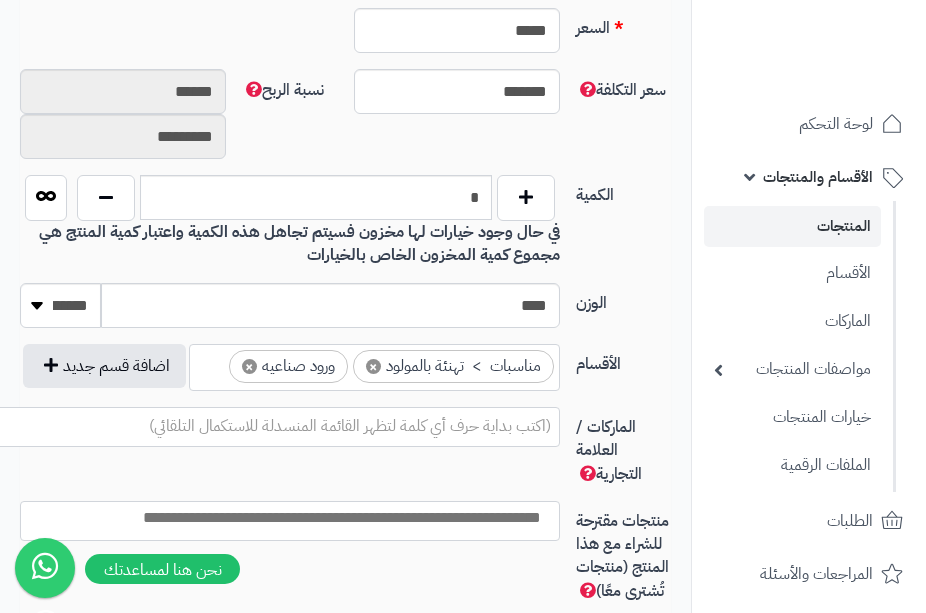 click on "×" at bounding box center [373, 366] 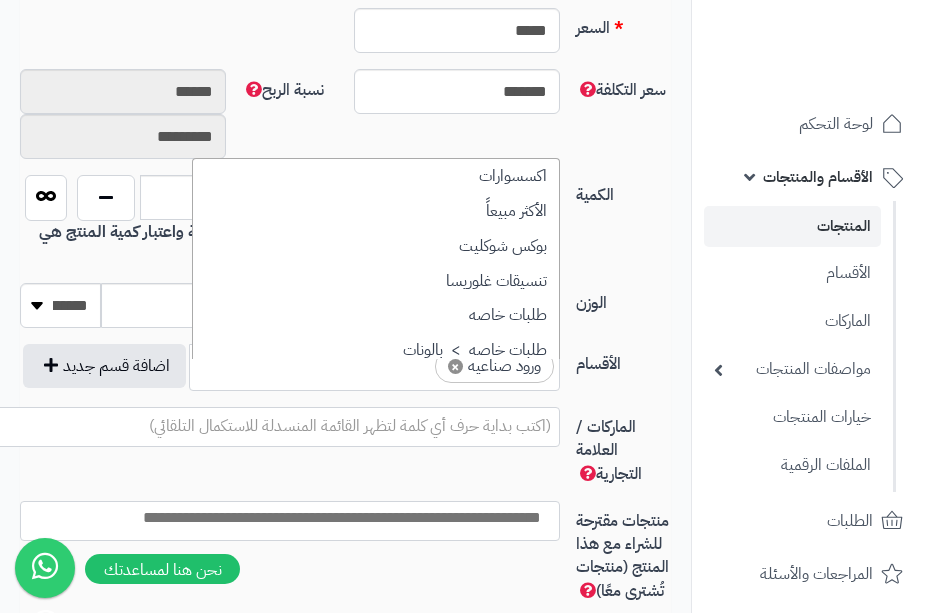 scroll, scrollTop: 427, scrollLeft: 0, axis: vertical 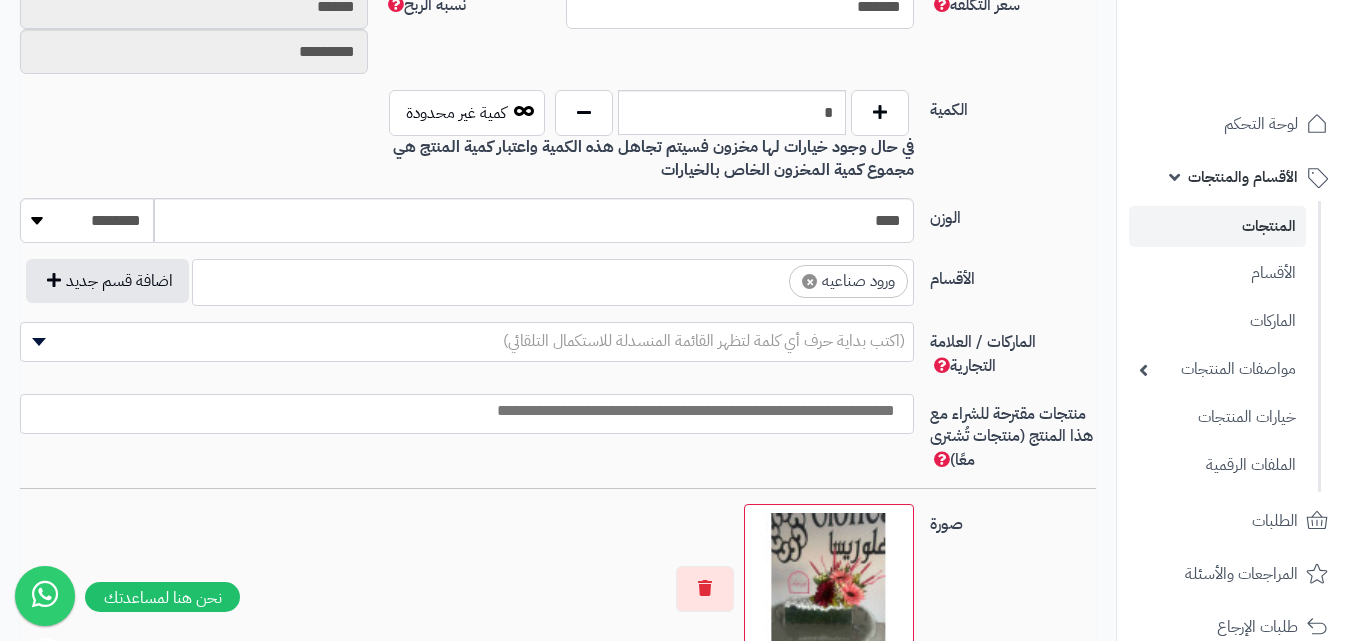 click on "الوزن
****
******** **** ***** *****" at bounding box center (558, 228) 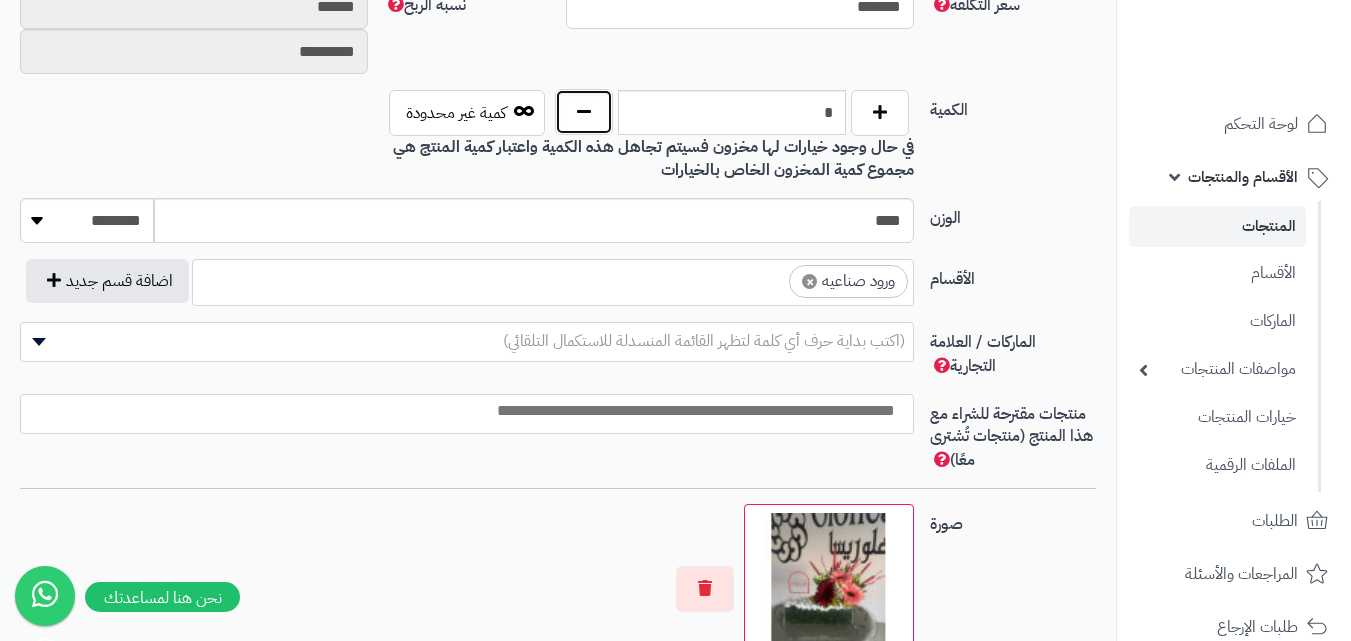 click at bounding box center (584, 112) 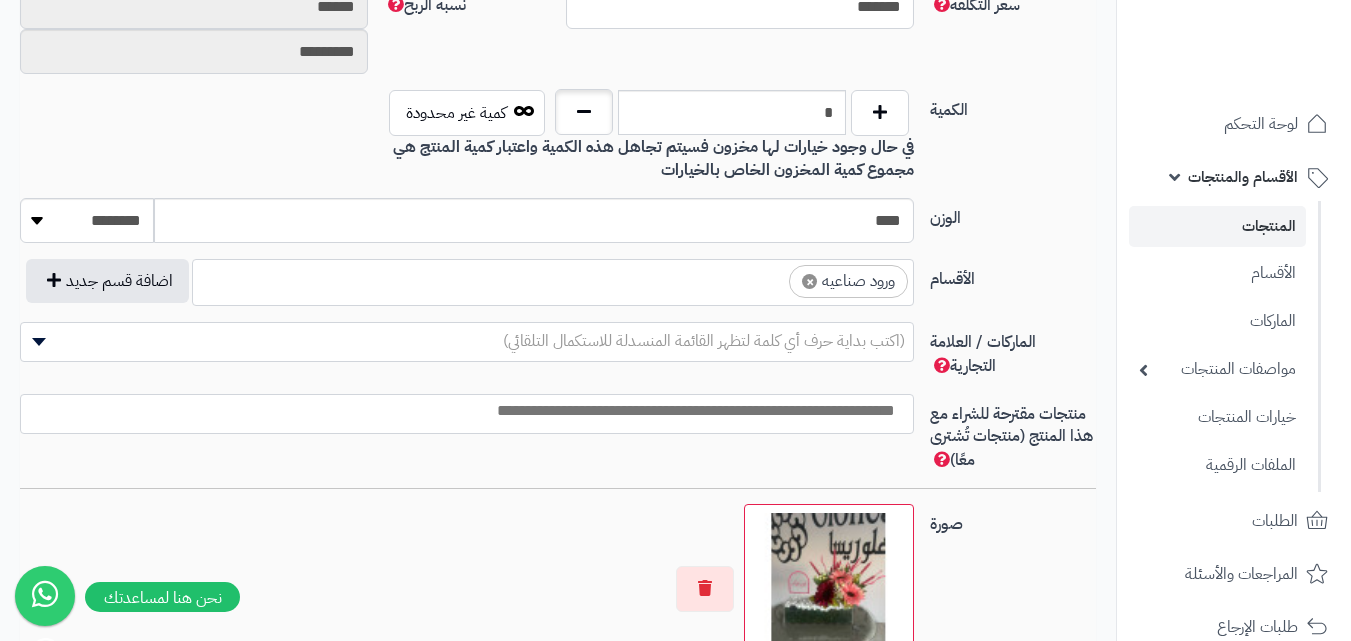 type on "*" 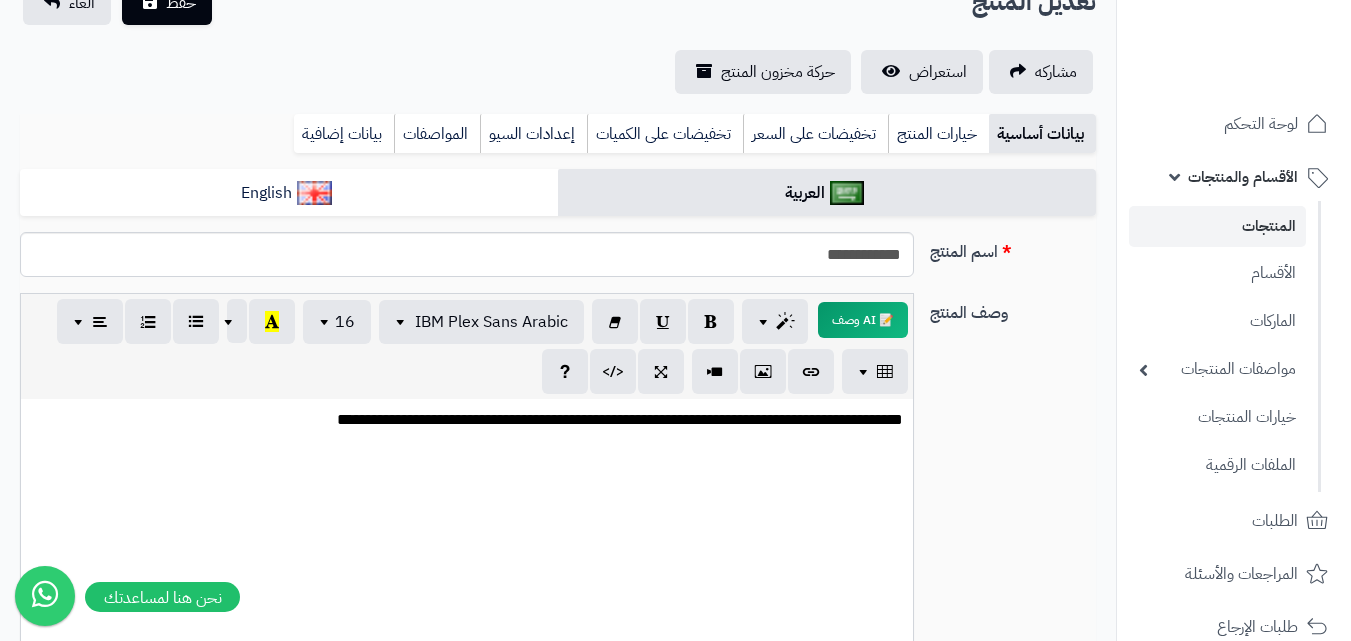 scroll, scrollTop: 138, scrollLeft: 0, axis: vertical 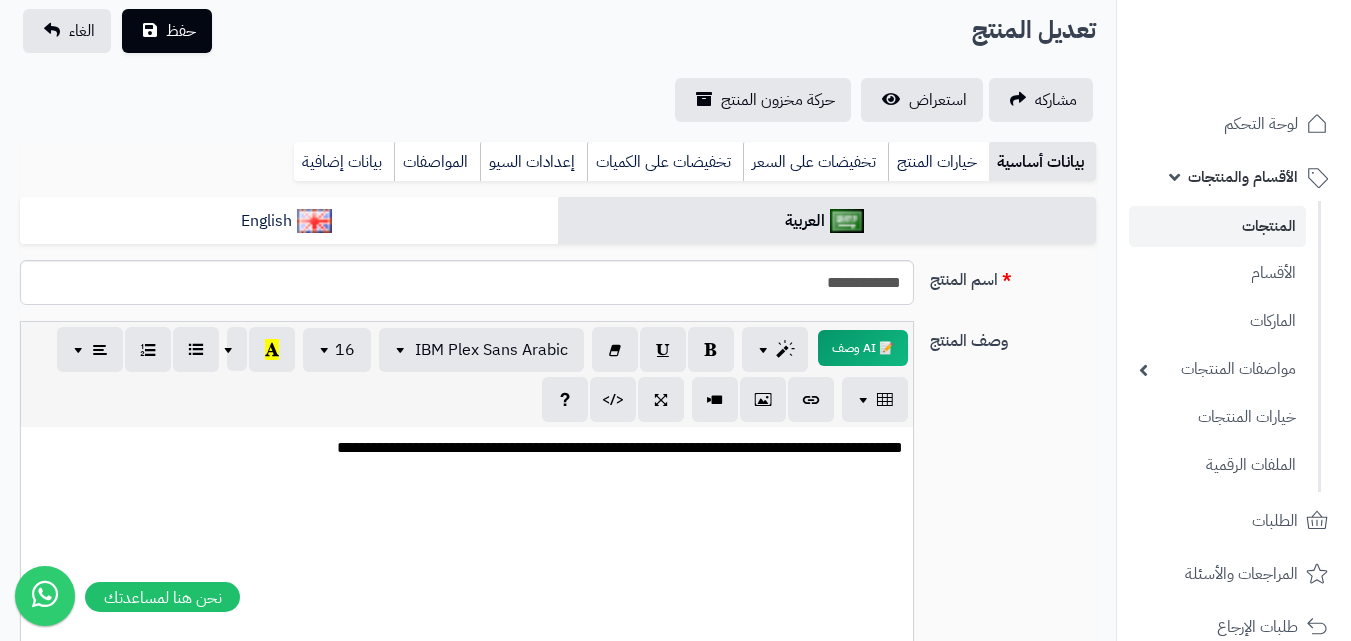 drag, startPoint x: 1355, startPoint y: 319, endPoint x: 1300, endPoint y: 76, distance: 249.14655 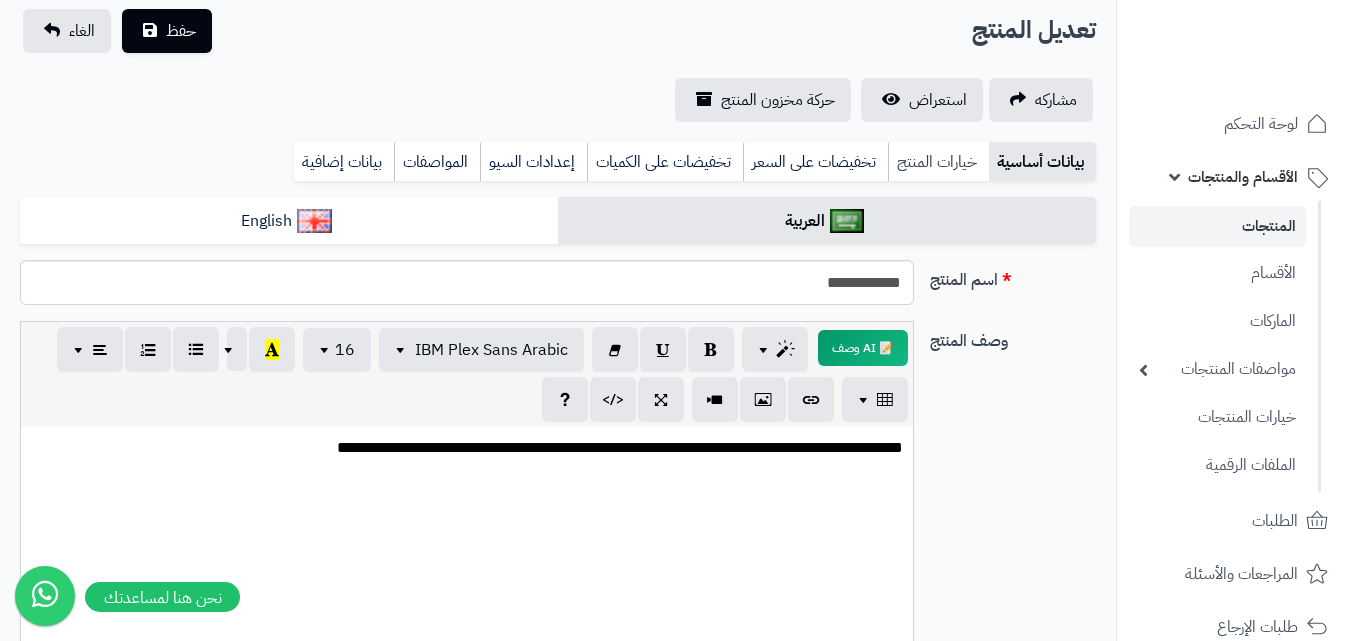 click on "خيارات المنتج" at bounding box center [938, 162] 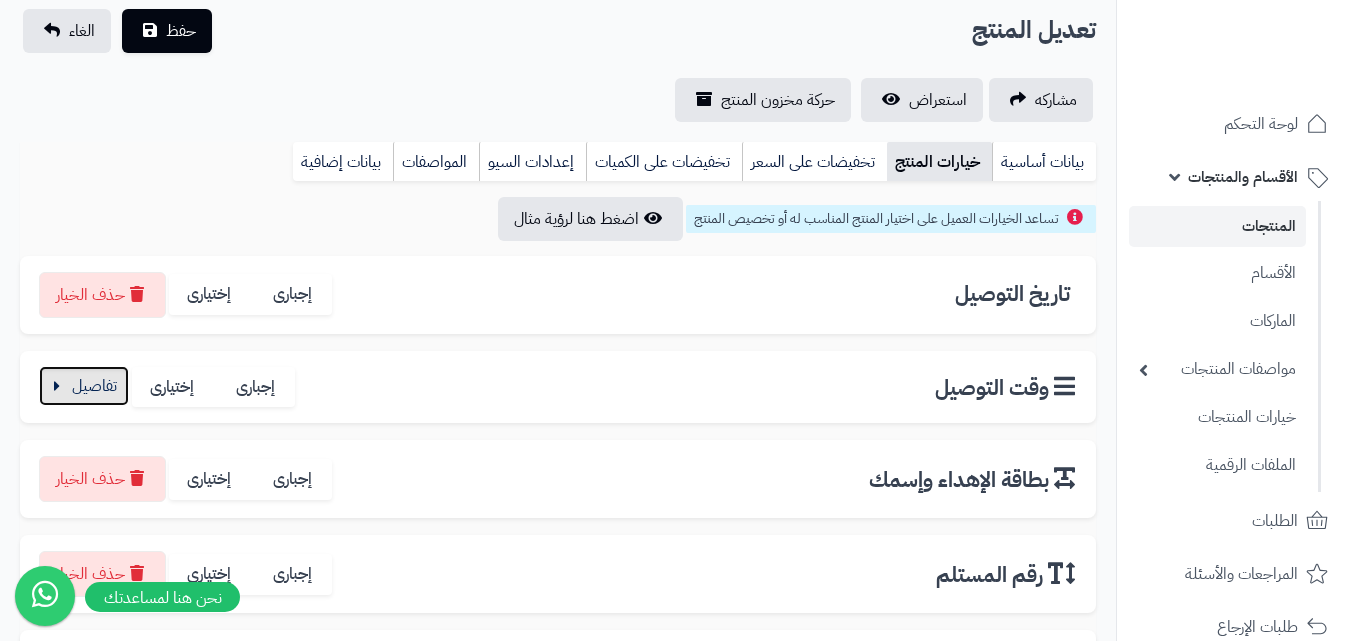 click at bounding box center [84, 386] 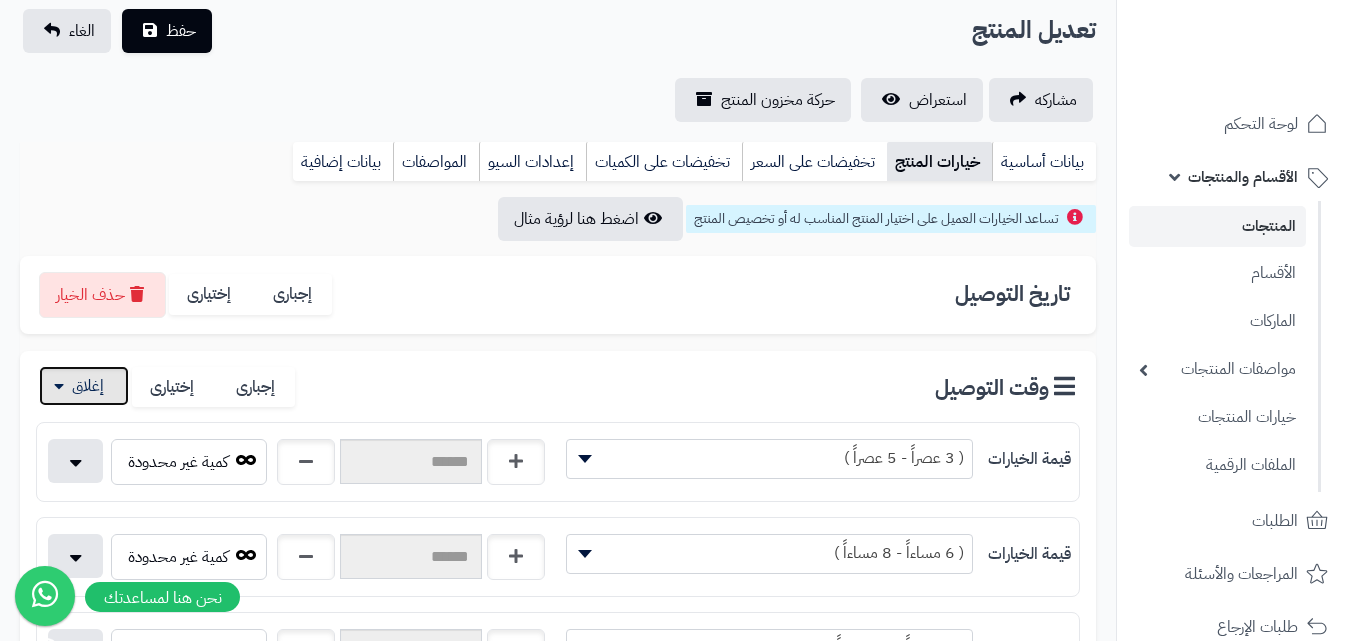 click at bounding box center [84, 386] 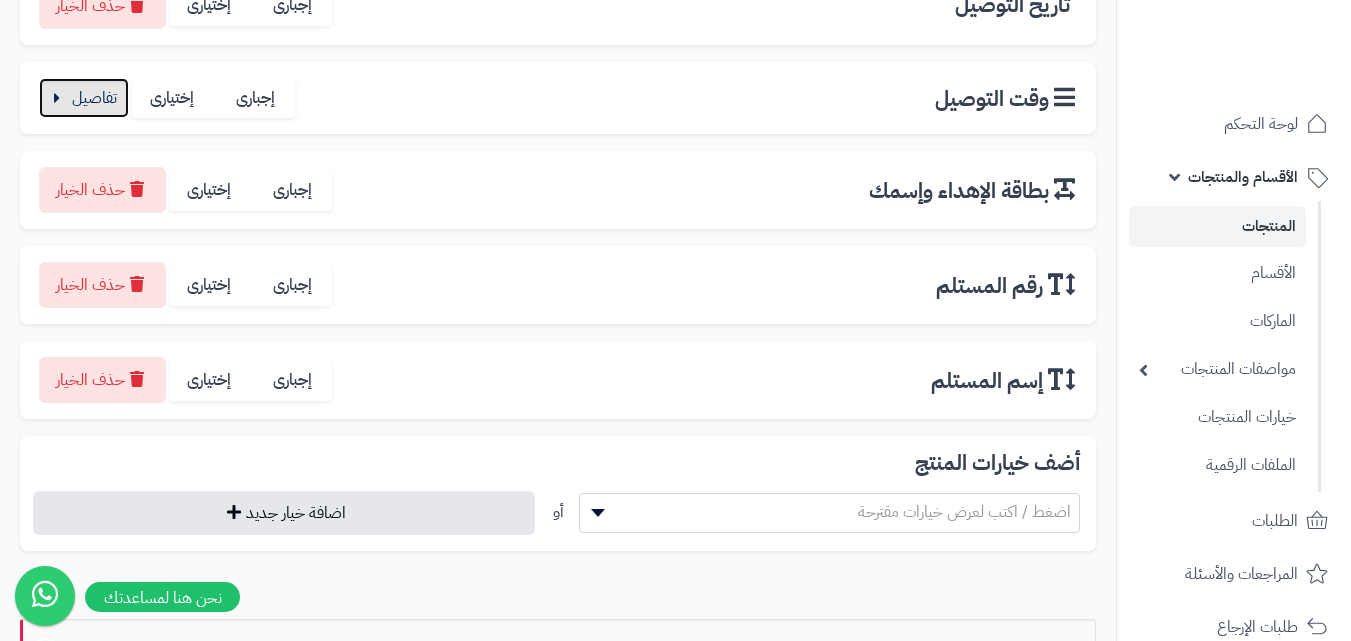 scroll, scrollTop: 449, scrollLeft: 0, axis: vertical 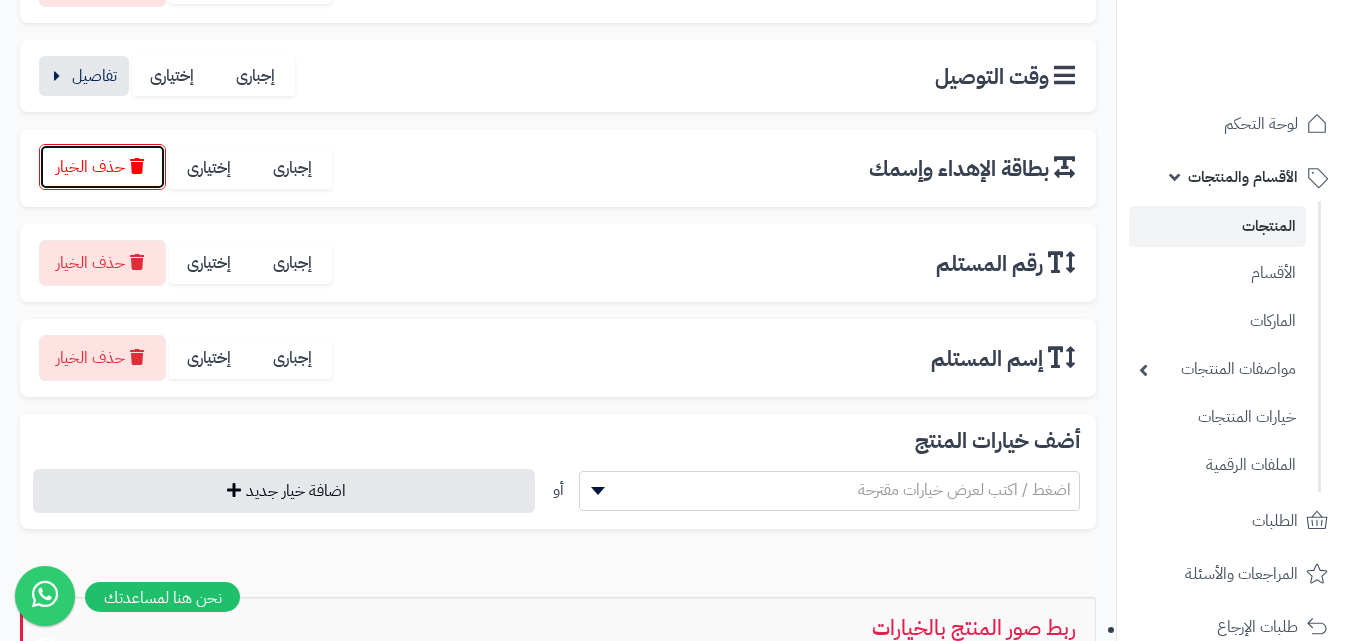 click on "حذف الخيار" at bounding box center [102, 167] 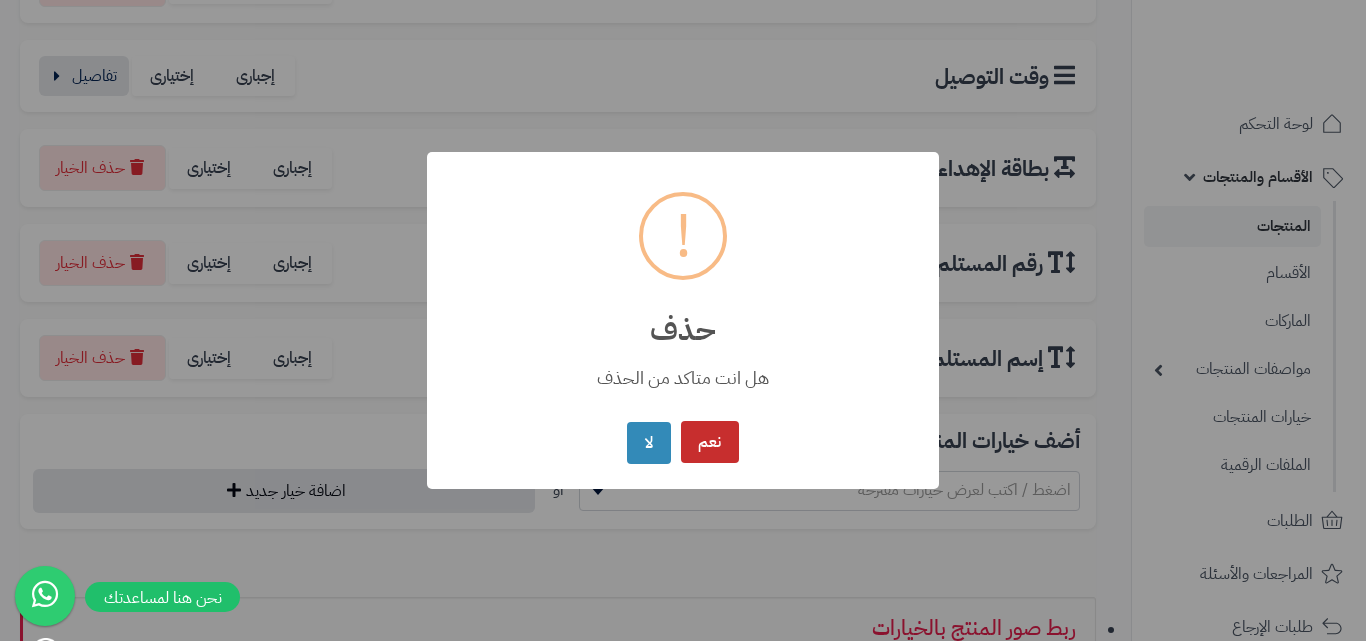 click on "نعم" at bounding box center [710, 442] 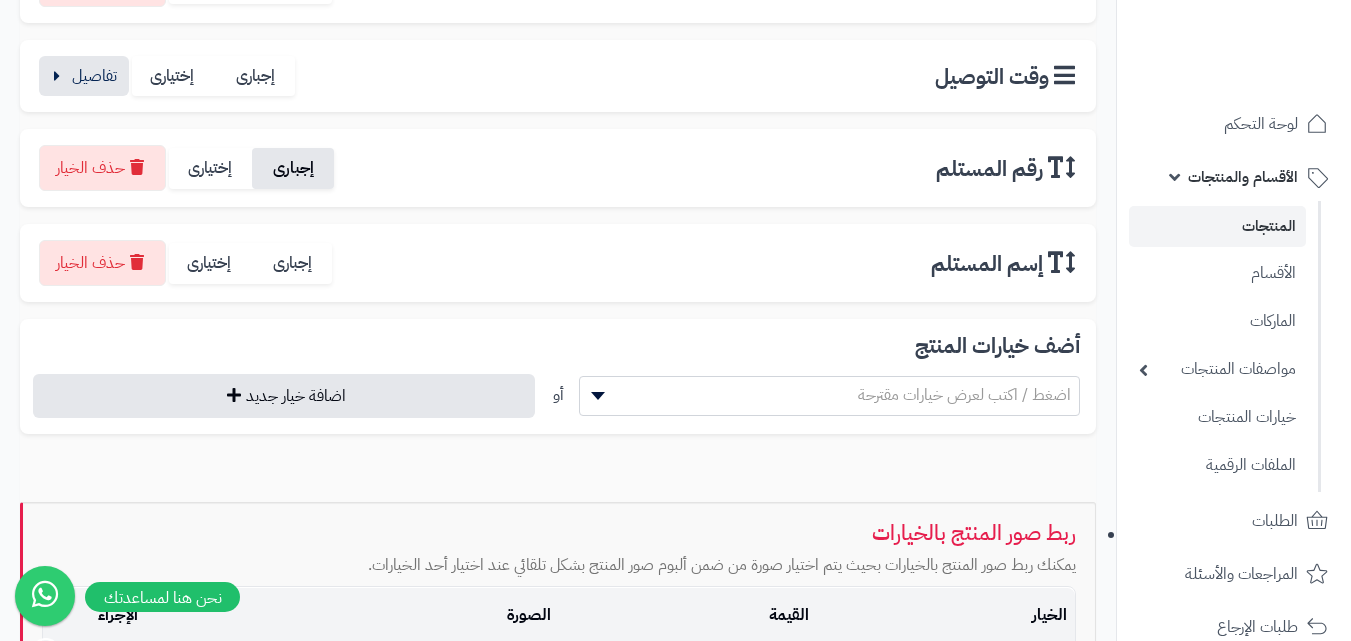 click on "إجبارى" at bounding box center [293, 168] 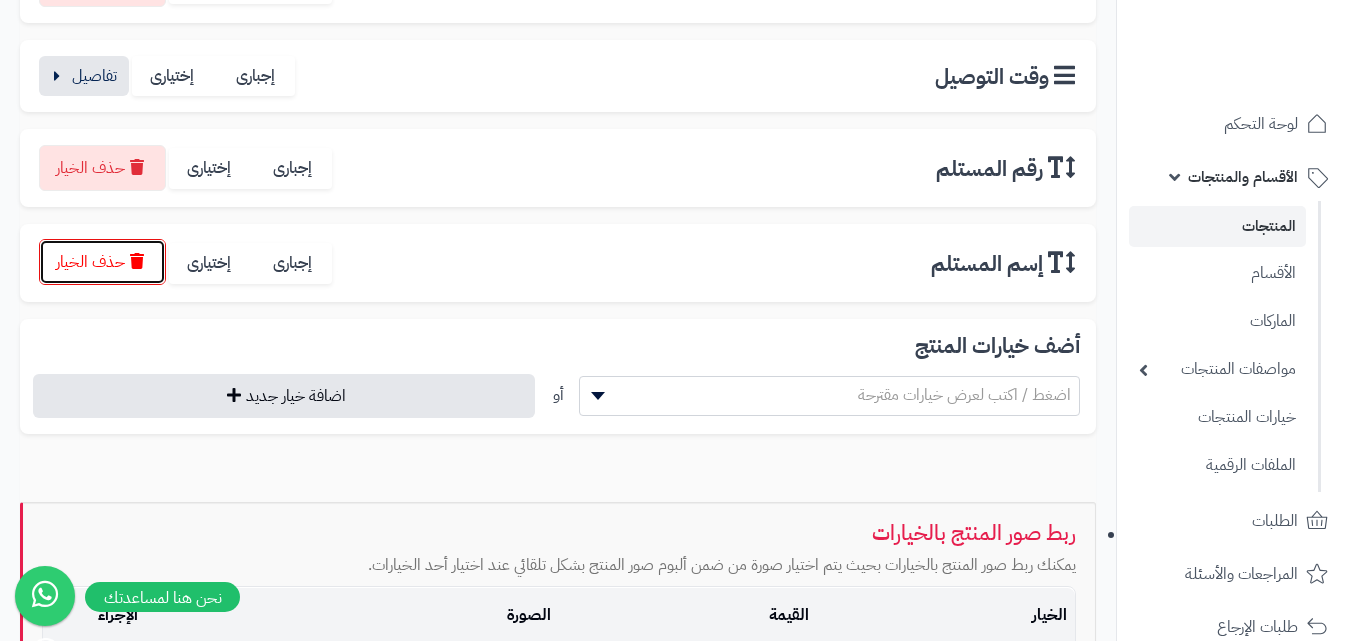 click on "حذف الخيار" at bounding box center (102, 262) 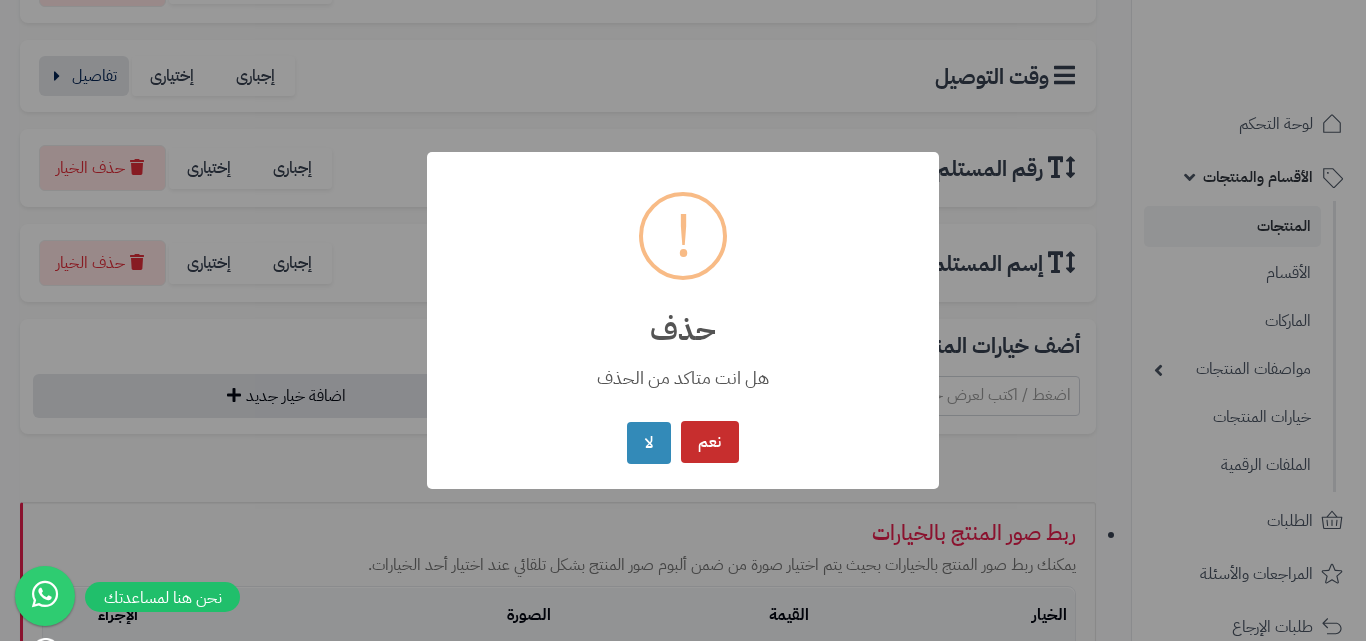 click on "نعم" at bounding box center (710, 442) 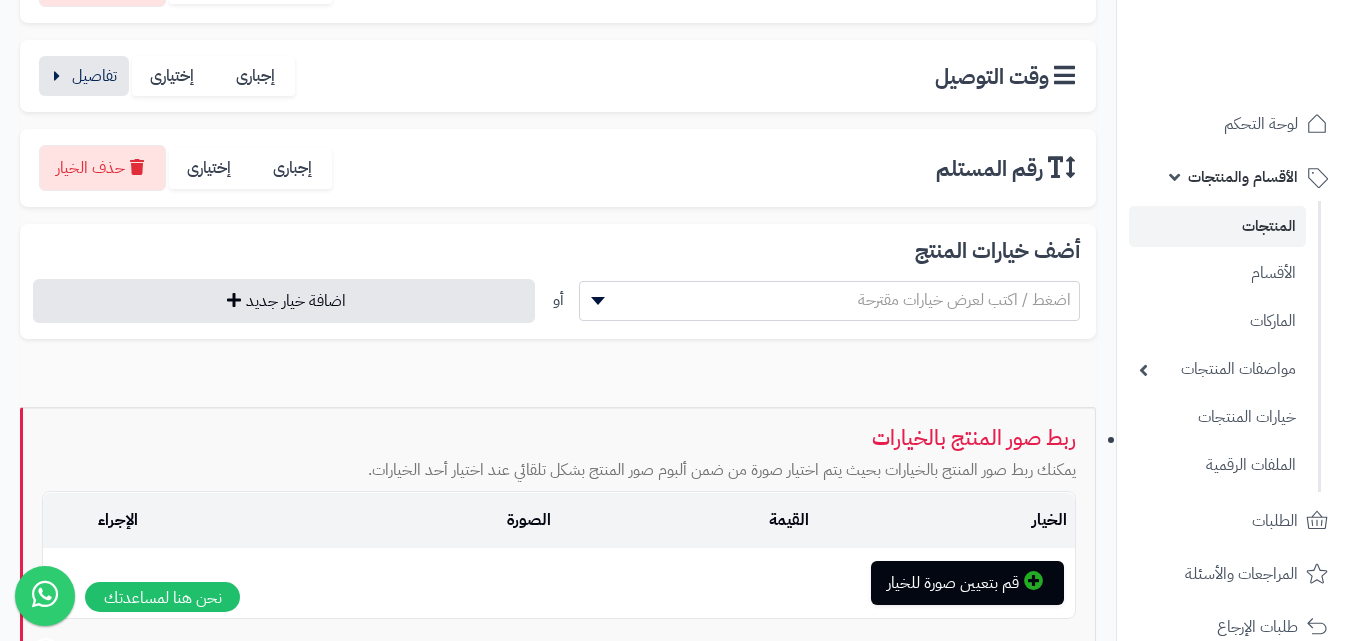 click on "اضغط / اكتب لعرض خيارات مقترحة" at bounding box center (830, 300) 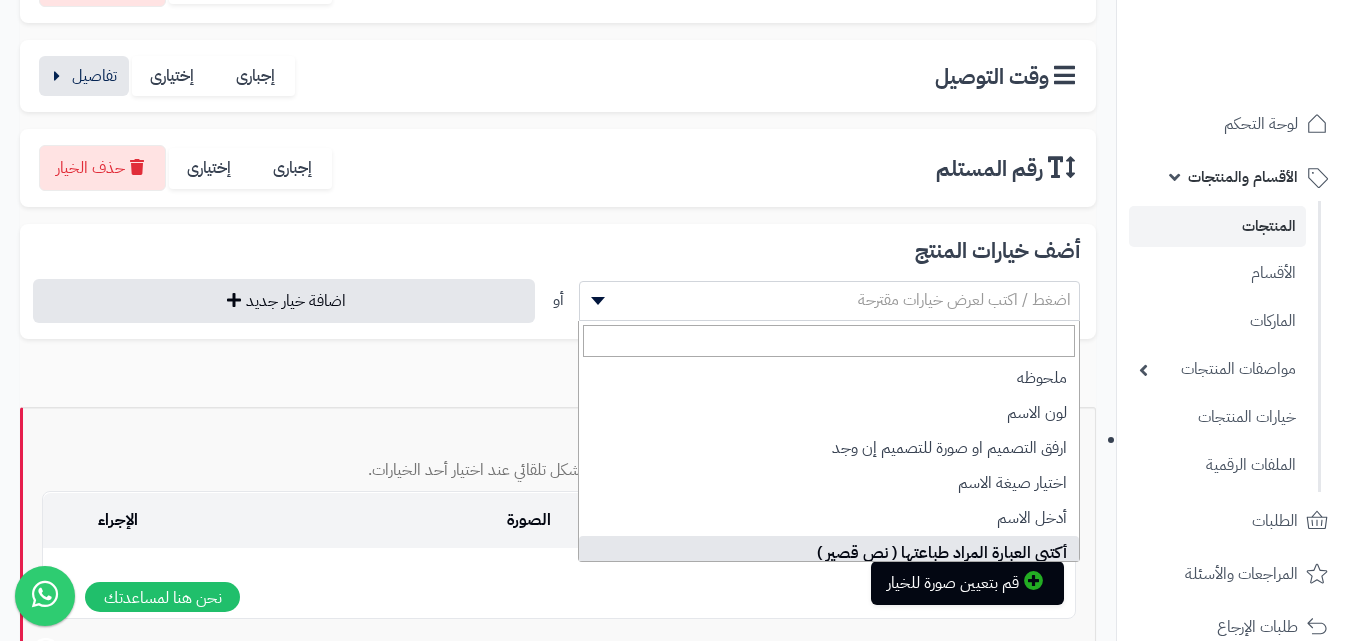 select on "**" 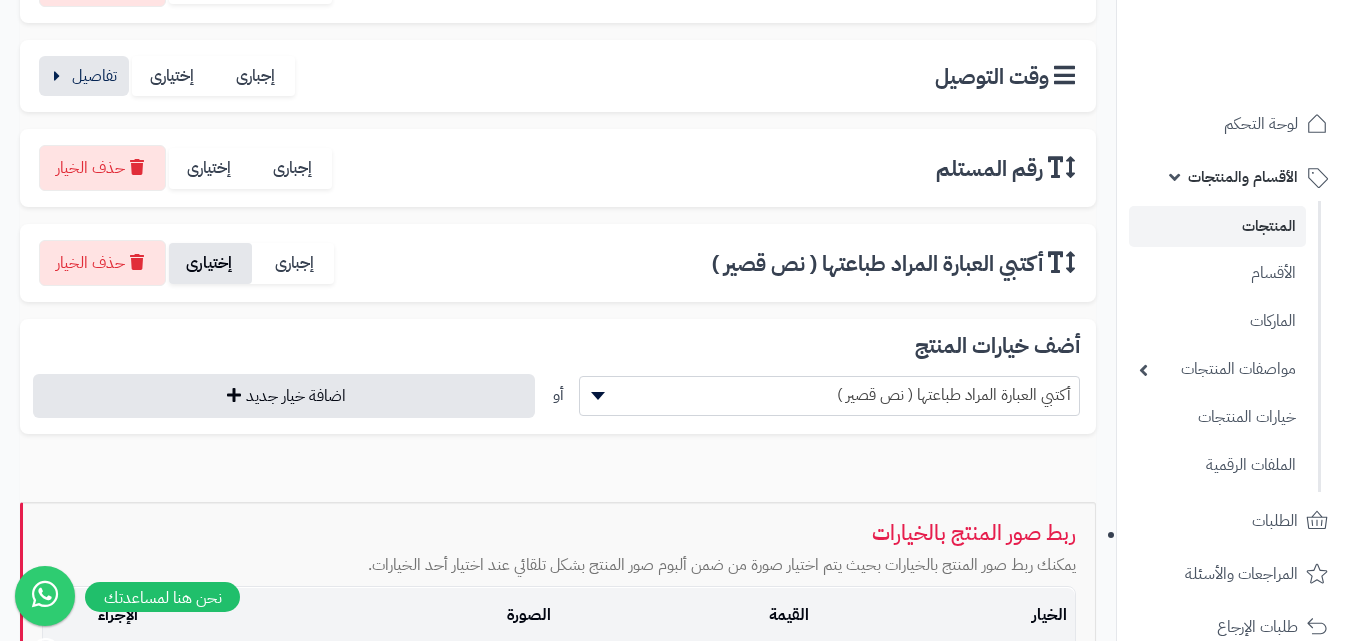 click on "إختيارى" at bounding box center (210, 263) 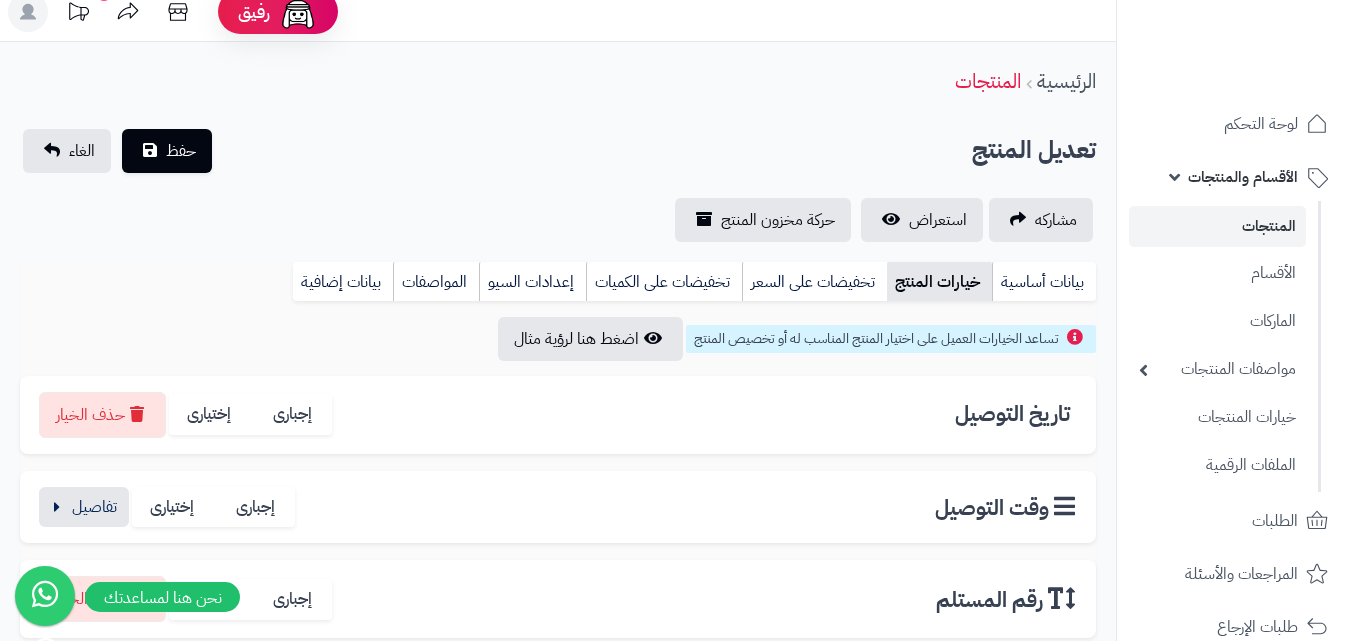 scroll, scrollTop: 15, scrollLeft: 0, axis: vertical 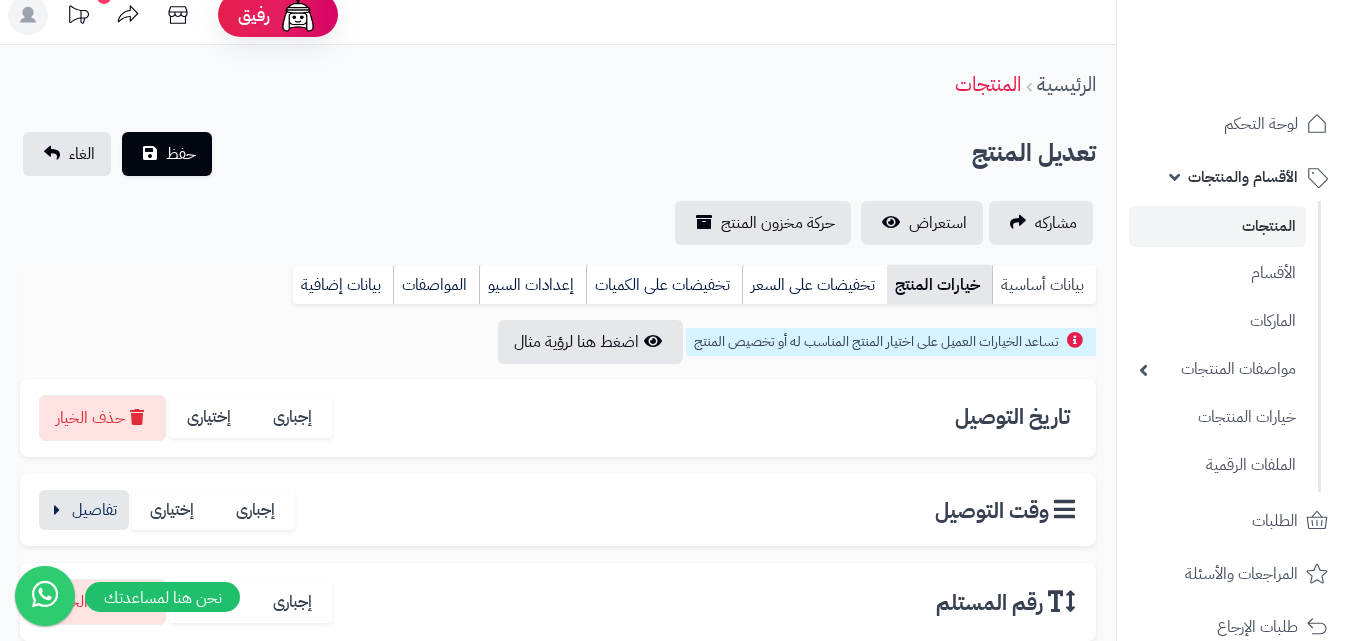 click on "بيانات أساسية" at bounding box center [1044, 285] 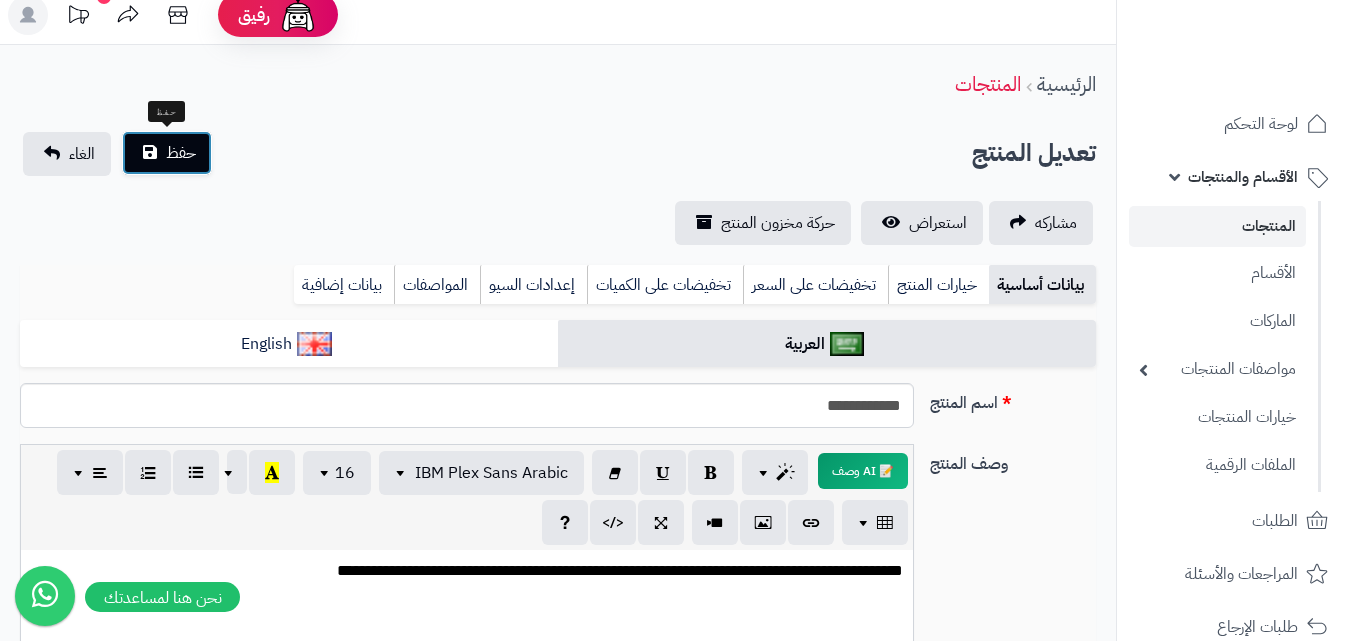 click on "حفظ" at bounding box center (181, 153) 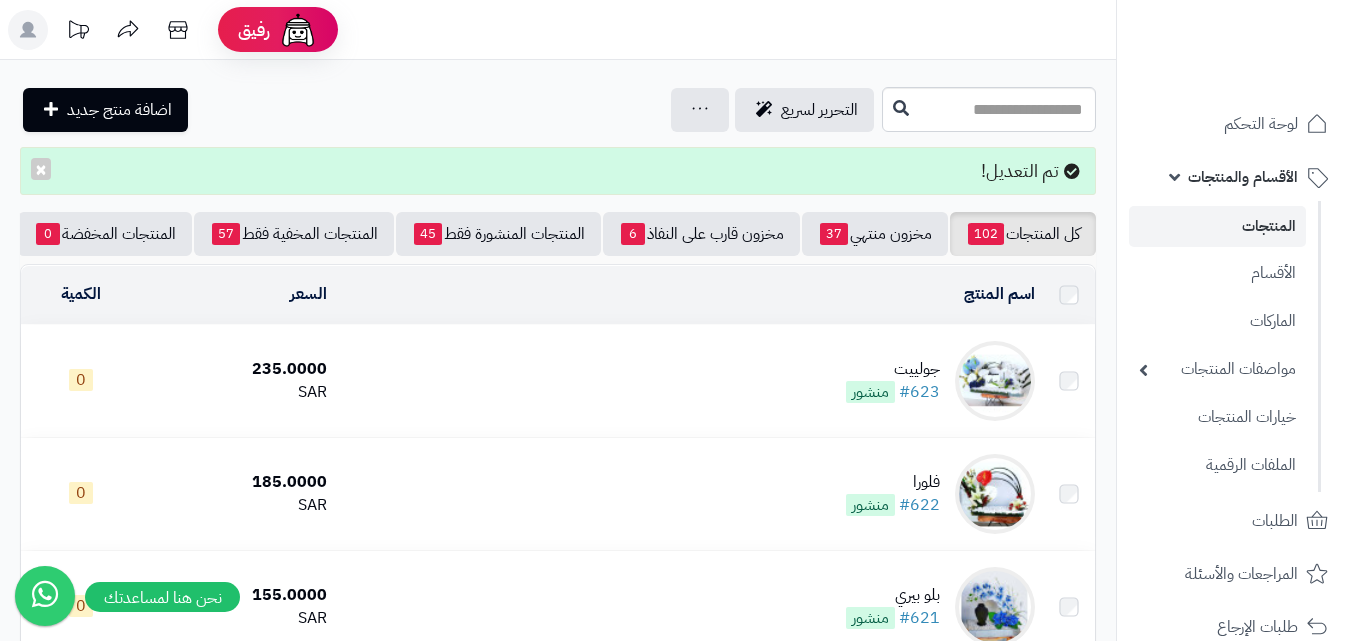 scroll, scrollTop: 0, scrollLeft: 0, axis: both 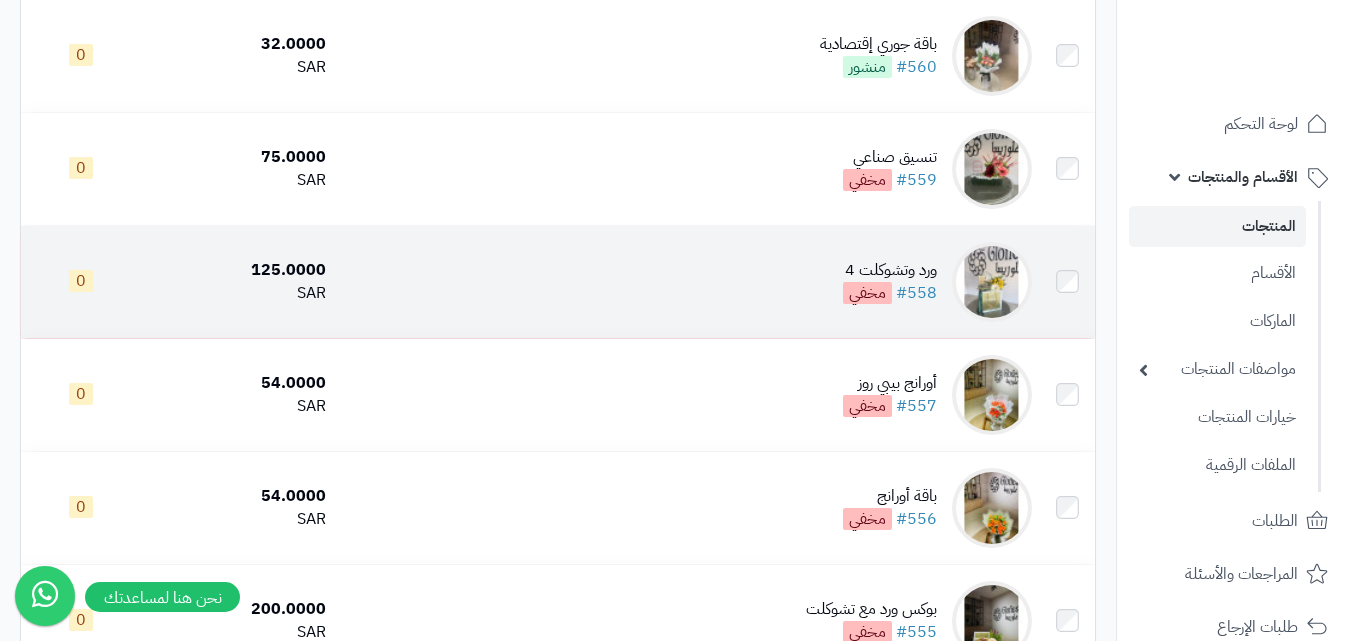 click at bounding box center [992, 282] 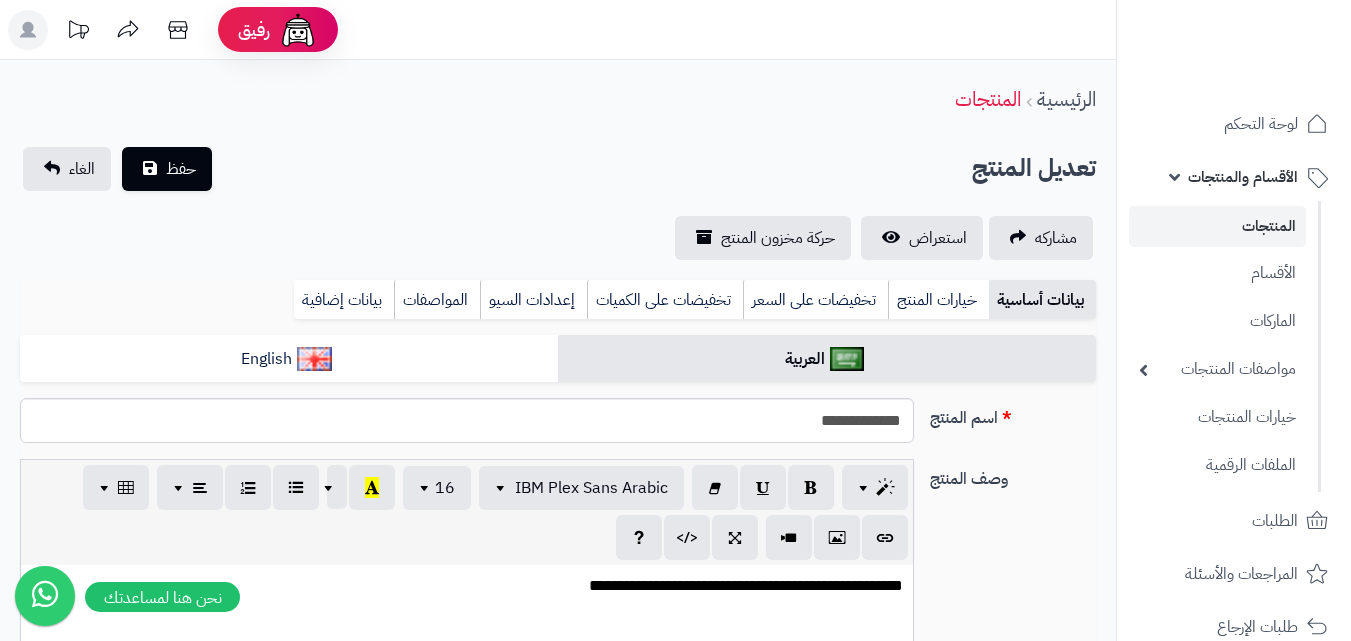 scroll, scrollTop: 0, scrollLeft: 0, axis: both 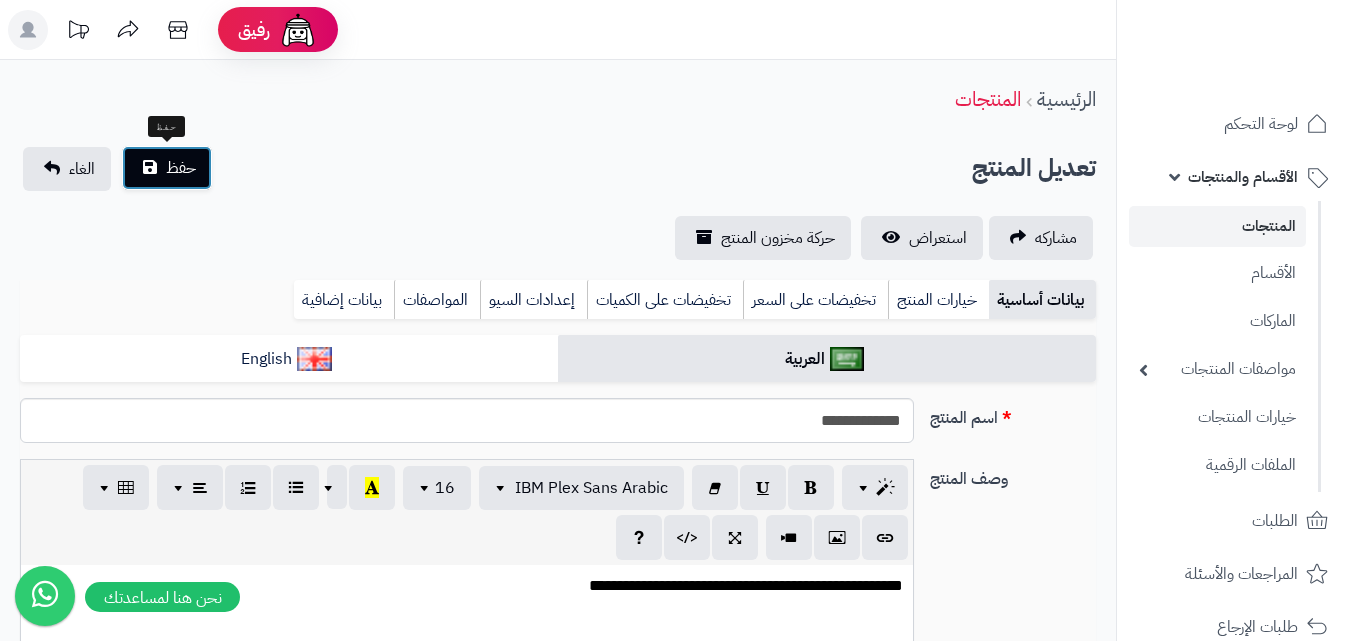 click on "حفظ" at bounding box center (181, 168) 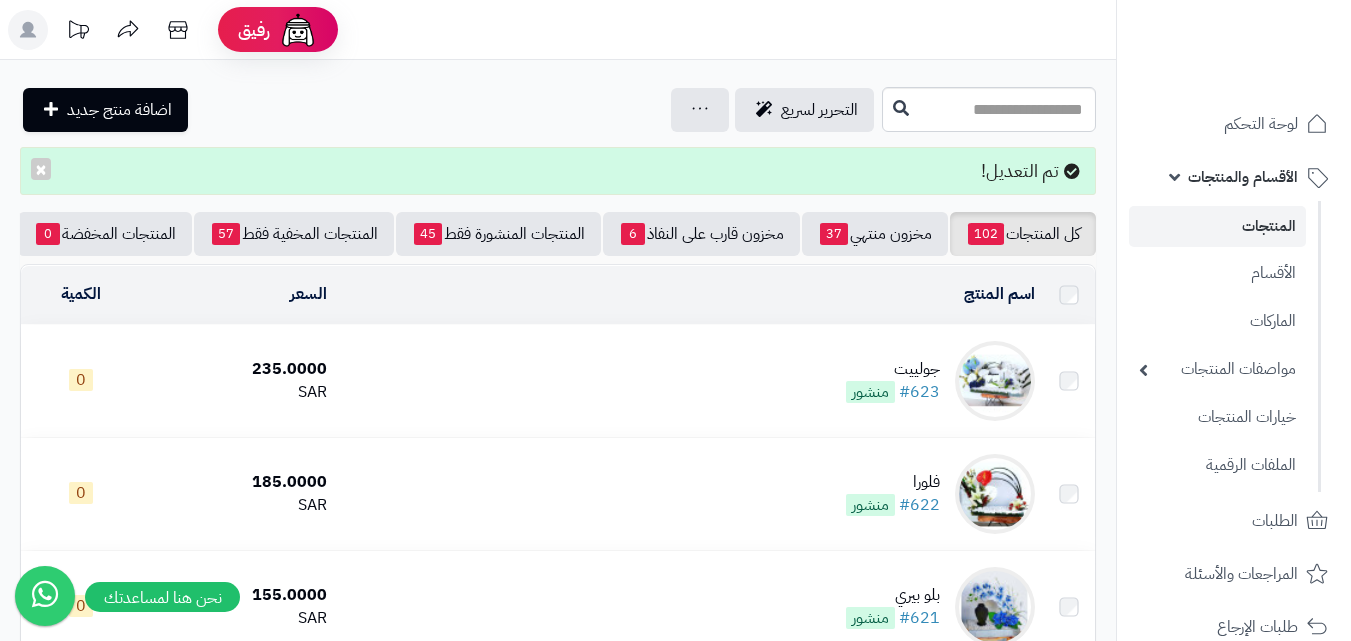 scroll, scrollTop: 0, scrollLeft: 0, axis: both 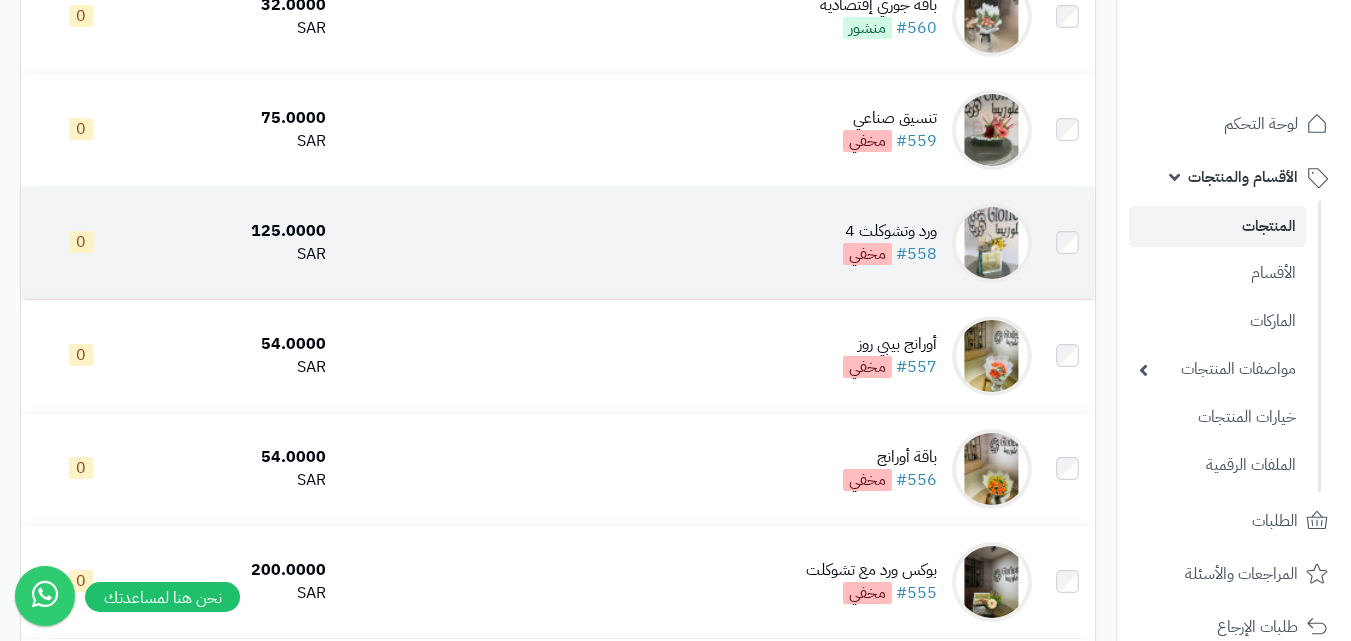 click at bounding box center [992, 243] 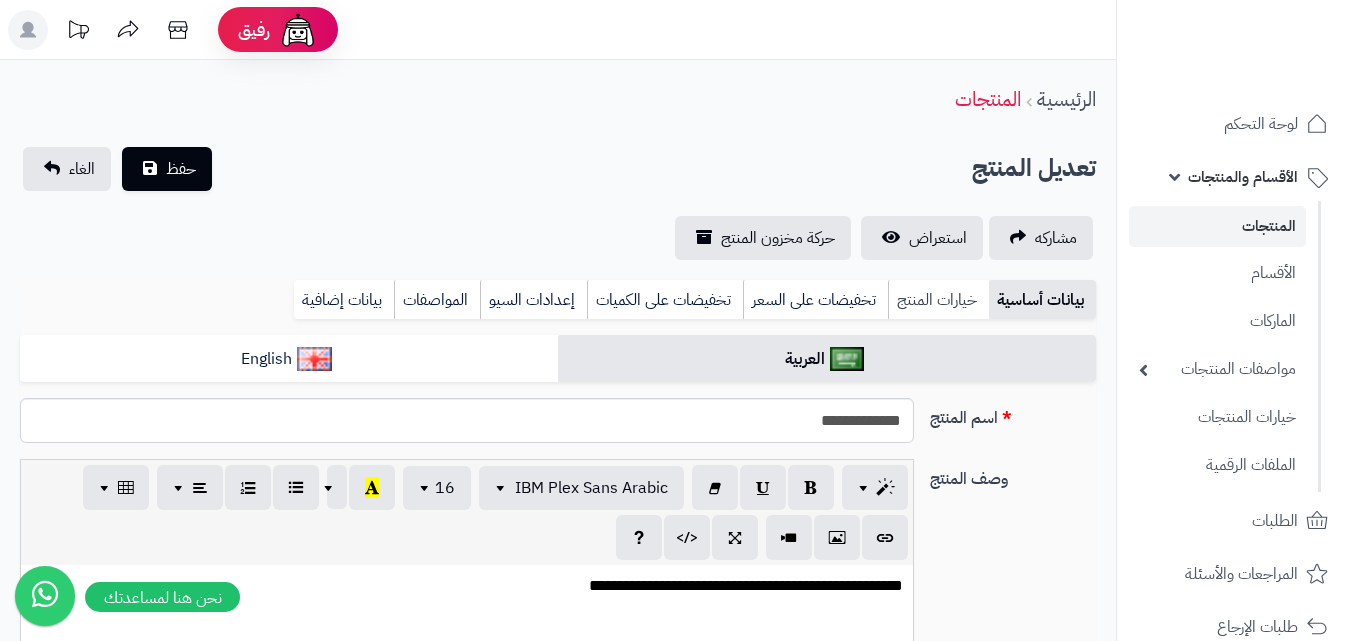scroll, scrollTop: 0, scrollLeft: 0, axis: both 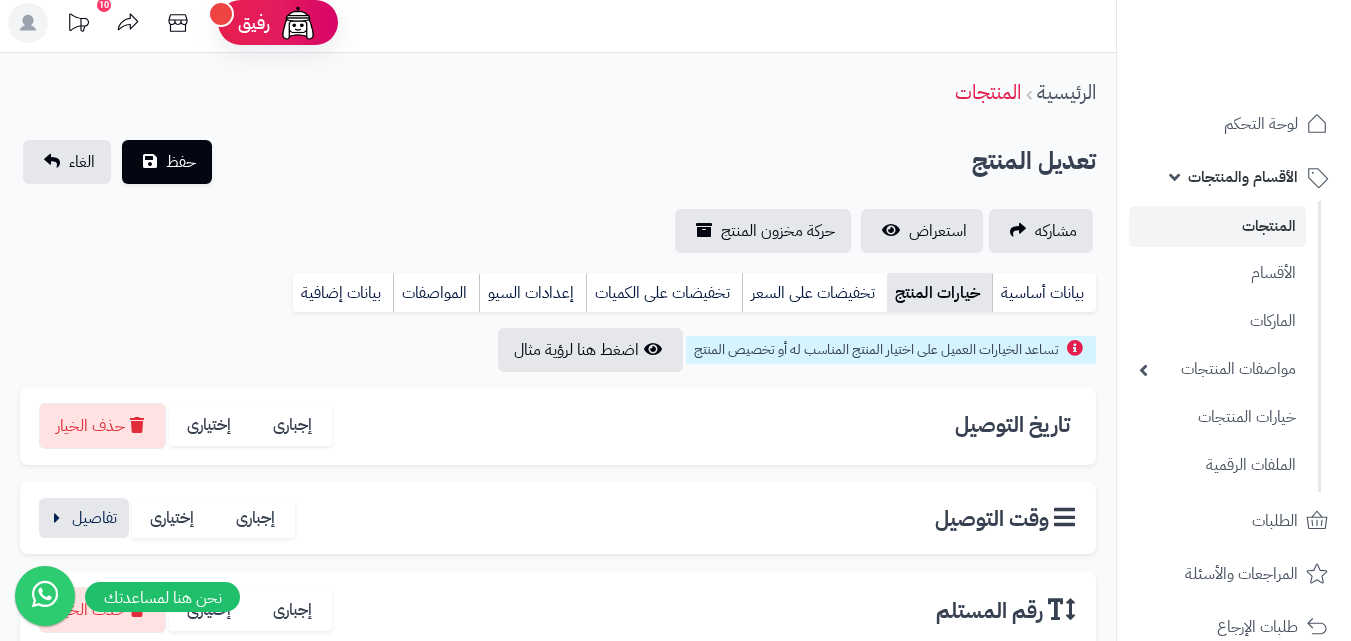 click on "الأقسام والمنتجات" at bounding box center (1234, 177) 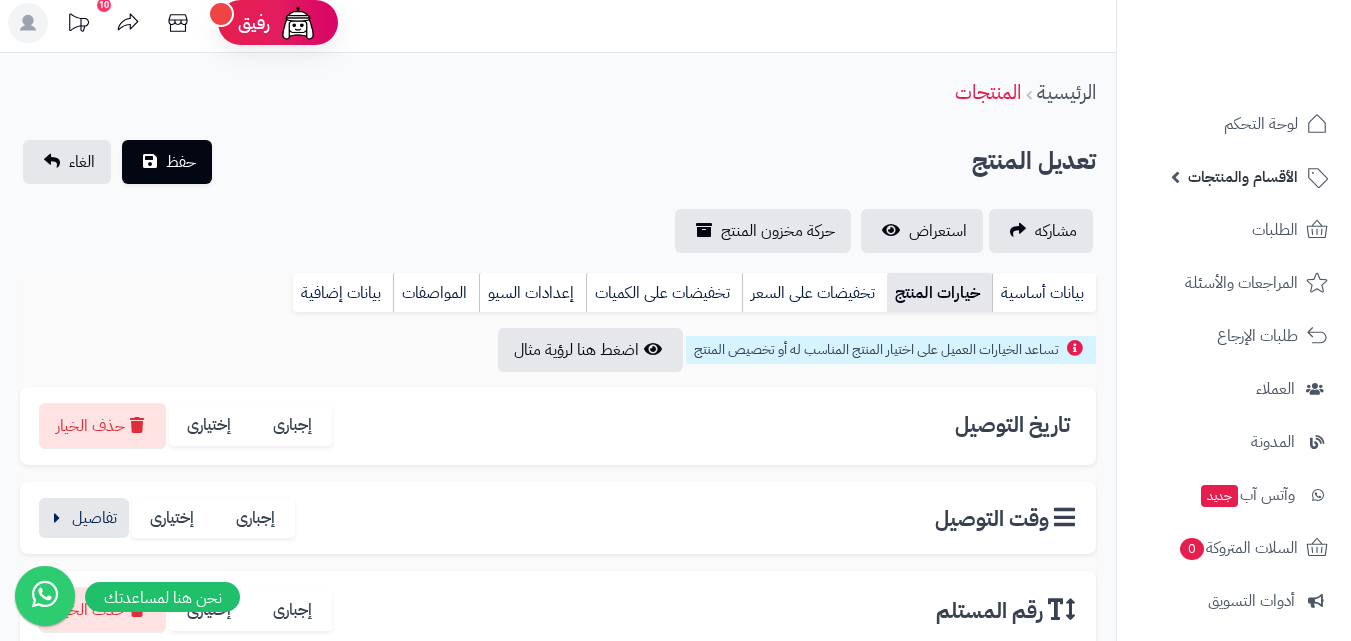 scroll, scrollTop: 0, scrollLeft: 0, axis: both 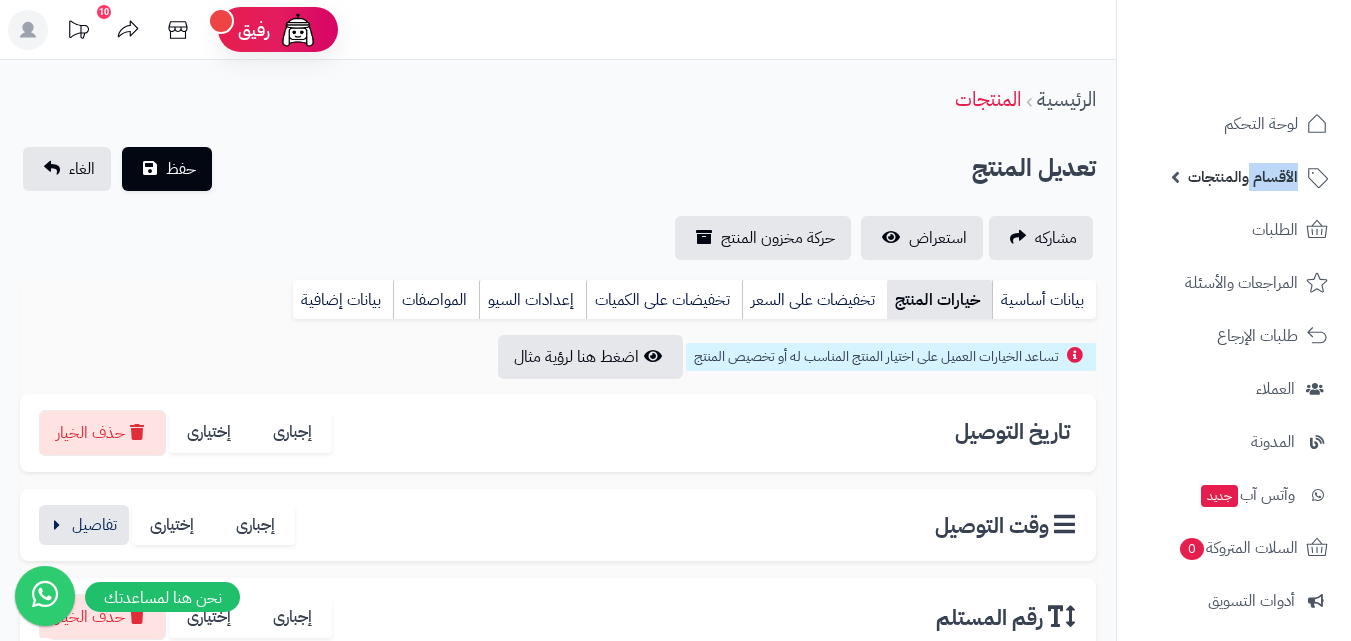 click on "الأقسام والمنتجات" at bounding box center [1234, 177] 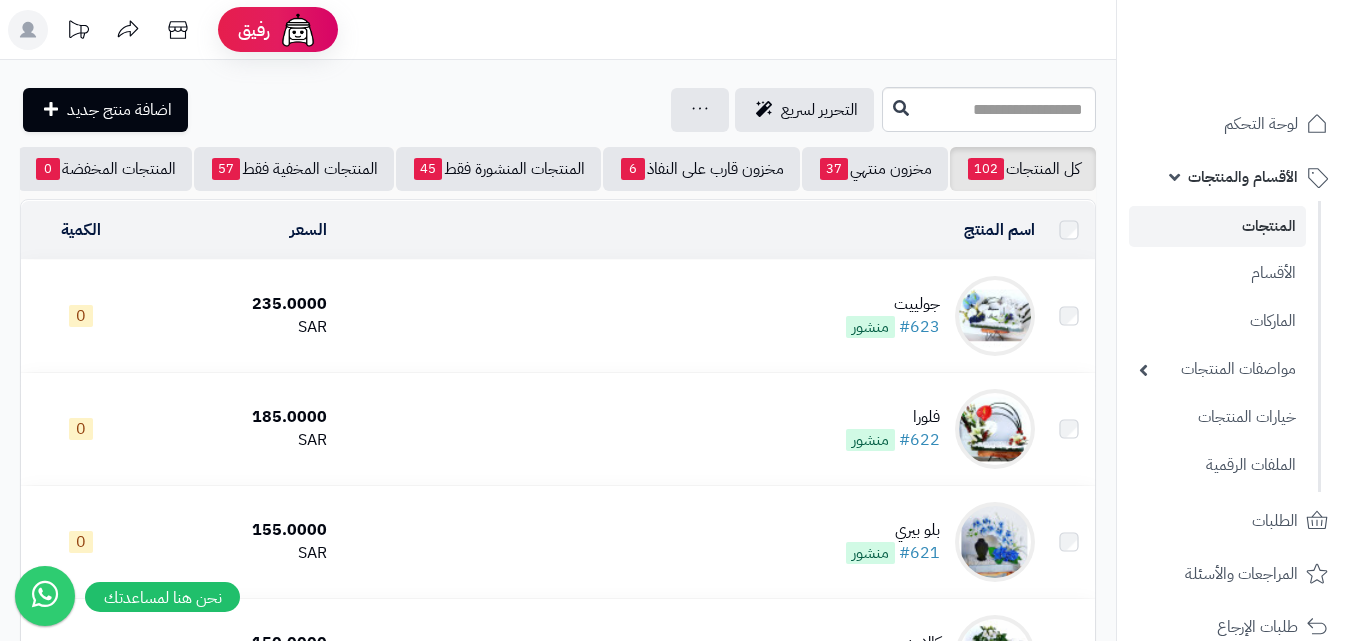 scroll, scrollTop: 7308, scrollLeft: 0, axis: vertical 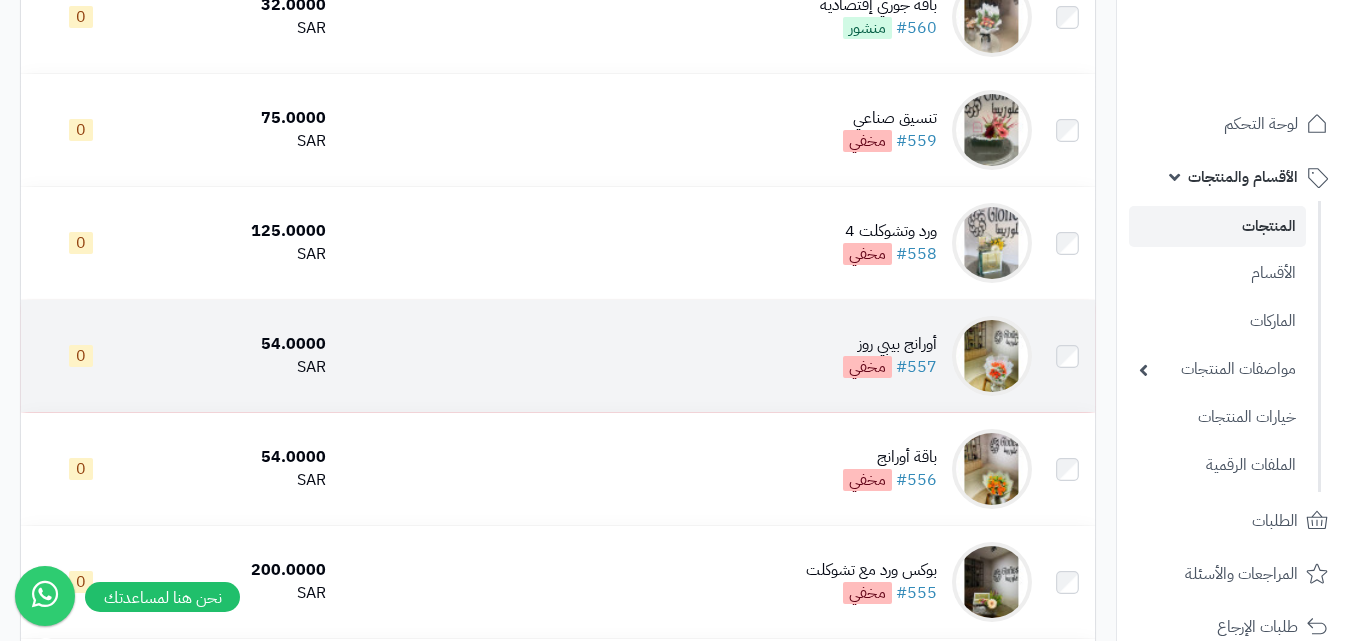 click at bounding box center (992, 356) 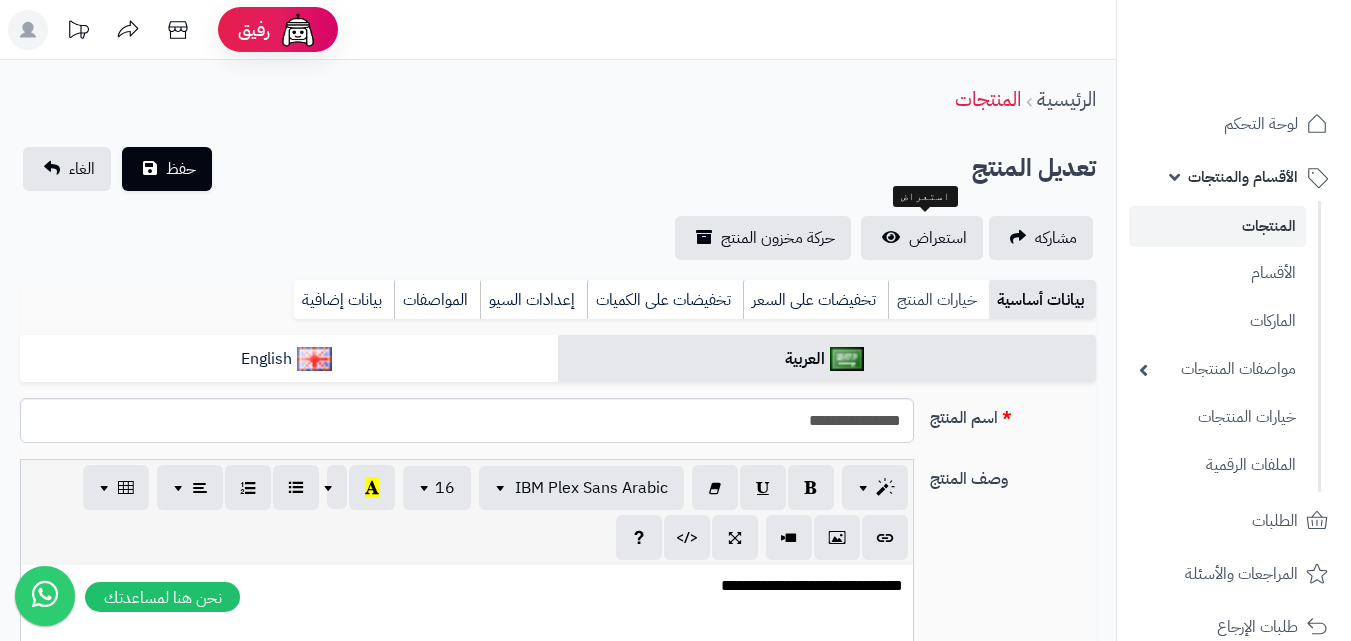 scroll, scrollTop: 0, scrollLeft: 0, axis: both 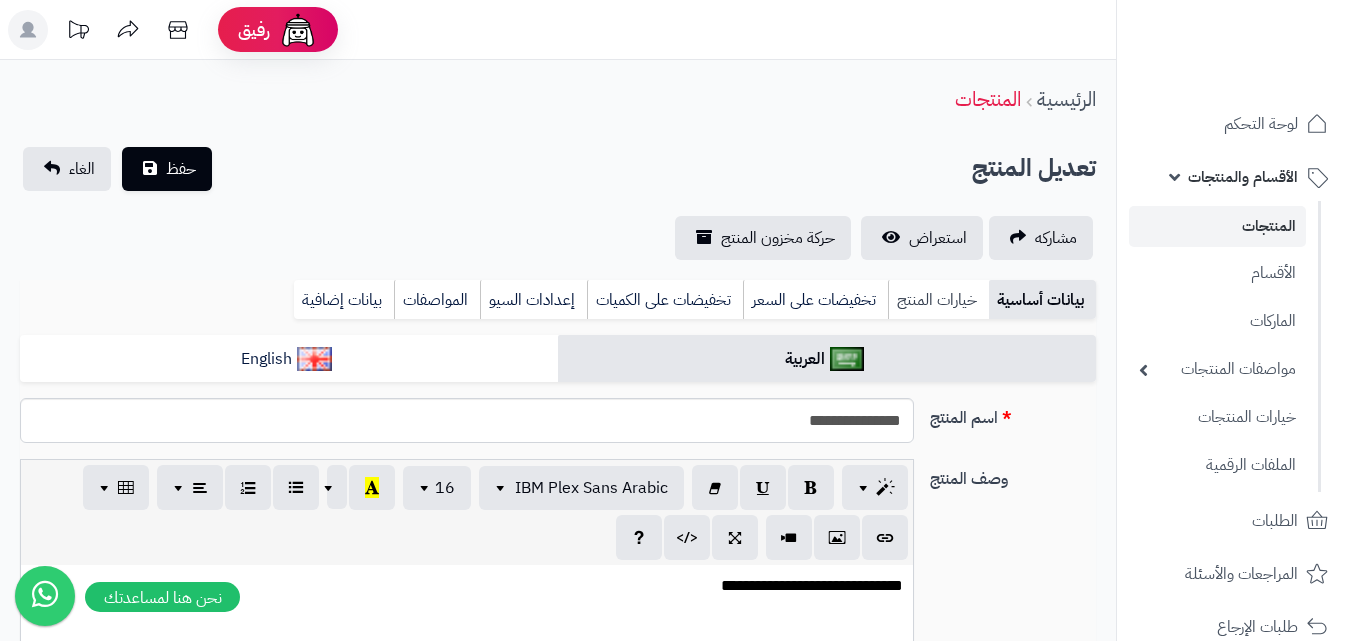click on "خيارات المنتج" at bounding box center [938, 300] 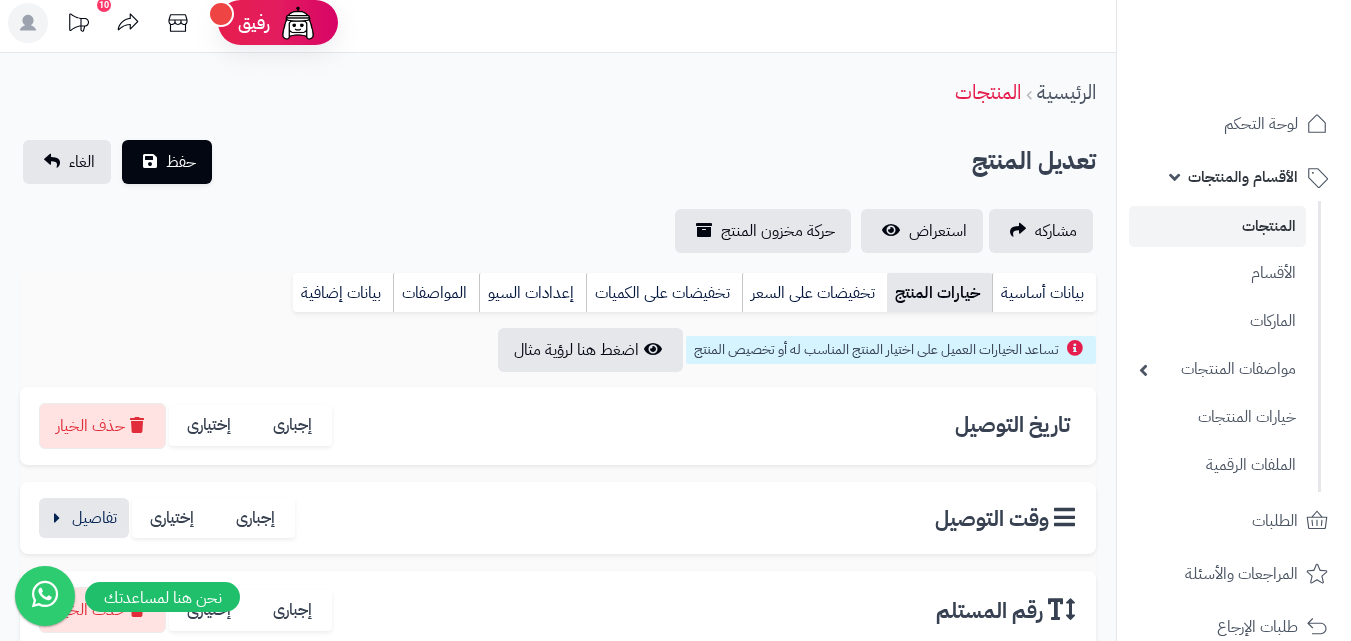 scroll, scrollTop: 0, scrollLeft: 0, axis: both 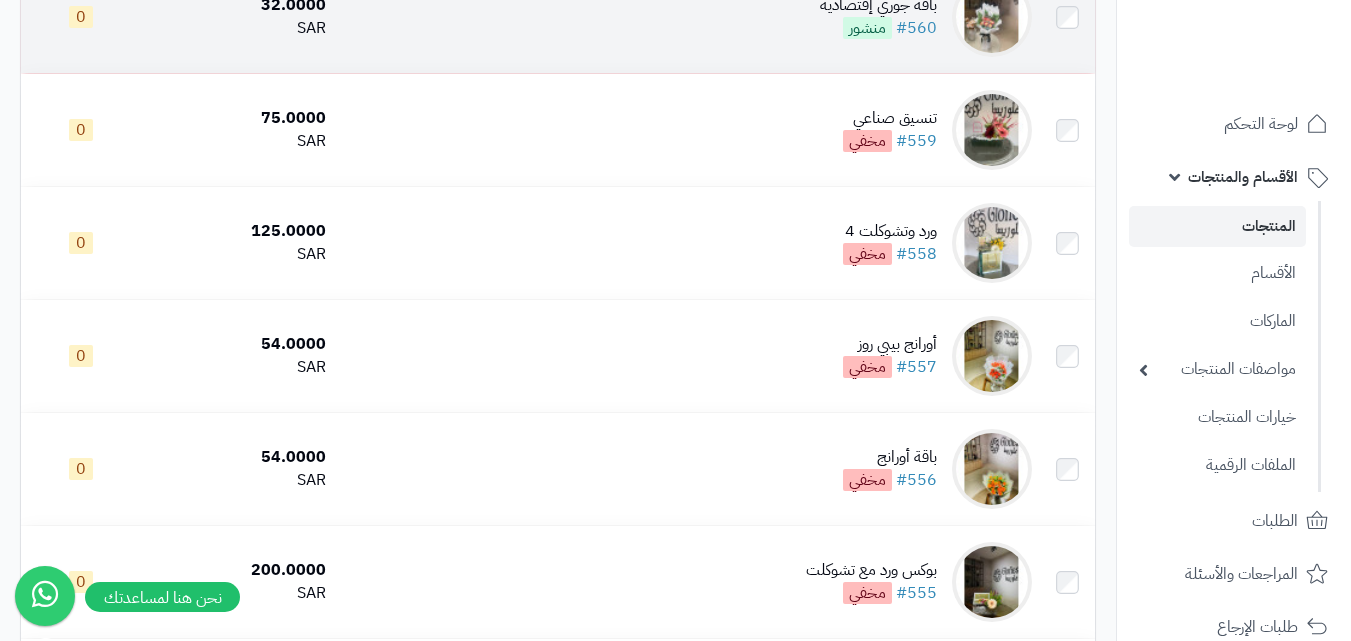 click at bounding box center (992, 17) 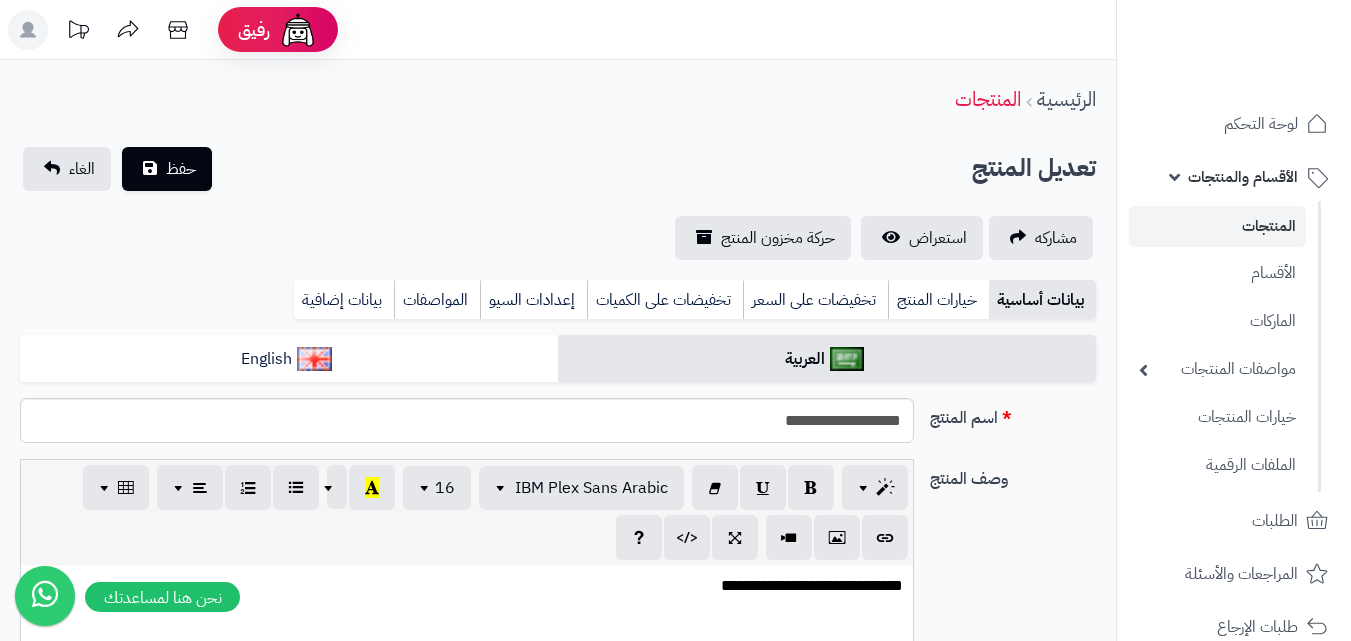 scroll, scrollTop: 0, scrollLeft: 0, axis: both 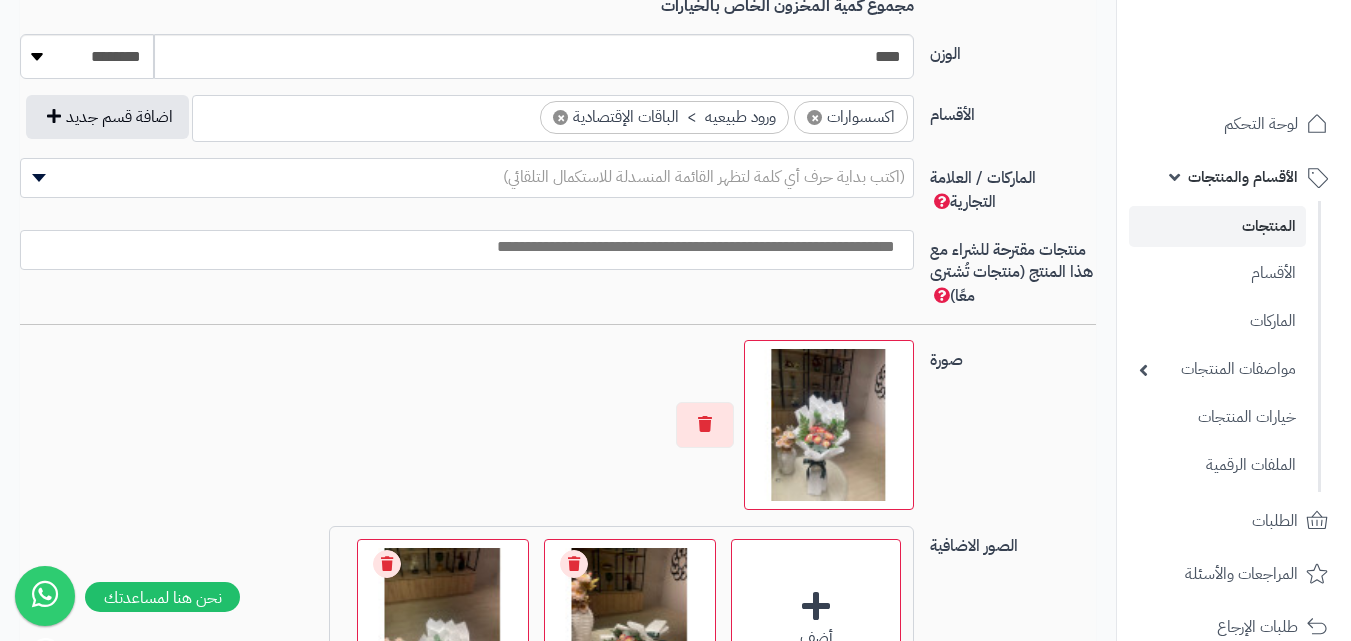 click on "×" at bounding box center [814, 117] 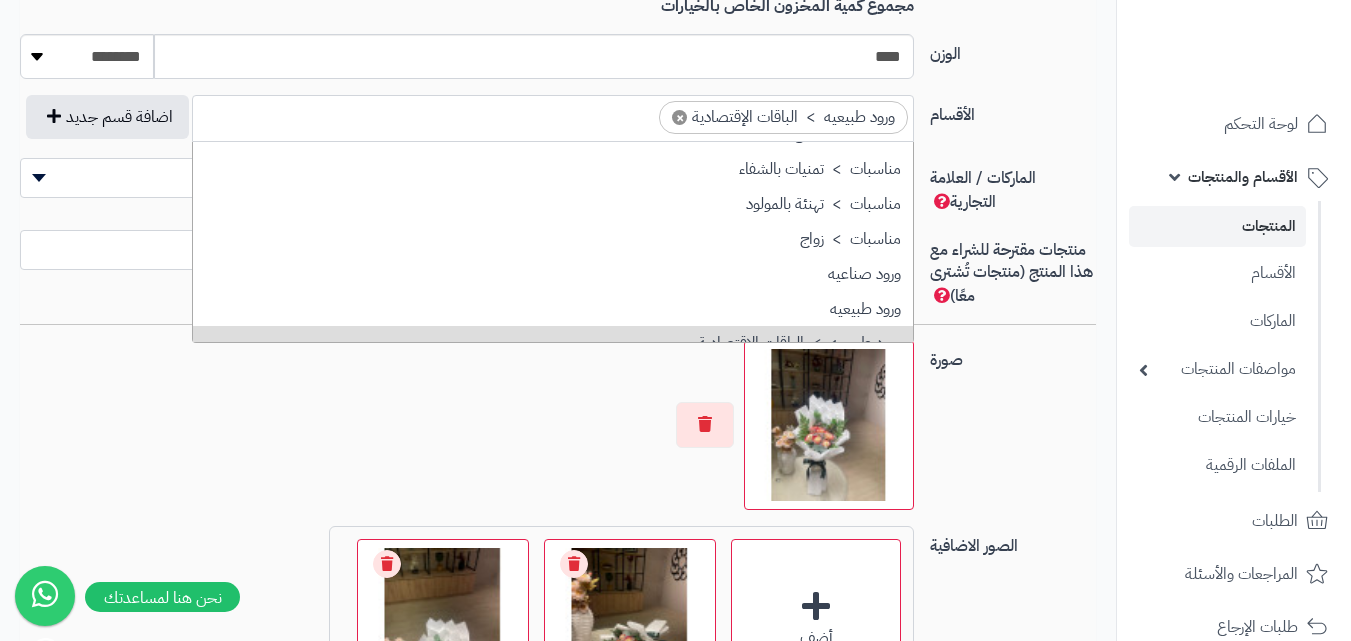 scroll, scrollTop: 416, scrollLeft: 0, axis: vertical 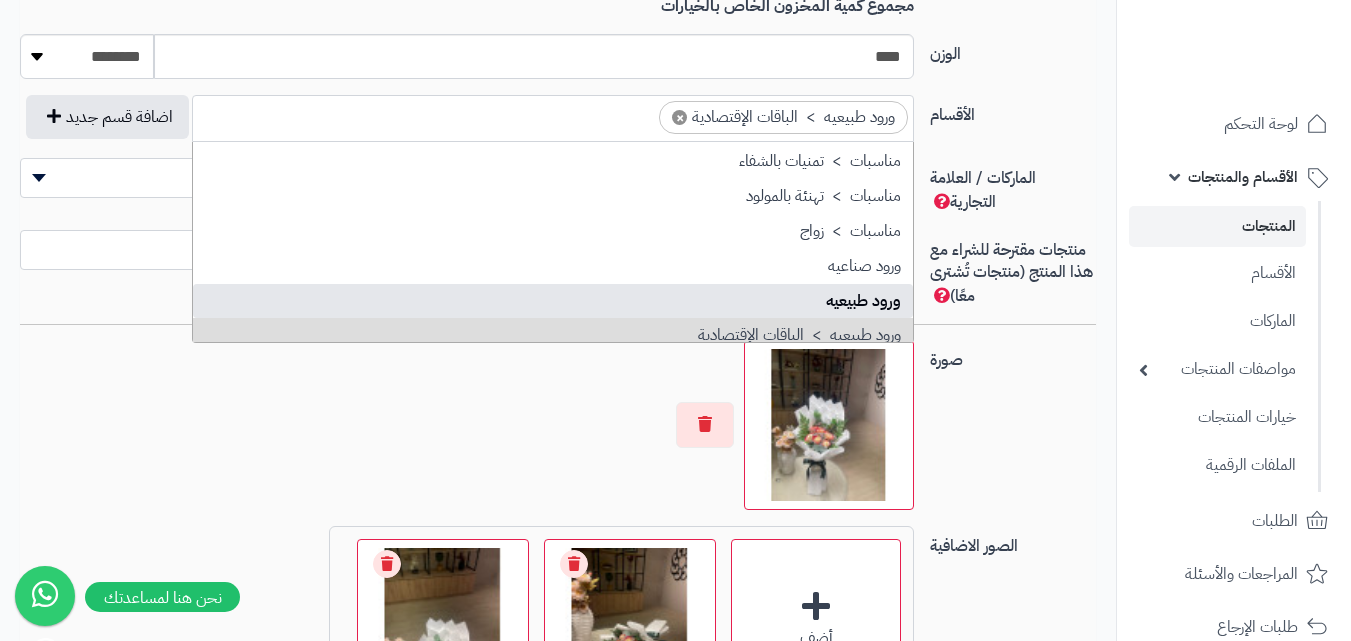 select on "***" 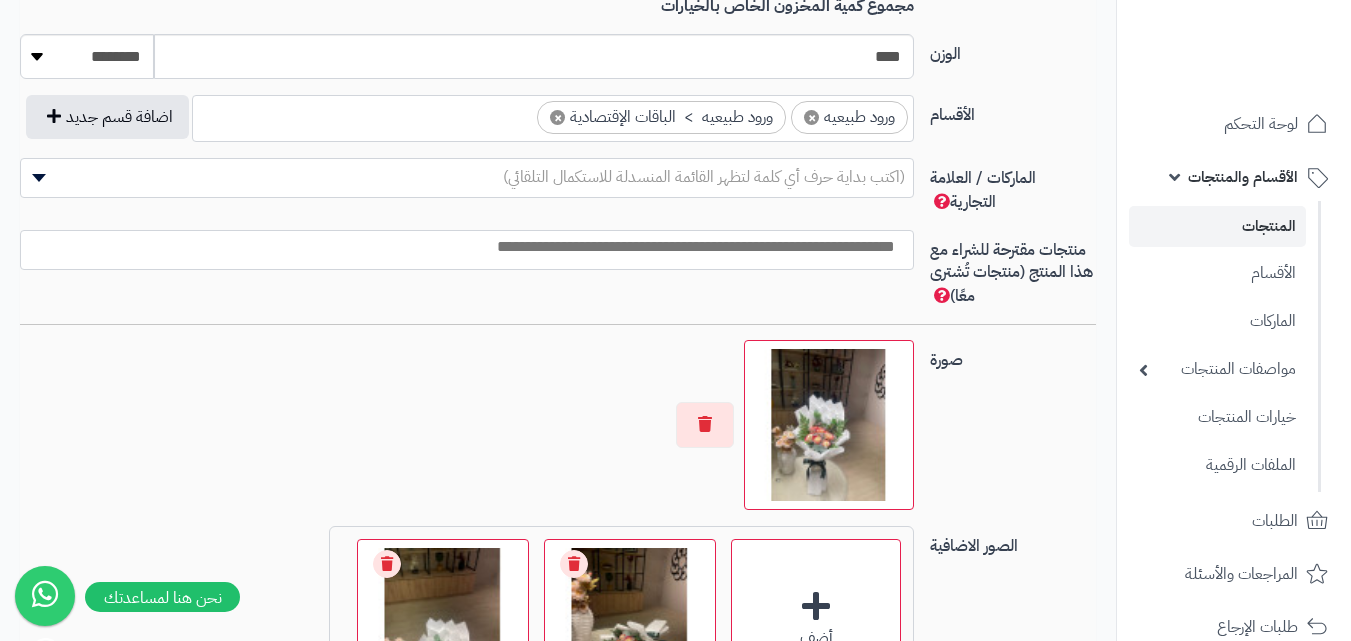 click on "×" at bounding box center (557, 117) 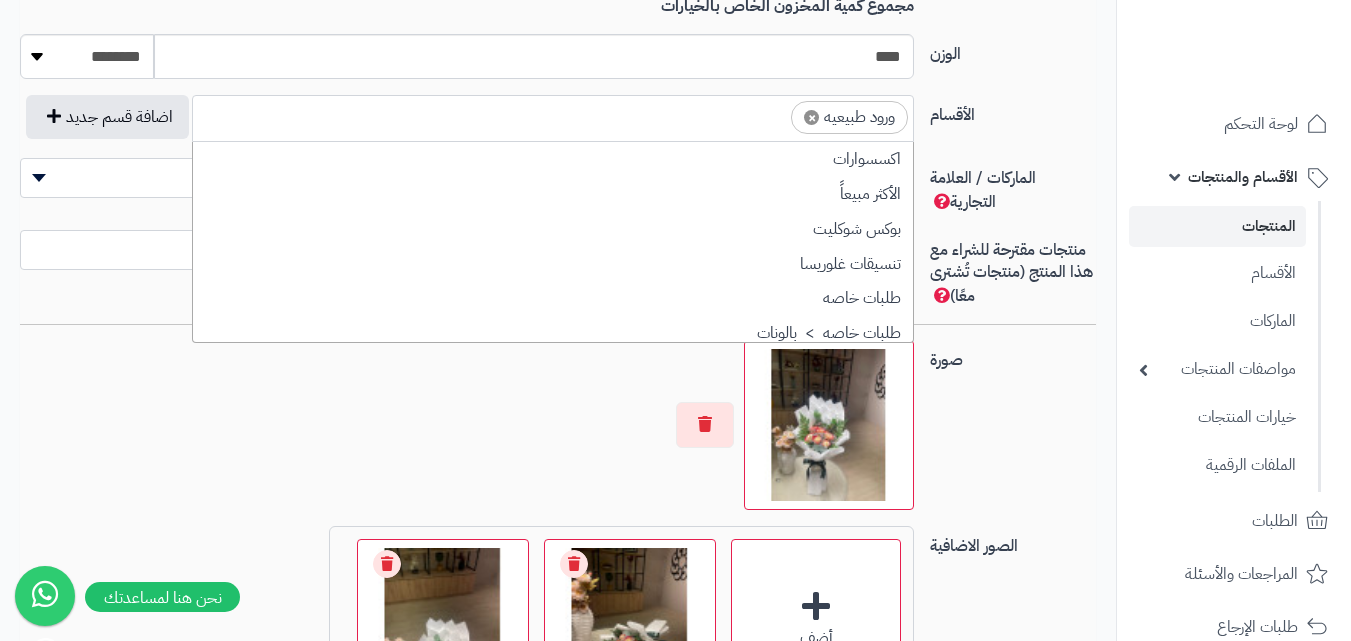 scroll, scrollTop: 427, scrollLeft: 0, axis: vertical 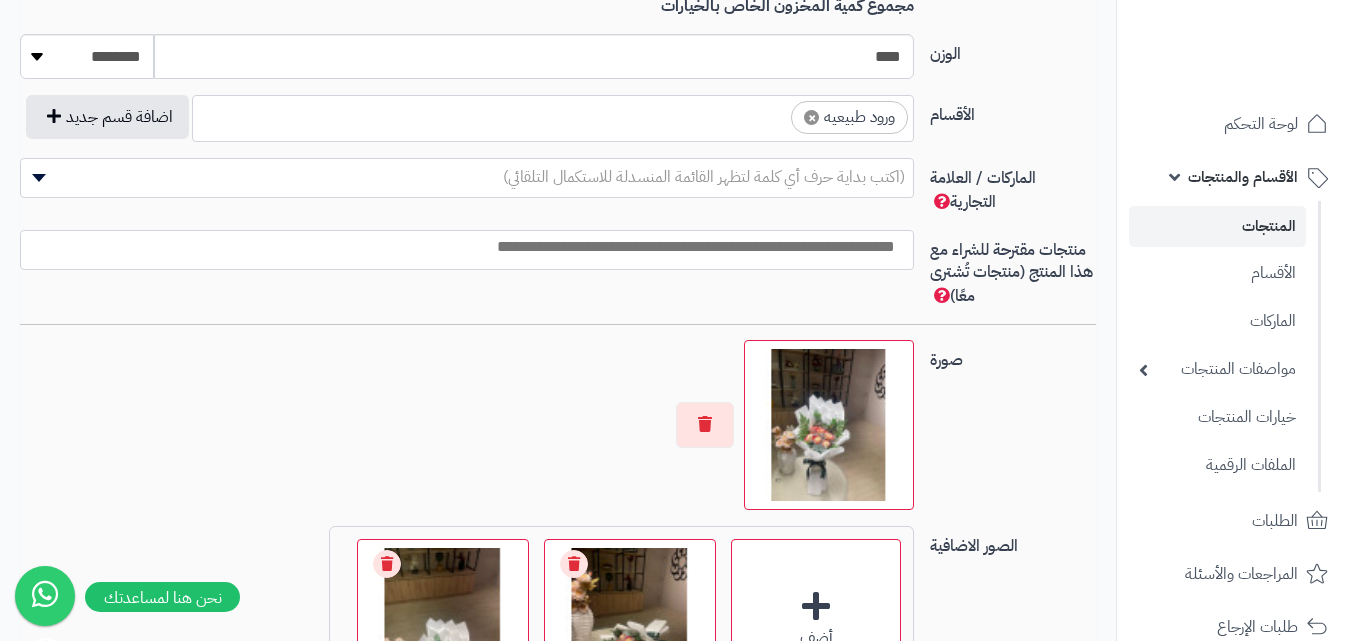 click on "الوزن
****
******** **** ***** *****" at bounding box center (558, 64) 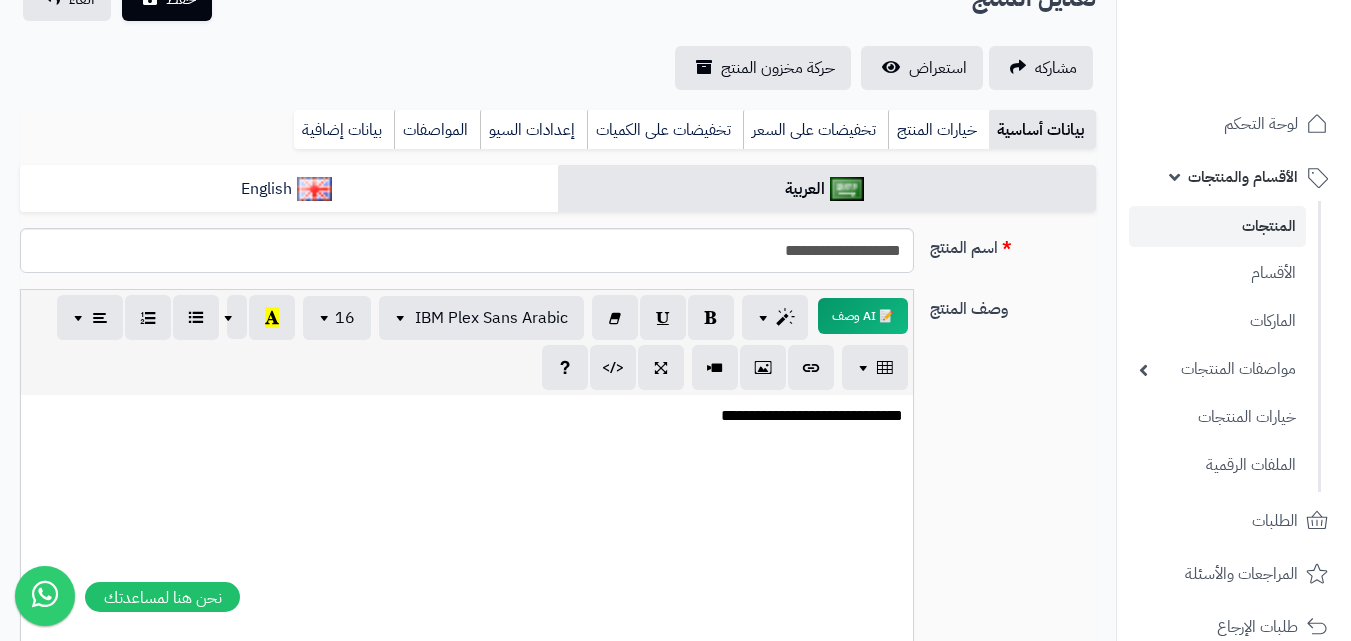 scroll, scrollTop: 119, scrollLeft: 0, axis: vertical 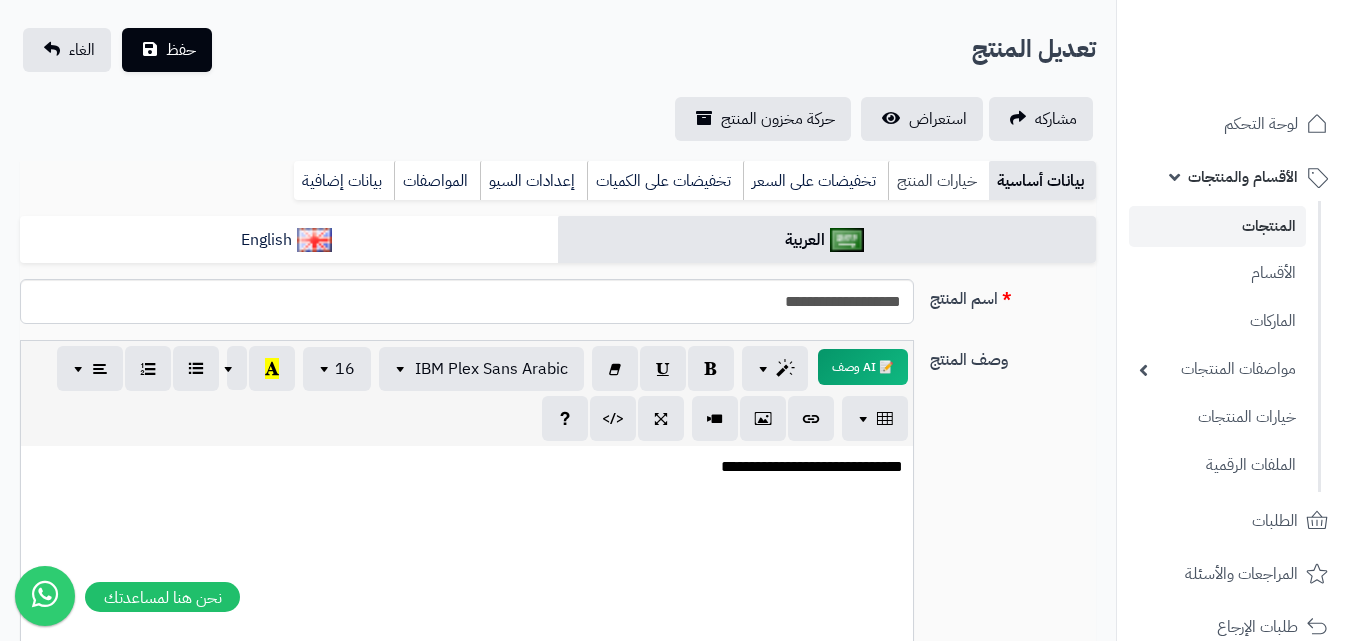 click on "خيارات المنتج" at bounding box center [938, 181] 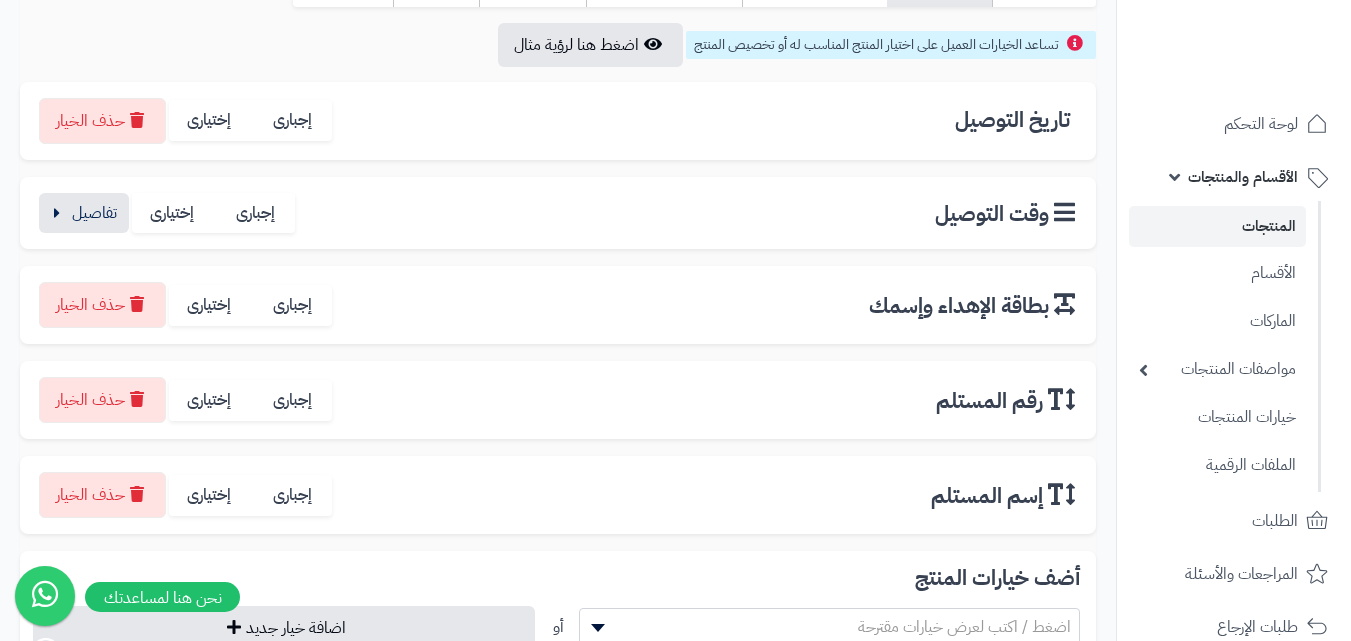 scroll, scrollTop: 324, scrollLeft: 0, axis: vertical 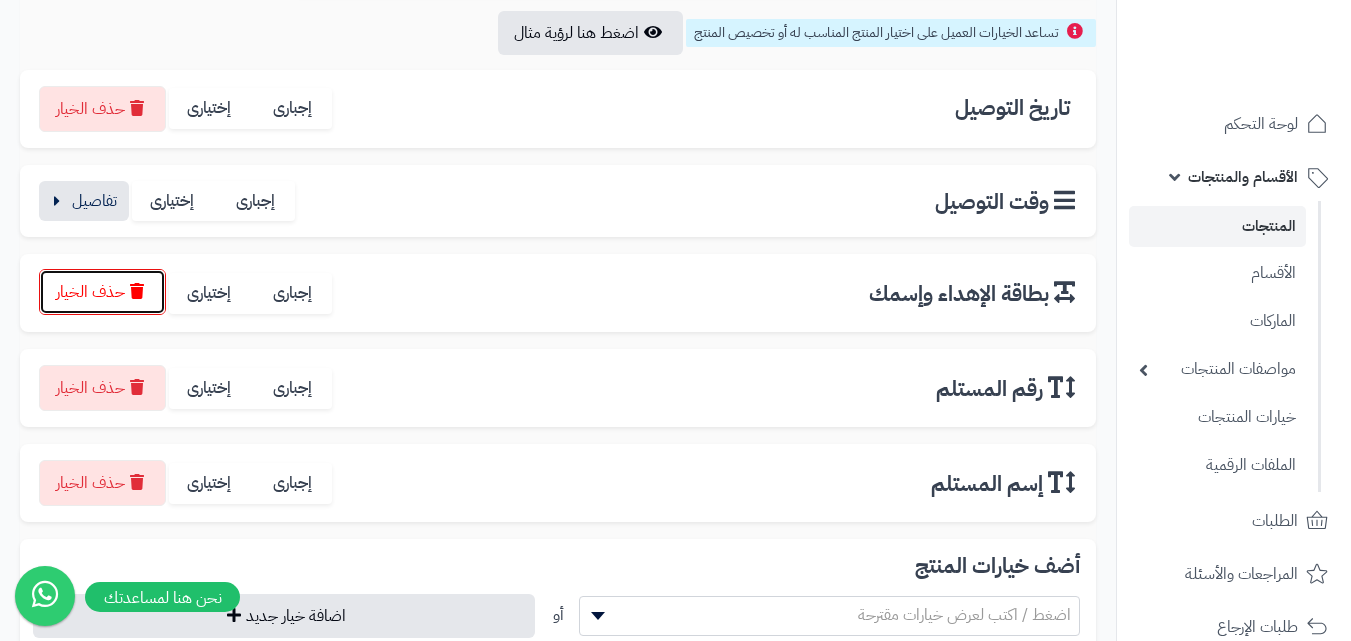 click on "حذف الخيار" at bounding box center [102, 292] 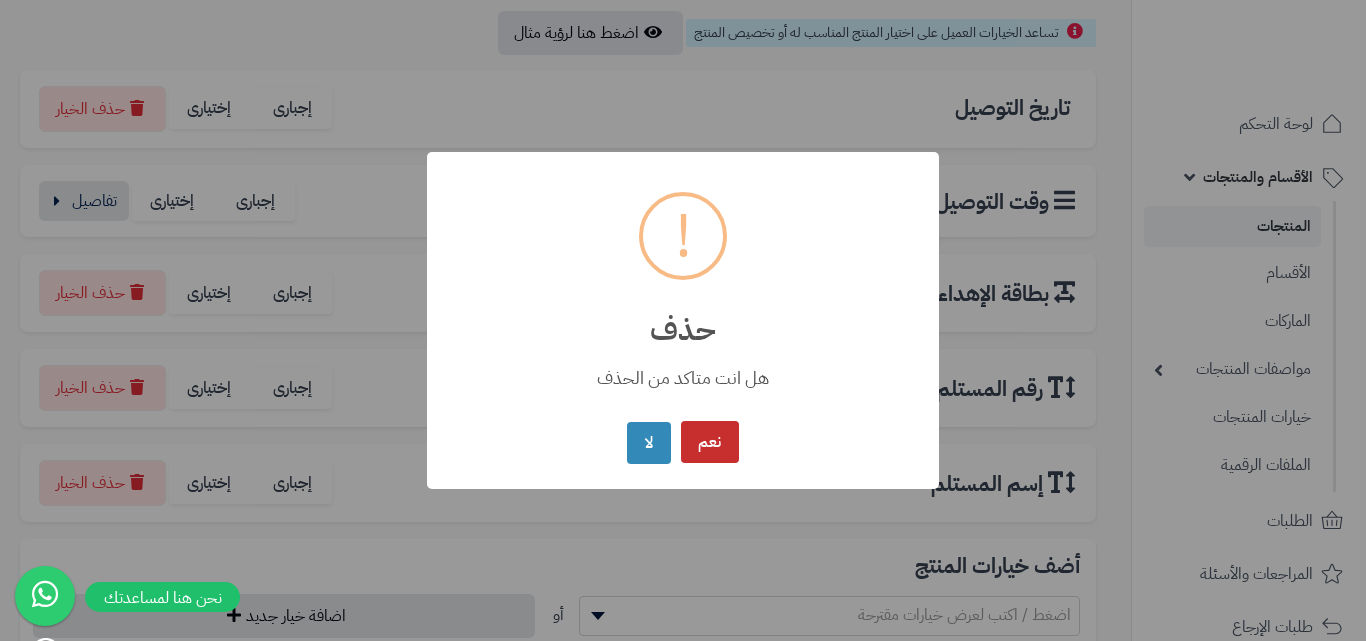 click on "نعم" at bounding box center [710, 442] 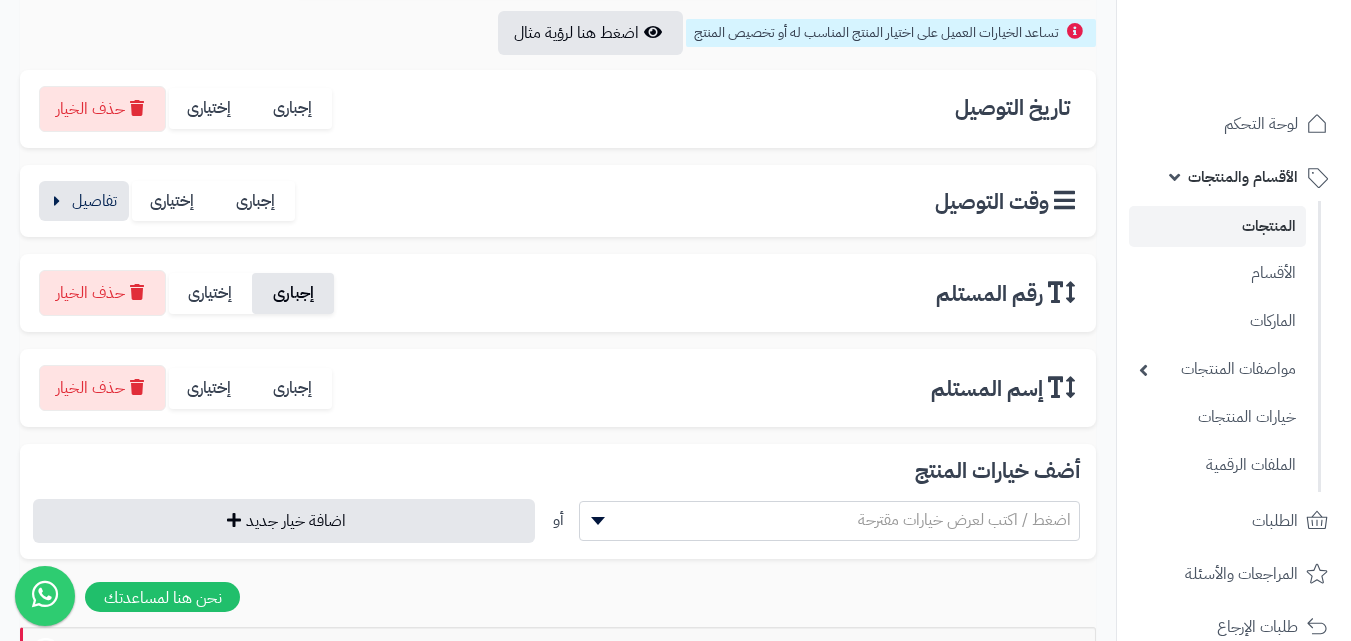 click on "إجبارى" at bounding box center (293, 293) 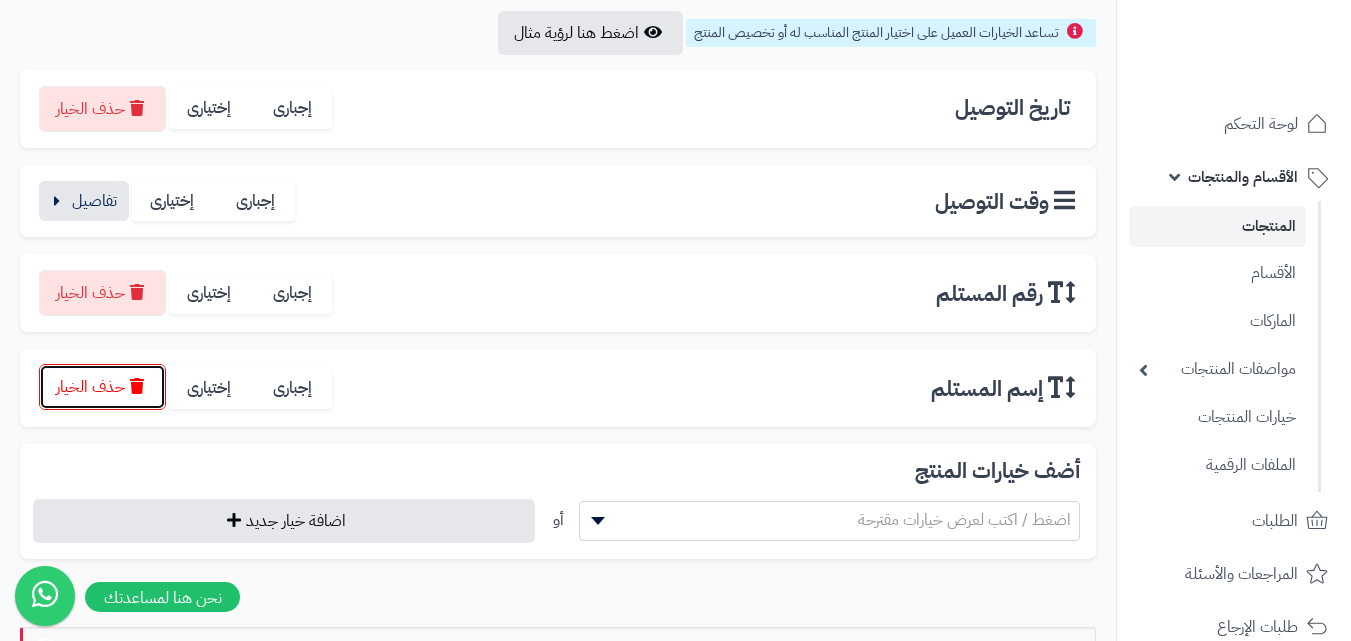 click on "حذف الخيار" at bounding box center [102, 387] 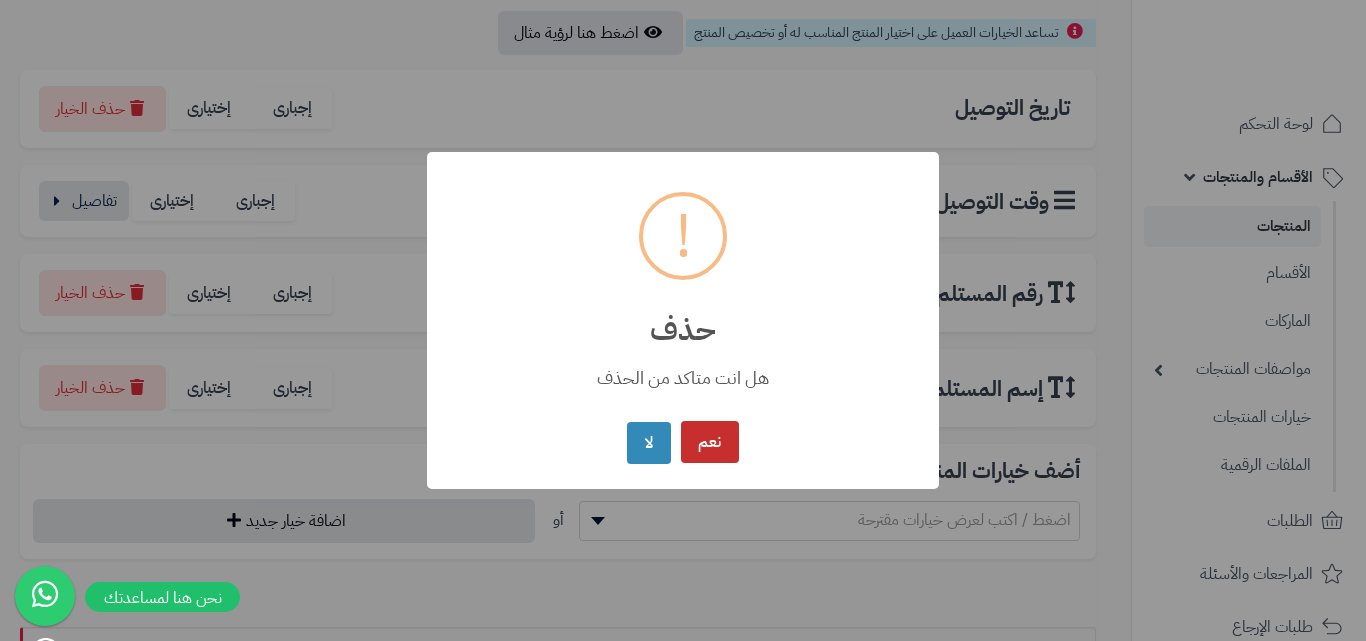 click on "نعم" at bounding box center [710, 442] 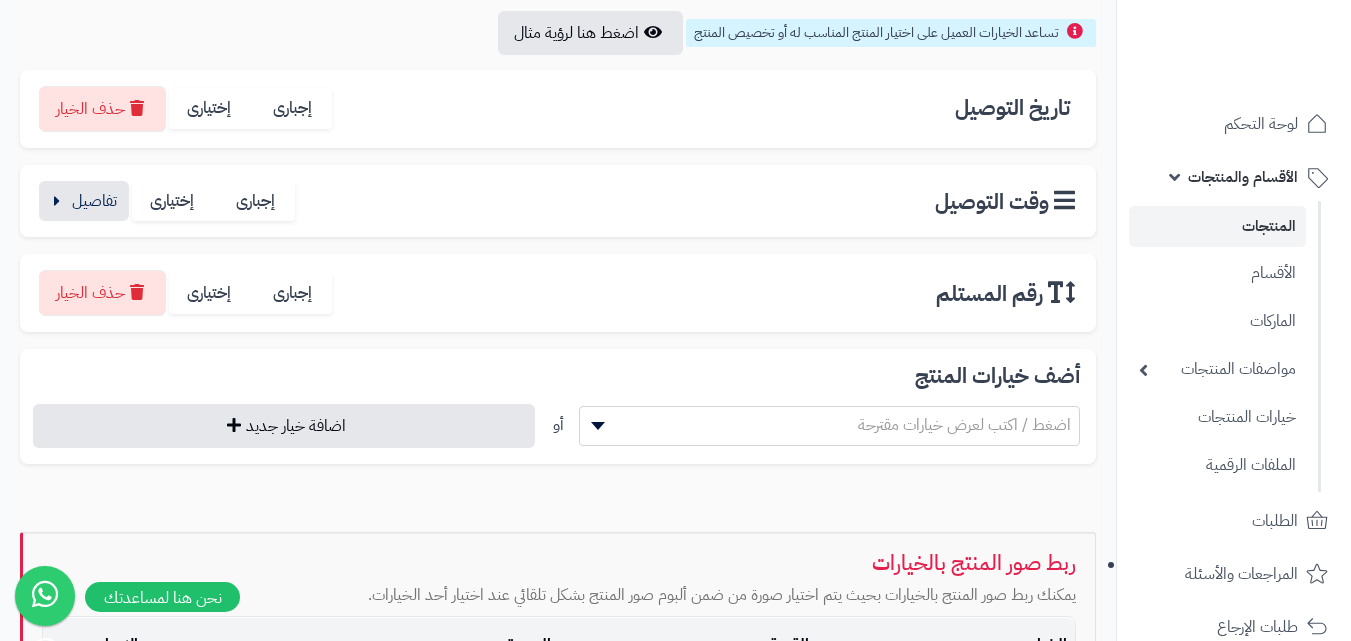 click on "اضغط / اكتب لعرض خيارات مقترحة" at bounding box center (830, 425) 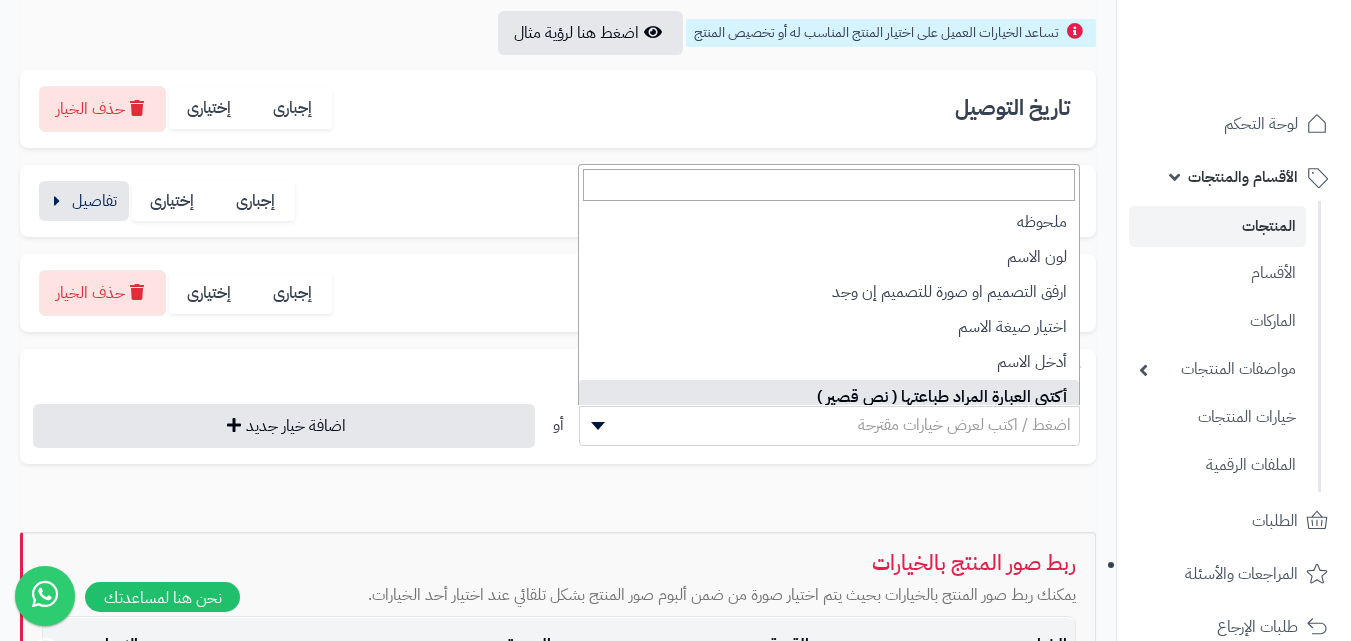 select on "**" 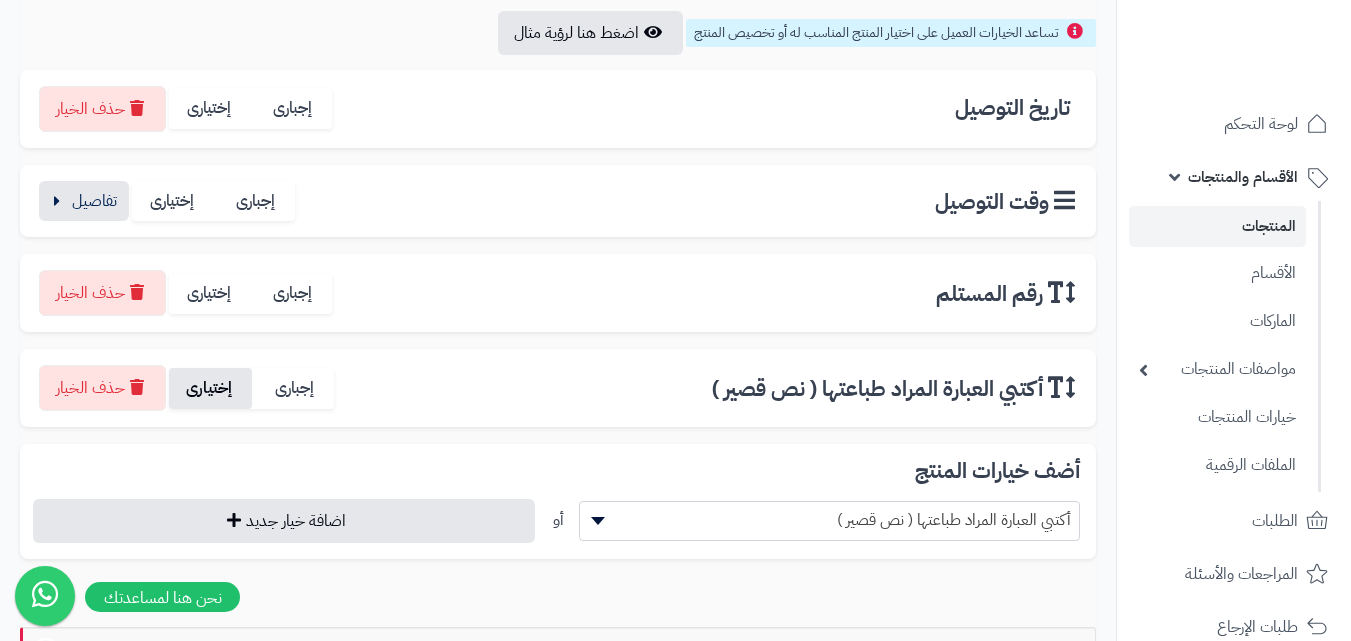 click on "إختيارى" at bounding box center (210, 388) 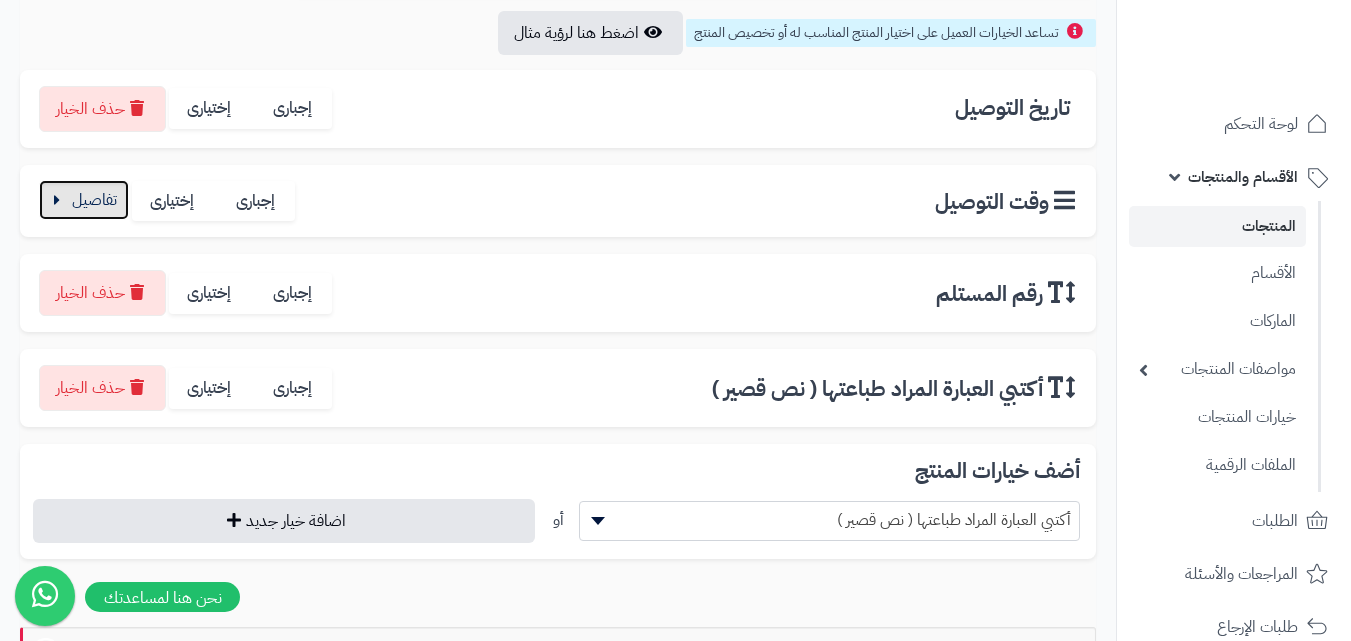 click at bounding box center (84, 200) 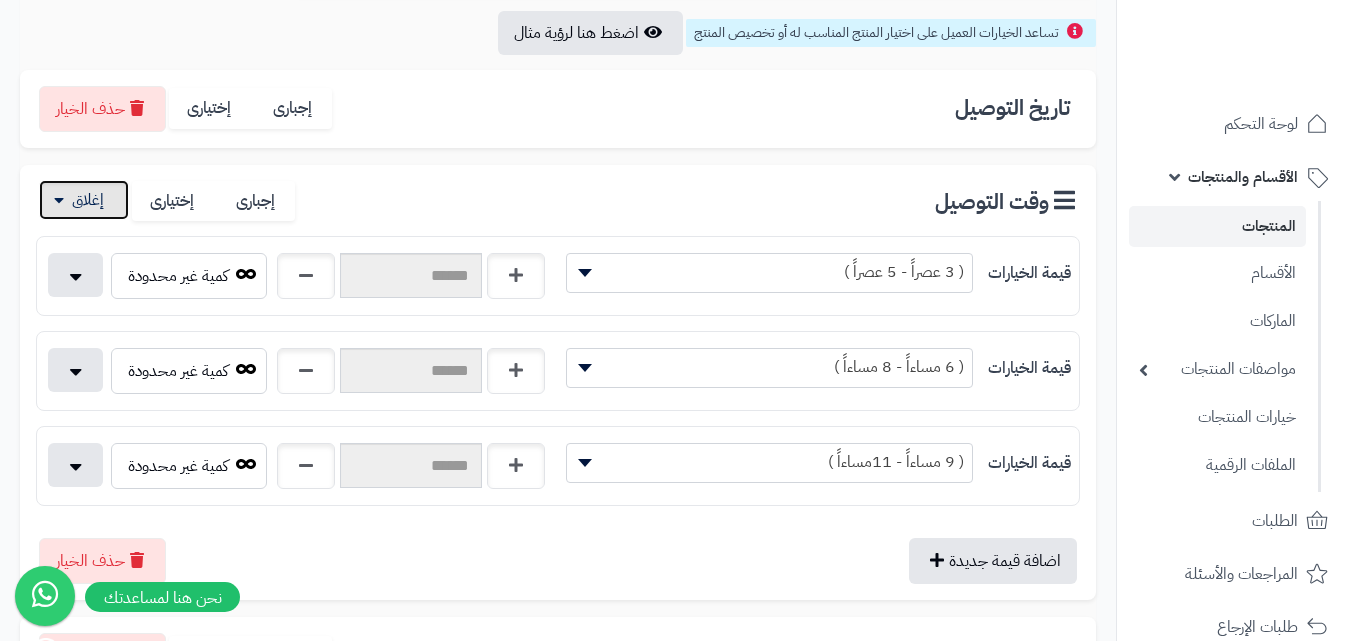 click at bounding box center [84, 200] 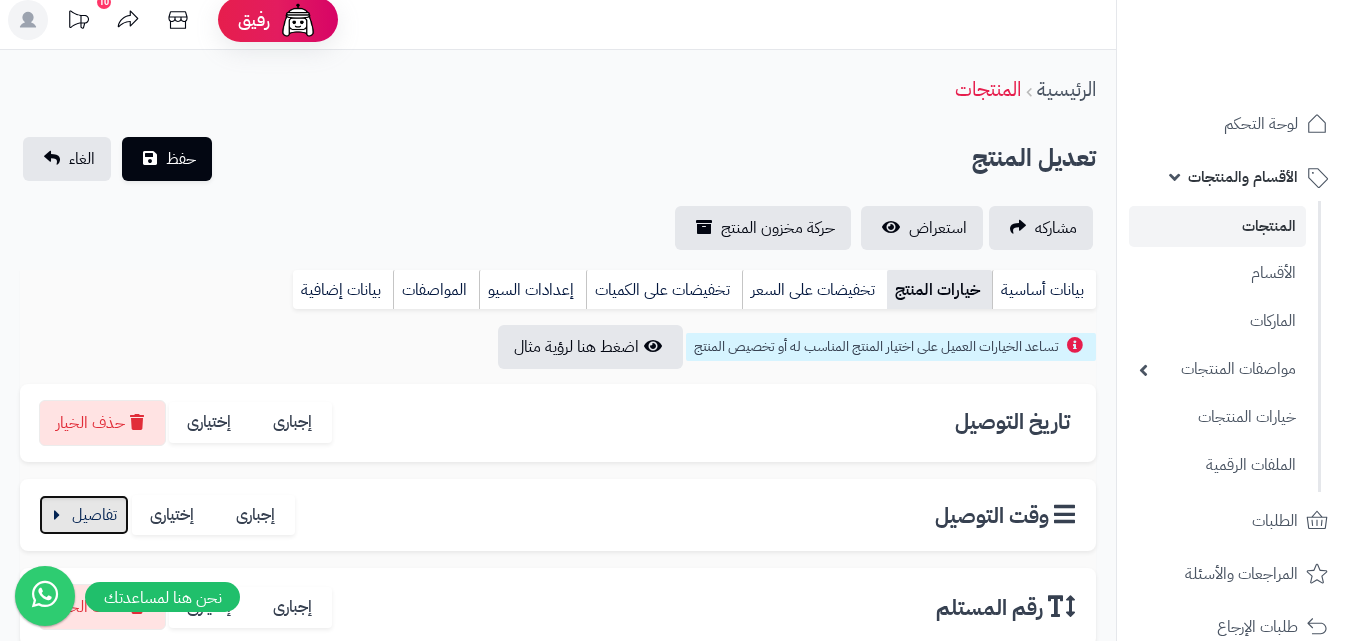 scroll, scrollTop: 0, scrollLeft: 0, axis: both 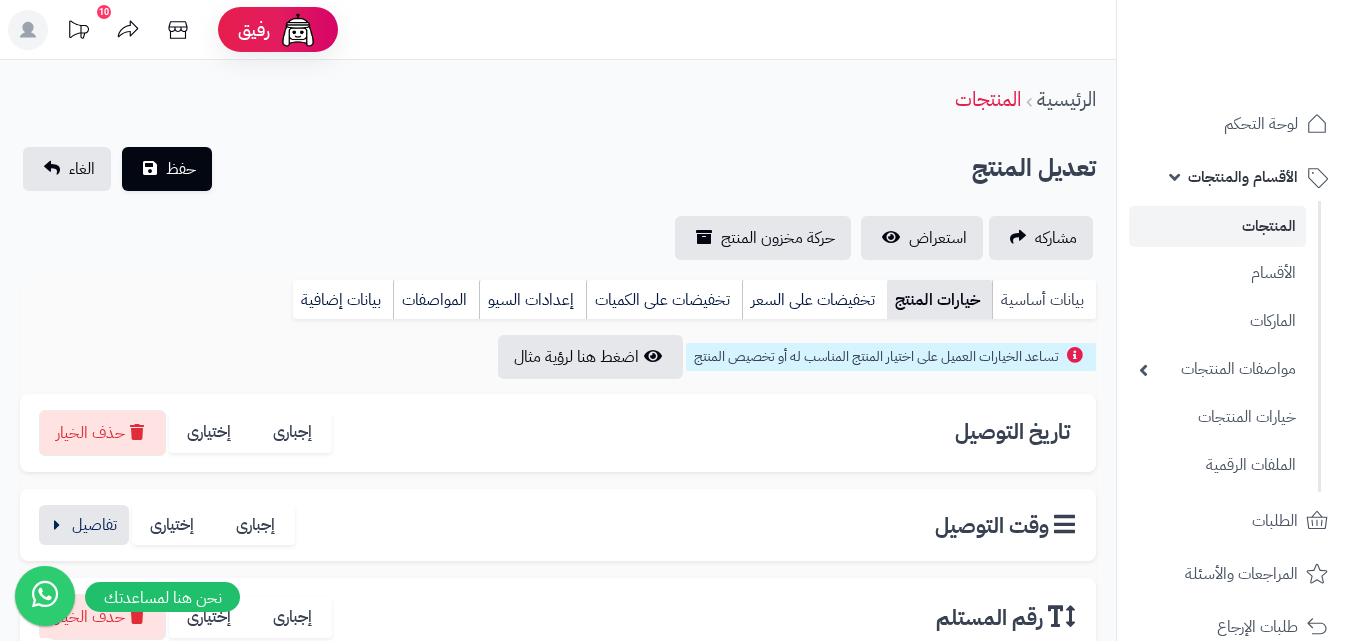 click on "بيانات أساسية" at bounding box center [1044, 300] 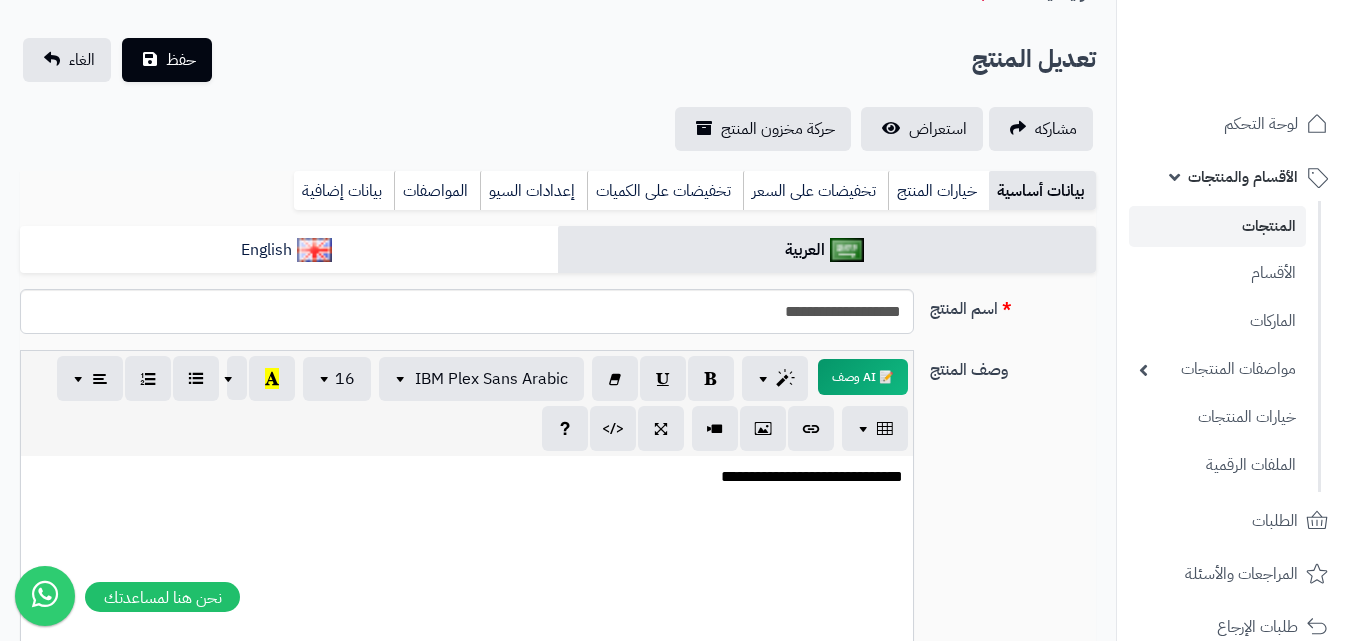 scroll, scrollTop: 0, scrollLeft: 0, axis: both 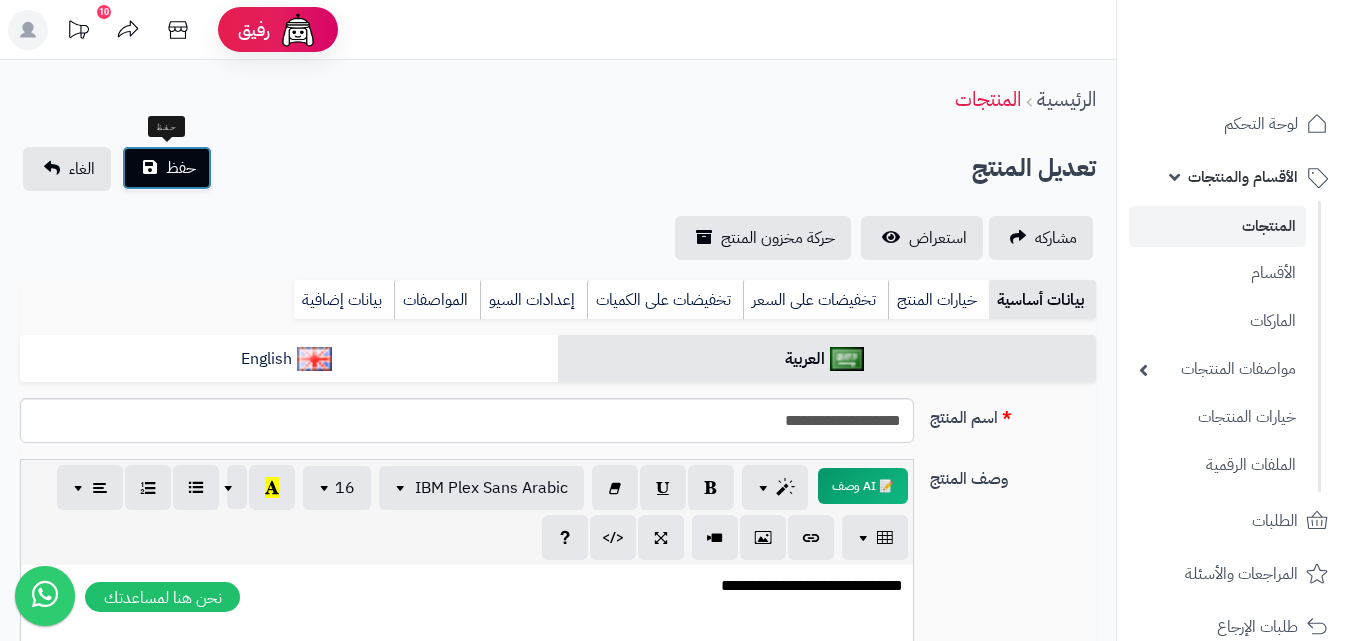 click on "حفظ" at bounding box center [167, 168] 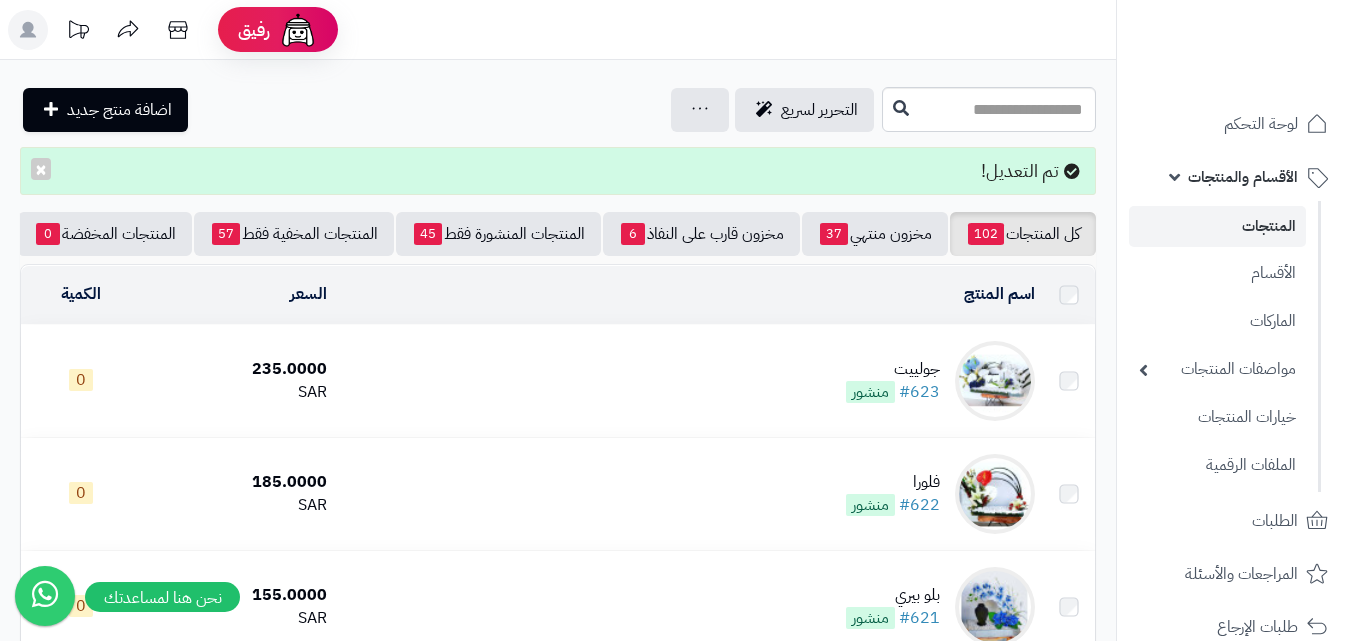 scroll, scrollTop: 0, scrollLeft: 0, axis: both 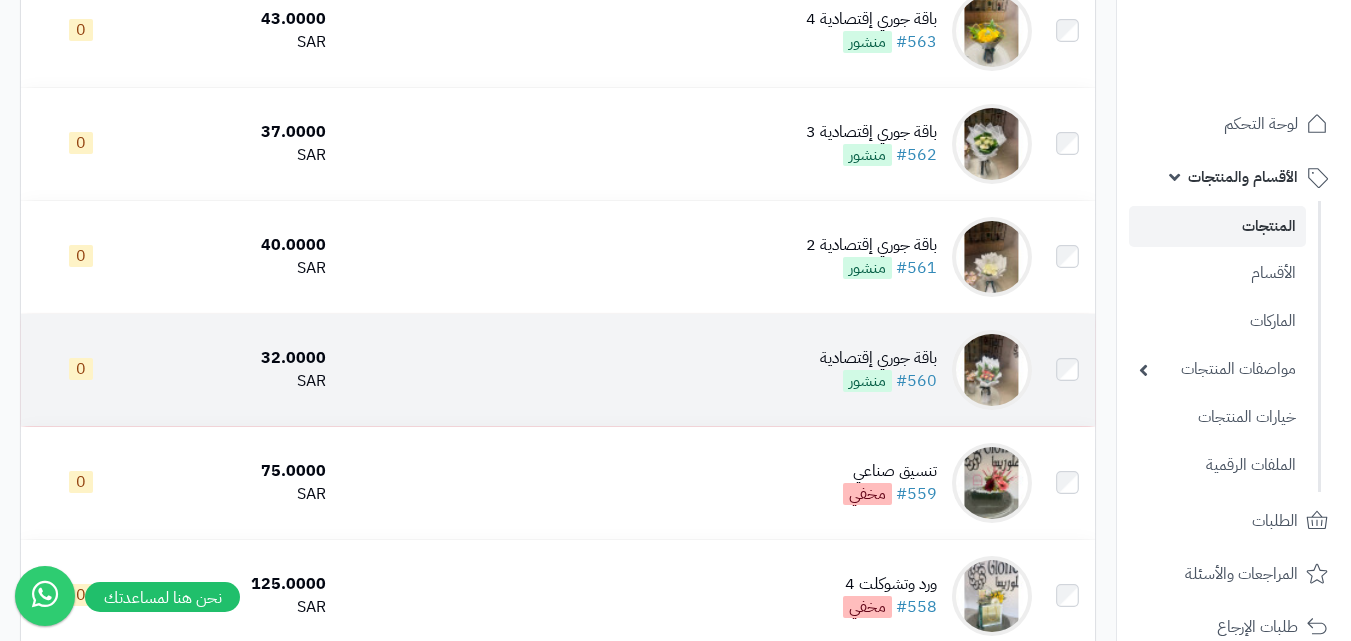 click at bounding box center (992, 370) 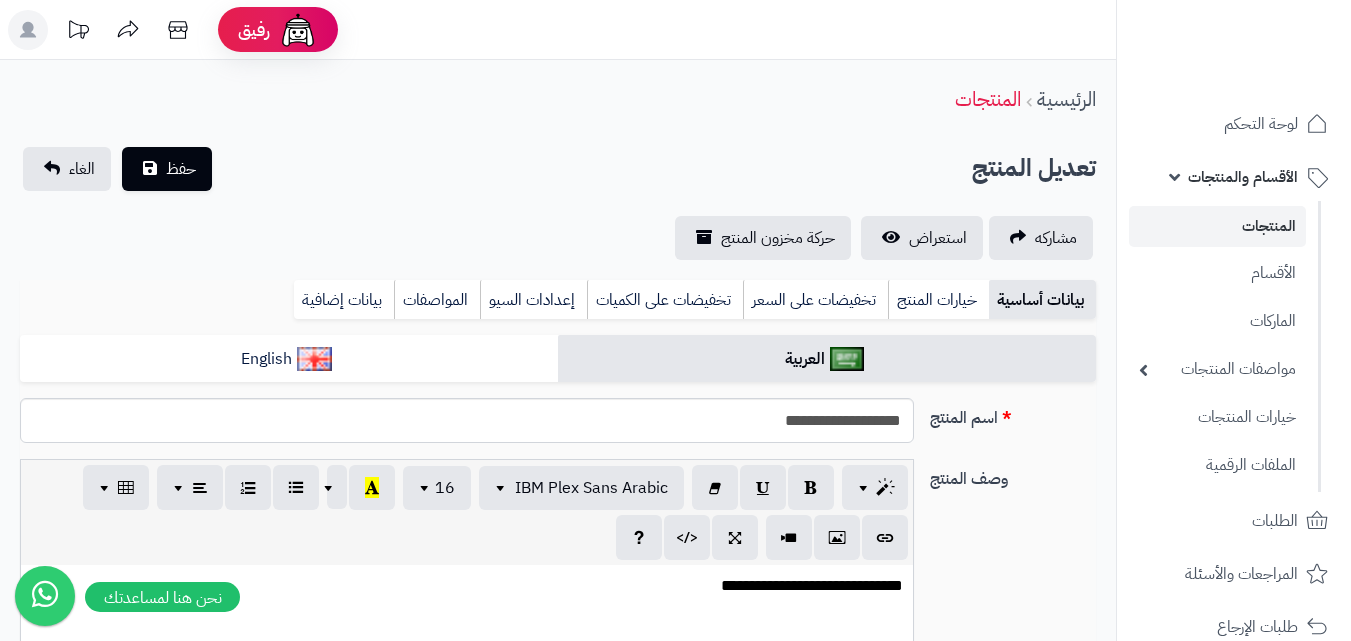 scroll, scrollTop: 0, scrollLeft: 0, axis: both 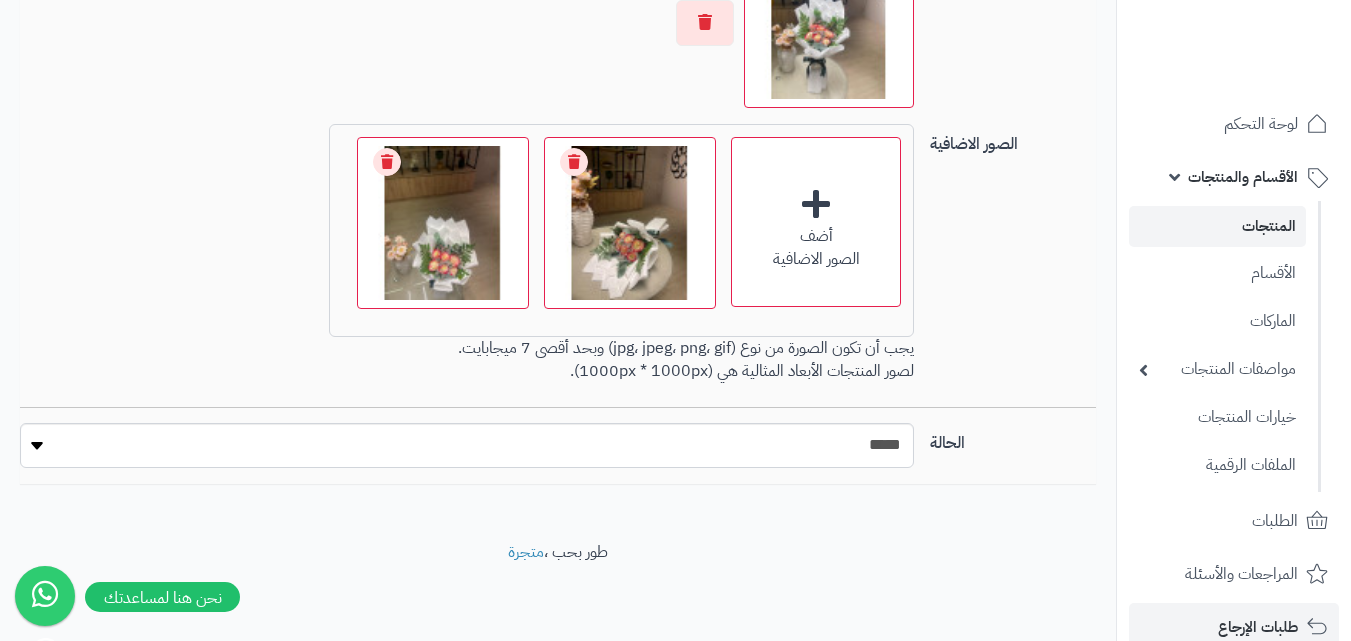 drag, startPoint x: 1355, startPoint y: 196, endPoint x: 1270, endPoint y: 638, distance: 450.09888 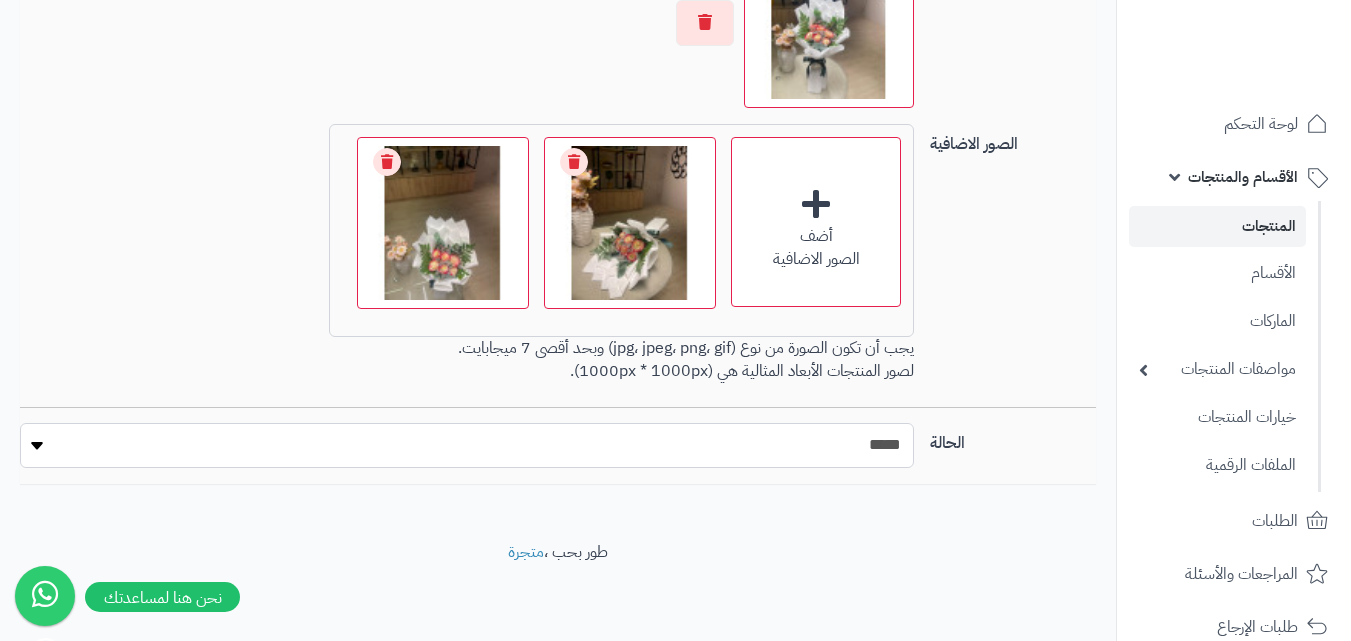 click on "***** ****" at bounding box center [467, 445] 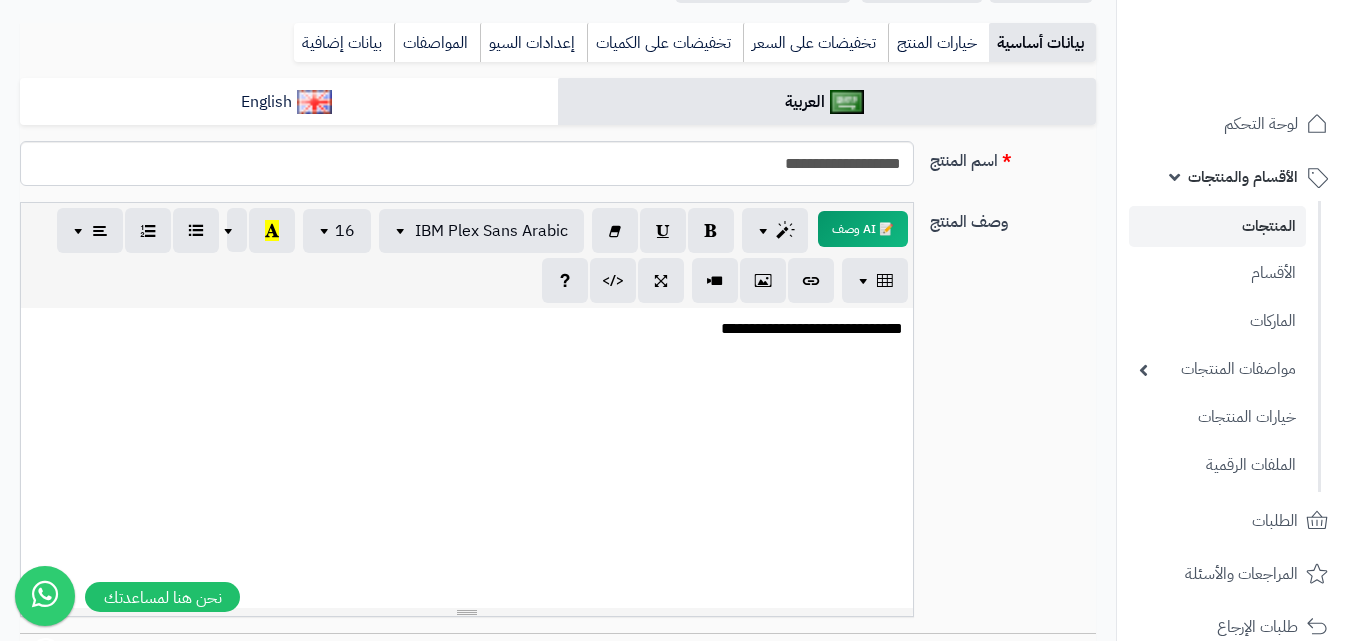 scroll, scrollTop: 250, scrollLeft: 0, axis: vertical 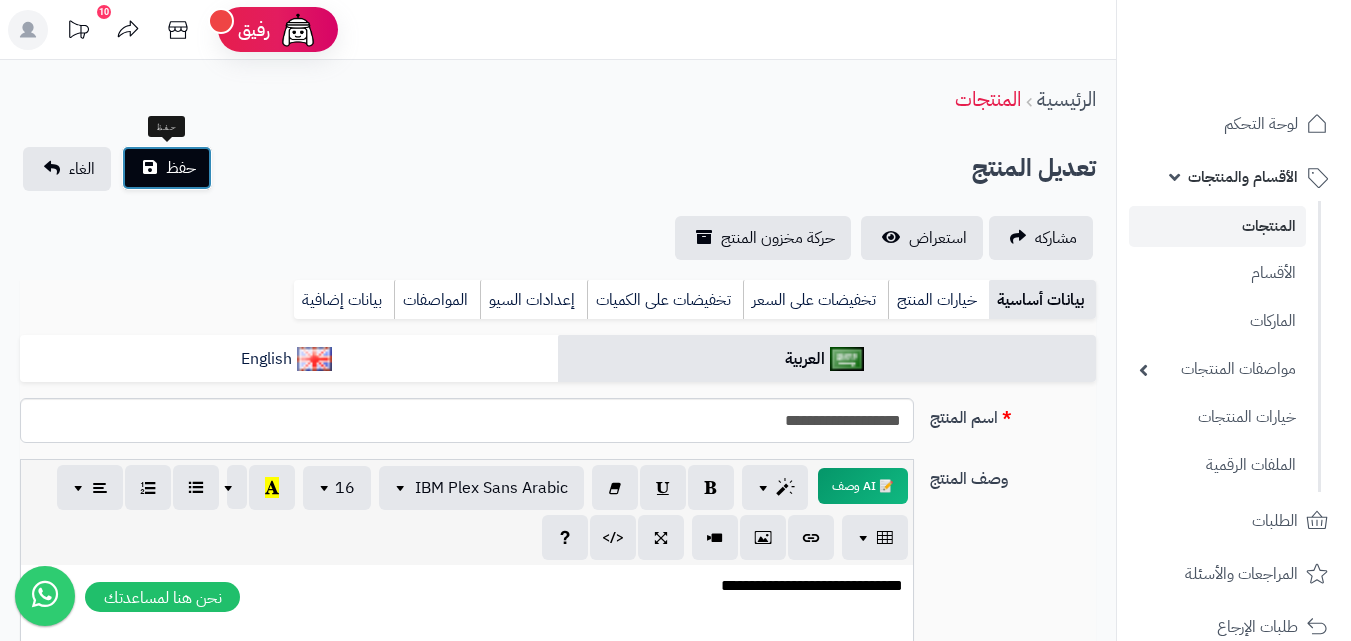 click on "حفظ" at bounding box center [167, 168] 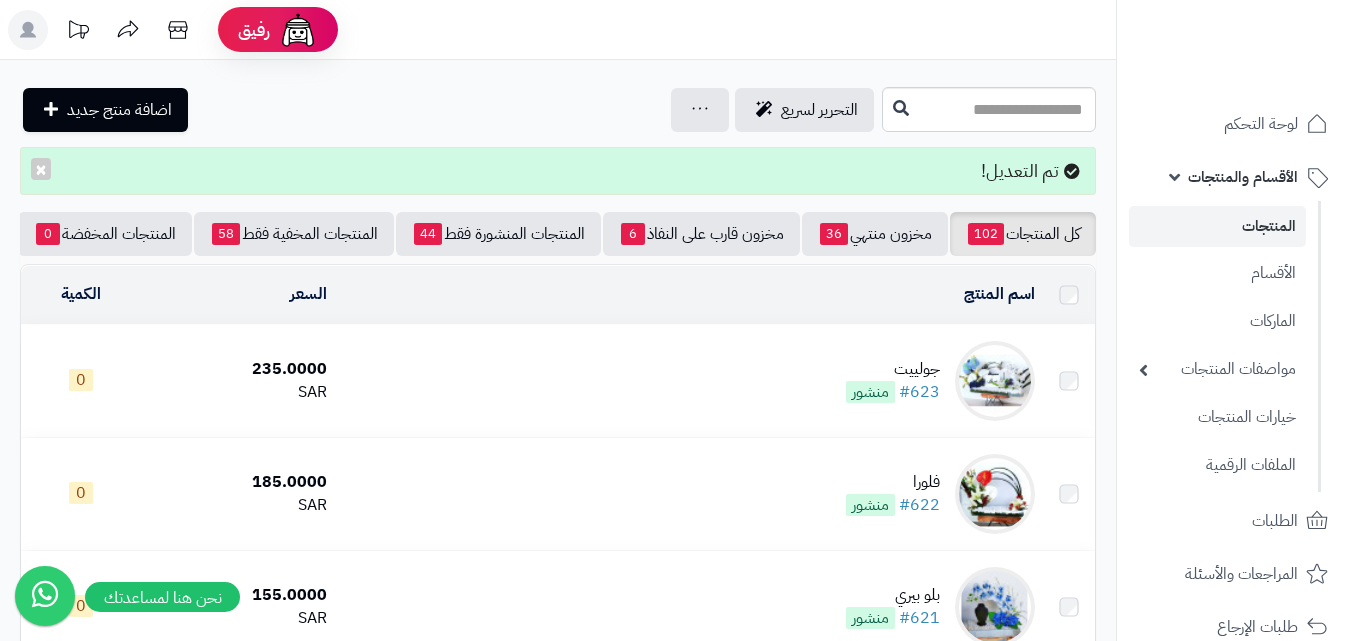 scroll, scrollTop: 0, scrollLeft: 0, axis: both 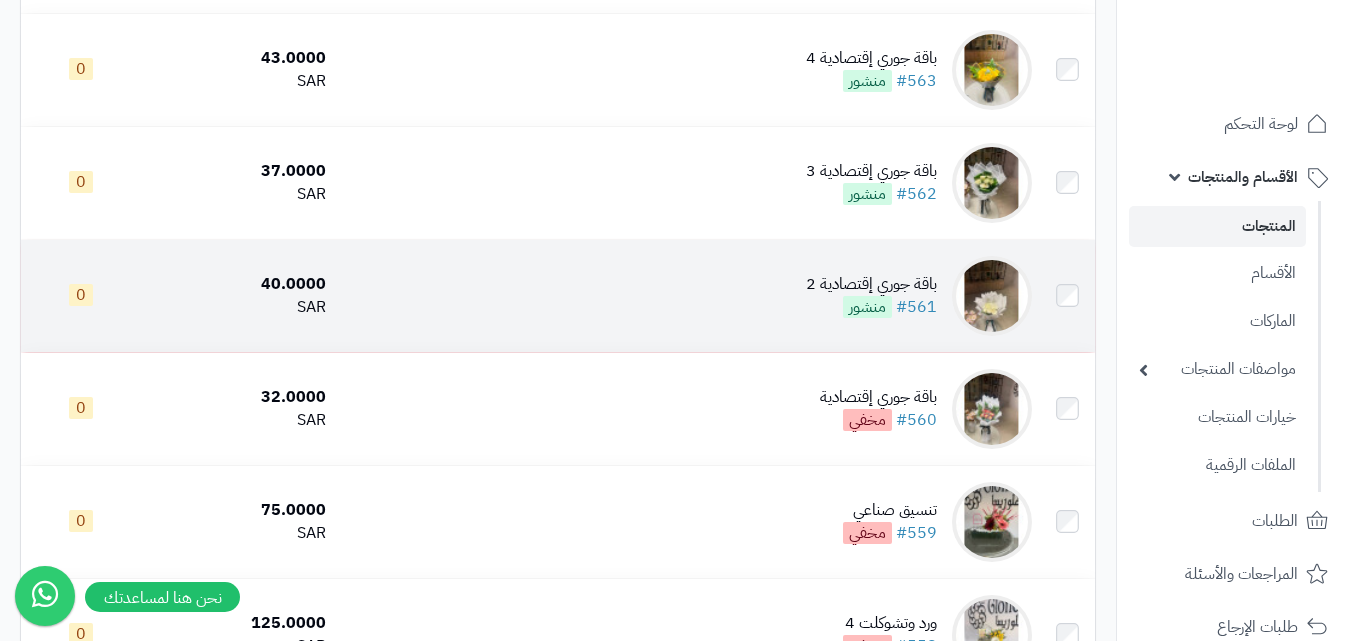click at bounding box center (992, 296) 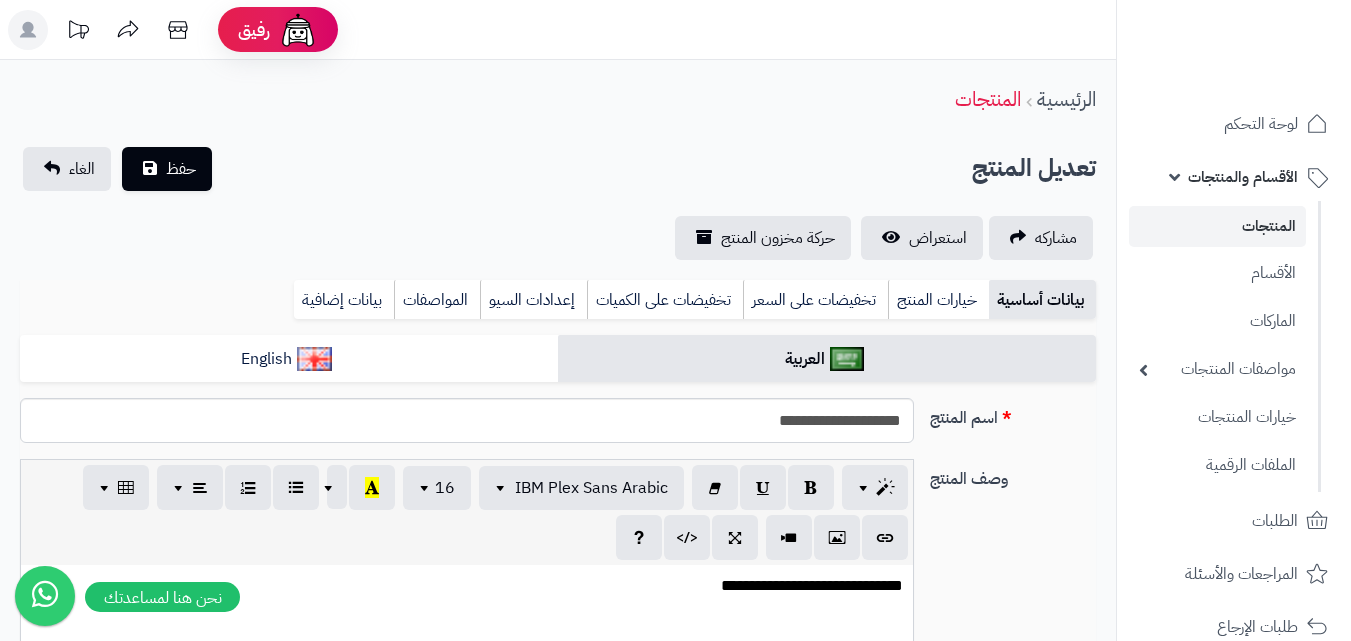 scroll, scrollTop: 0, scrollLeft: 0, axis: both 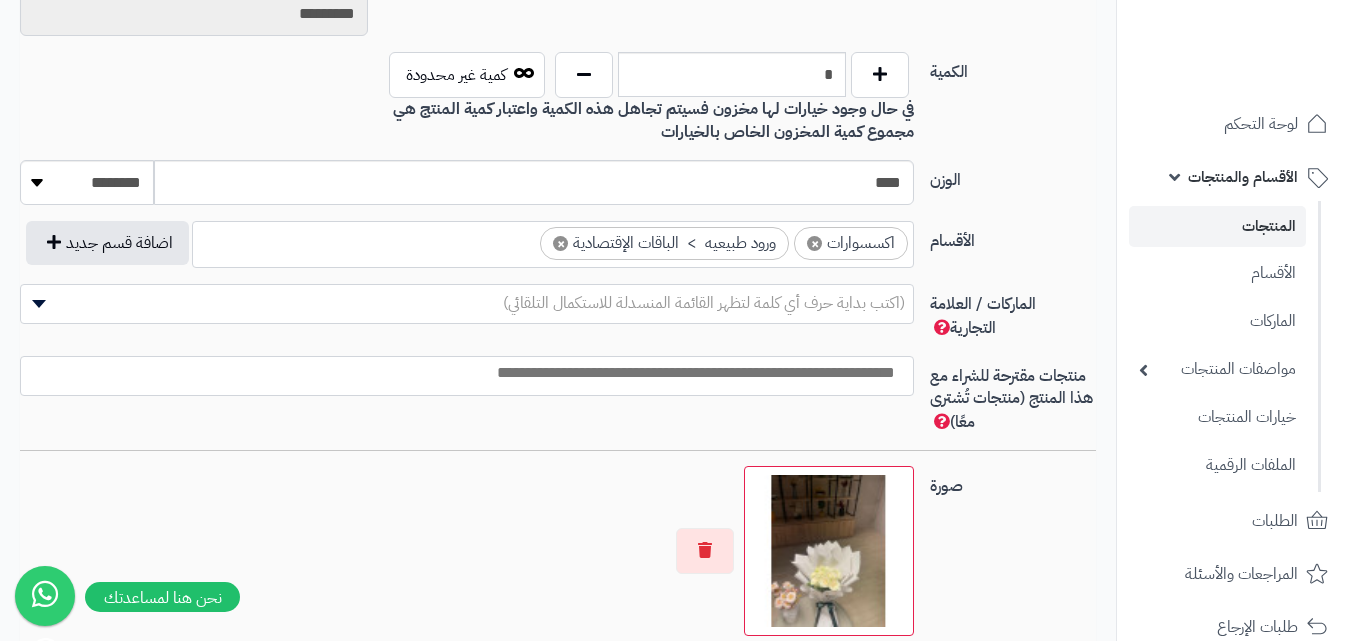click on "×" at bounding box center (814, 243) 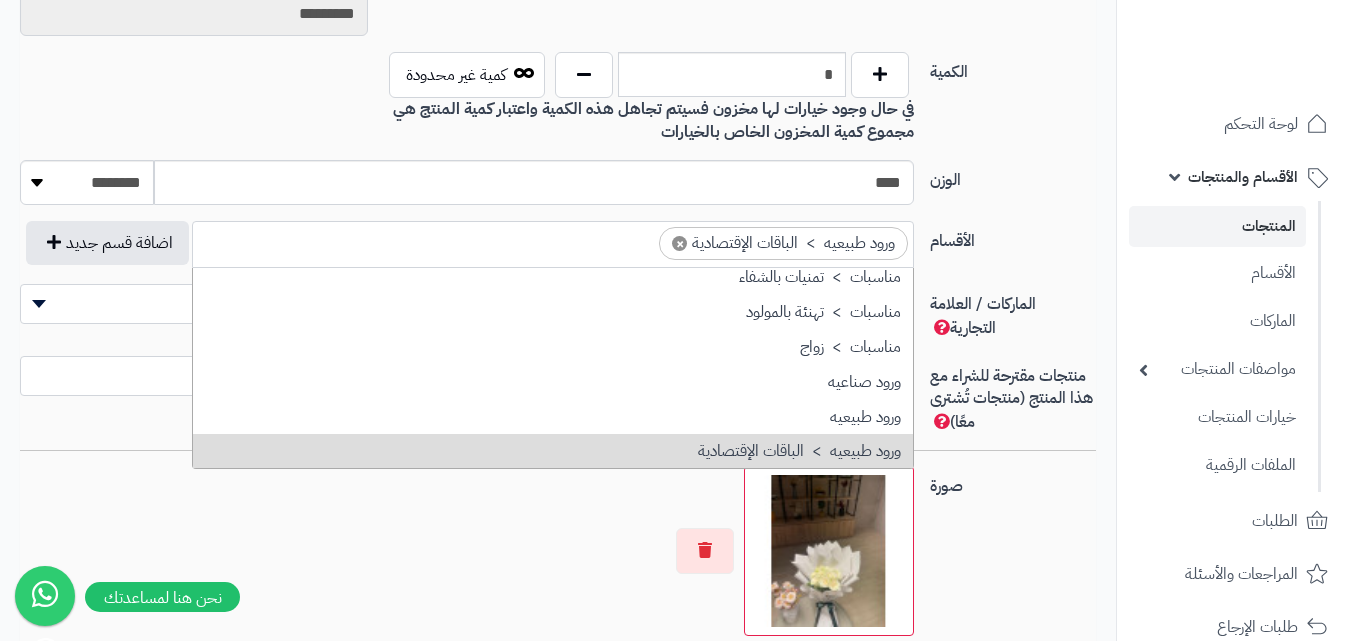 scroll, scrollTop: 427, scrollLeft: 0, axis: vertical 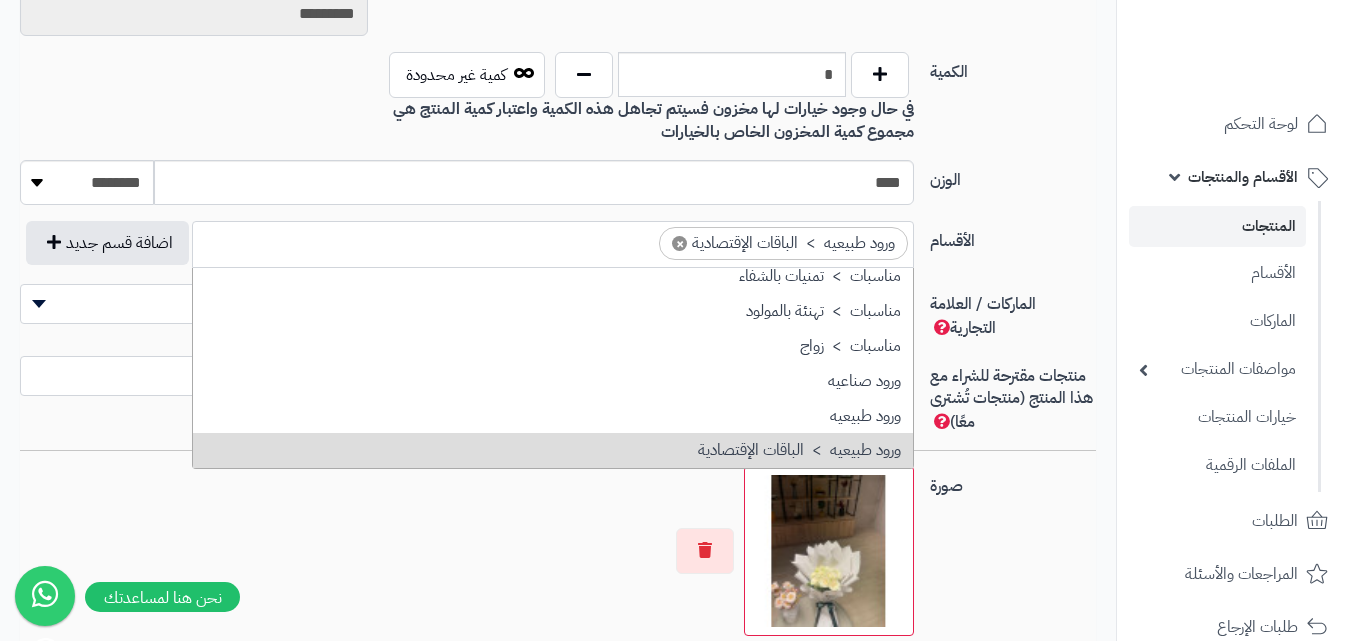 drag, startPoint x: 691, startPoint y: 368, endPoint x: 695, endPoint y: 413, distance: 45.17743 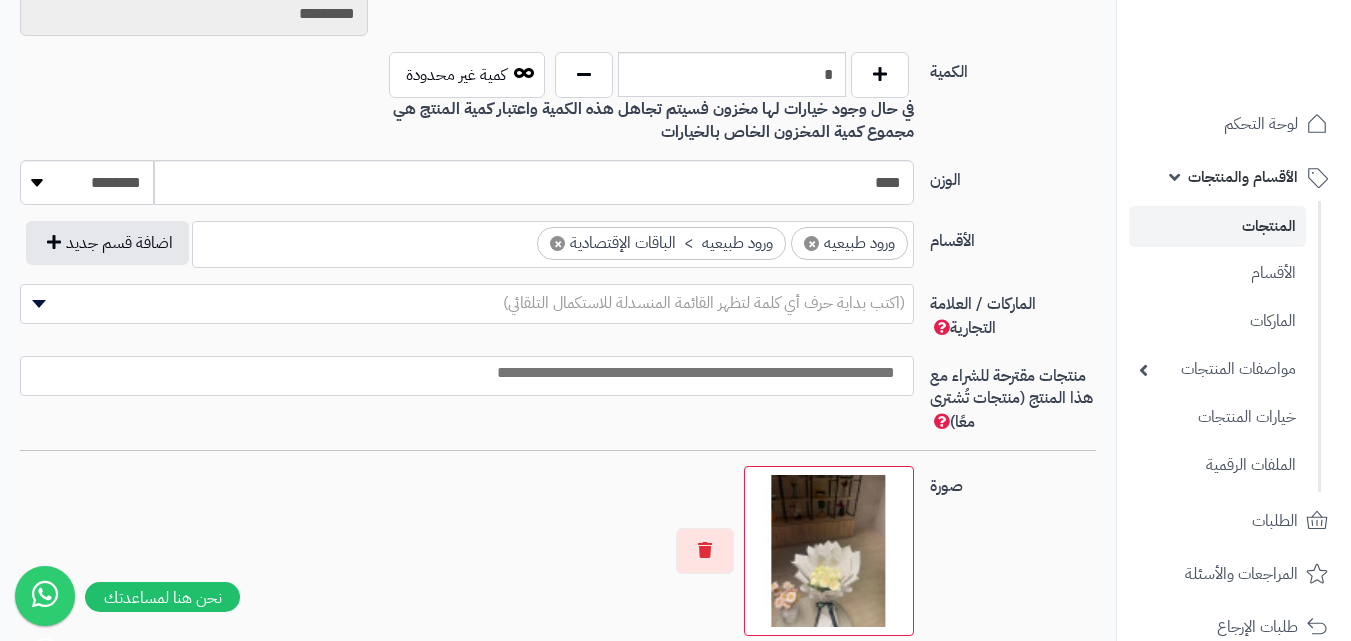 click on "×" at bounding box center [557, 243] 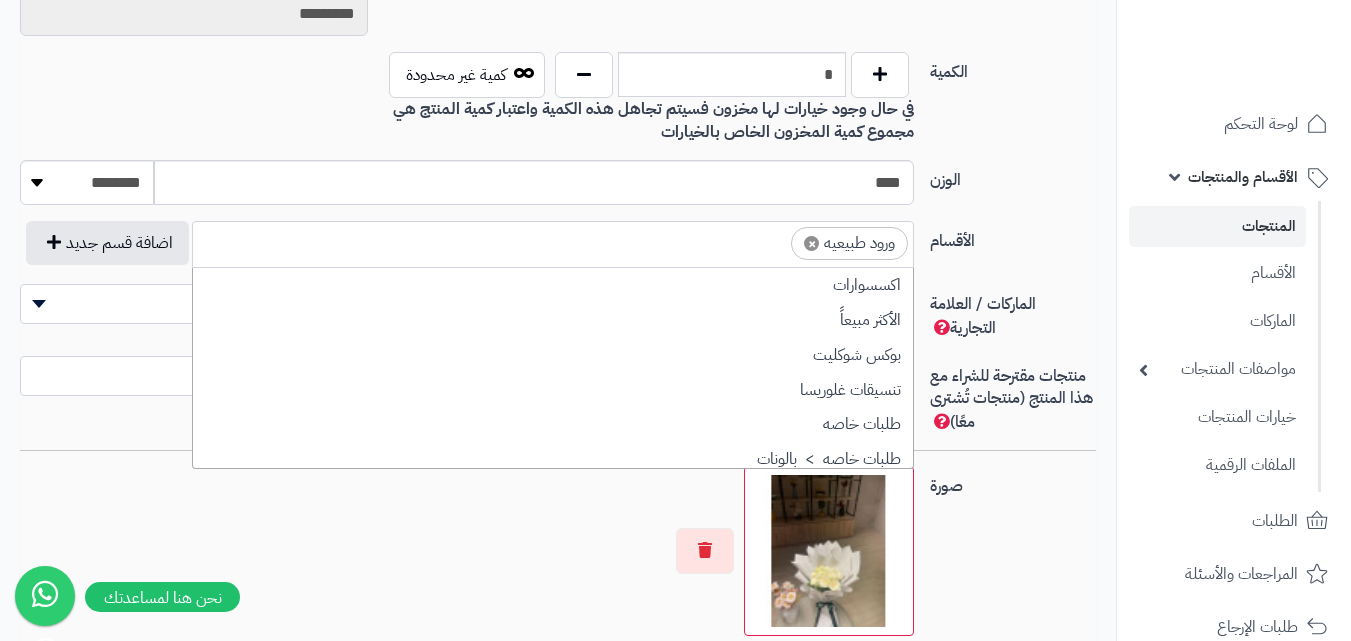 scroll, scrollTop: 427, scrollLeft: 0, axis: vertical 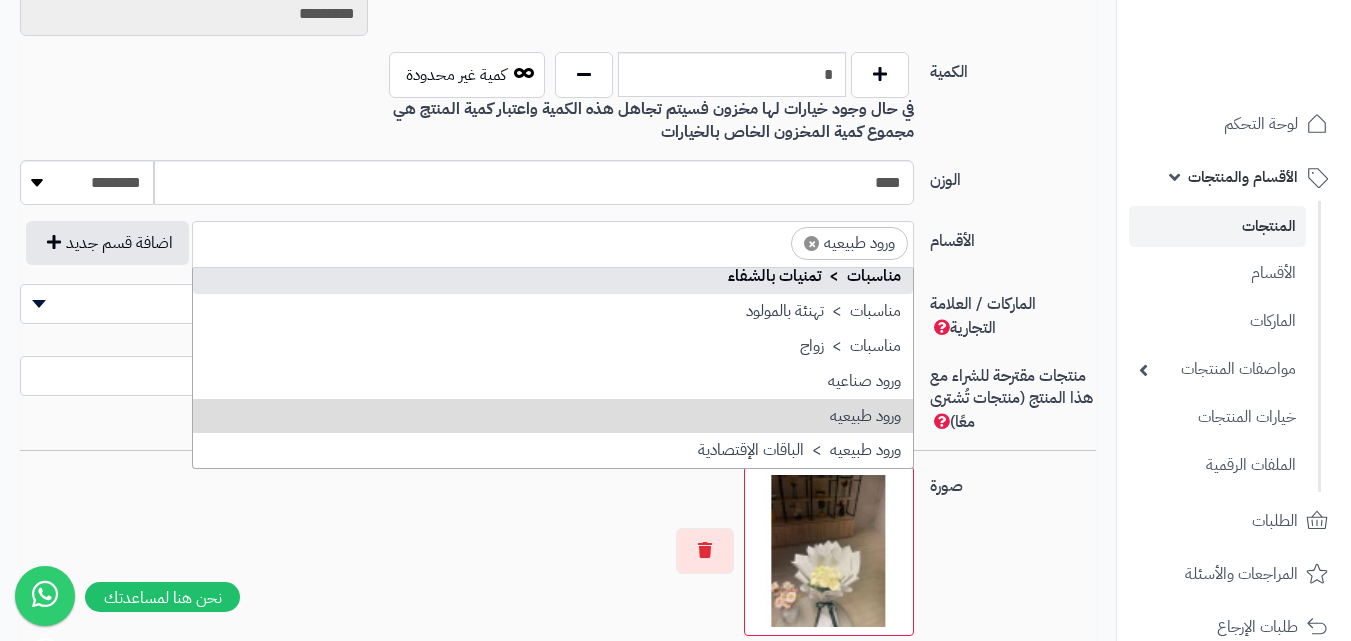click on "الوزن" at bounding box center (1013, 176) 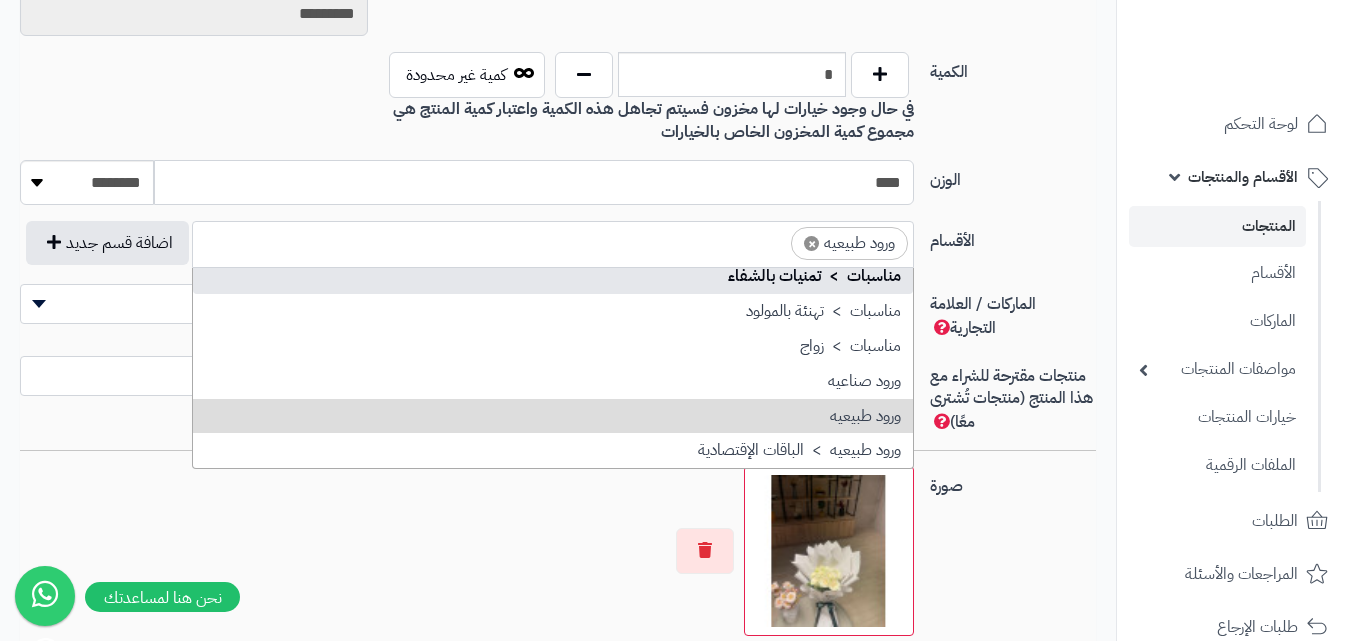 click on "****" at bounding box center [534, 182] 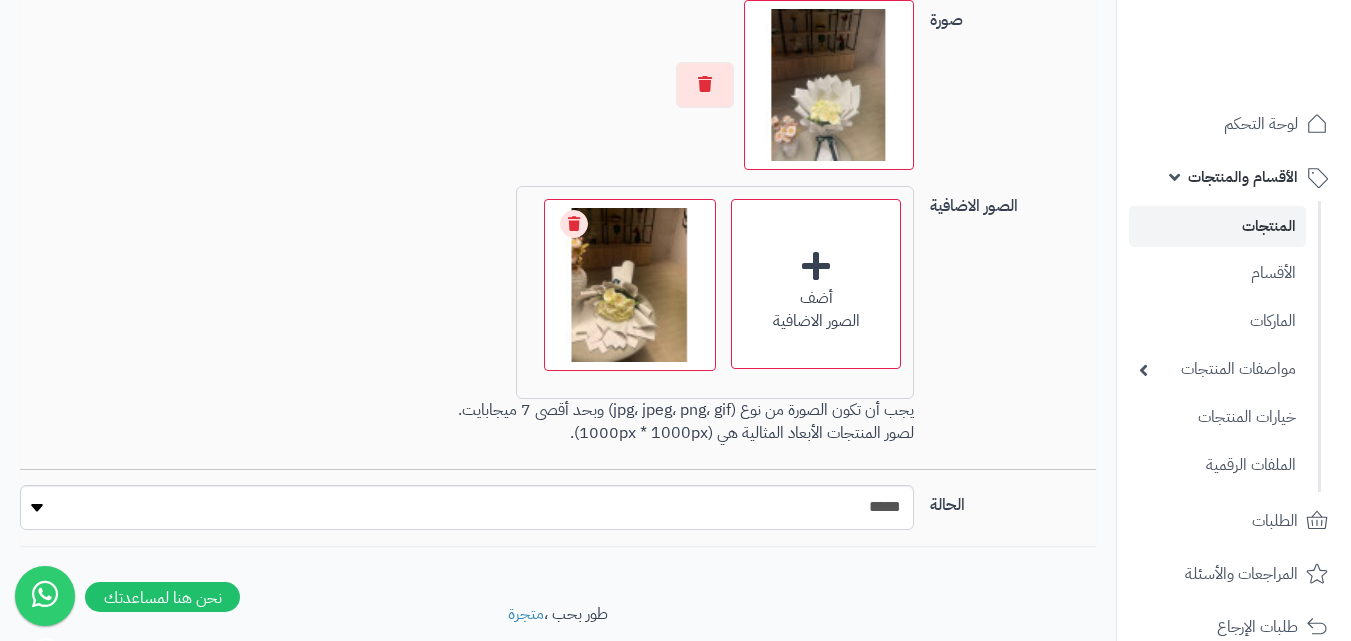 scroll, scrollTop: 1549, scrollLeft: 0, axis: vertical 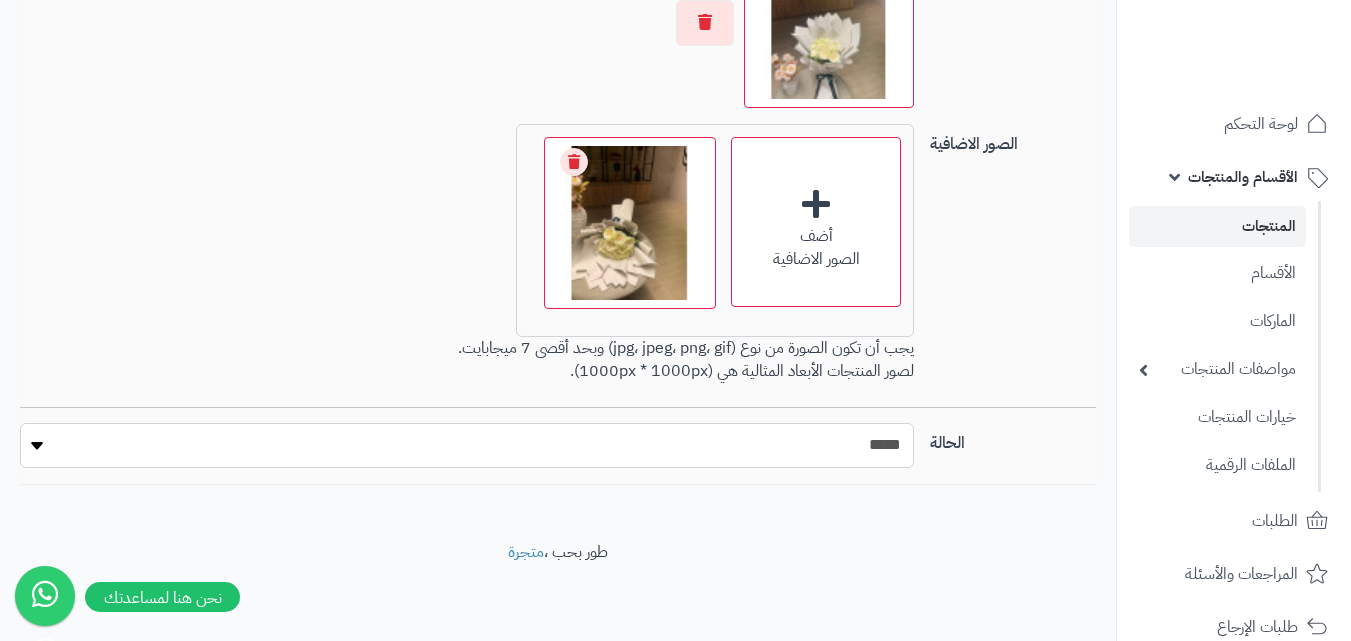 click on "***** ****" at bounding box center (467, 445) 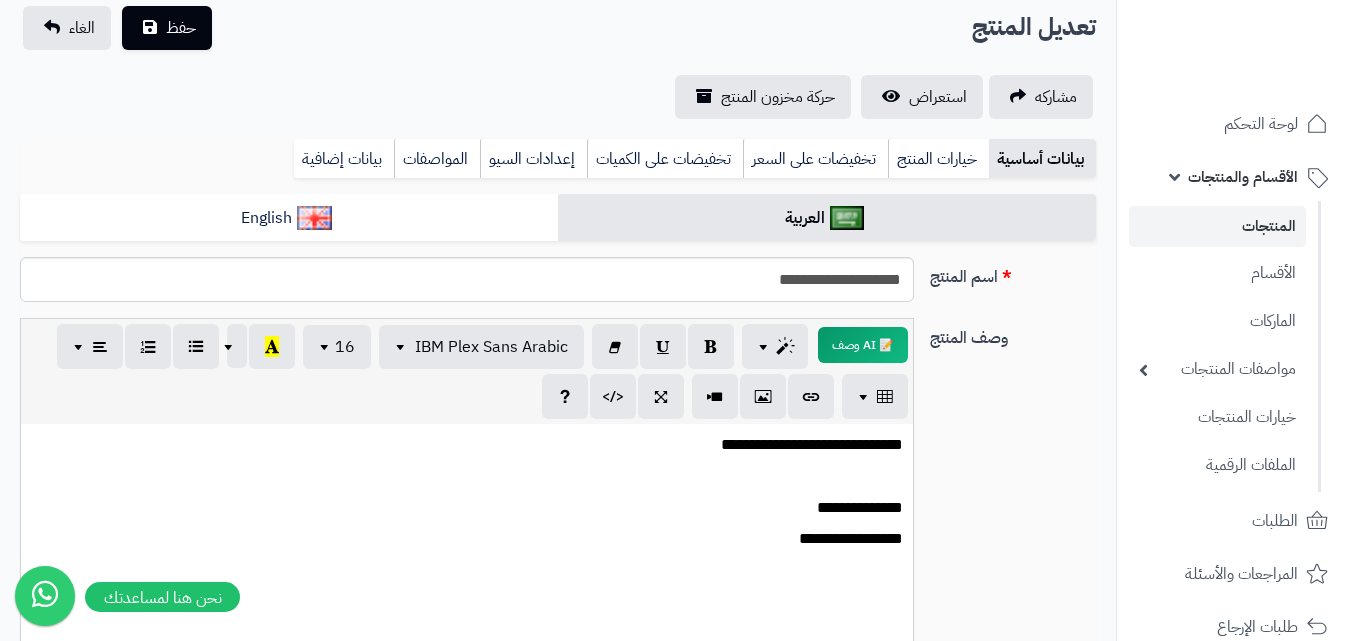 scroll, scrollTop: 123, scrollLeft: 0, axis: vertical 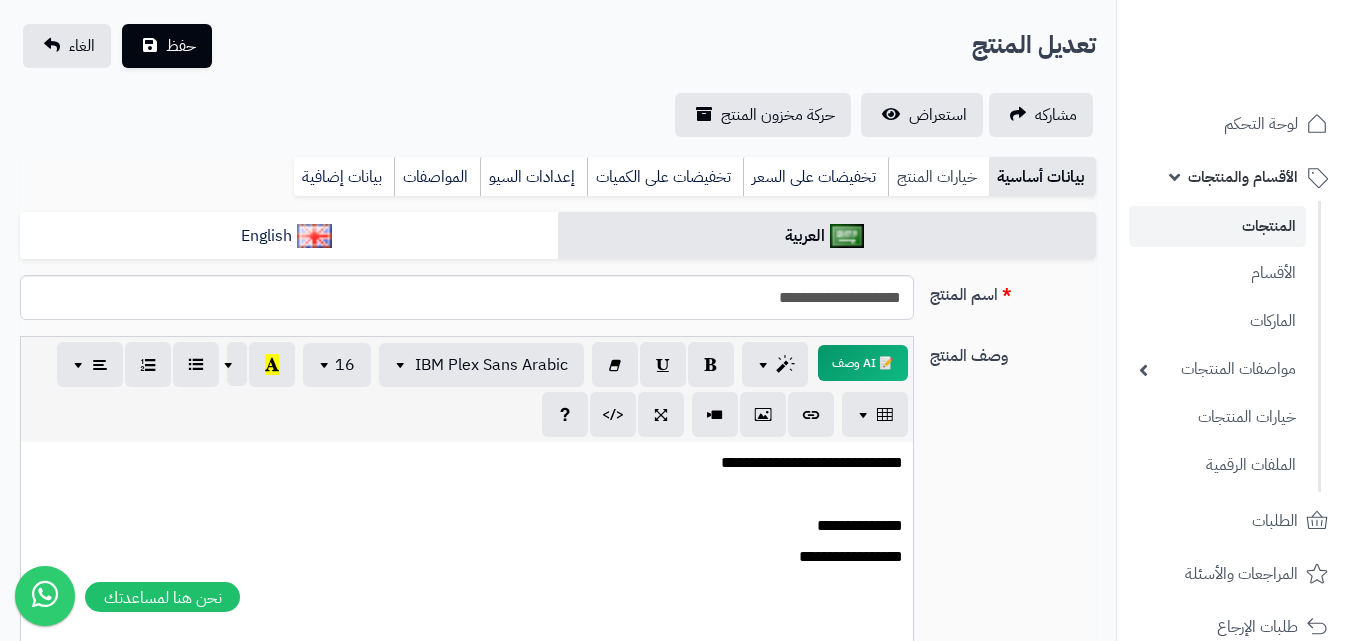 click on "خيارات المنتج" at bounding box center (938, 177) 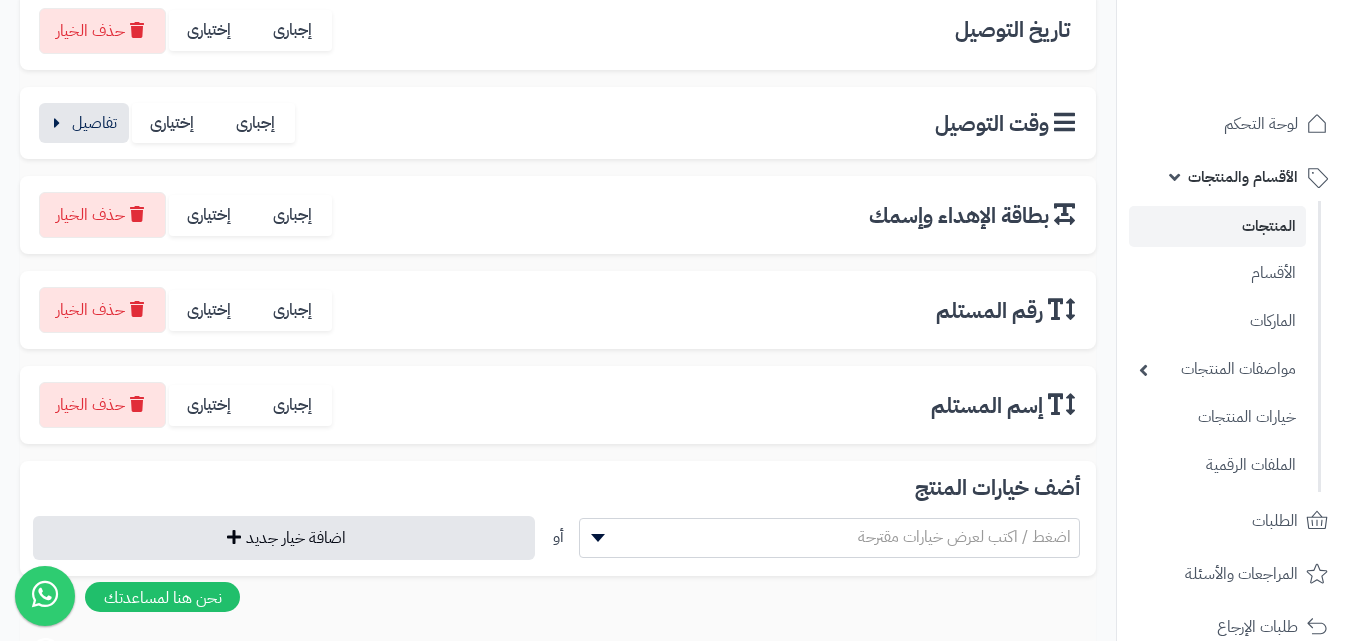 scroll, scrollTop: 412, scrollLeft: 0, axis: vertical 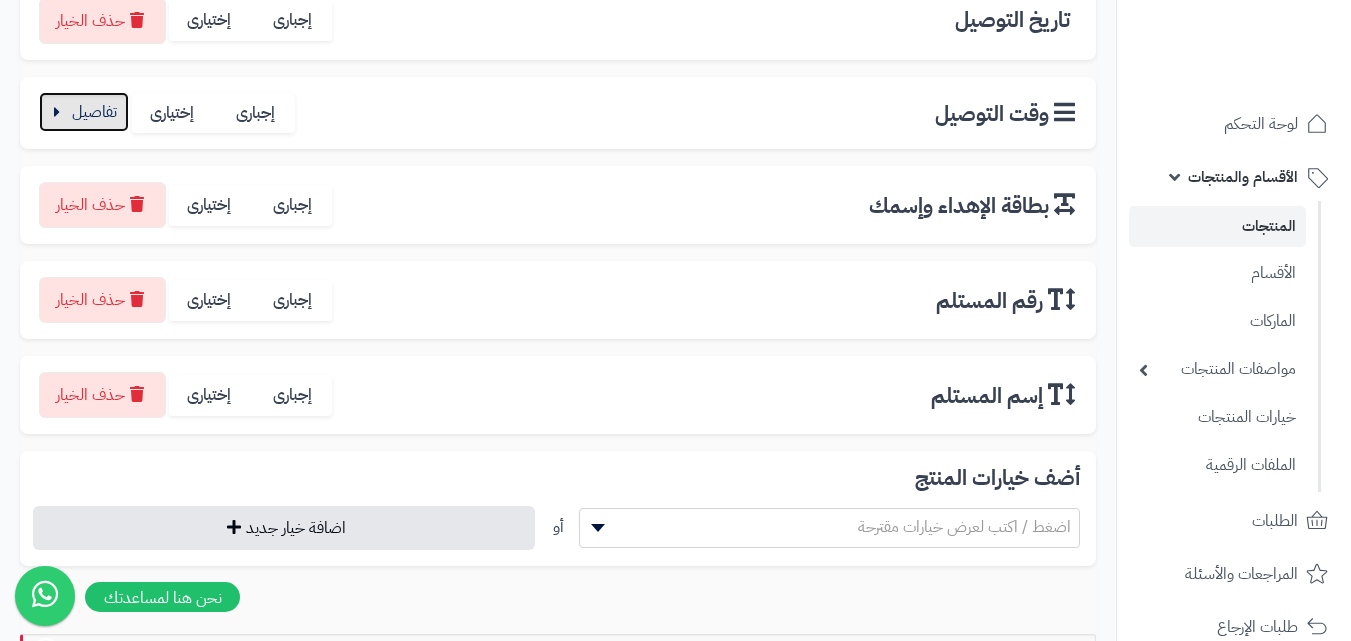 click at bounding box center (84, 112) 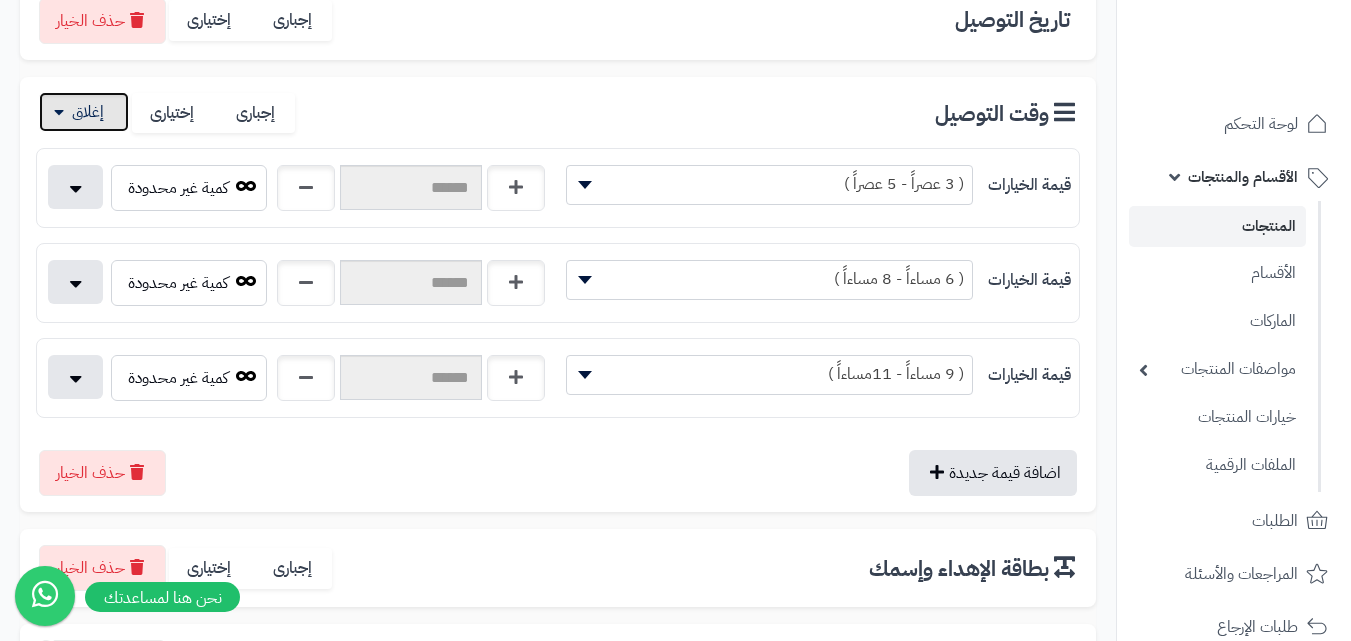 click at bounding box center [84, 112] 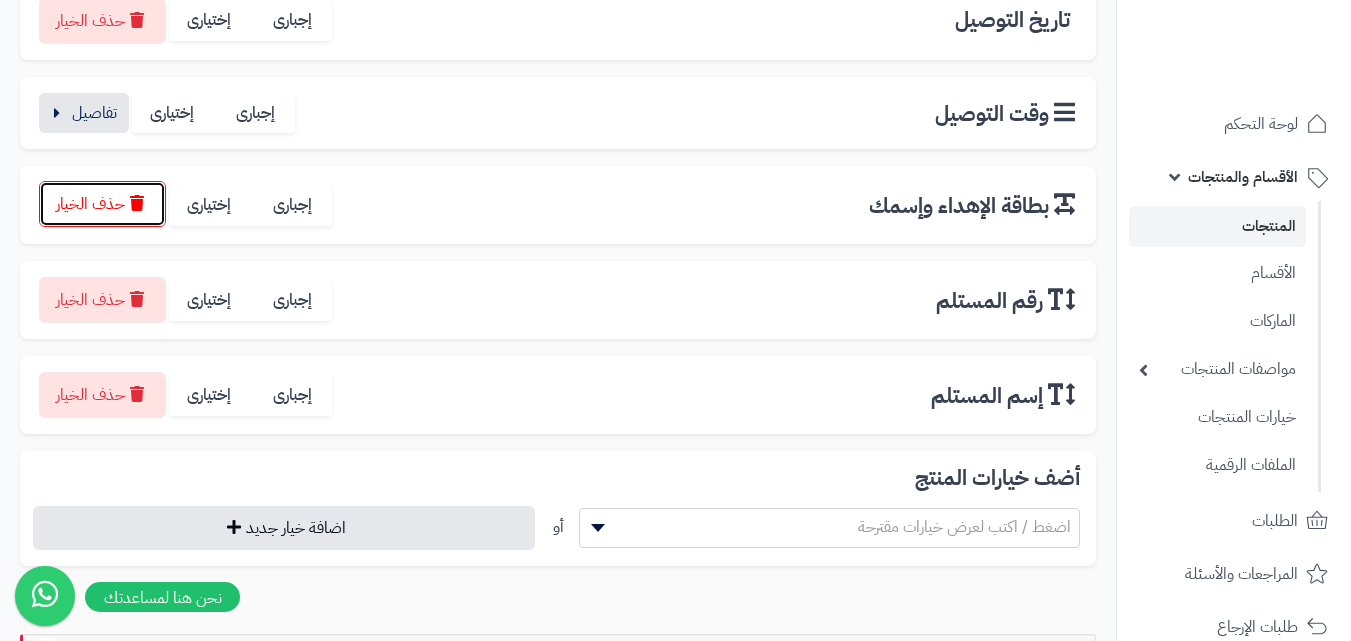 click on "حذف الخيار" at bounding box center (102, 204) 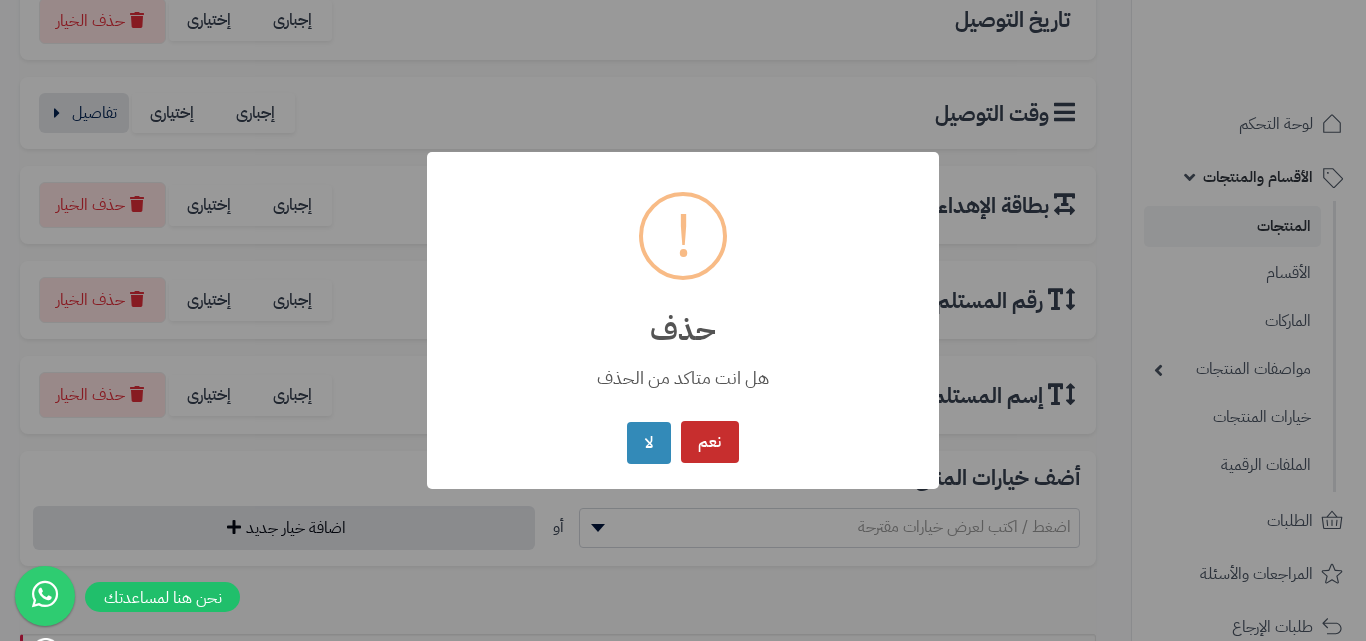 click on "نعم" at bounding box center (710, 442) 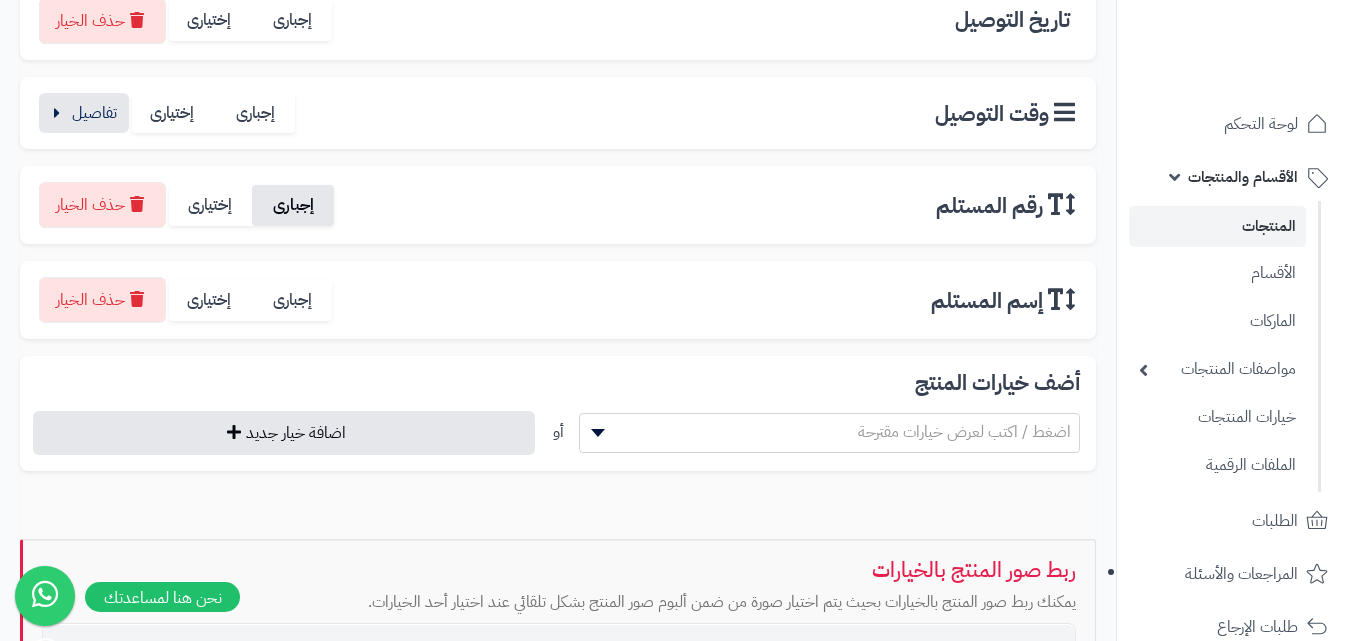 click on "إجبارى" at bounding box center (293, 205) 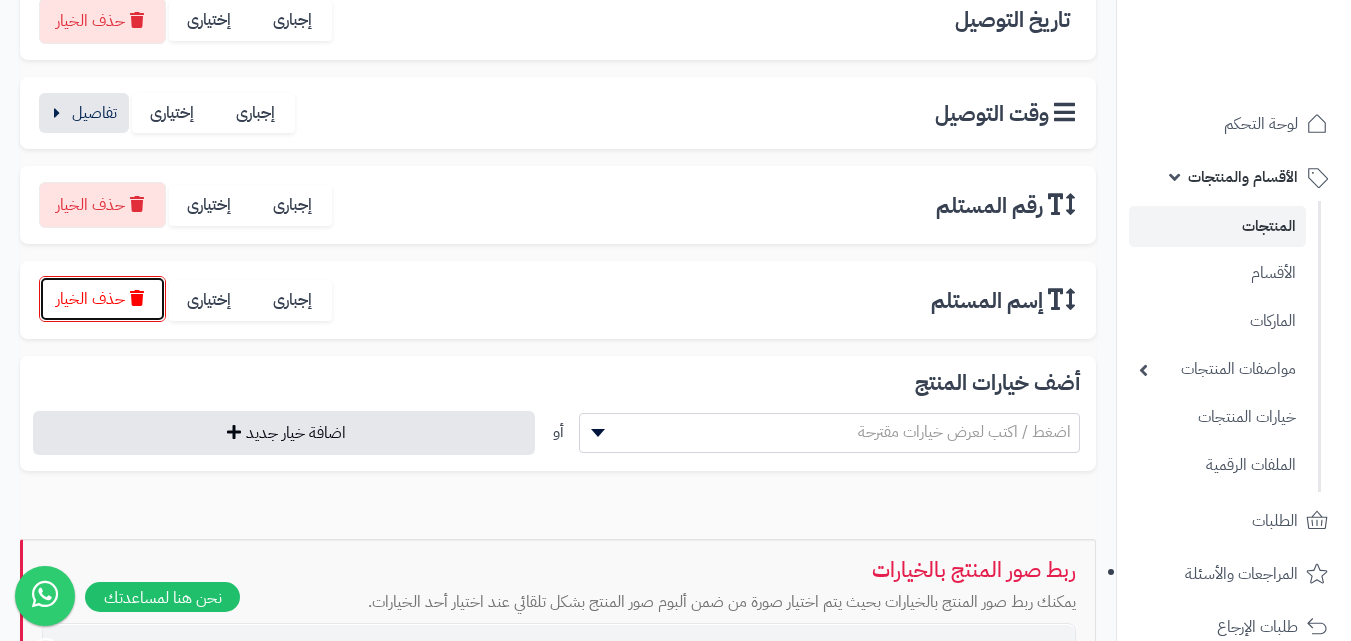 click on "حذف الخيار" at bounding box center [102, 299] 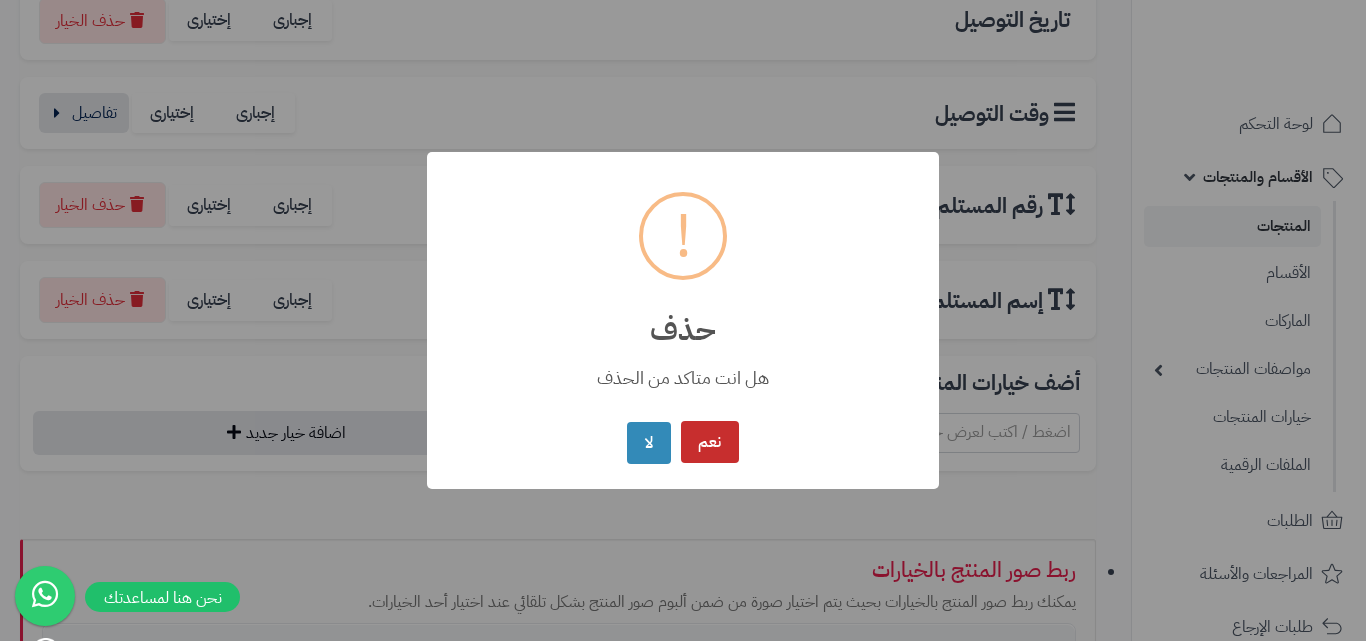 click on "نعم" at bounding box center [710, 442] 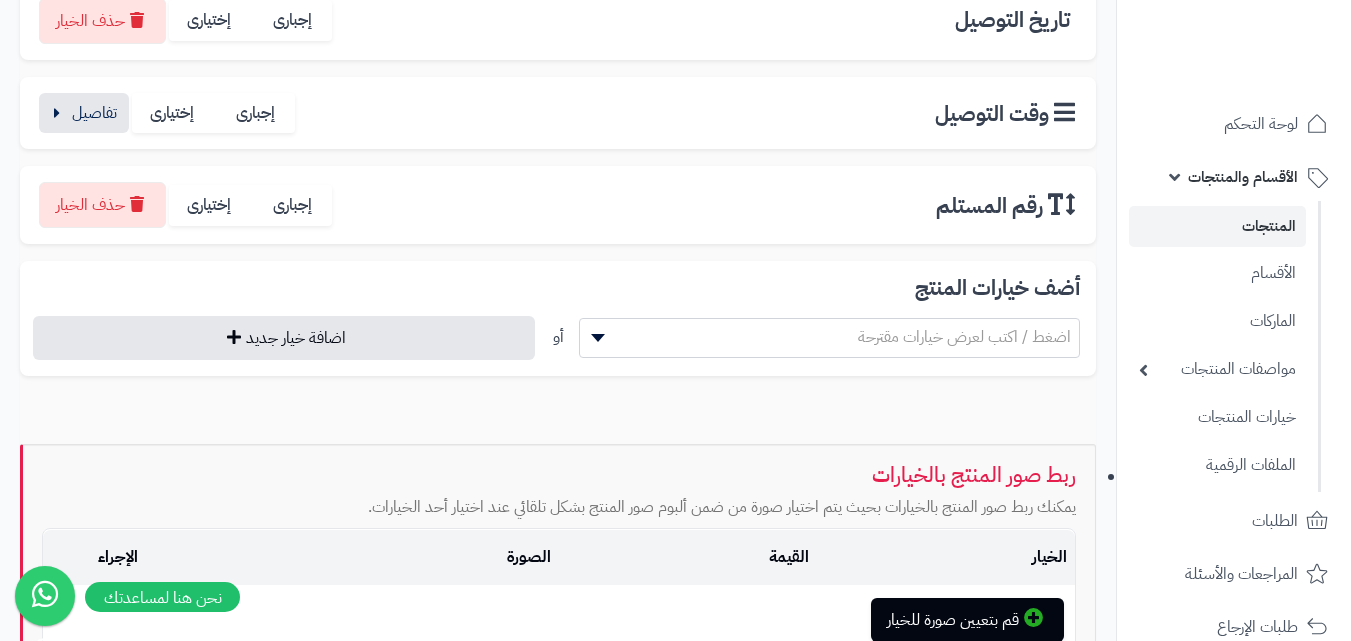 click on "اضغط / اكتب لعرض خيارات مقترحة" at bounding box center [964, 337] 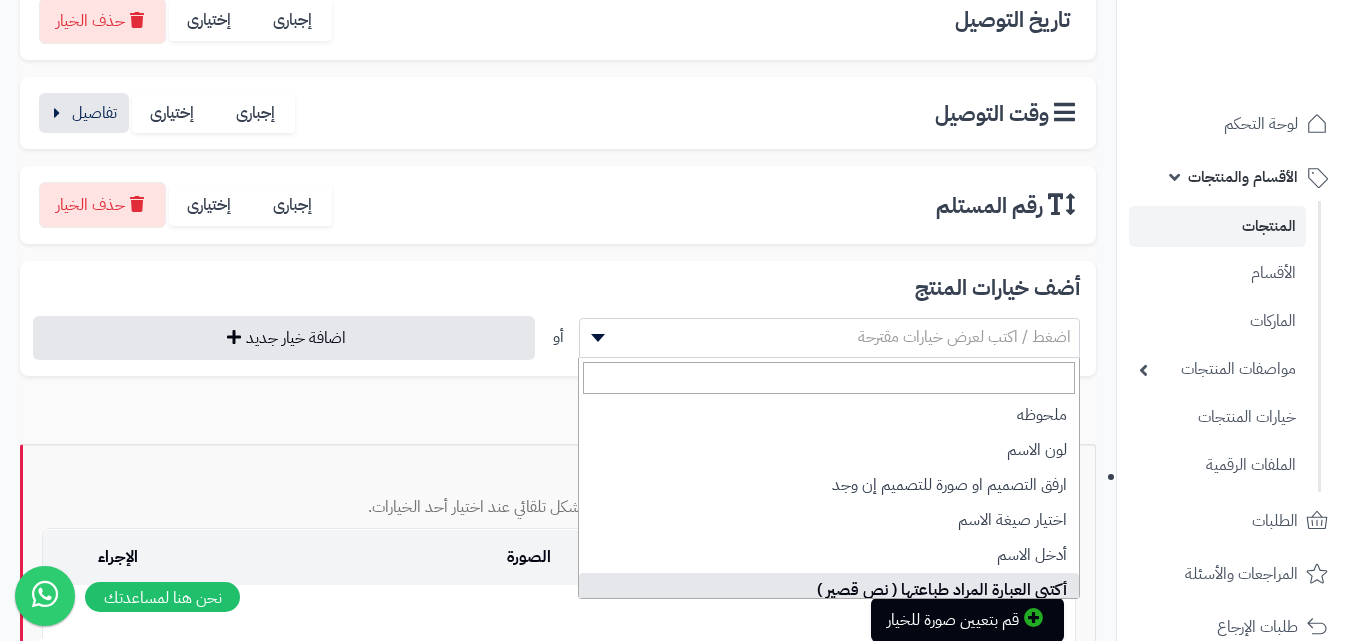 select on "**" 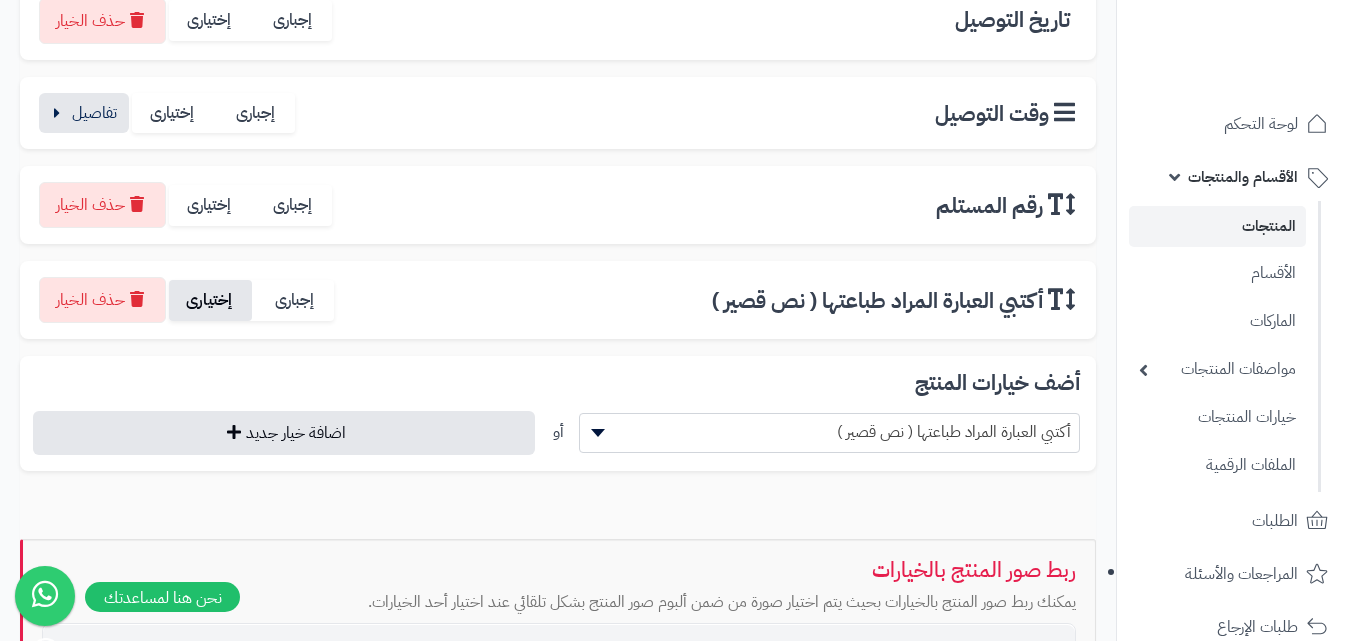 click on "إختيارى" at bounding box center (210, 300) 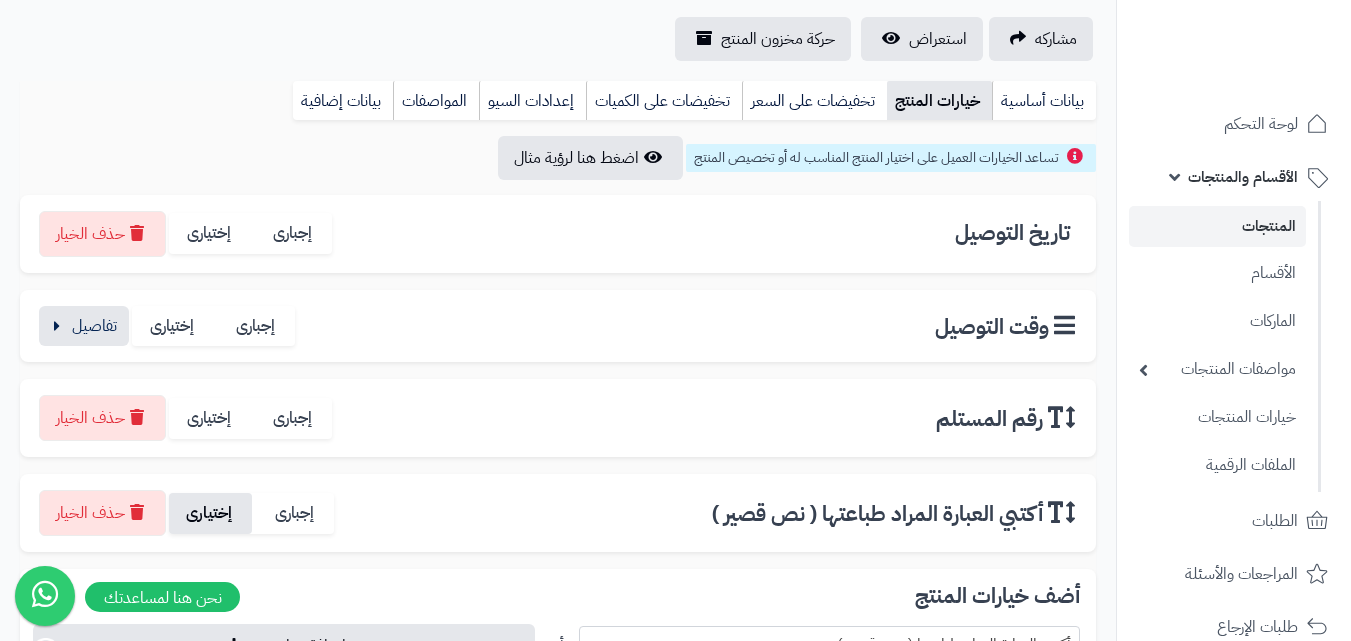 scroll, scrollTop: 154, scrollLeft: 0, axis: vertical 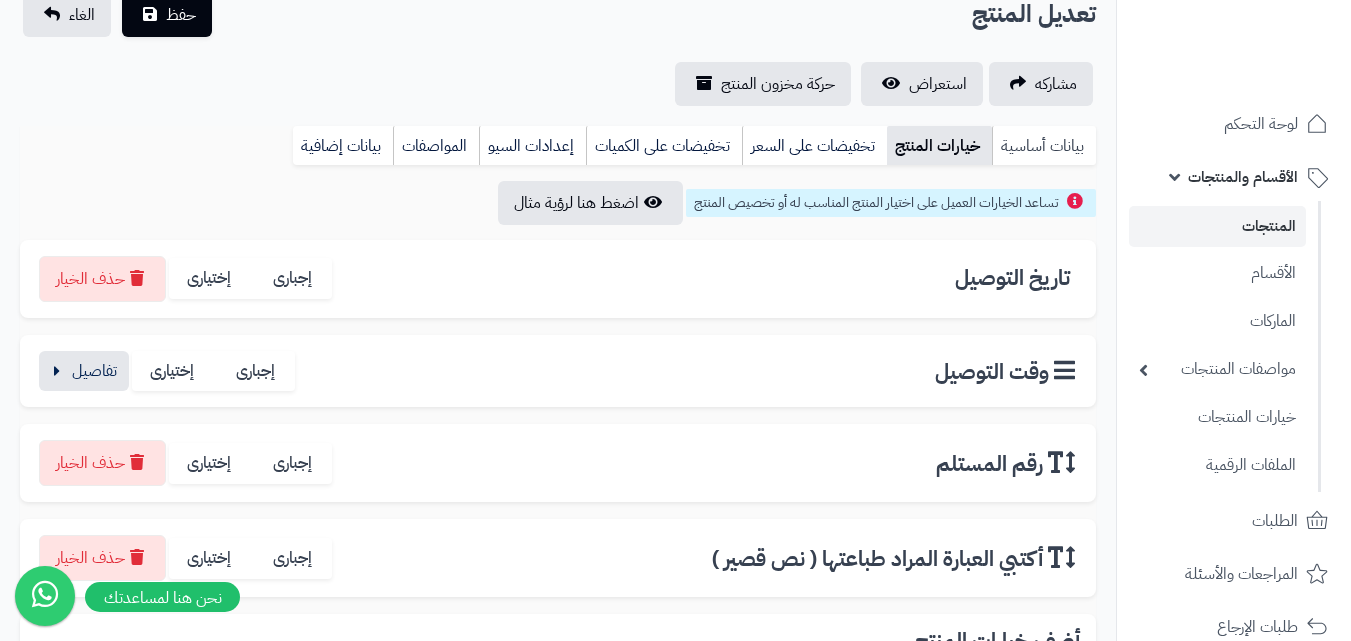 click on "بيانات أساسية" at bounding box center [1044, 146] 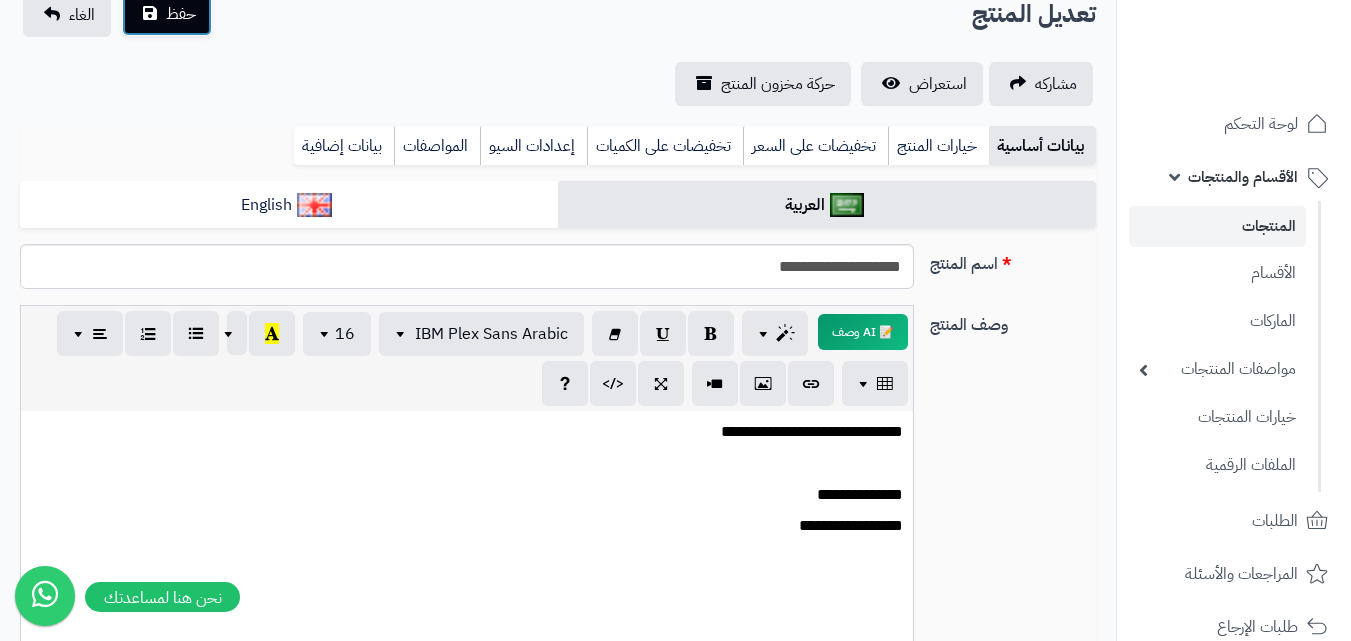 click on "حفظ" at bounding box center (167, 14) 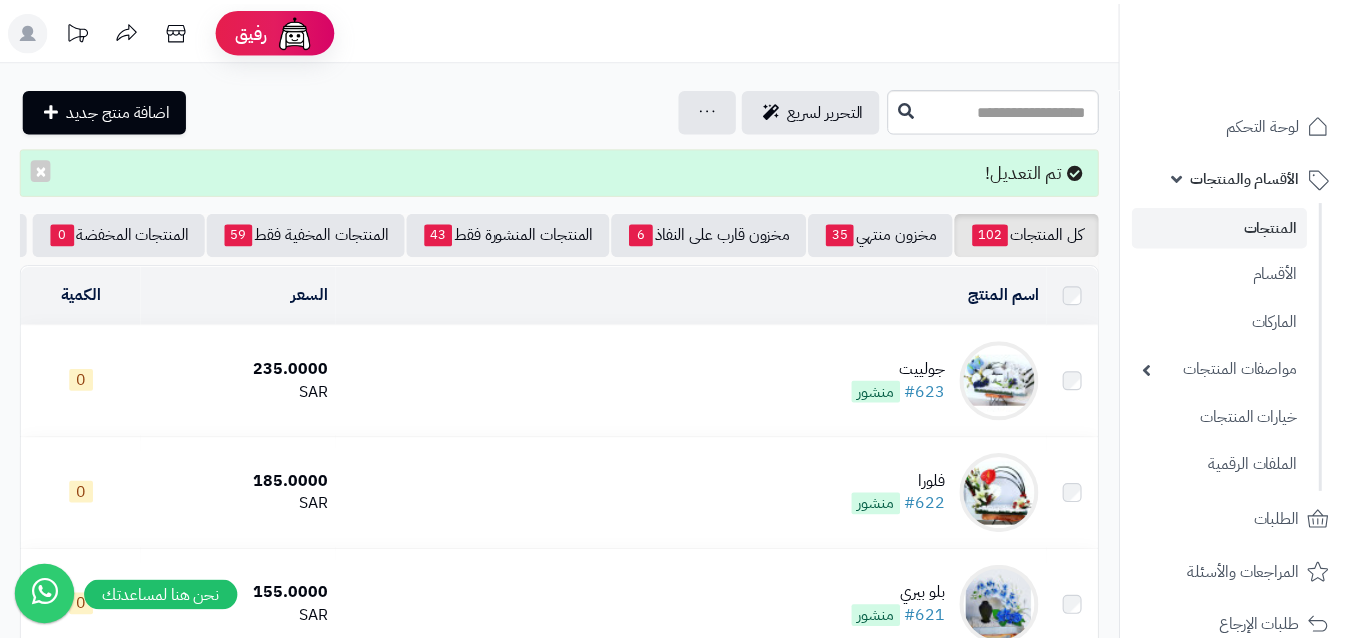 scroll, scrollTop: 0, scrollLeft: 0, axis: both 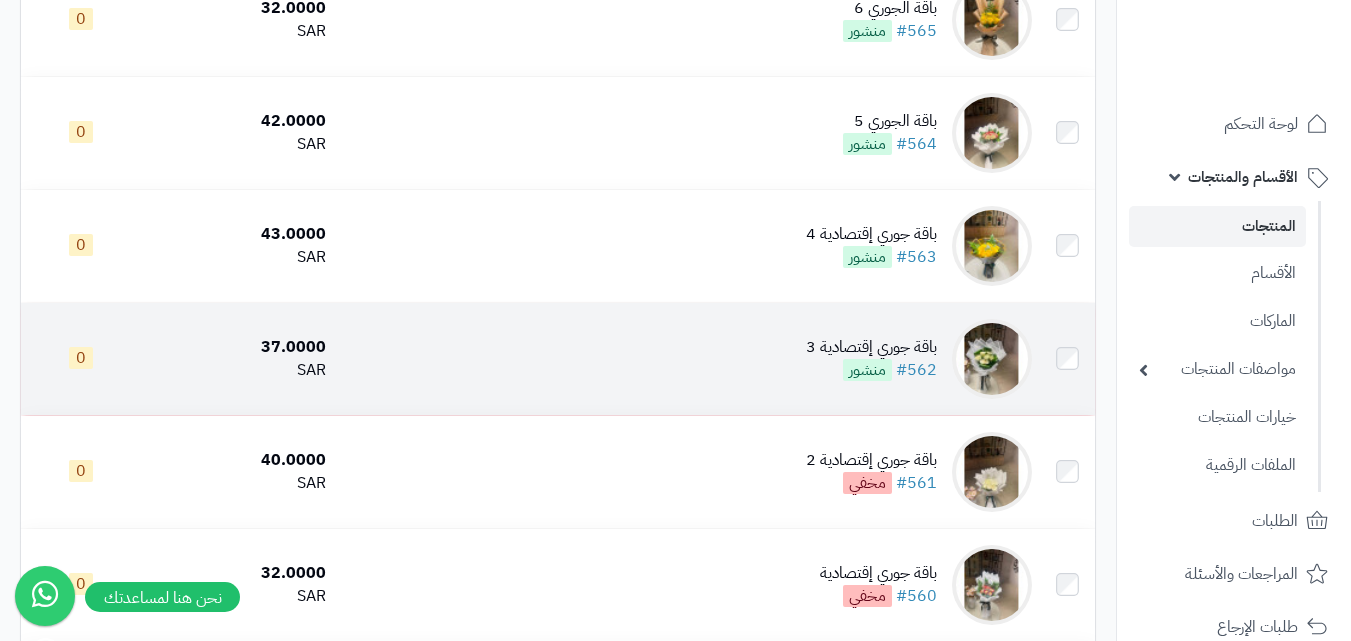 click at bounding box center (992, 359) 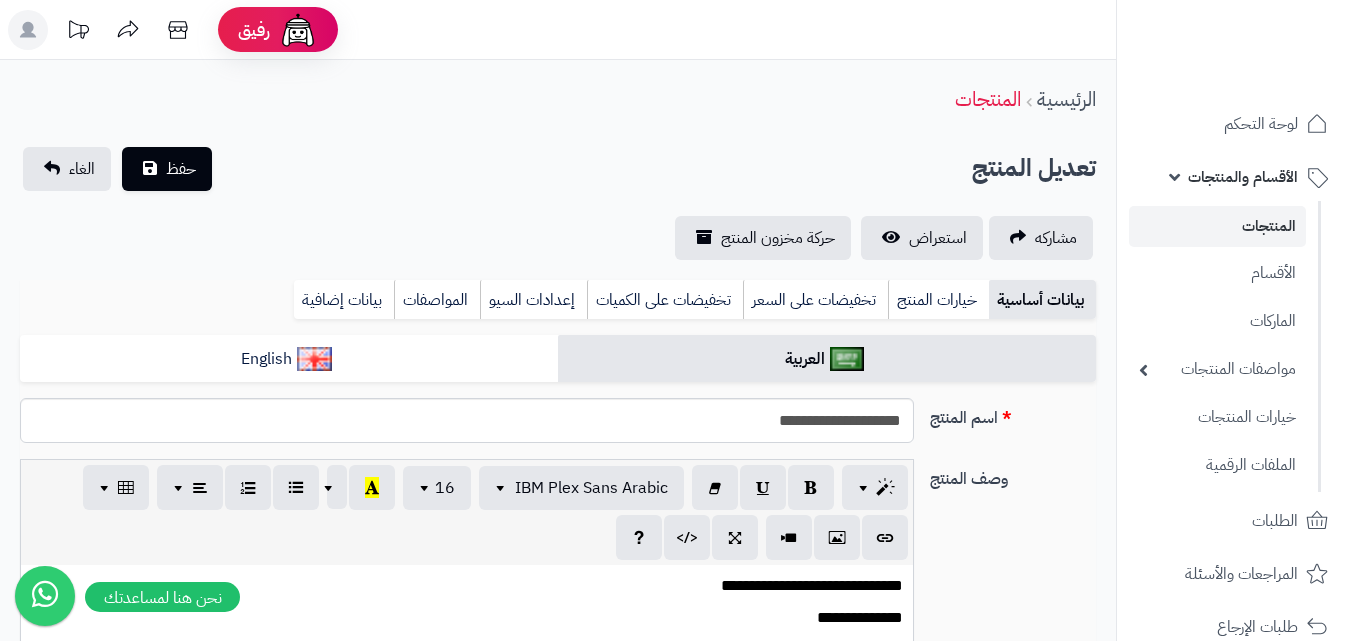 scroll, scrollTop: 0, scrollLeft: 0, axis: both 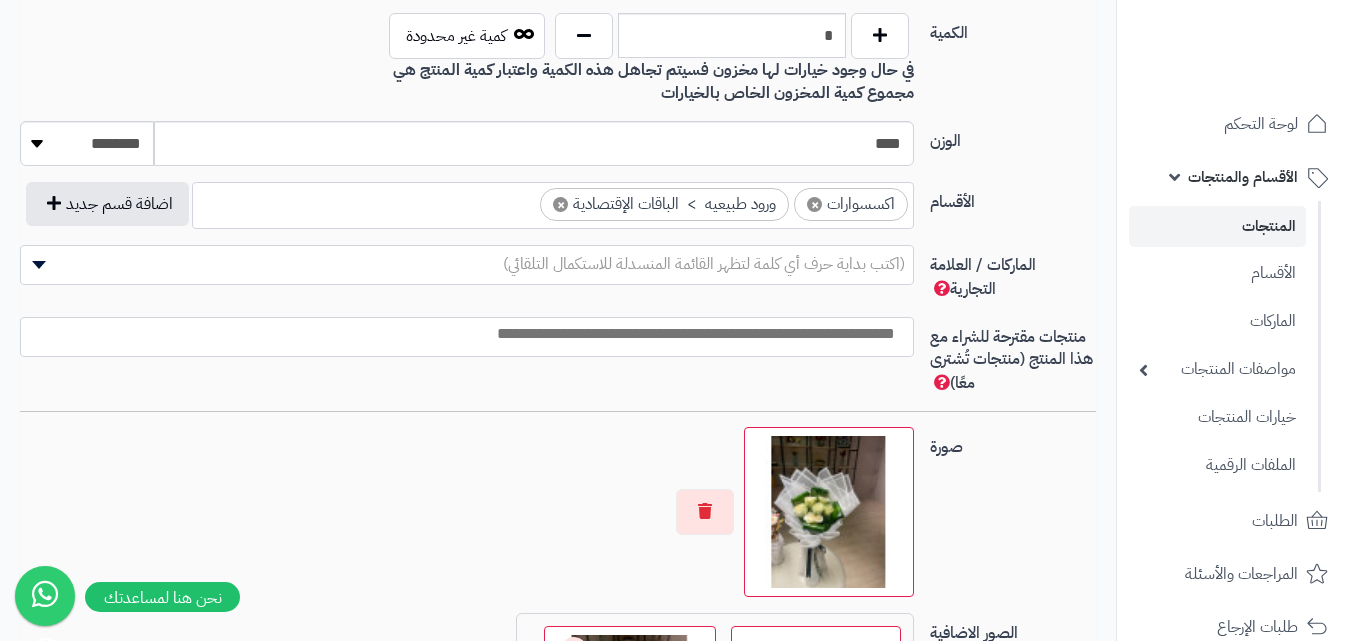 click on "×" at bounding box center (814, 204) 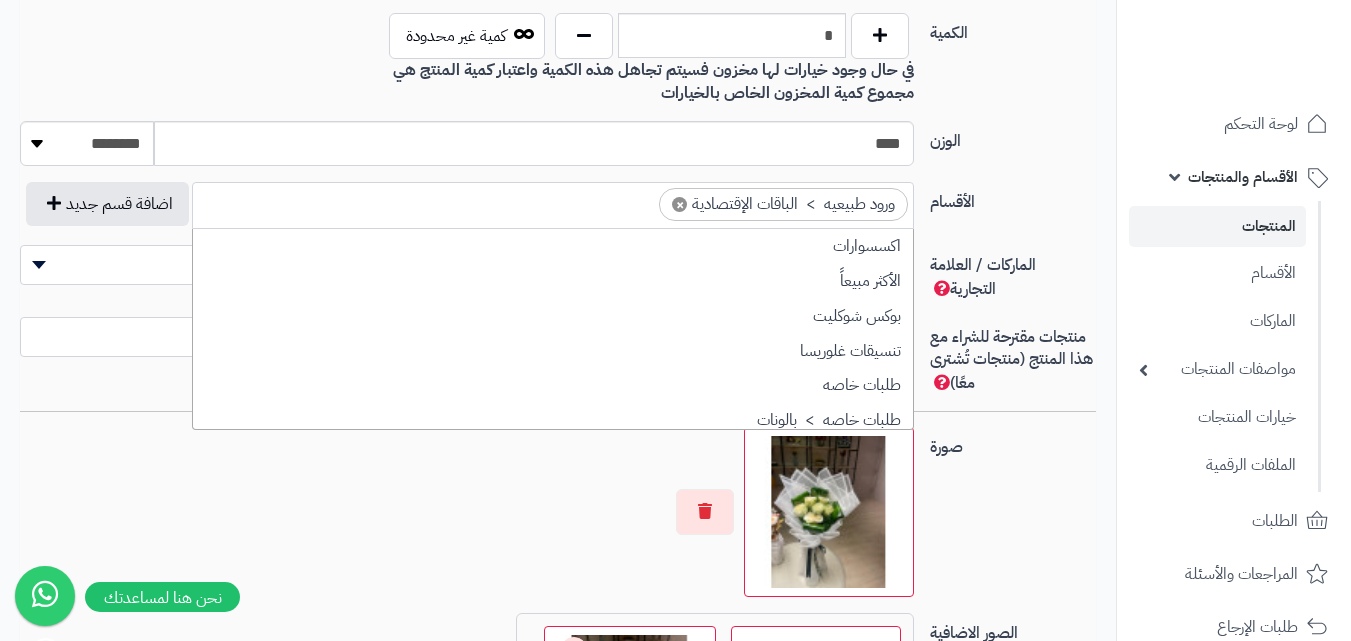 click on "×" at bounding box center [679, 204] 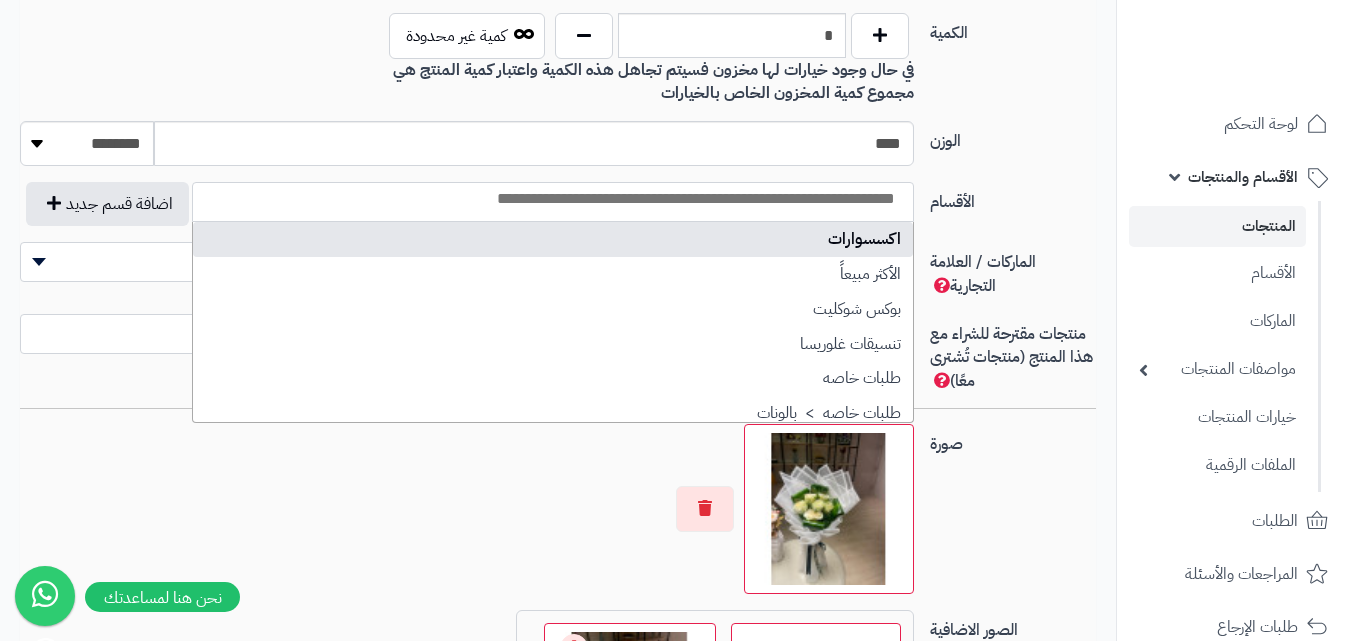 scroll, scrollTop: 0, scrollLeft: -5, axis: horizontal 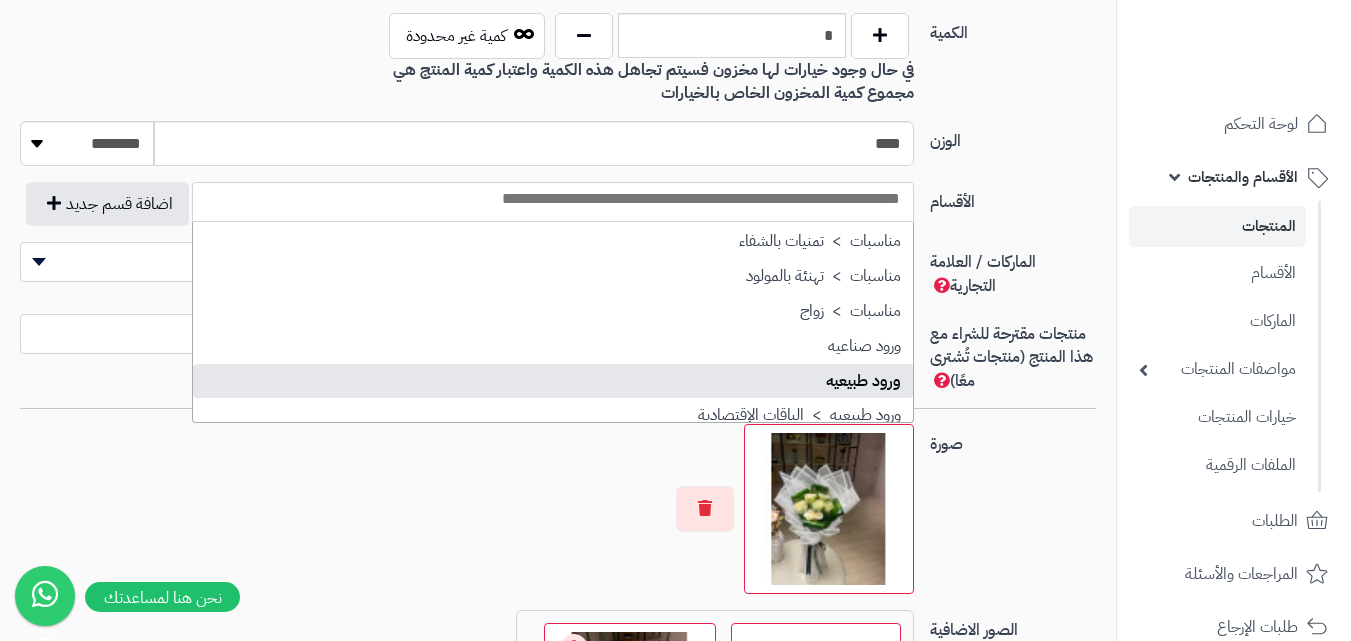 select on "***" 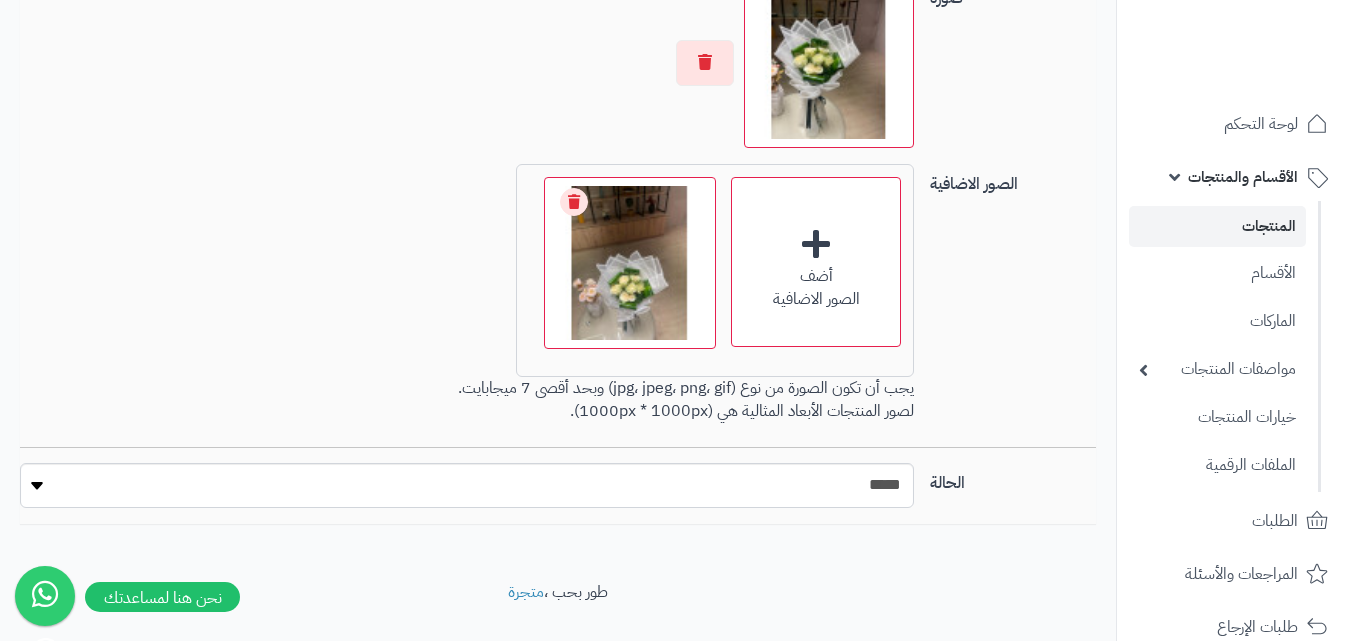 scroll, scrollTop: 1549, scrollLeft: 0, axis: vertical 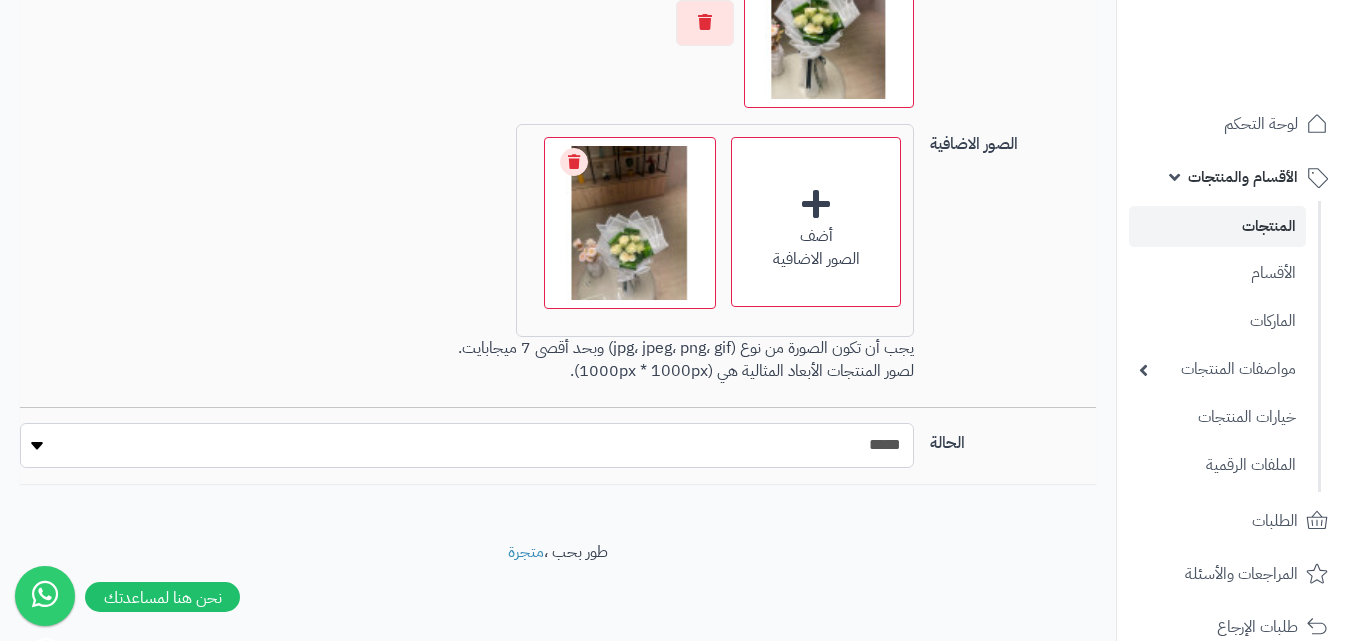click on "***** ****" at bounding box center (467, 445) 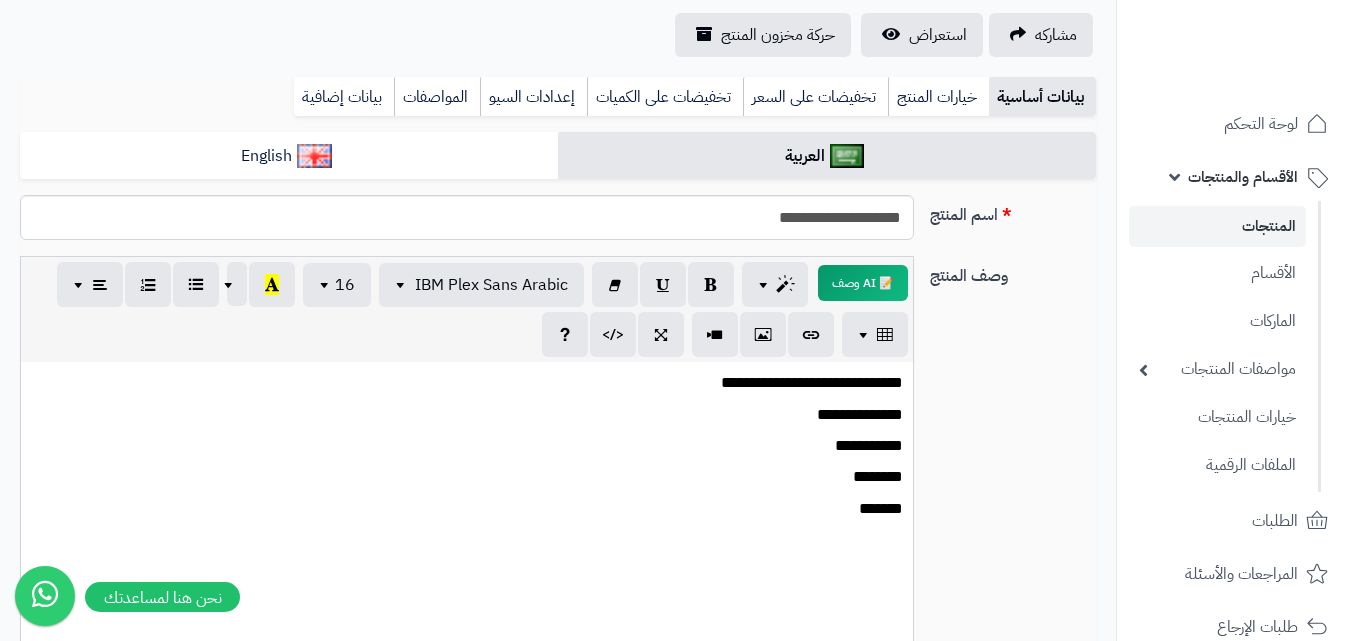 scroll, scrollTop: 185, scrollLeft: 0, axis: vertical 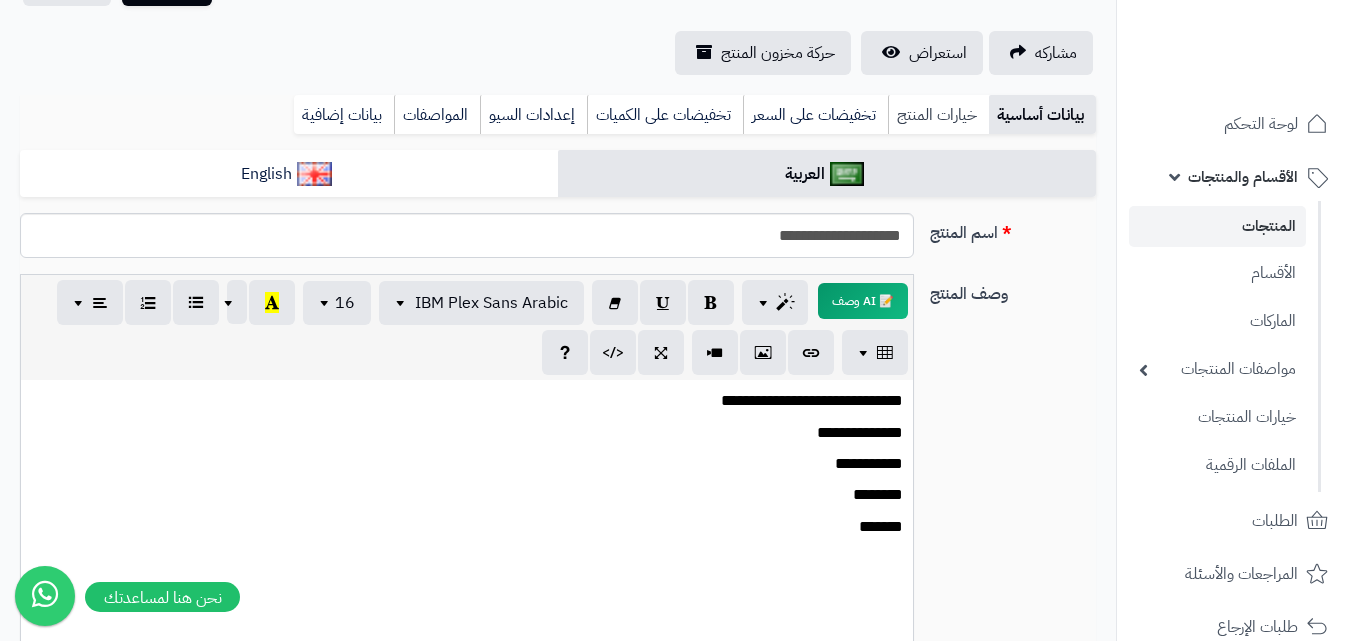 click on "خيارات المنتج" at bounding box center [938, 115] 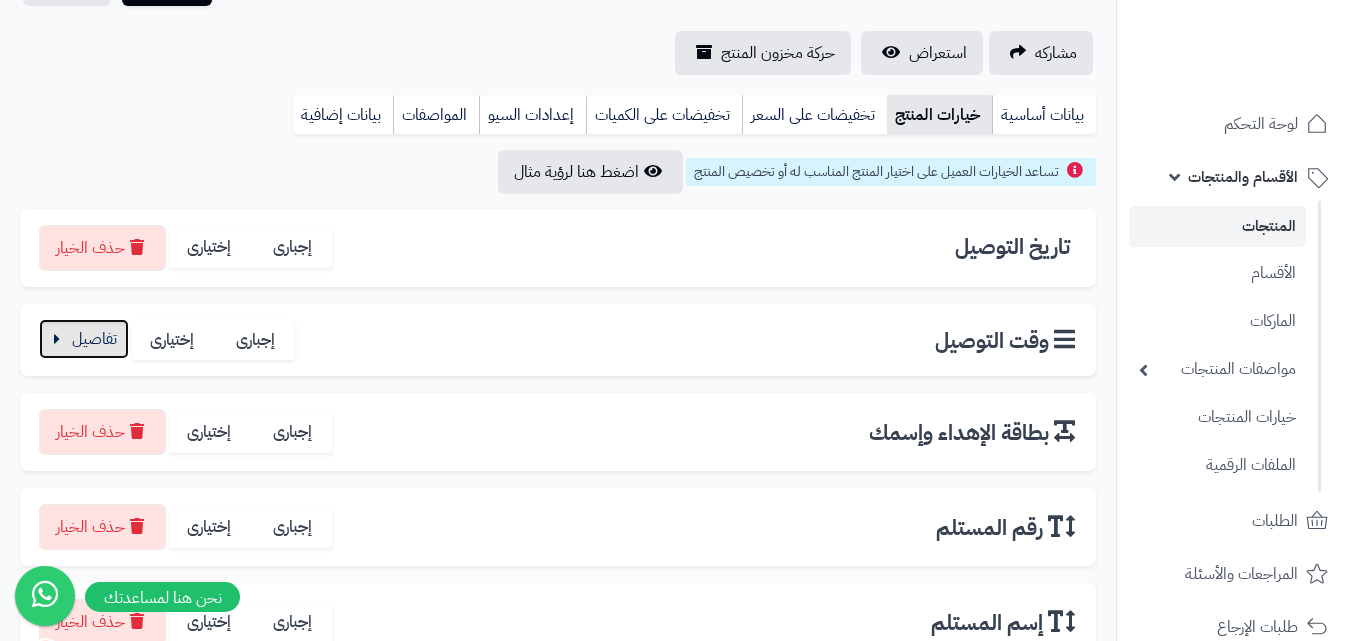 click at bounding box center (84, 339) 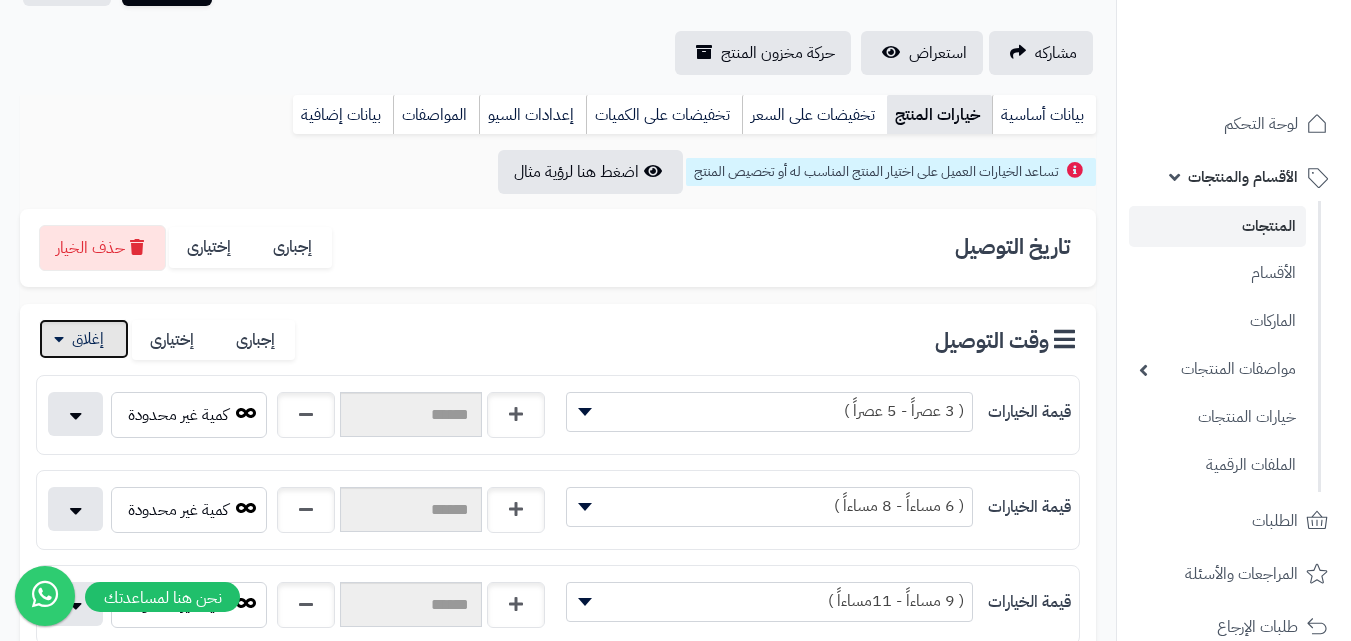 click at bounding box center (84, 339) 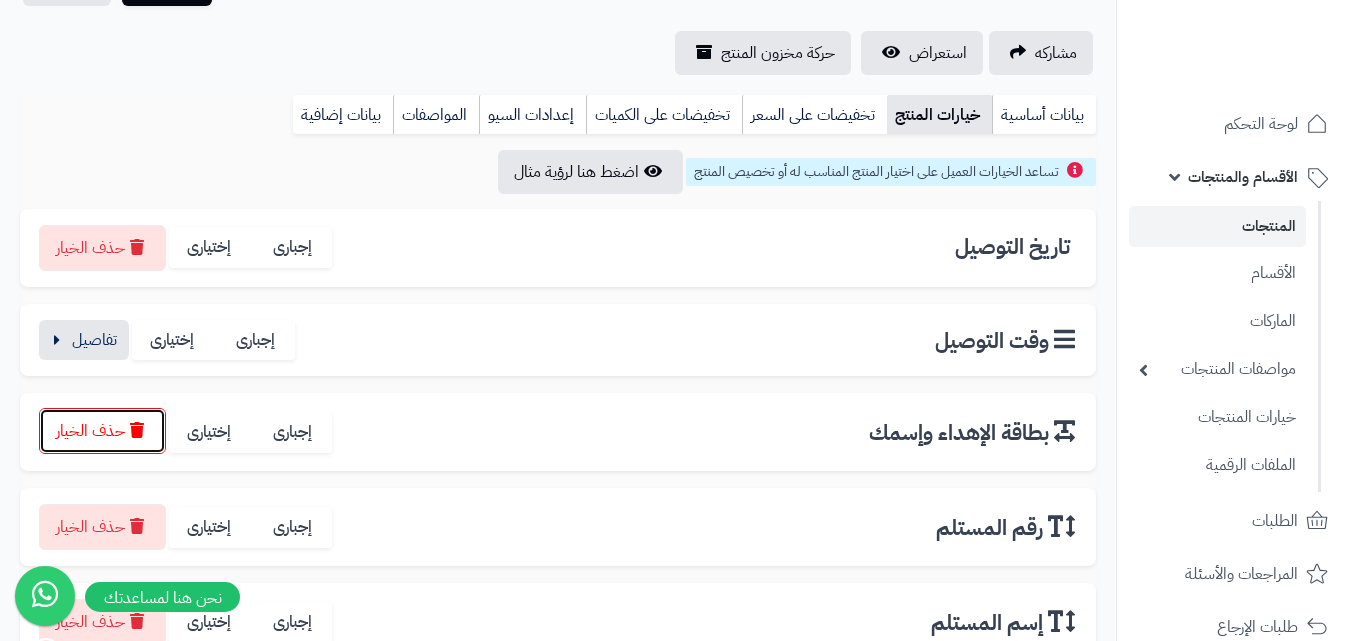 click on "حذف الخيار" at bounding box center (102, 431) 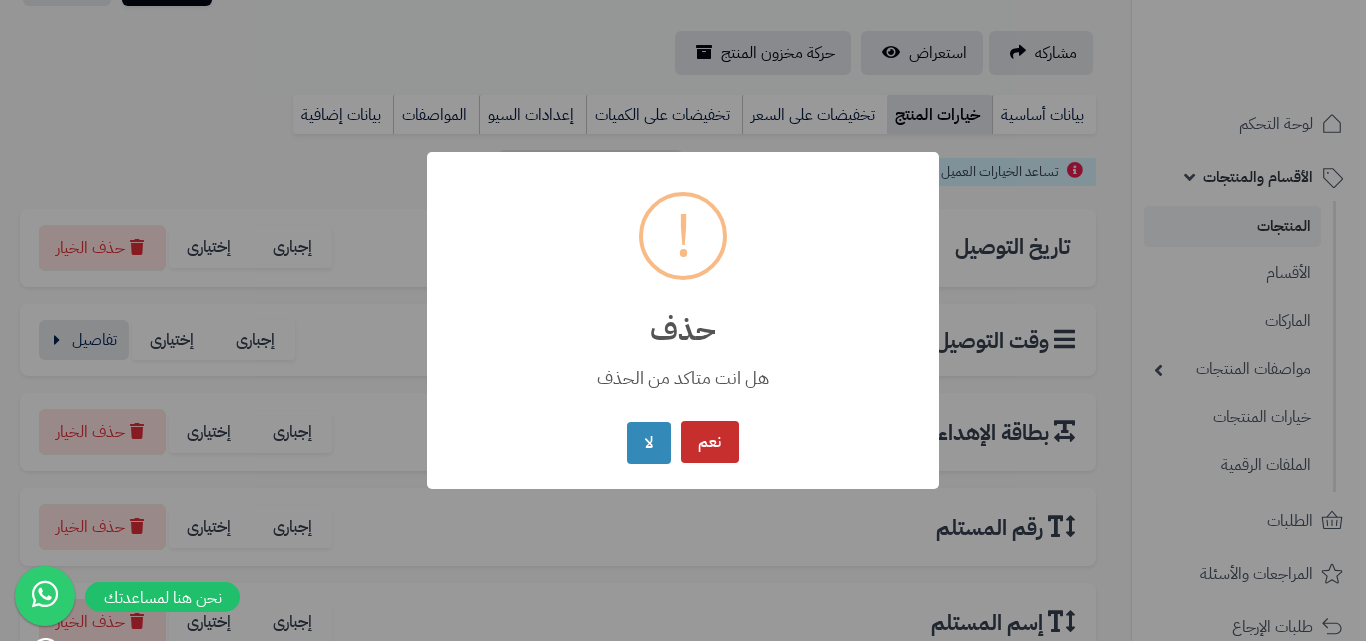 click on "نعم" at bounding box center [710, 442] 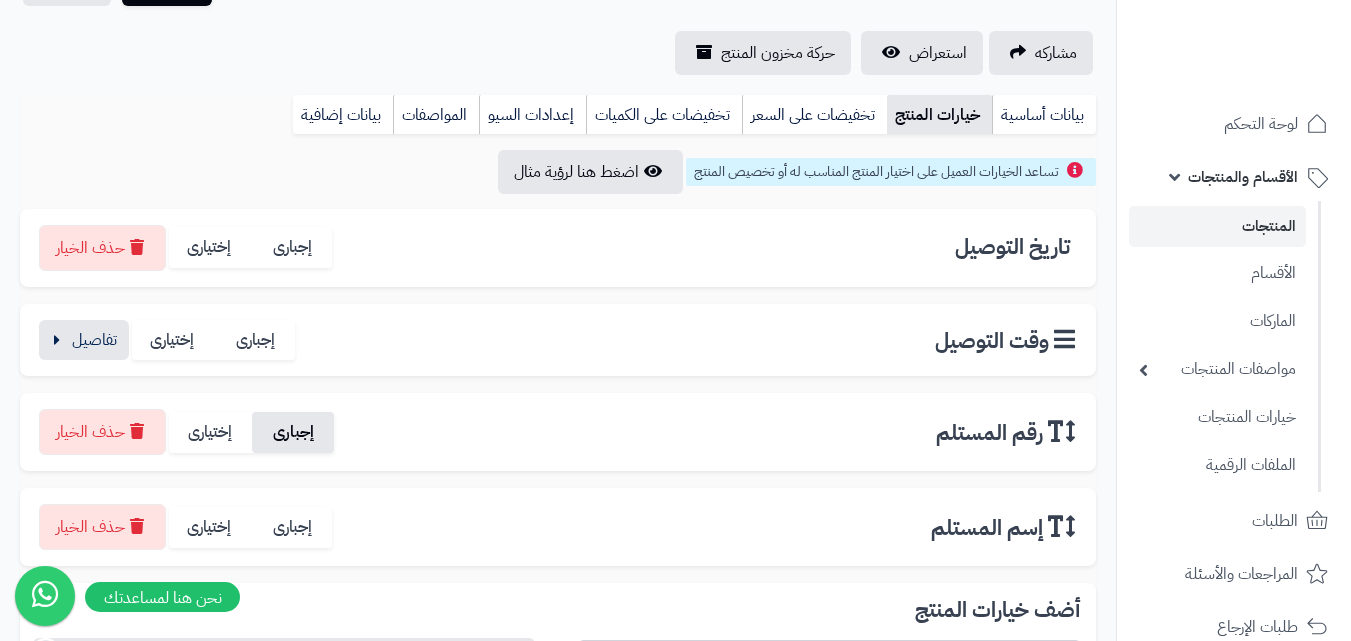click on "إجبارى" at bounding box center [293, 432] 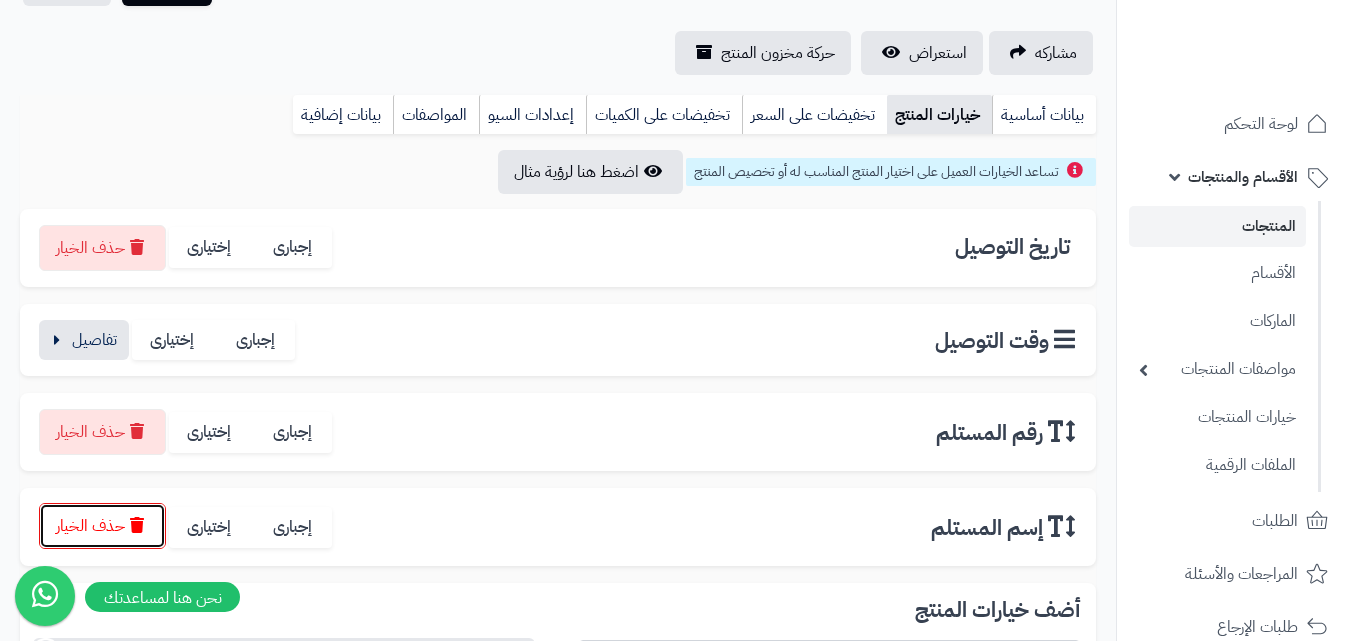 click on "حذف الخيار" at bounding box center (102, 526) 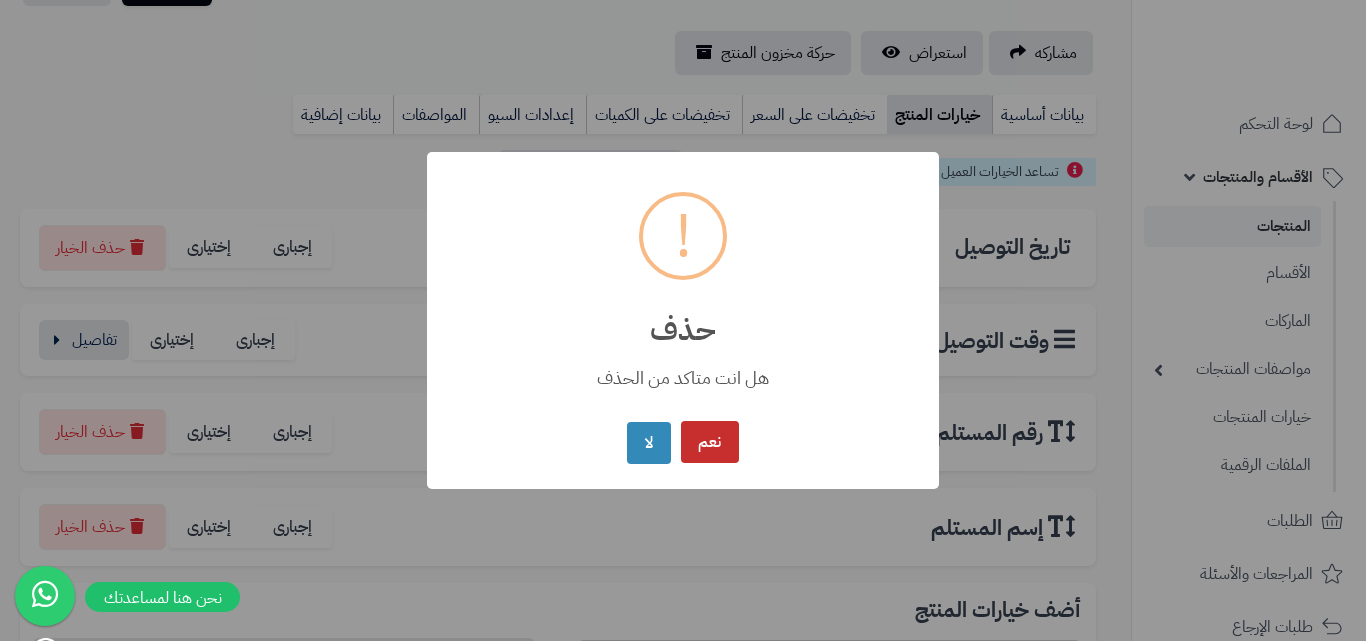 click on "نعم" at bounding box center (710, 442) 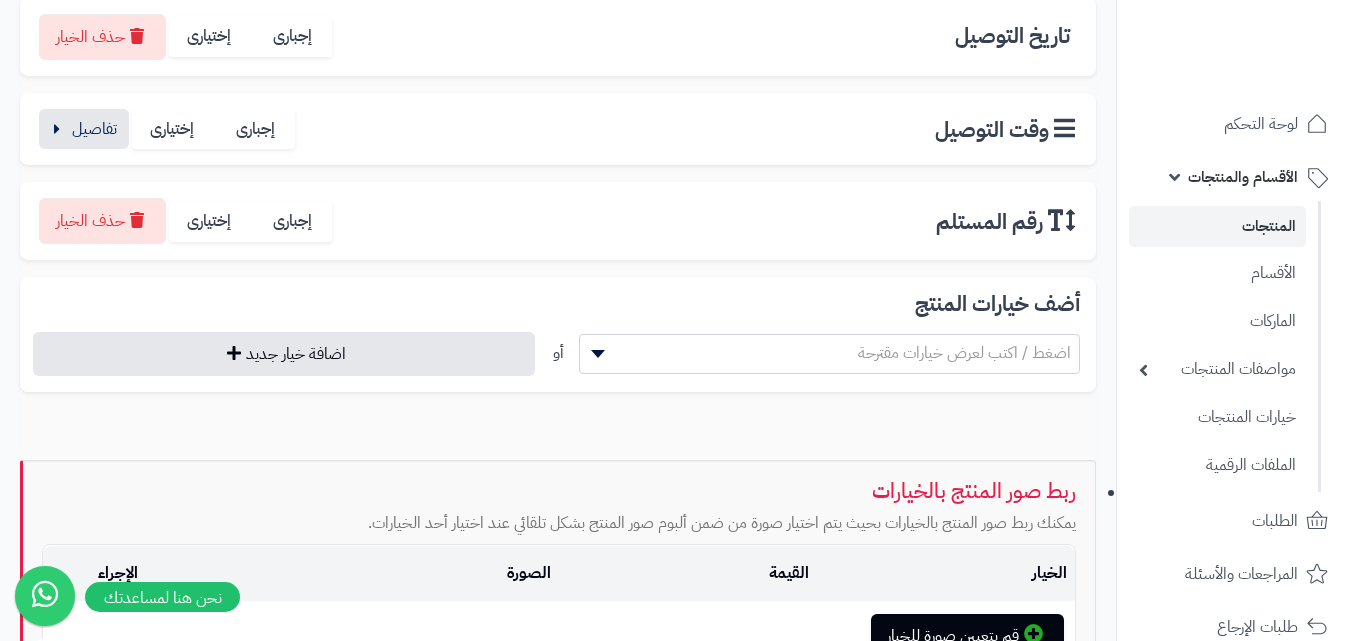 scroll, scrollTop: 402, scrollLeft: 0, axis: vertical 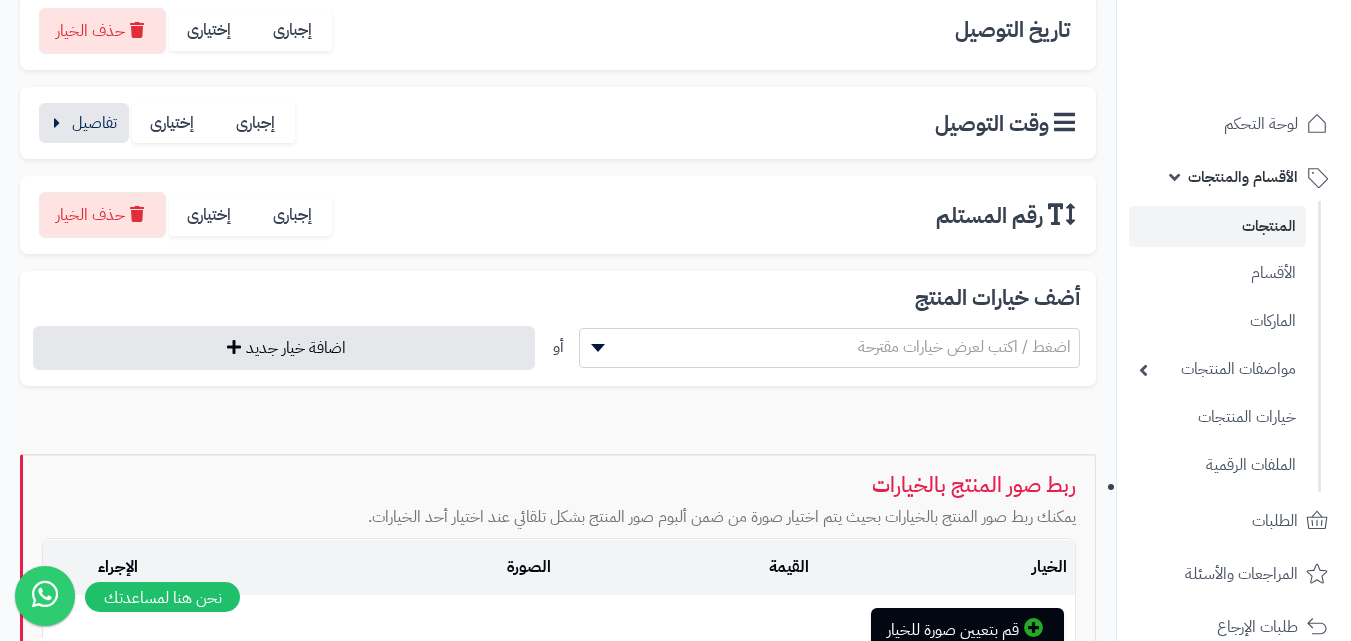 click on "اضغط / اكتب لعرض خيارات مقترحة" at bounding box center (964, 347) 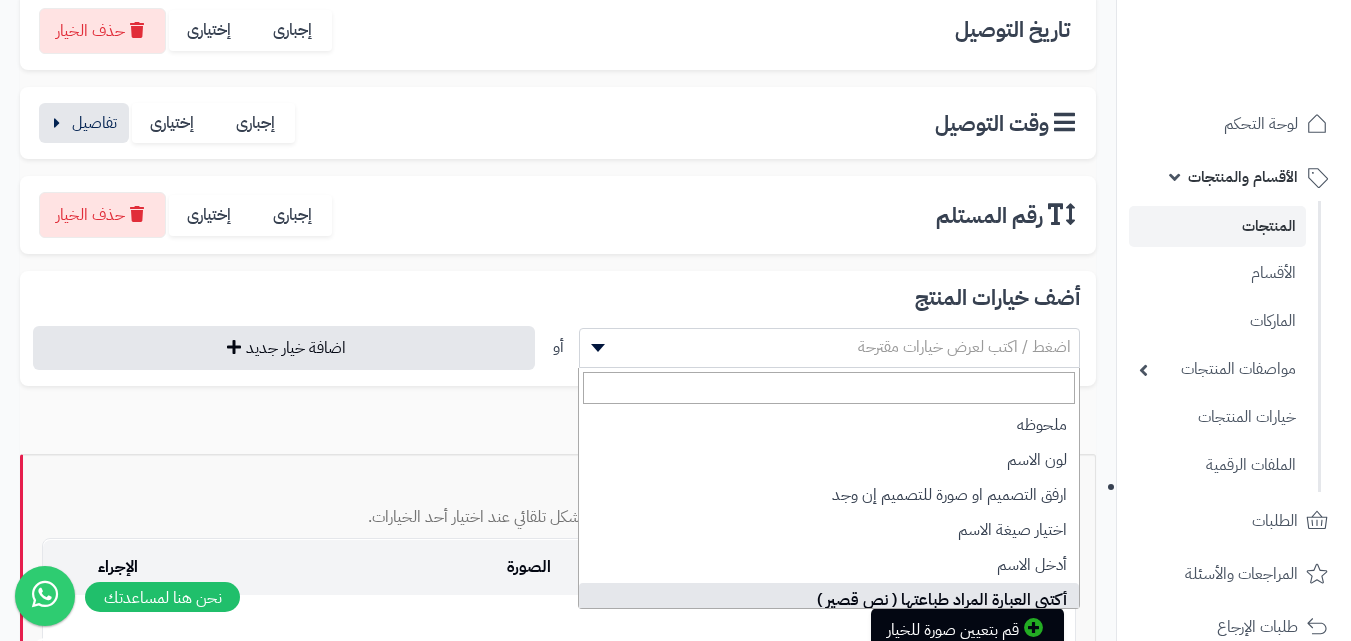 select on "**" 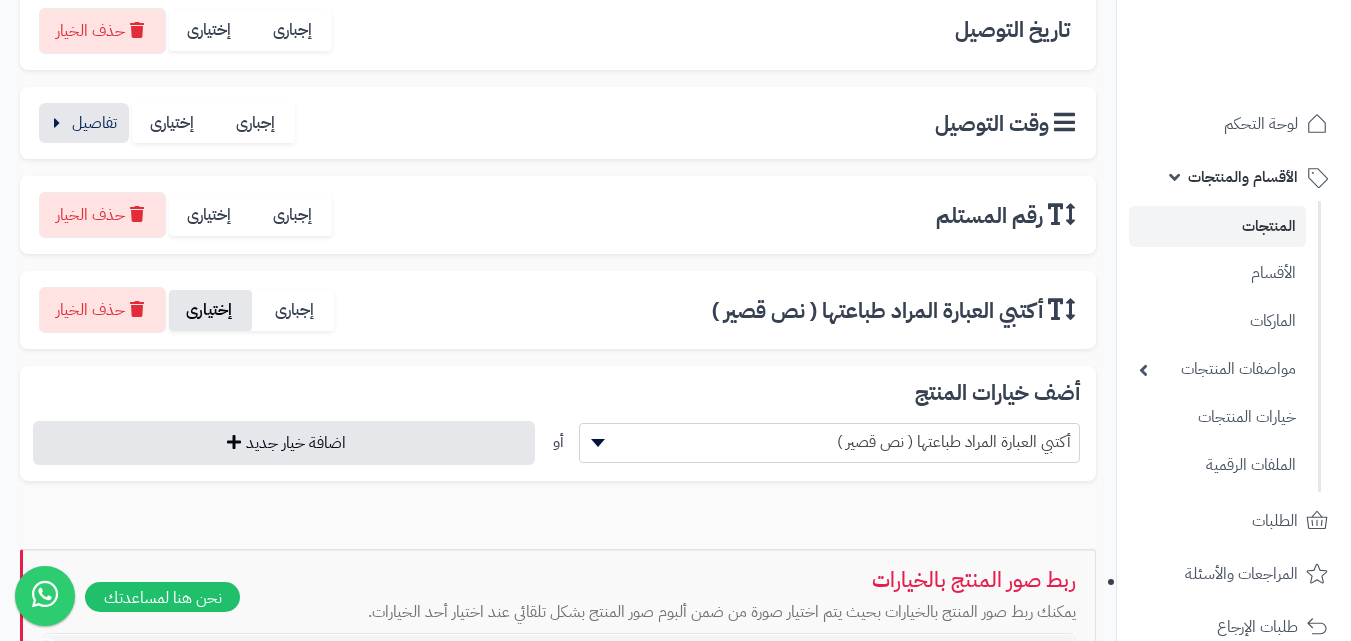 click on "إختيارى" at bounding box center (210, 310) 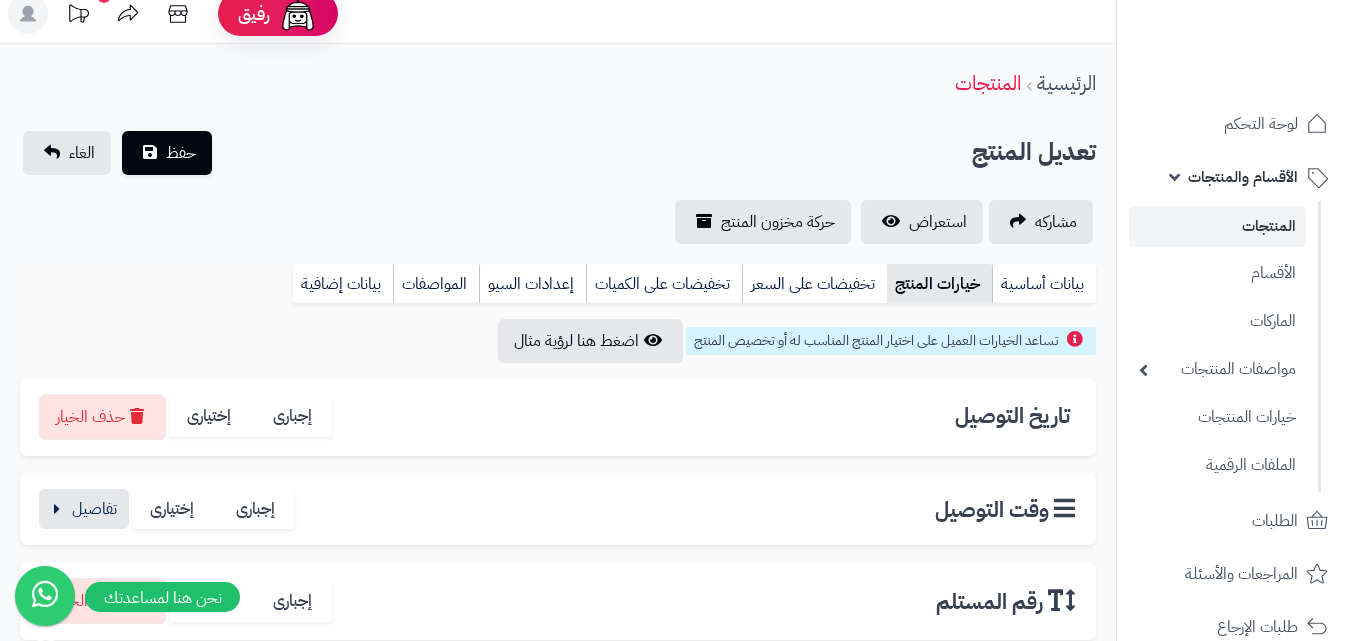 scroll, scrollTop: 0, scrollLeft: 0, axis: both 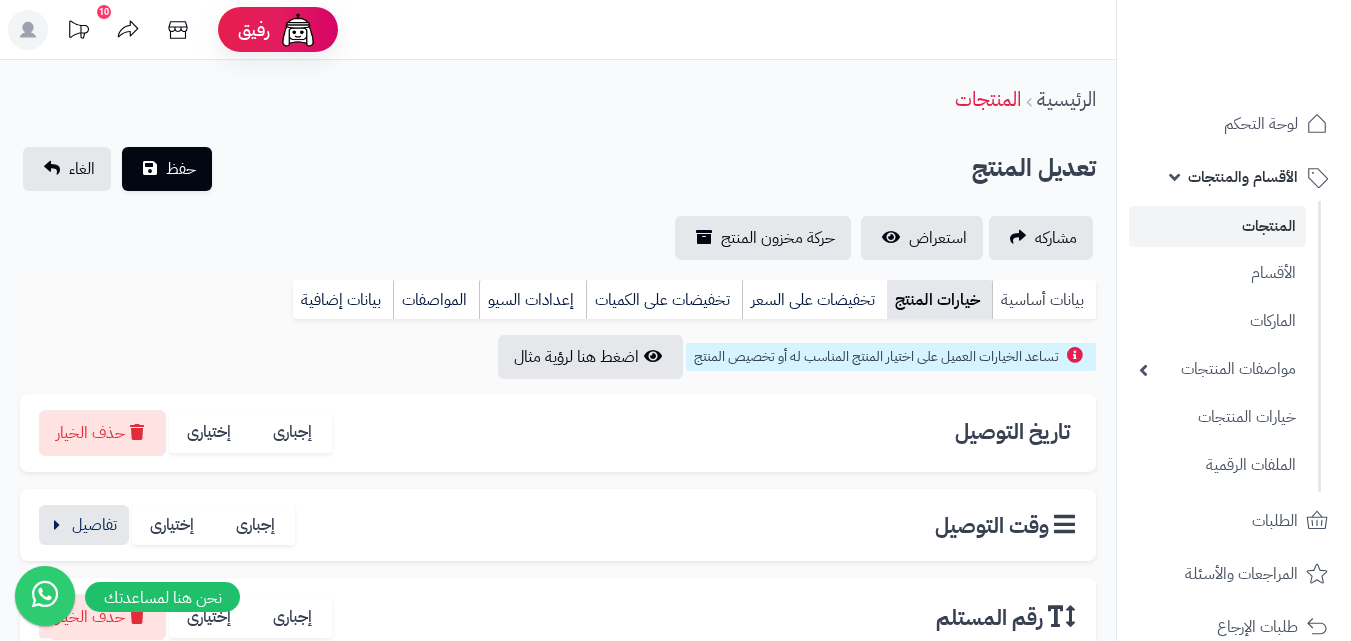 click on "بيانات أساسية" at bounding box center [1044, 300] 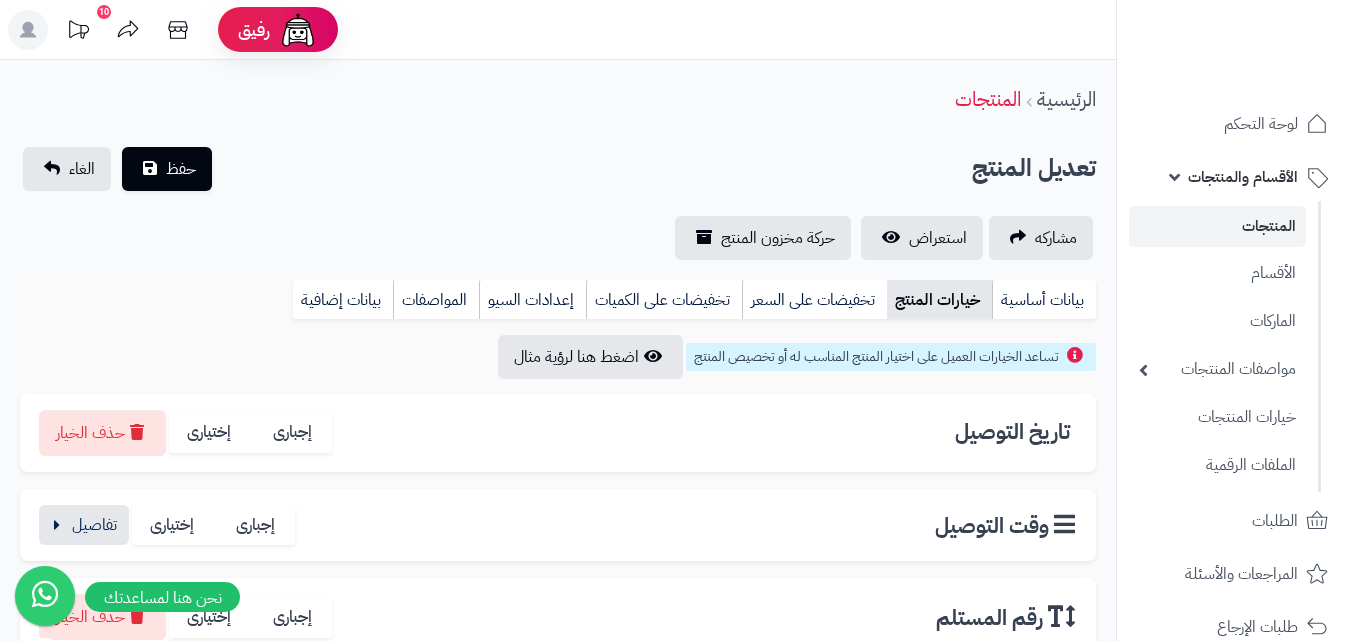 scroll, scrollTop: 0, scrollLeft: 0, axis: both 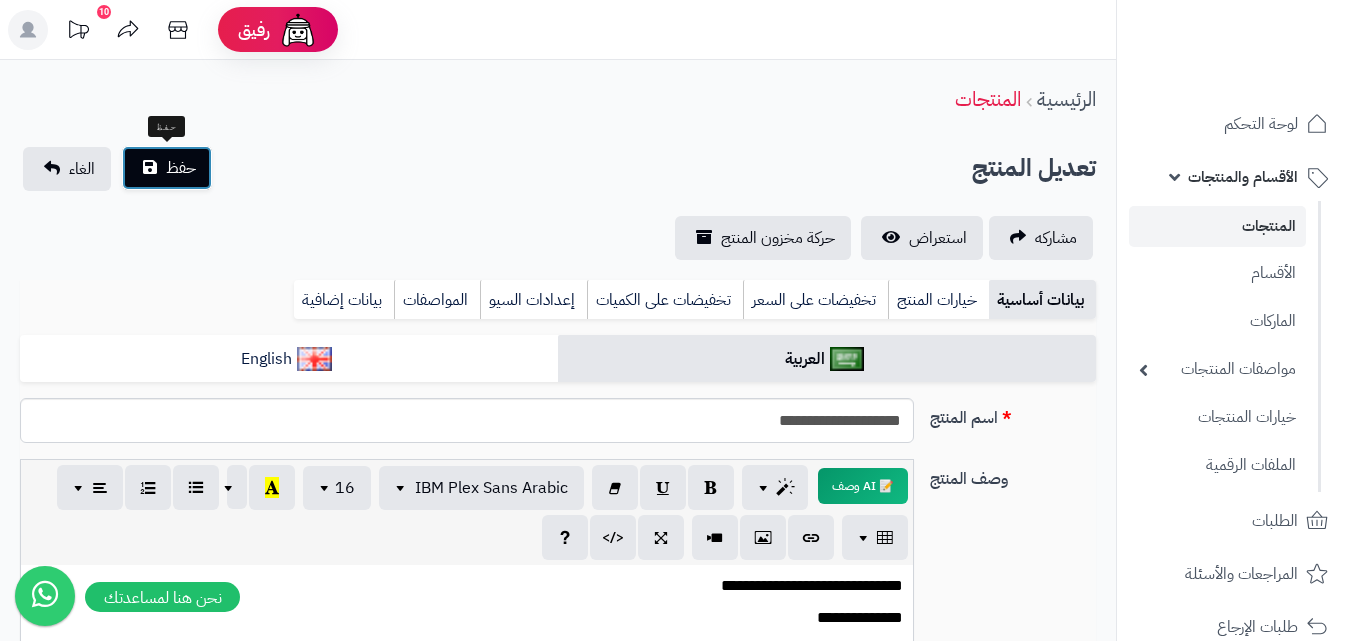 click on "حفظ" at bounding box center (167, 168) 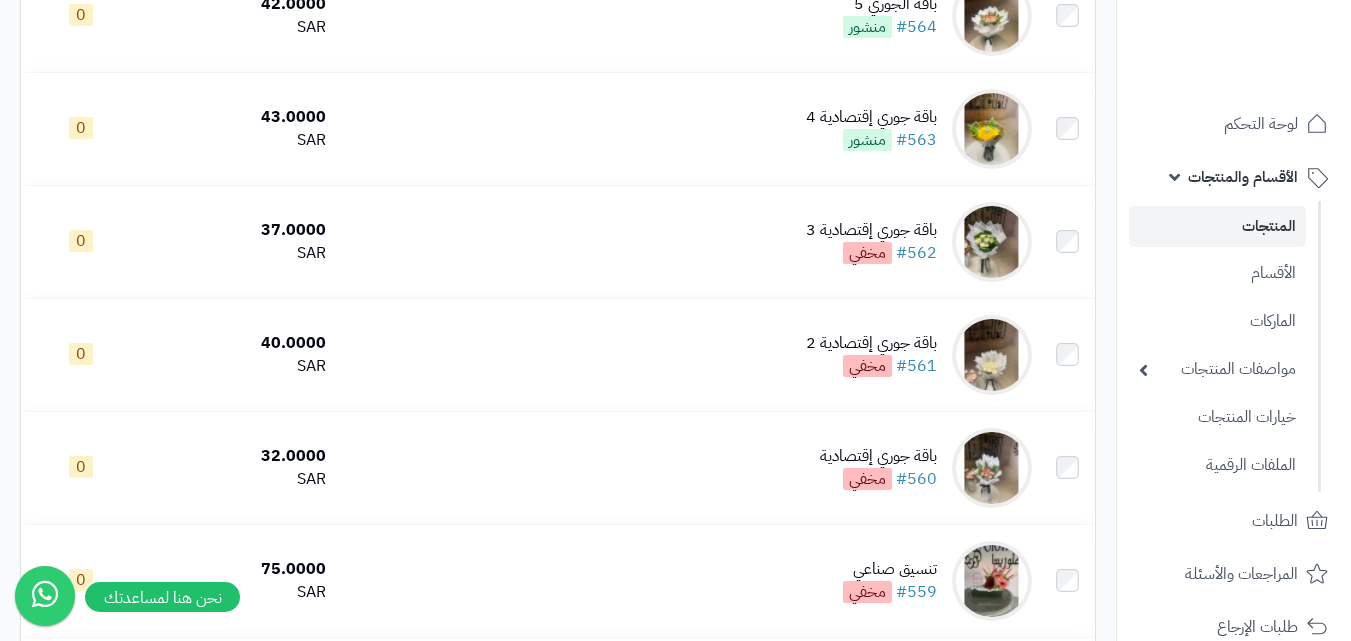 scroll, scrollTop: 6962, scrollLeft: 0, axis: vertical 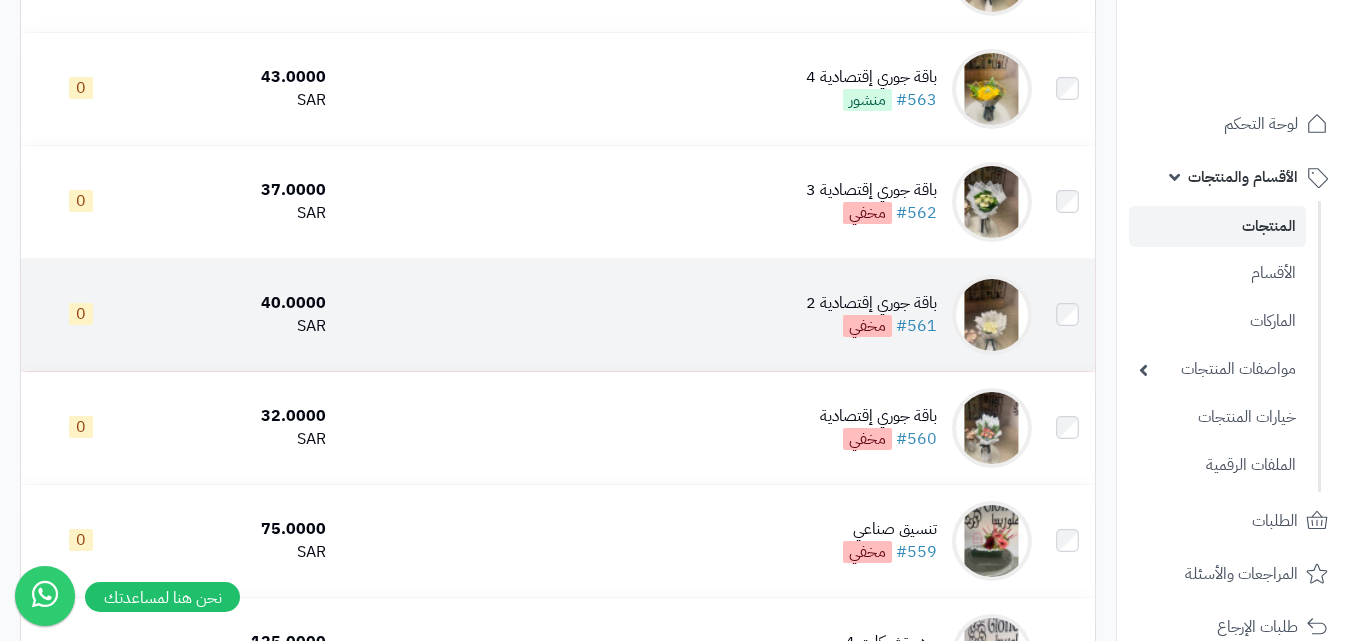 click at bounding box center [992, 315] 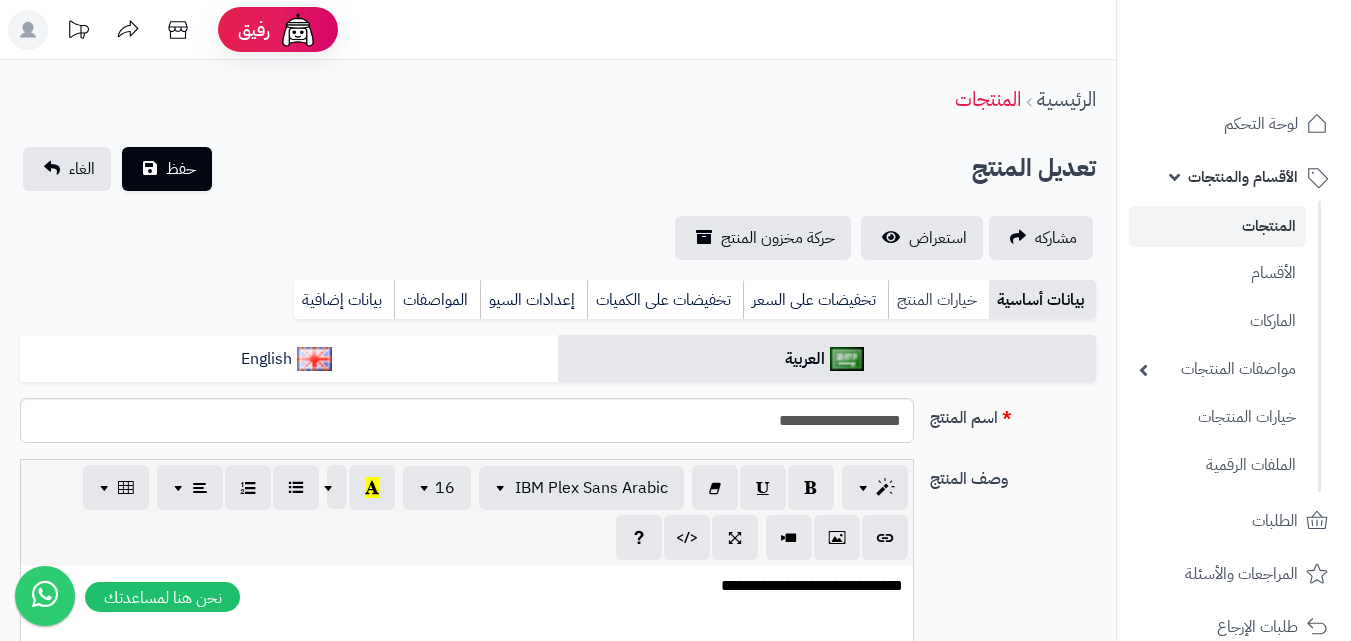 scroll, scrollTop: 0, scrollLeft: 0, axis: both 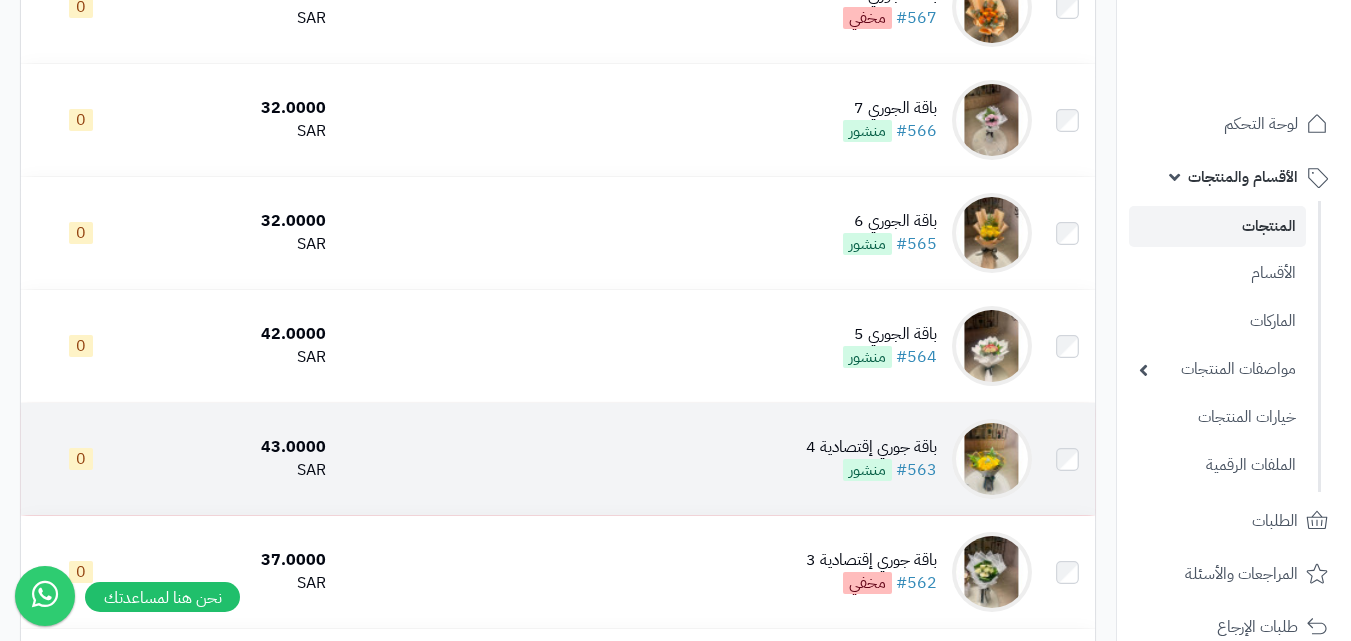 click at bounding box center (992, 459) 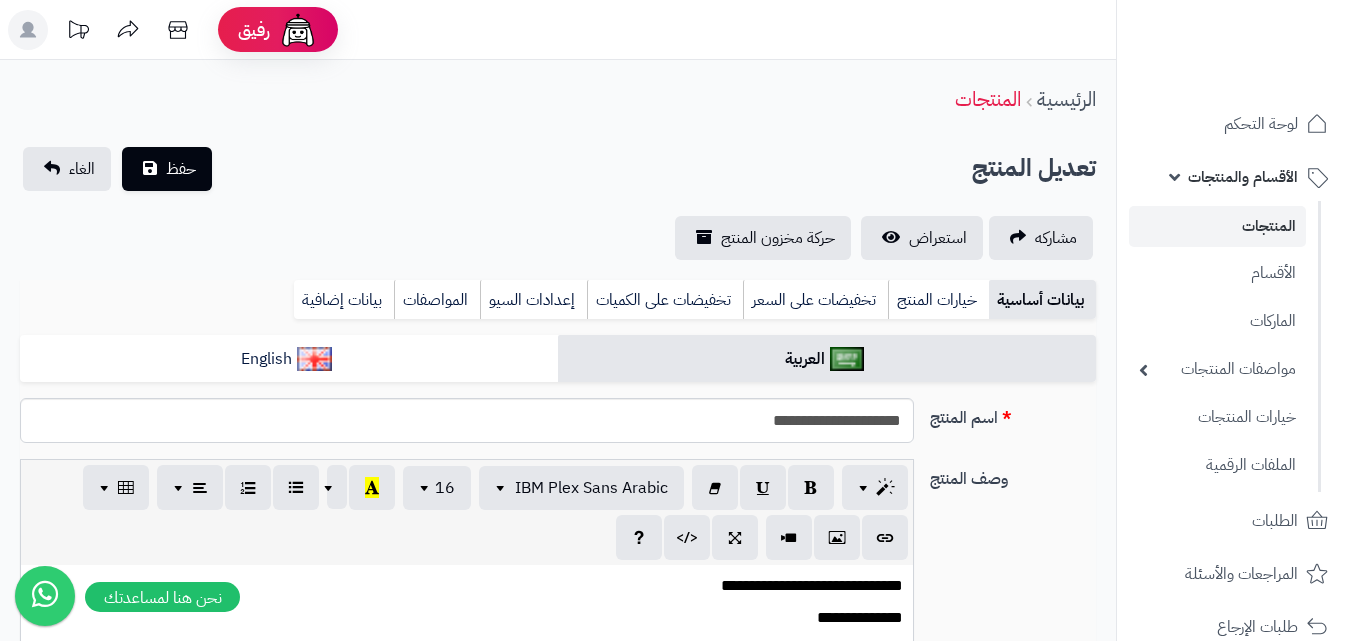 scroll, scrollTop: 0, scrollLeft: 0, axis: both 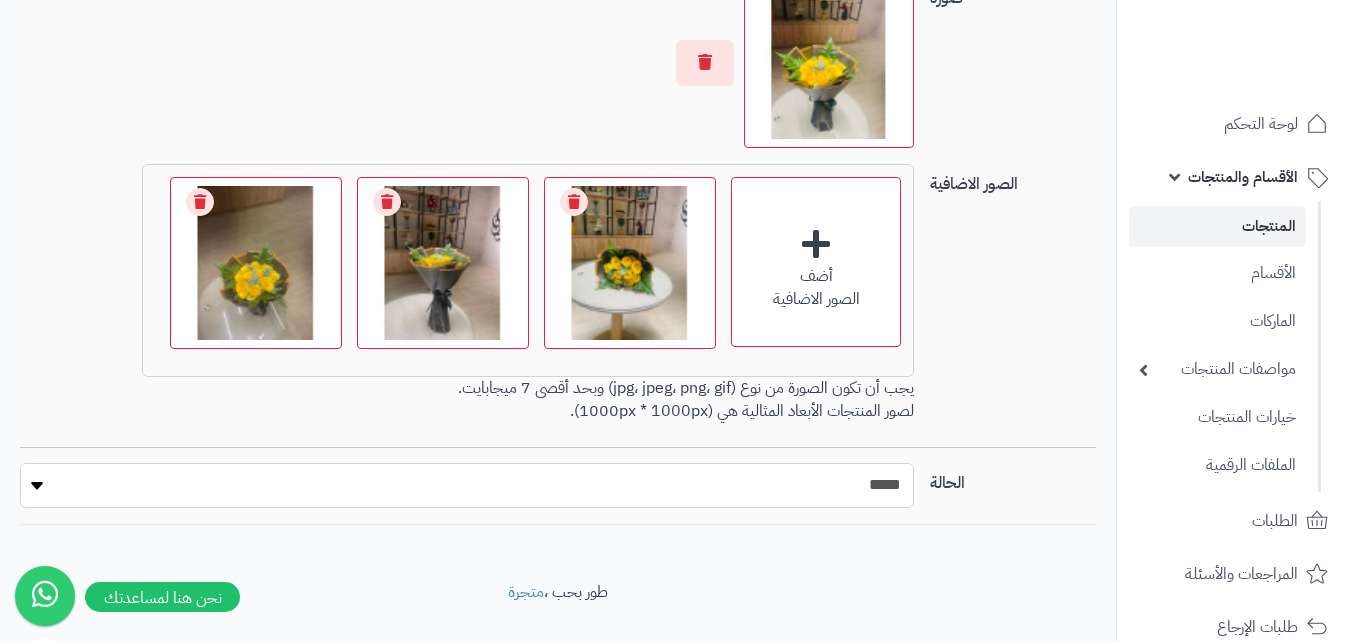 click on "***** ****" at bounding box center [467, 485] 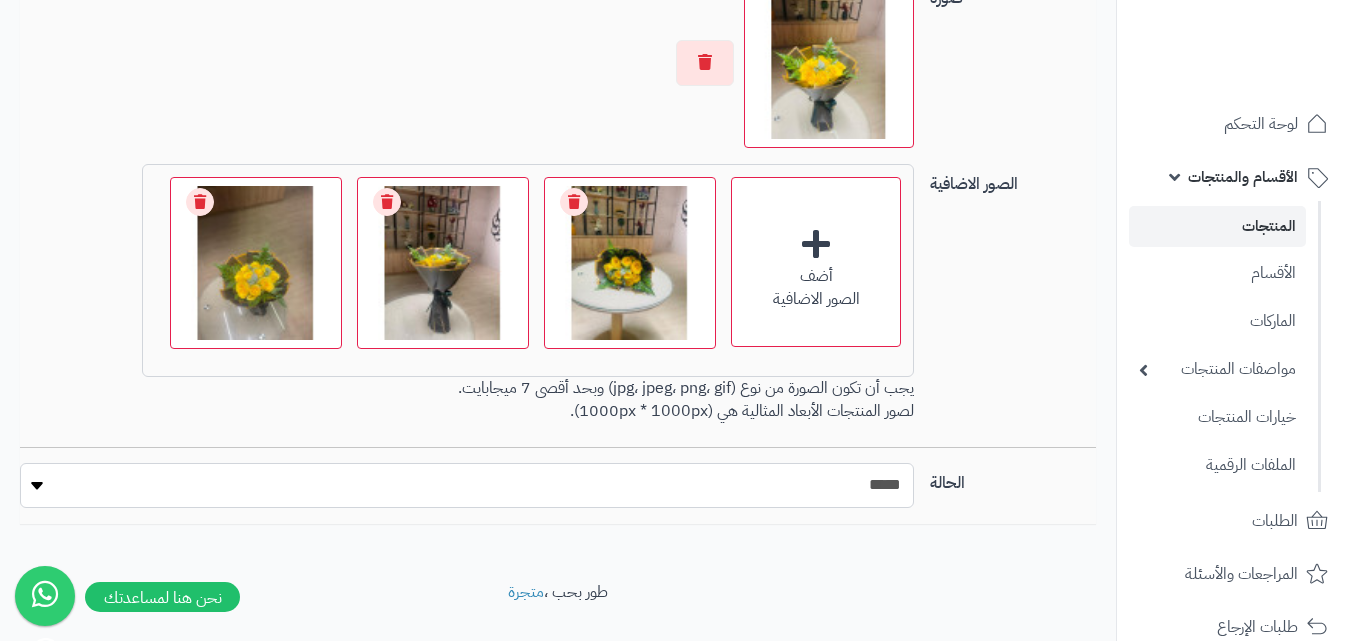 select on "*" 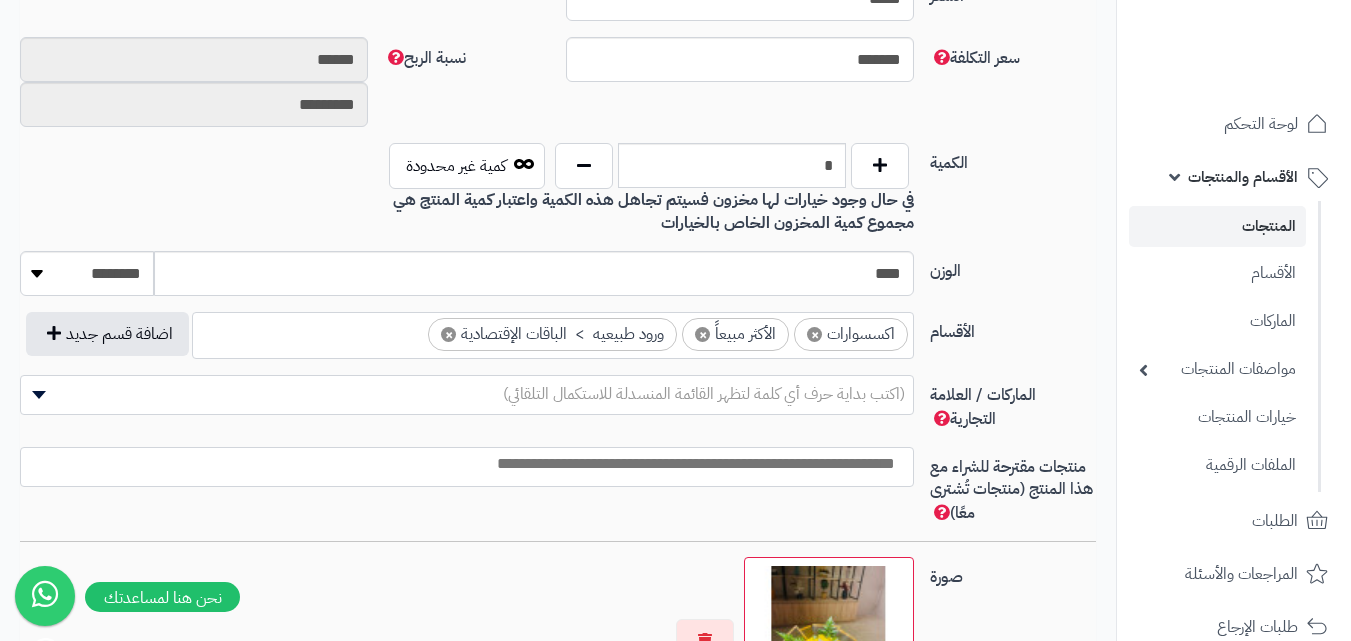 scroll, scrollTop: 927, scrollLeft: 0, axis: vertical 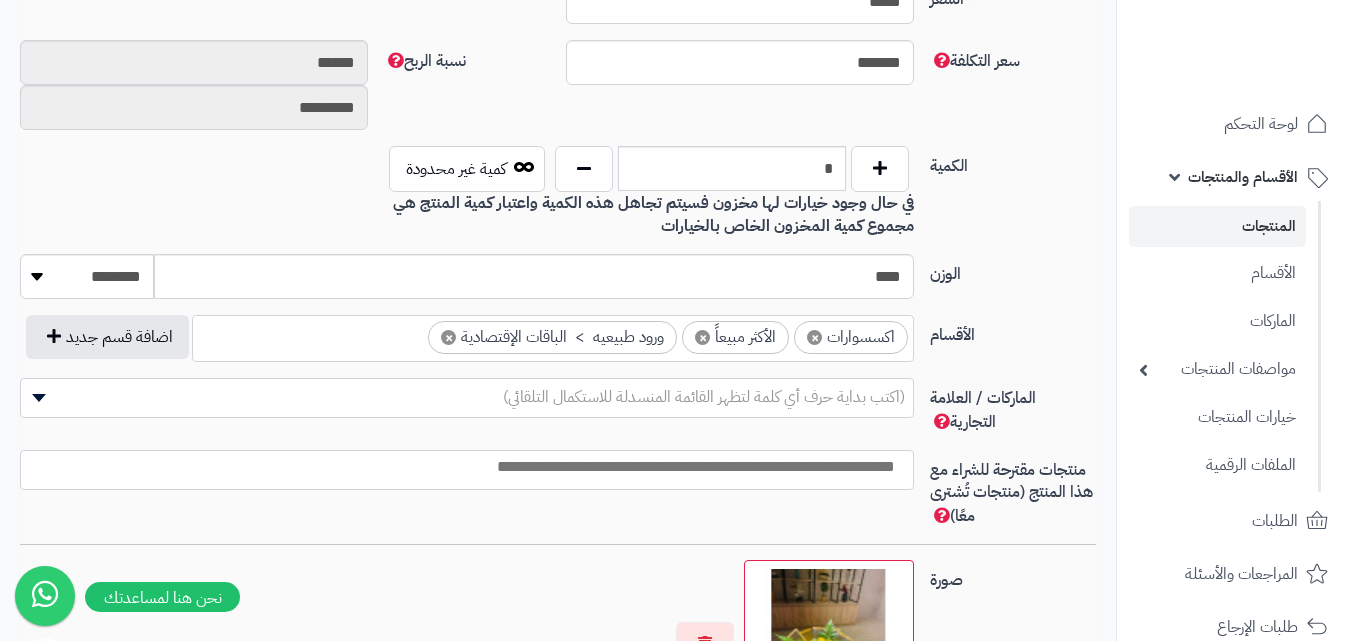 click on "×" at bounding box center [814, 337] 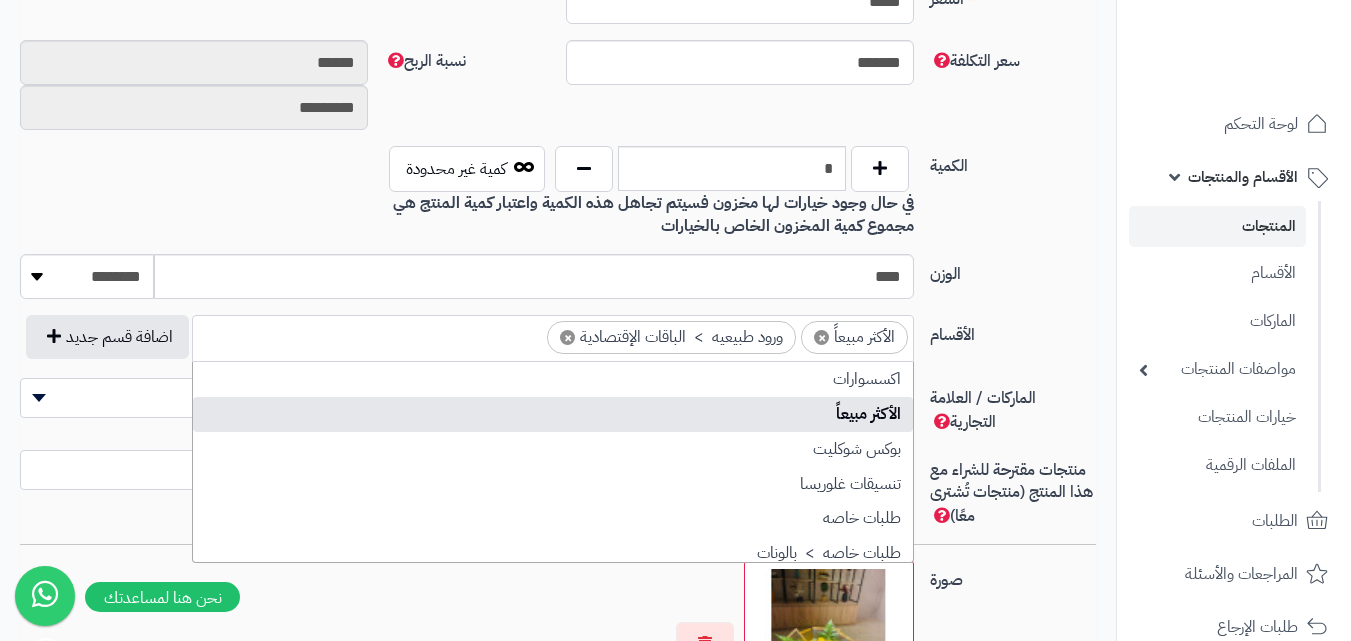 click on "×" at bounding box center [821, 337] 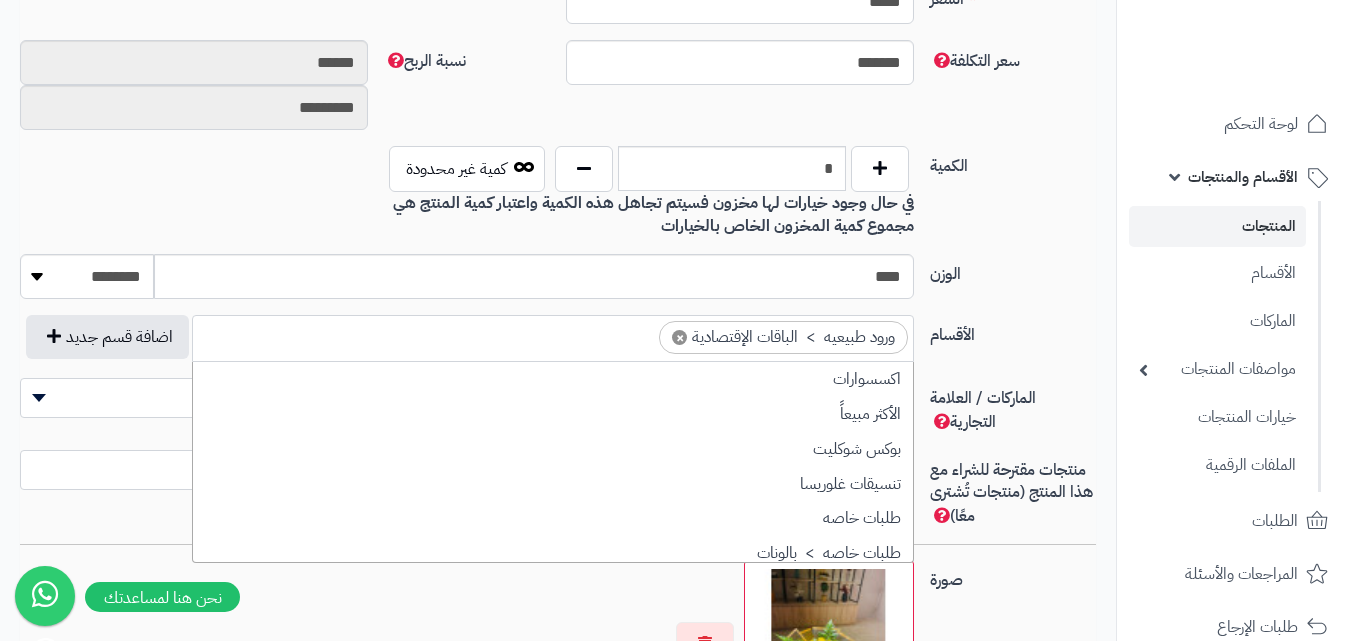 scroll, scrollTop: 427, scrollLeft: 0, axis: vertical 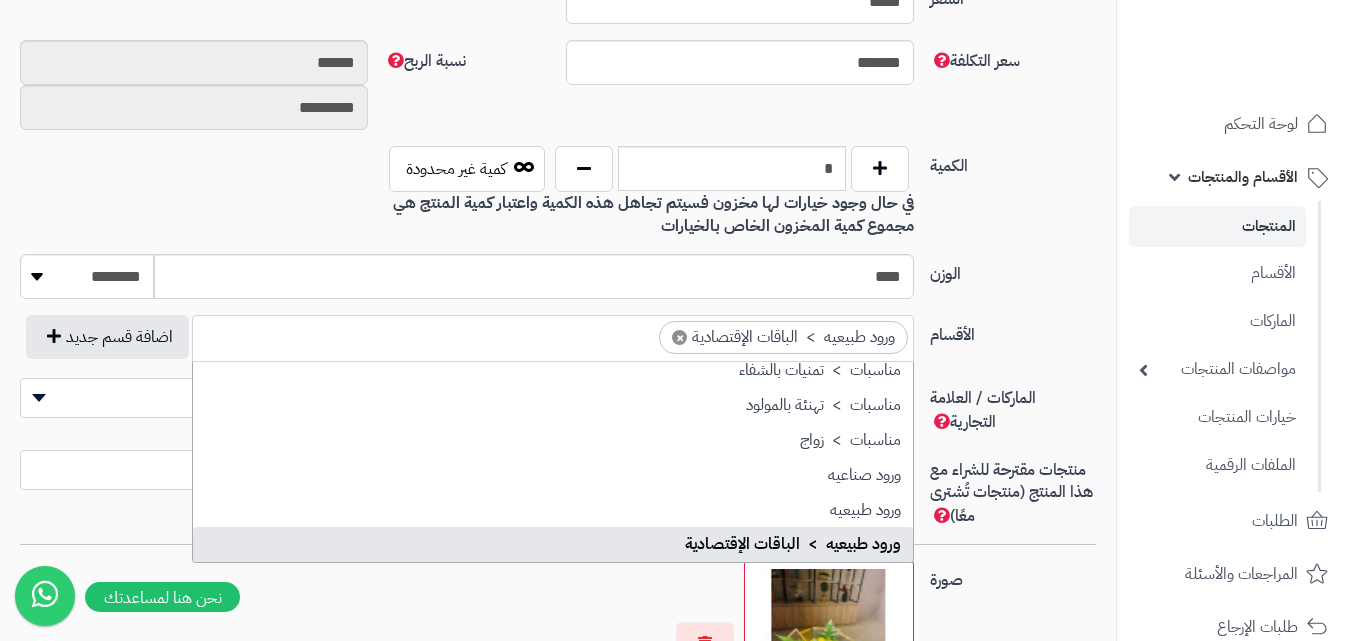 click on "×" at bounding box center [679, 337] 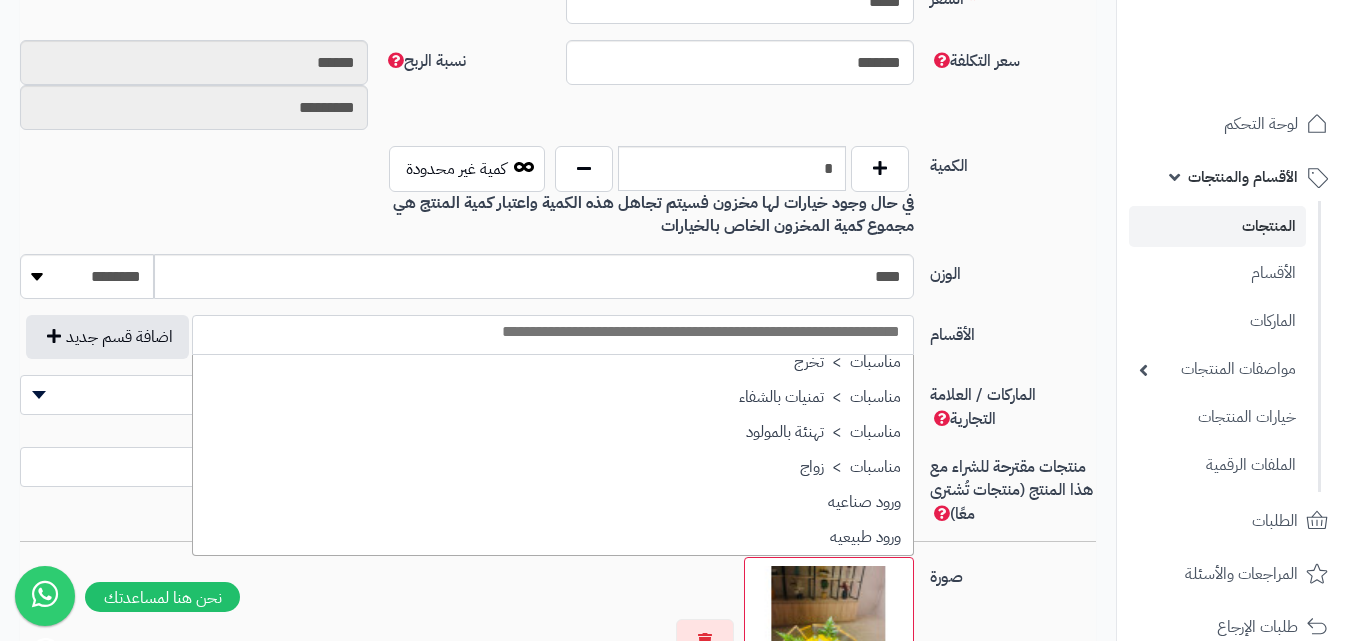 scroll, scrollTop: 427, scrollLeft: 0, axis: vertical 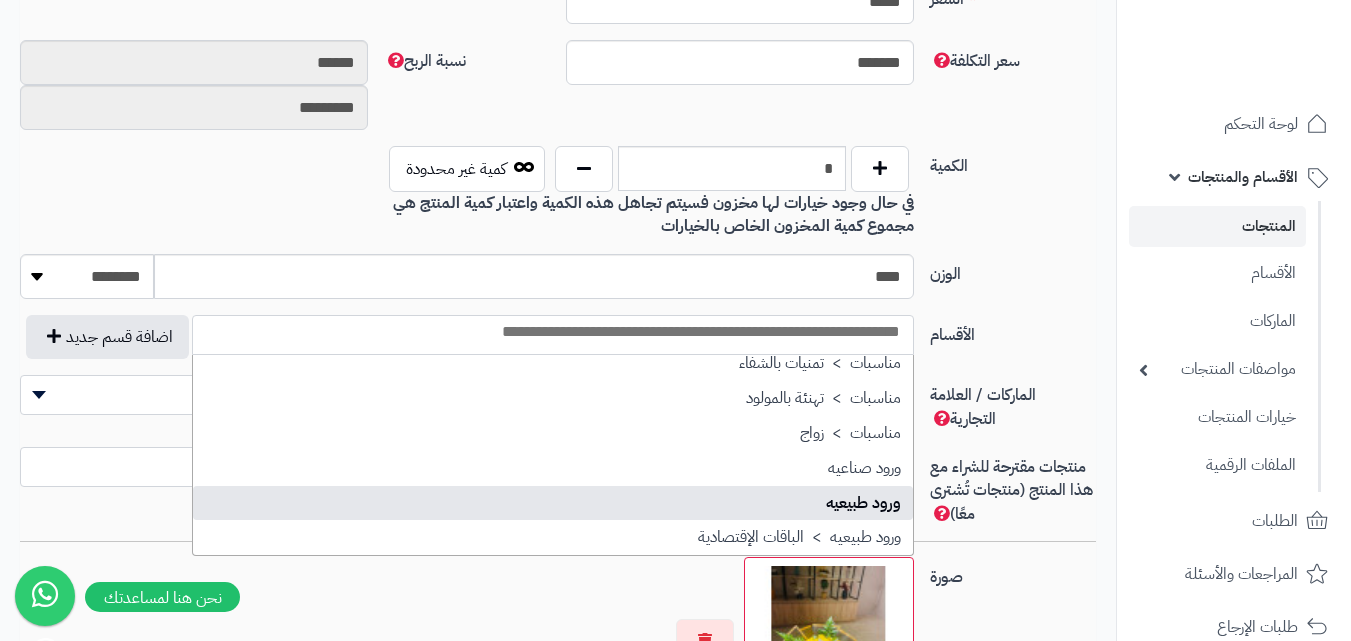 select on "***" 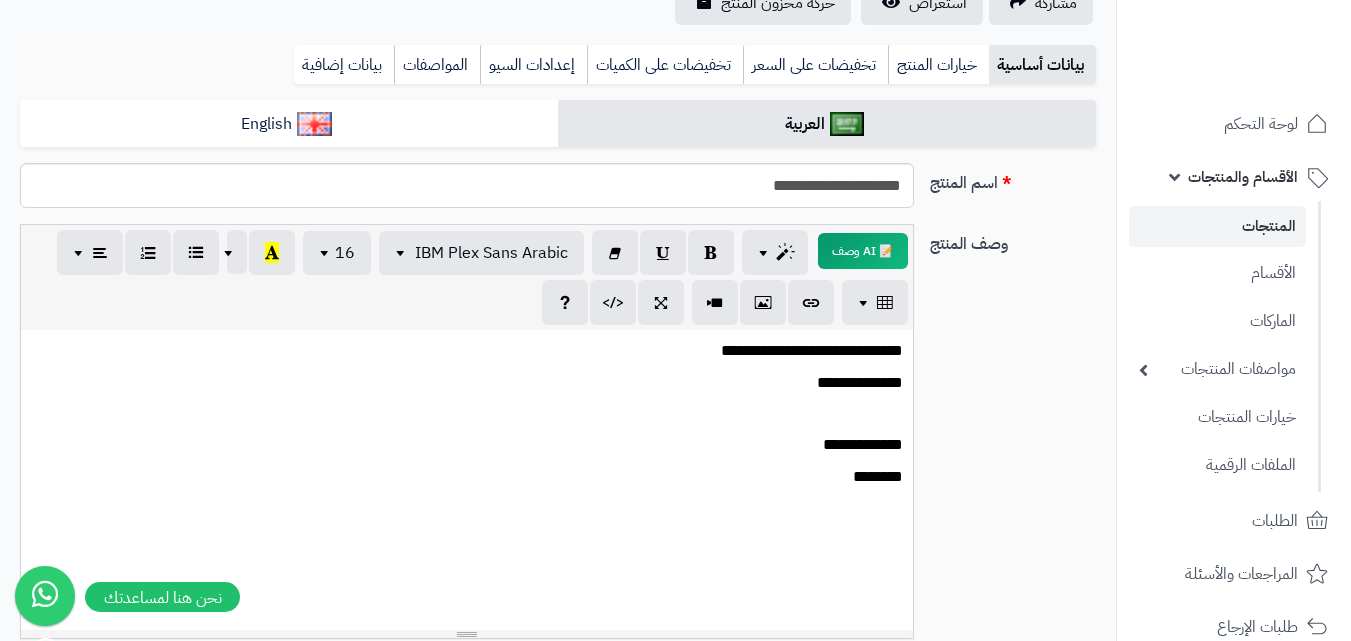 scroll, scrollTop: 83, scrollLeft: 0, axis: vertical 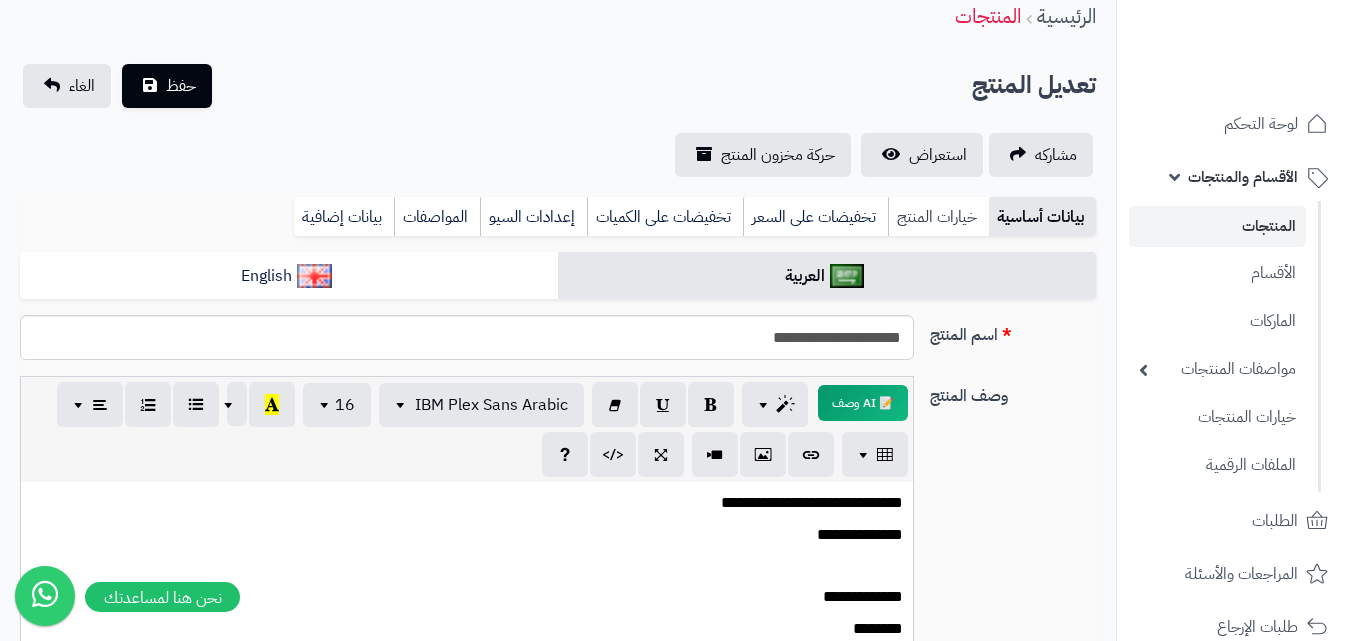 click on "خيارات المنتج" at bounding box center [938, 217] 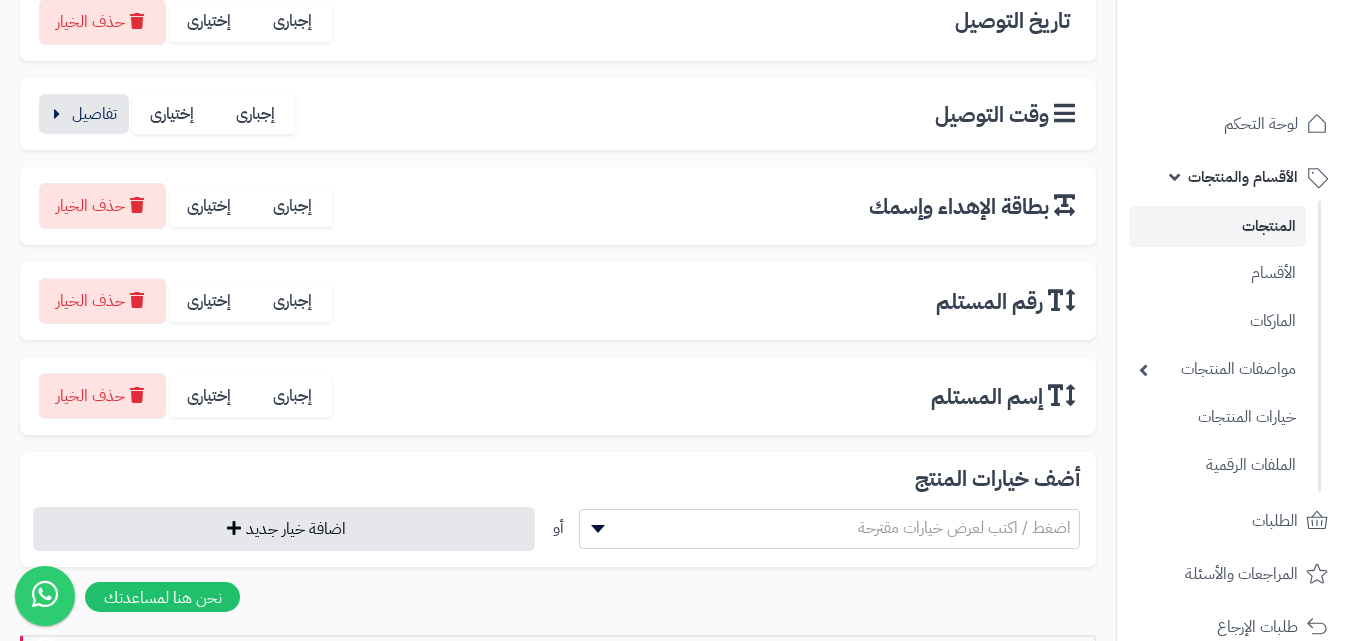 scroll, scrollTop: 416, scrollLeft: 0, axis: vertical 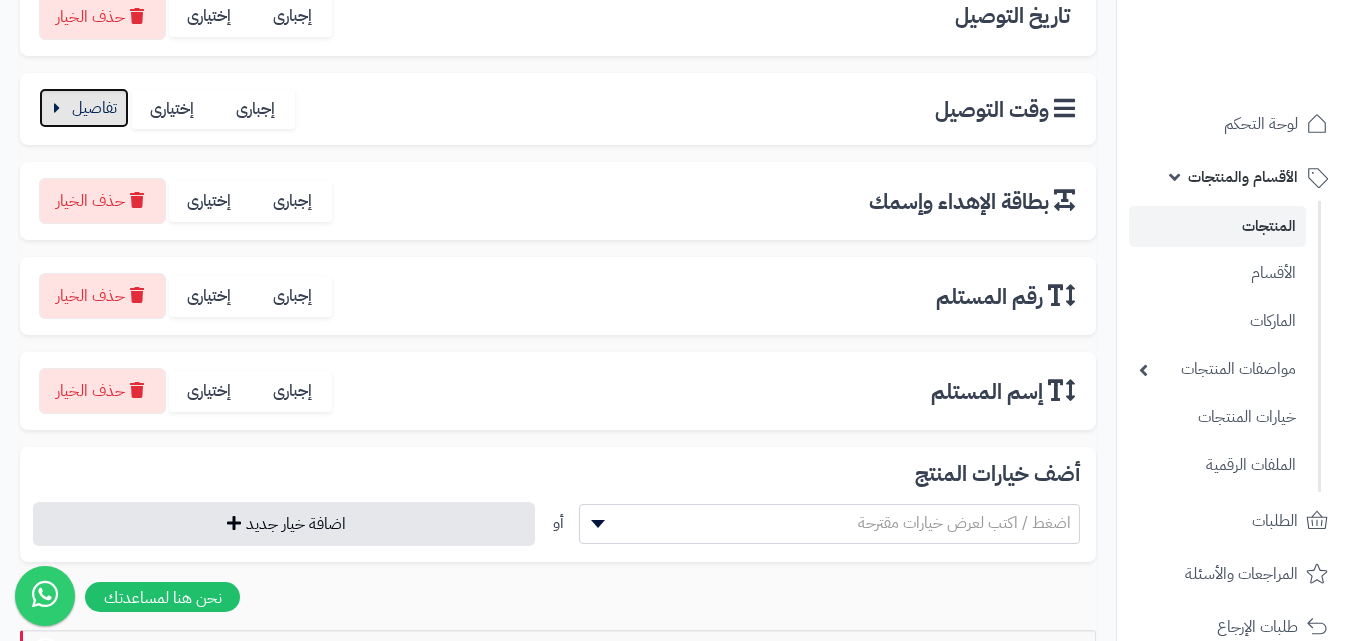 click at bounding box center (84, 108) 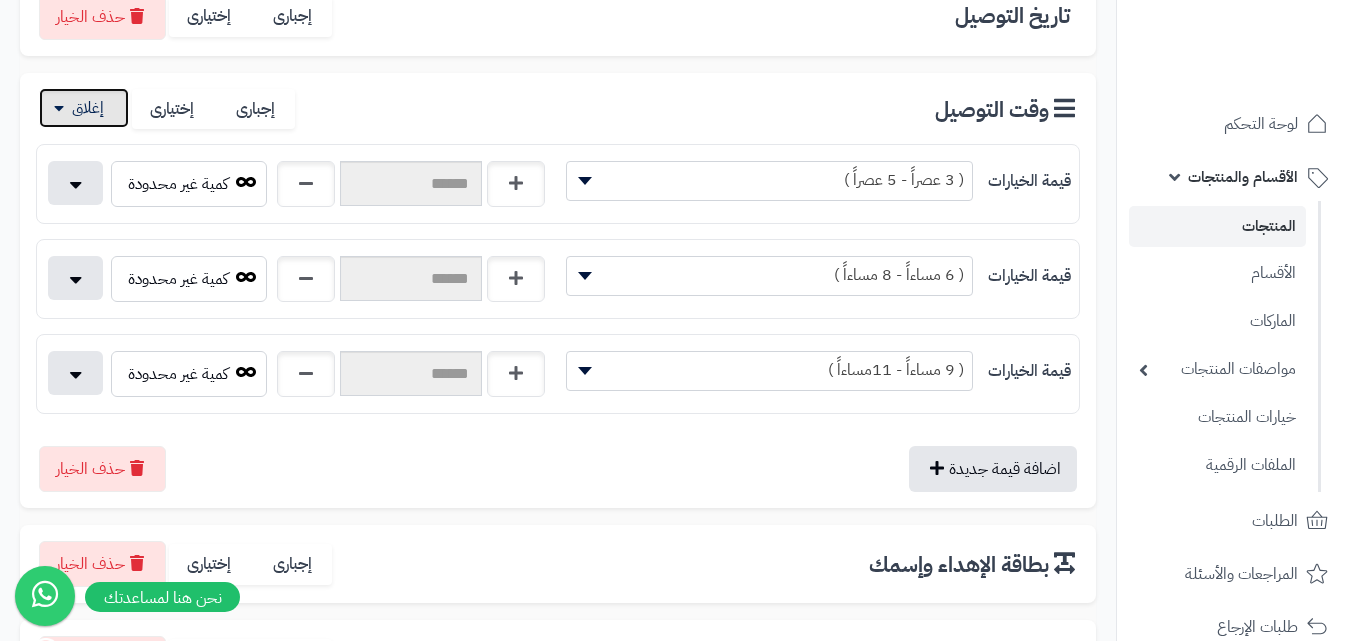 click at bounding box center [84, 108] 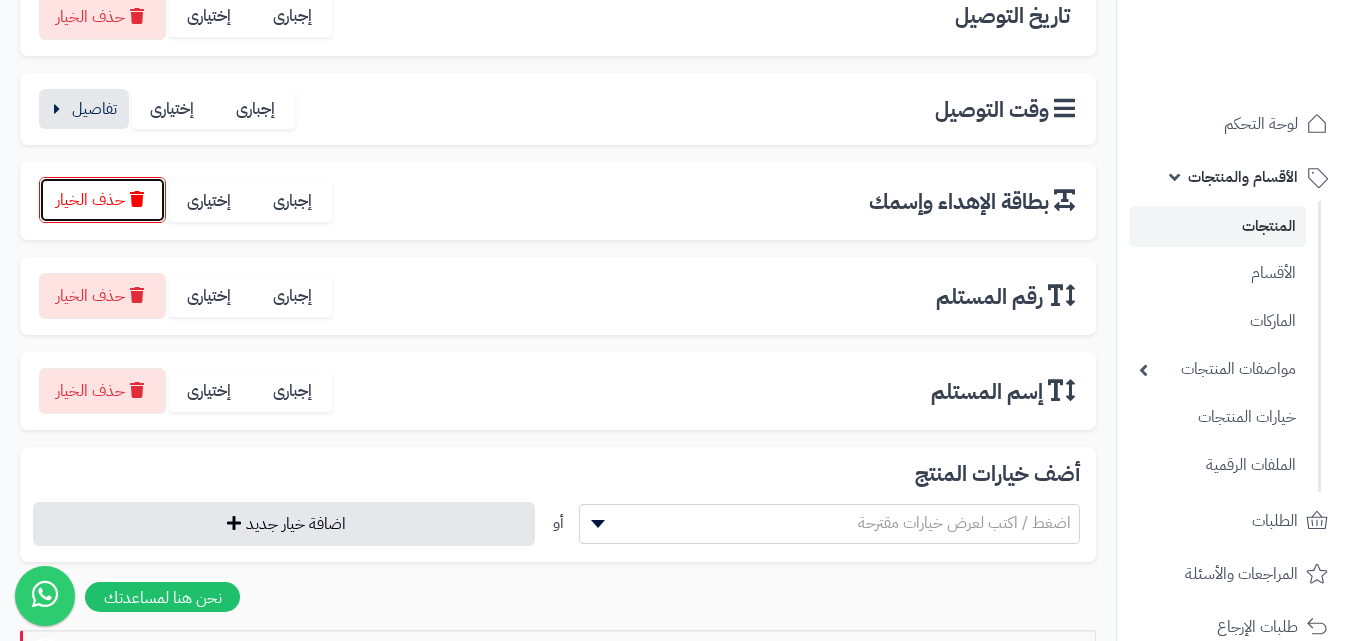 click on "حذف الخيار" at bounding box center (102, 200) 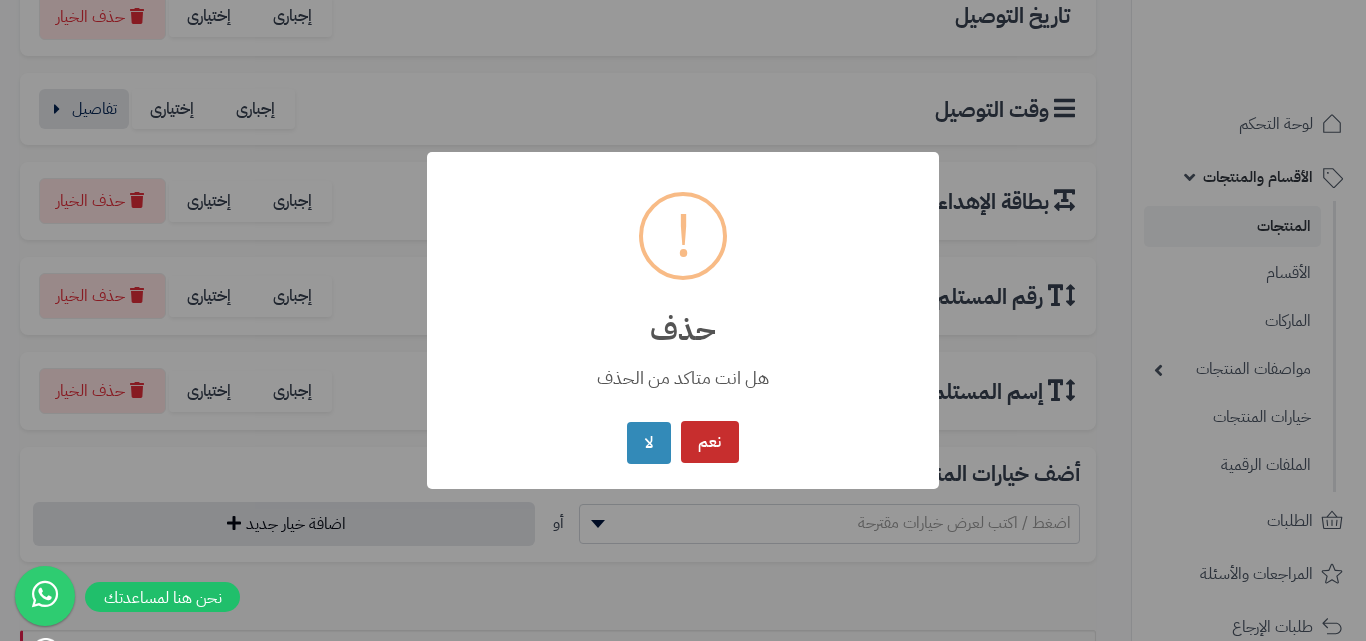 click on "نعم" at bounding box center (710, 442) 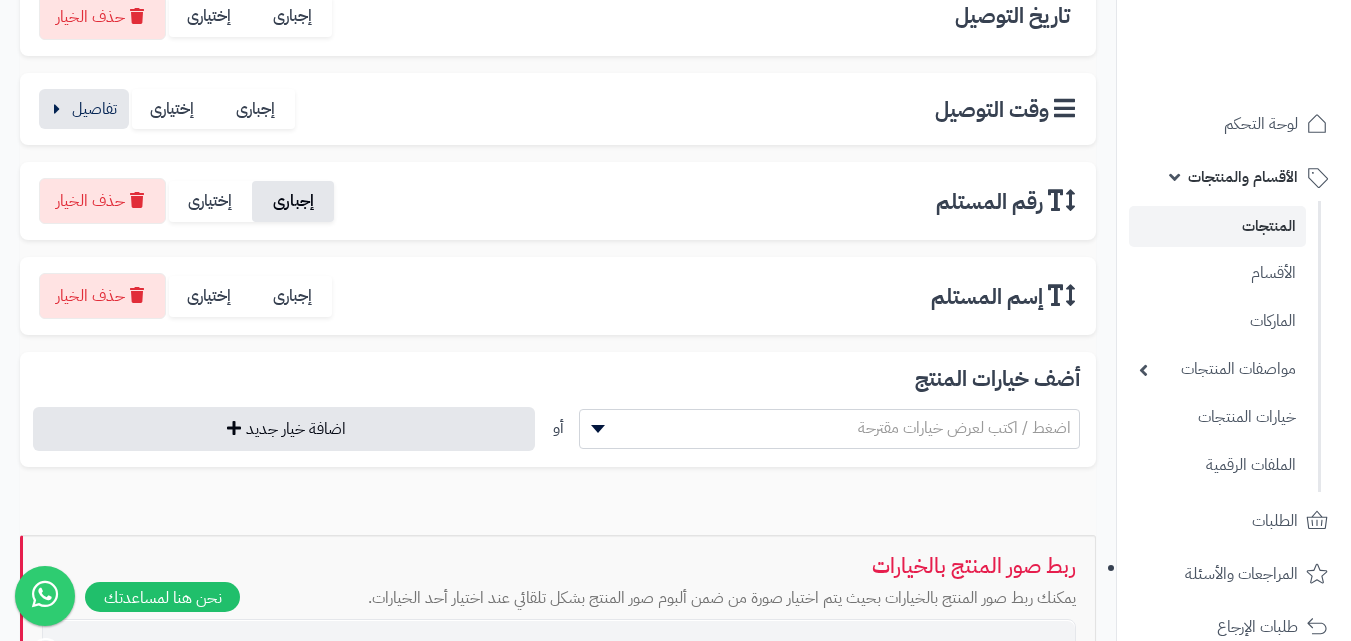 click on "إجبارى" at bounding box center [293, 201] 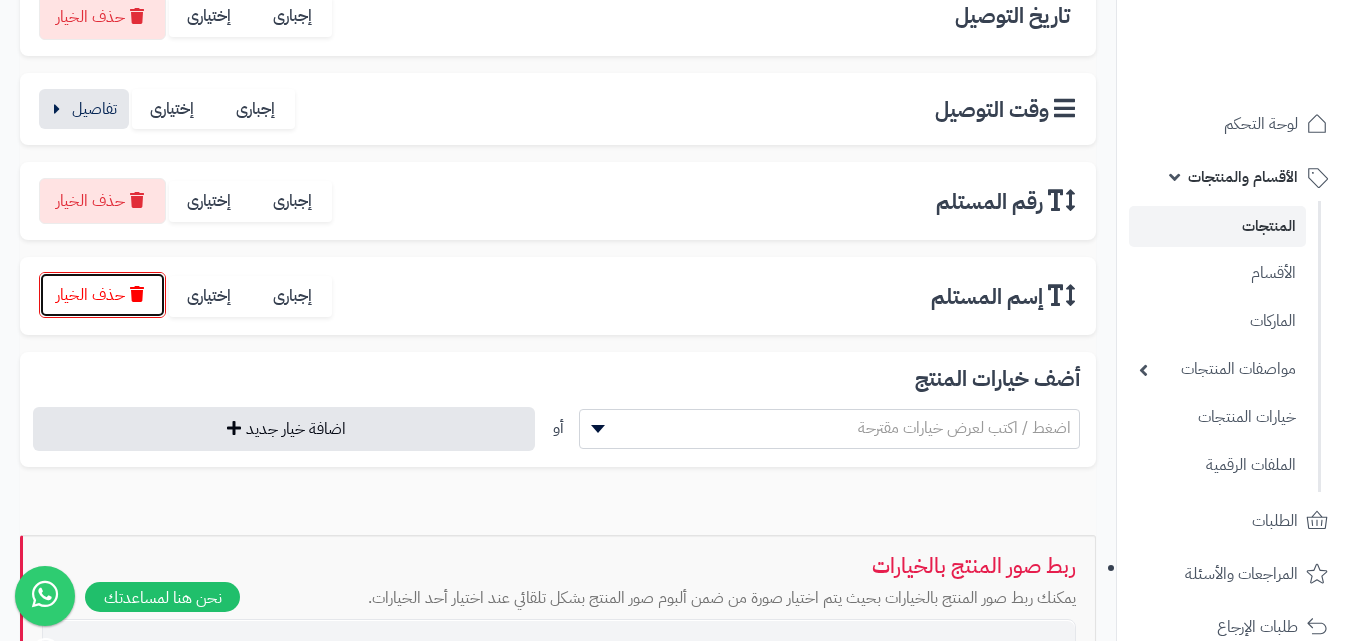 click on "حذف الخيار" at bounding box center (102, 295) 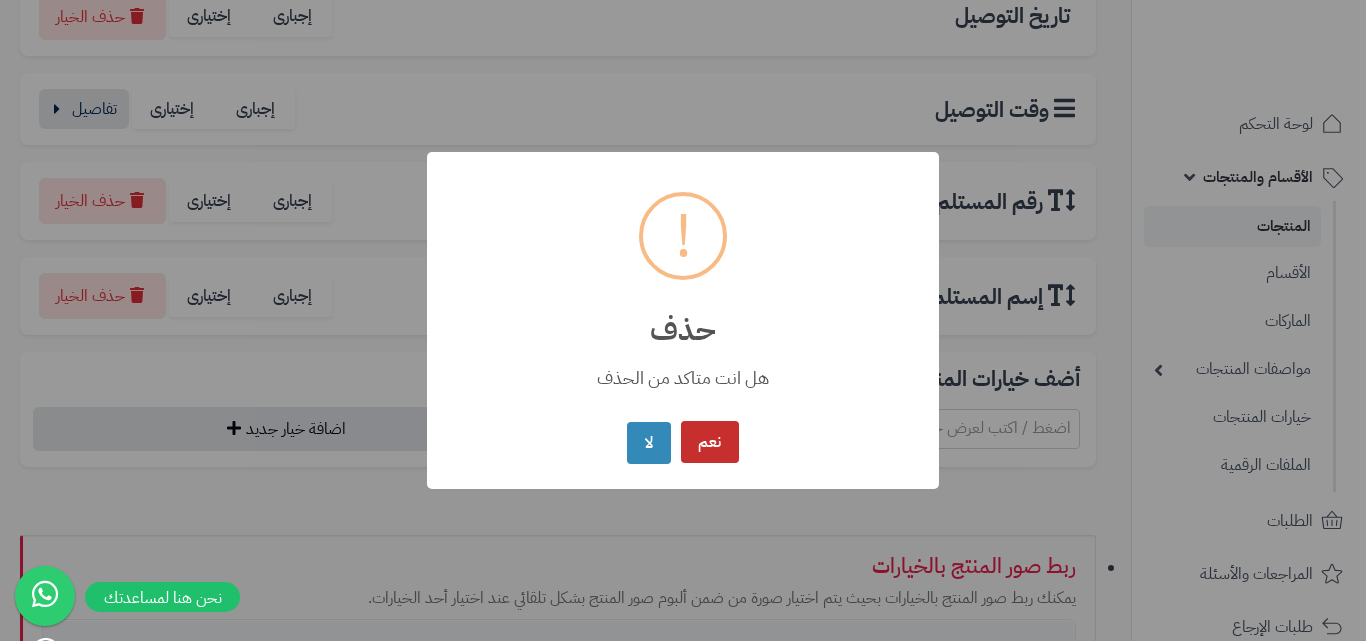 click on "نعم" at bounding box center [710, 442] 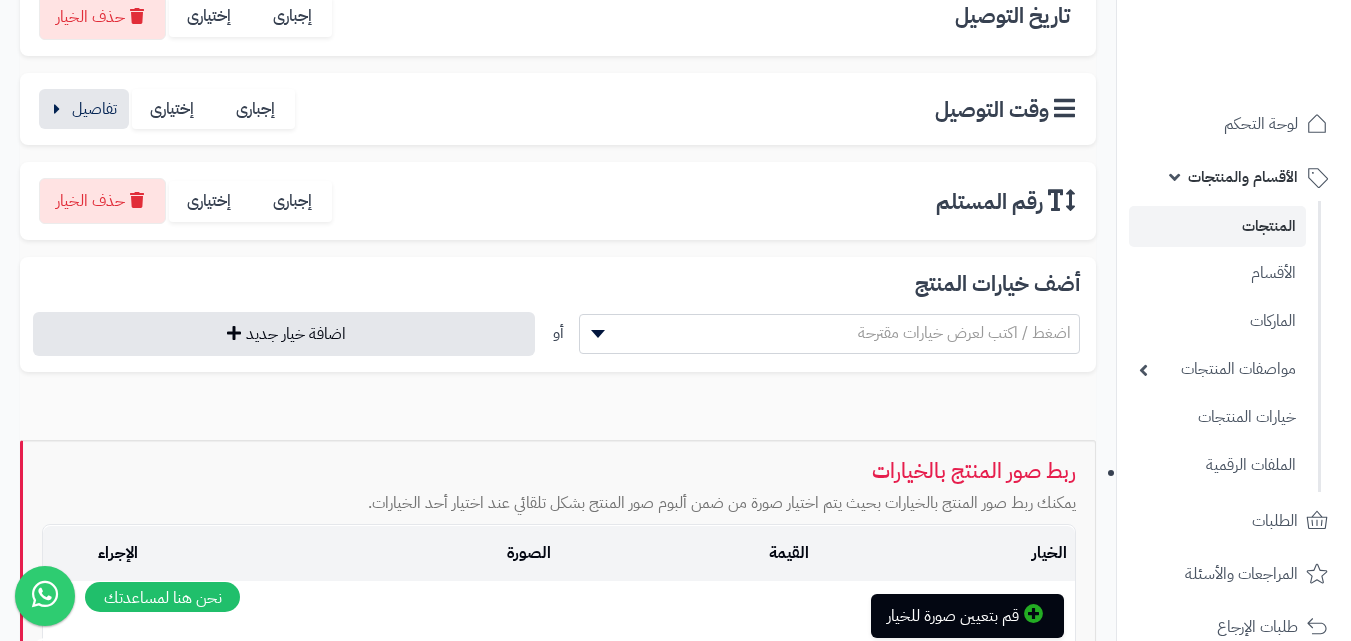 click on "اضغط / اكتب لعرض خيارات مقترحة" at bounding box center (964, 333) 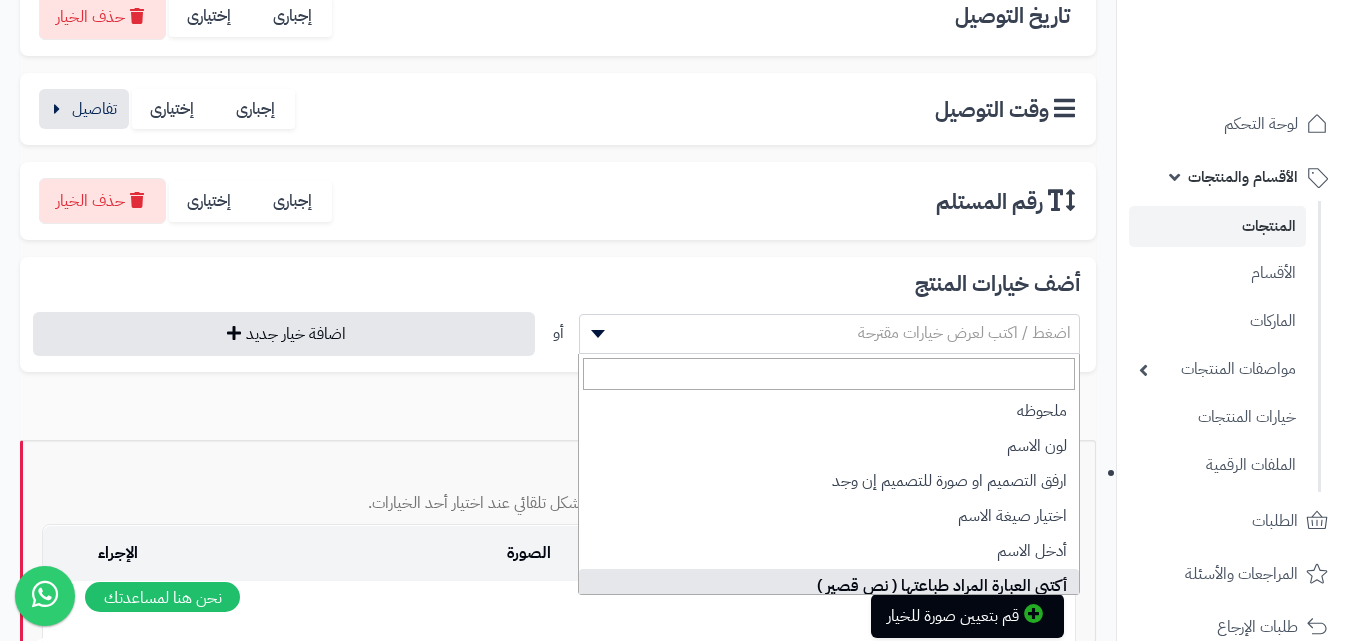 select on "**" 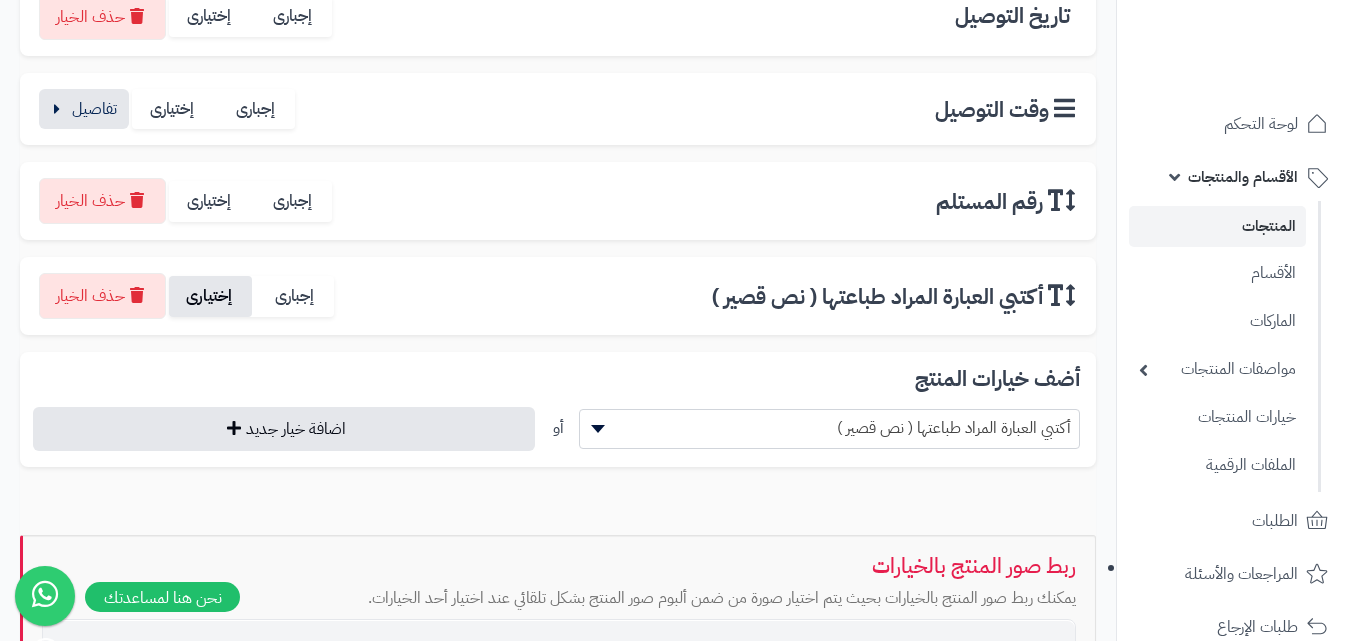 click on "إختيارى" at bounding box center (210, 296) 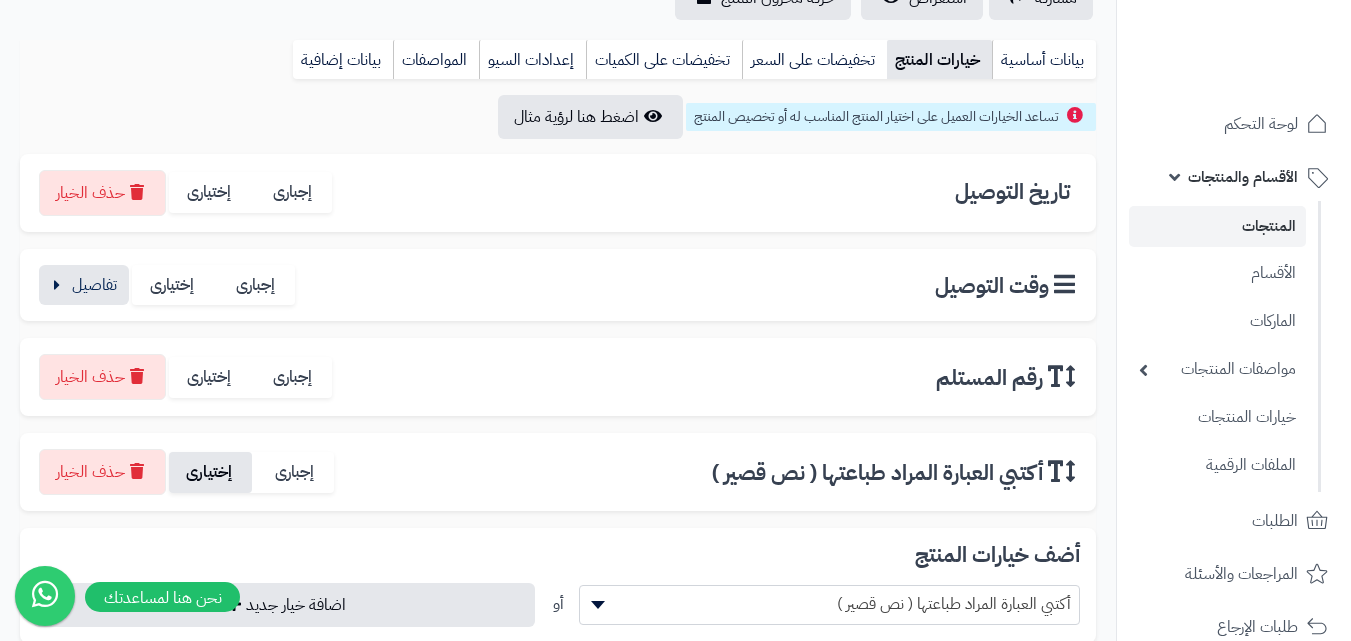 scroll, scrollTop: 0, scrollLeft: 0, axis: both 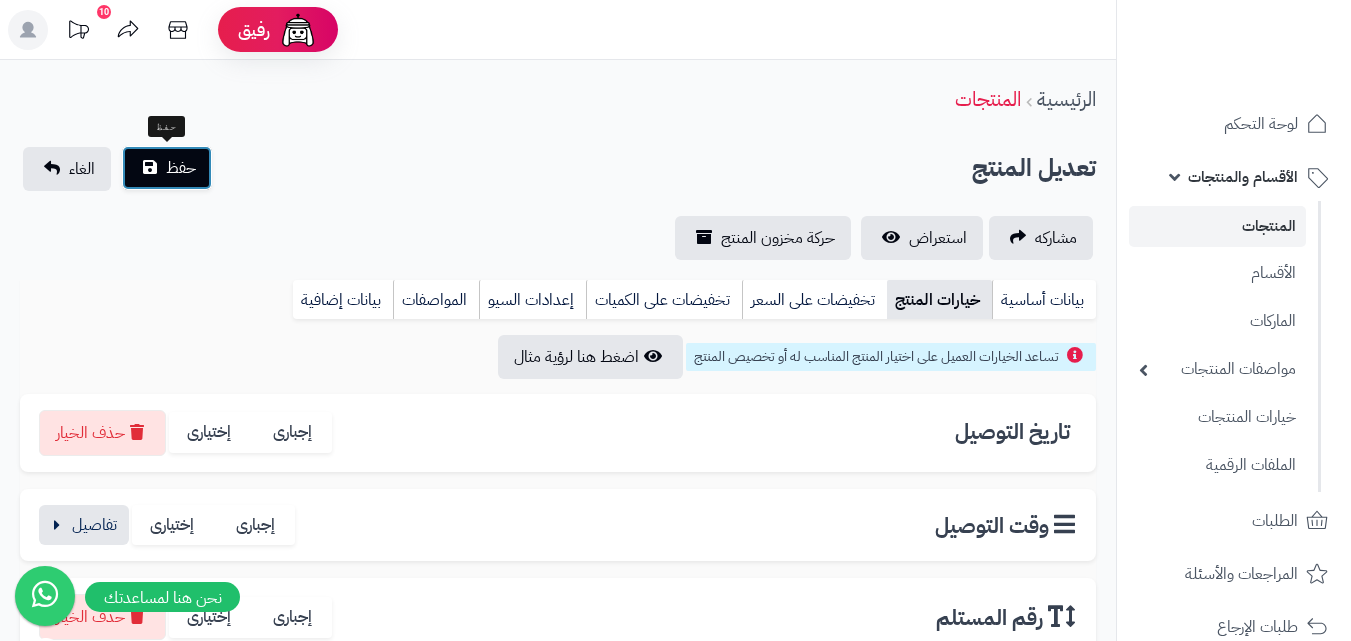 click on "حفظ" at bounding box center [181, 168] 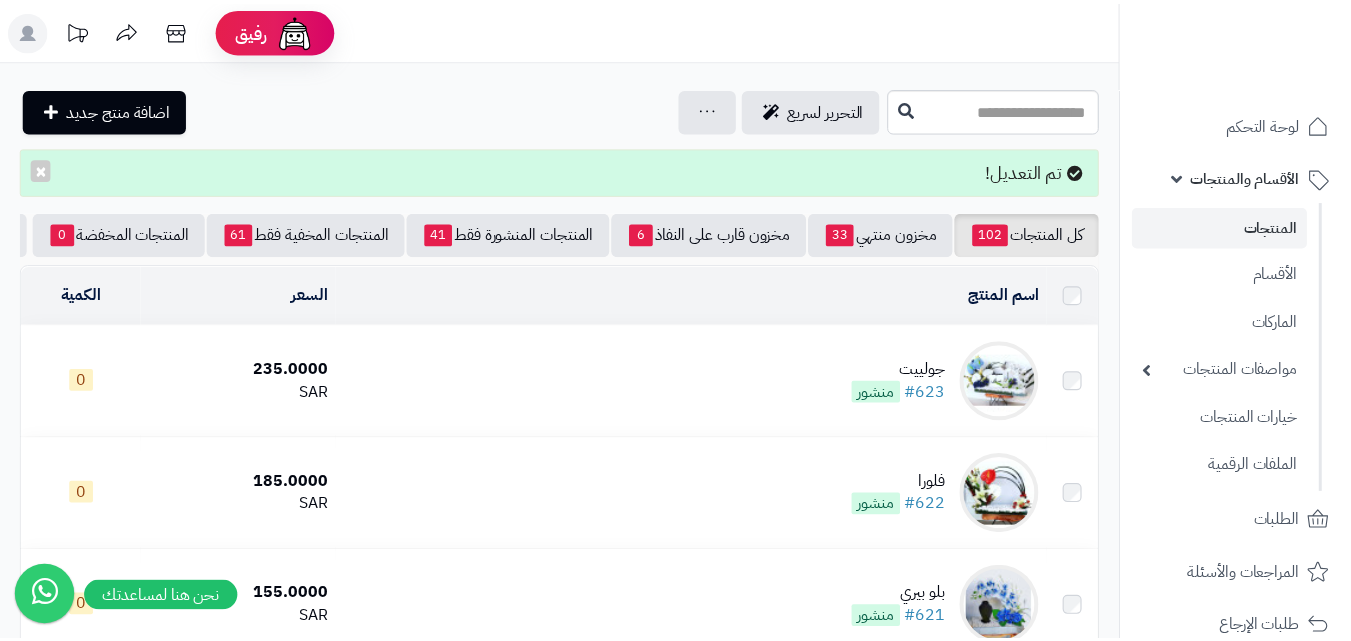 scroll, scrollTop: 0, scrollLeft: 0, axis: both 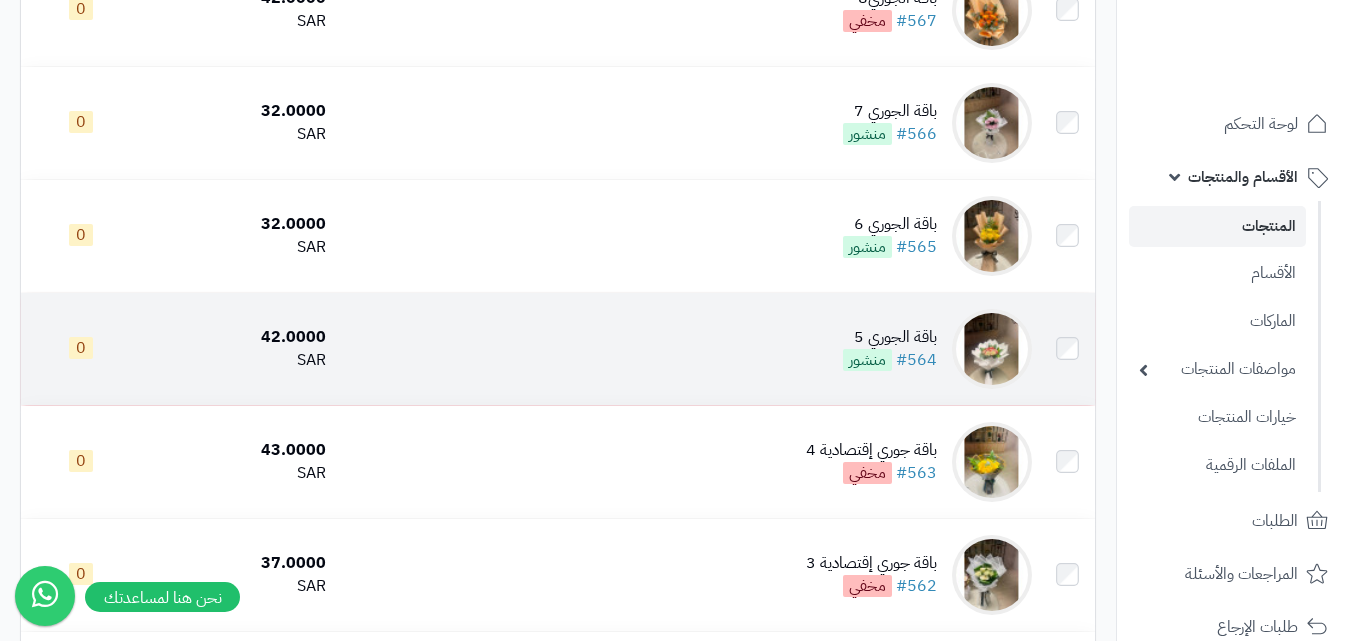 click at bounding box center [992, 349] 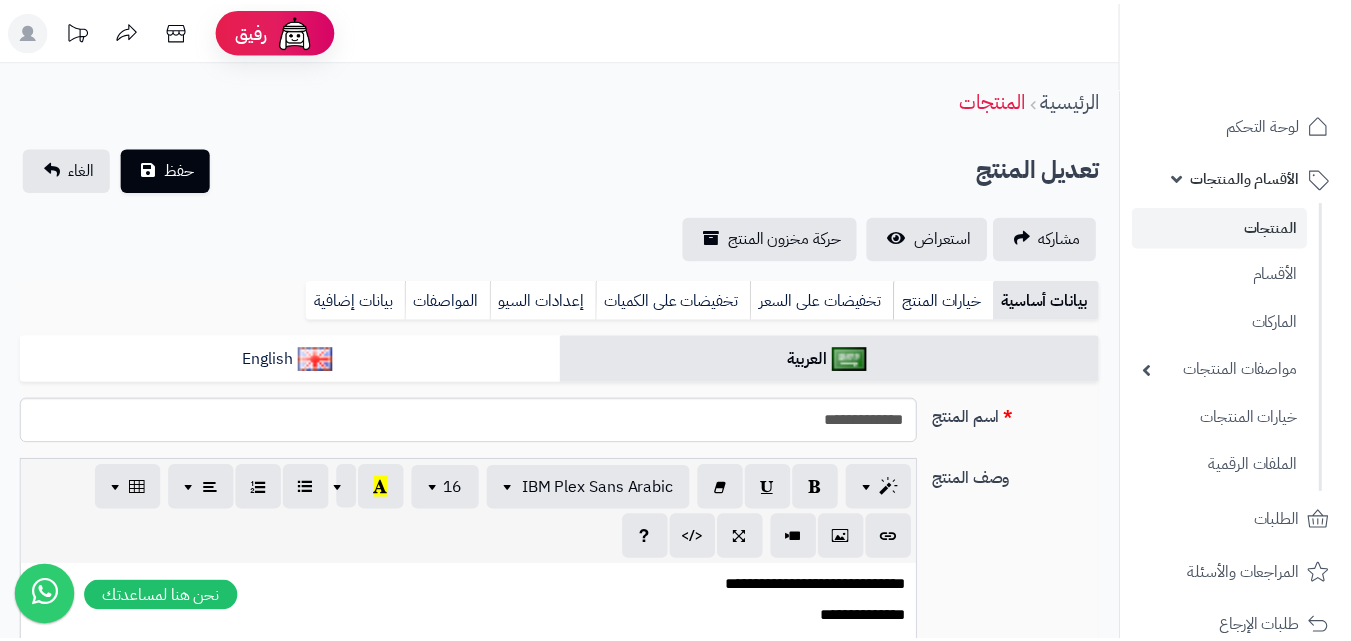 scroll, scrollTop: 0, scrollLeft: 0, axis: both 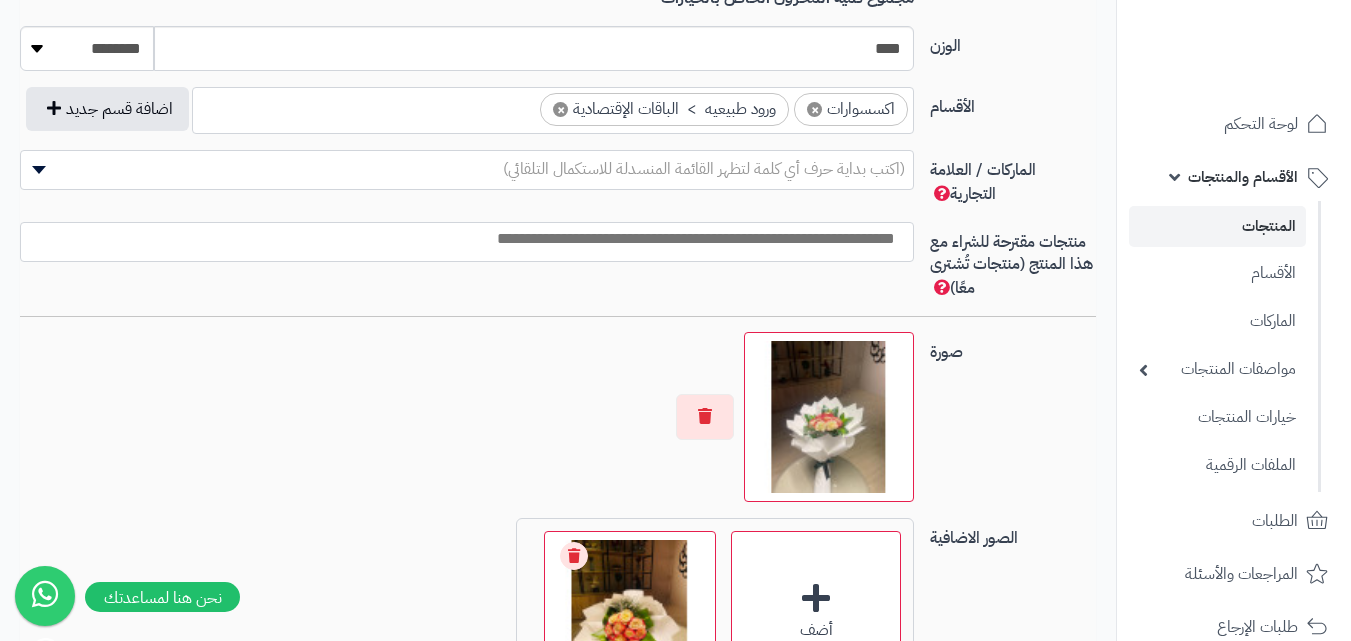 click on "×" at bounding box center (814, 109) 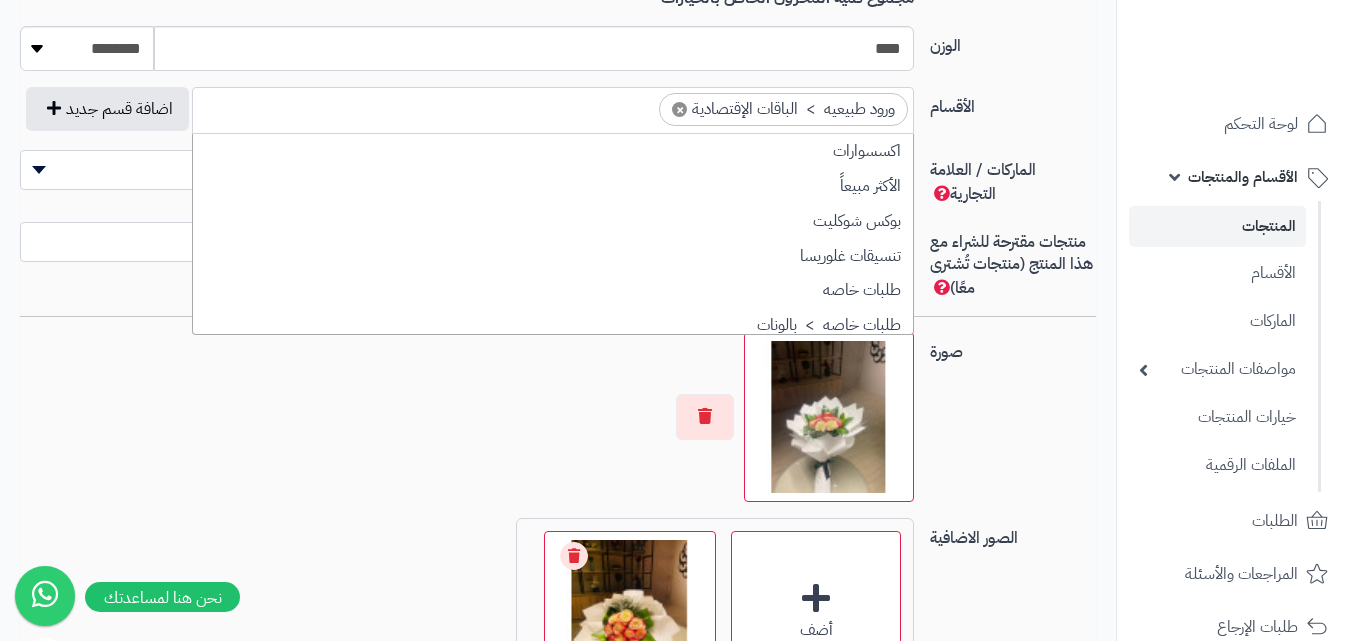 click on "×" at bounding box center [679, 109] 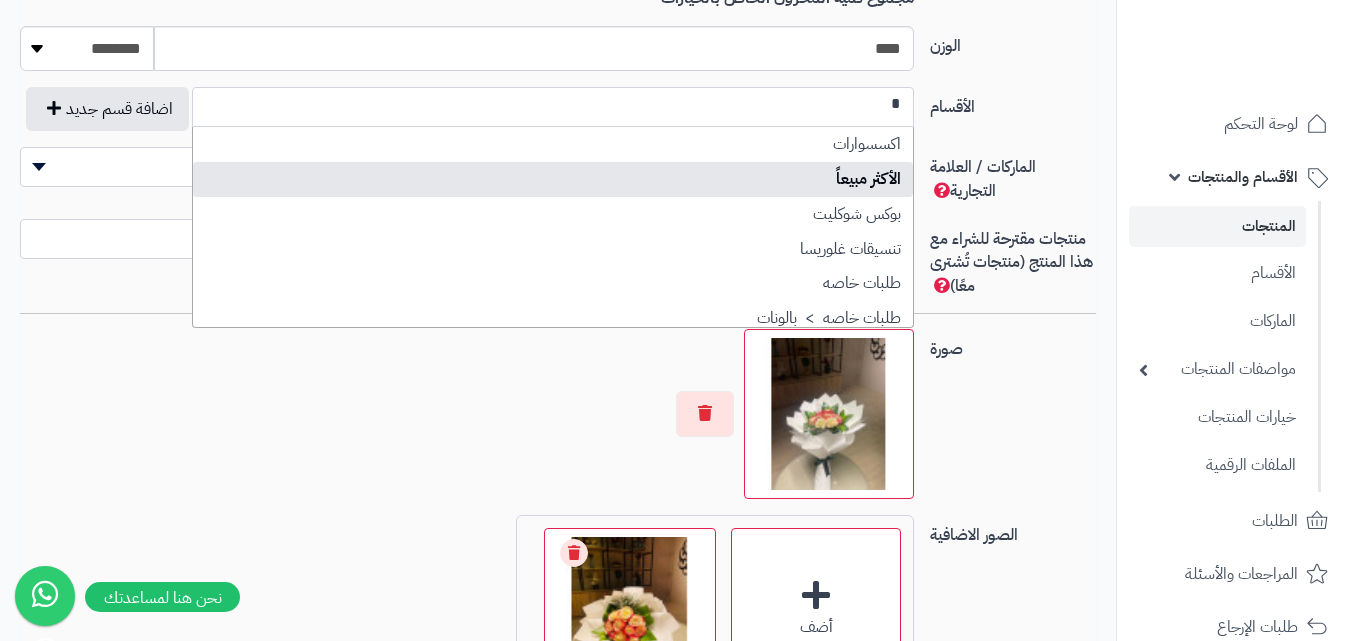 scroll, scrollTop: 0, scrollLeft: 0, axis: both 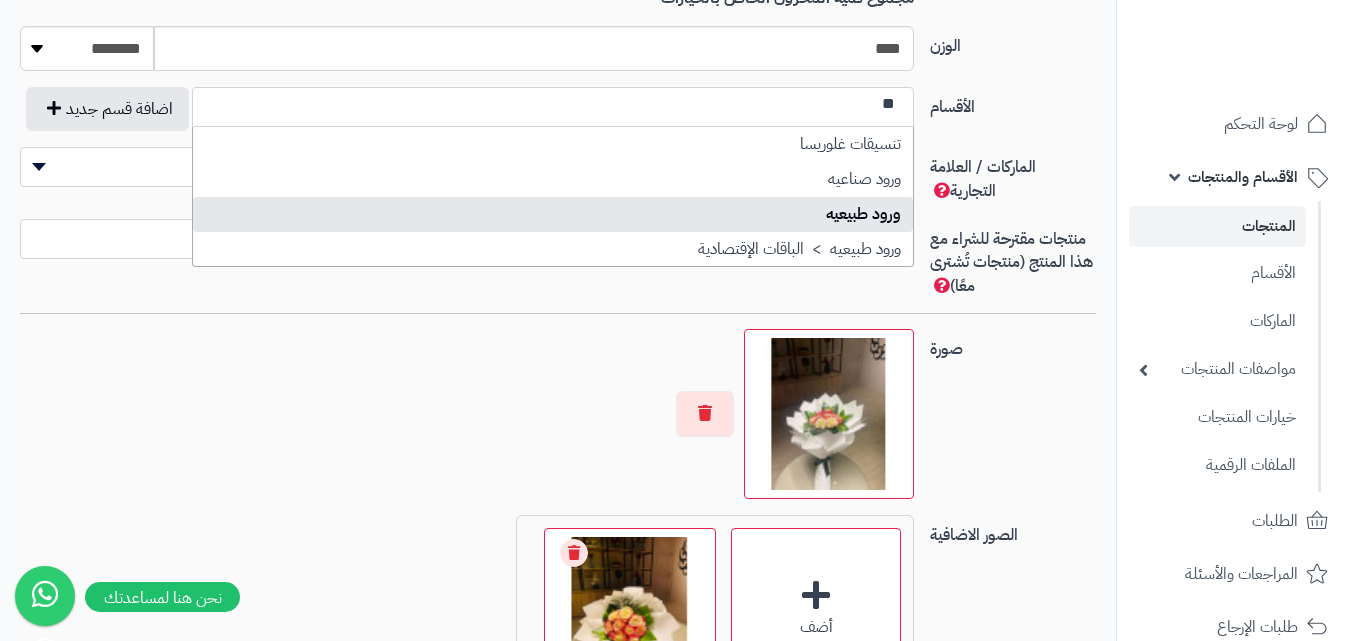 type on "**" 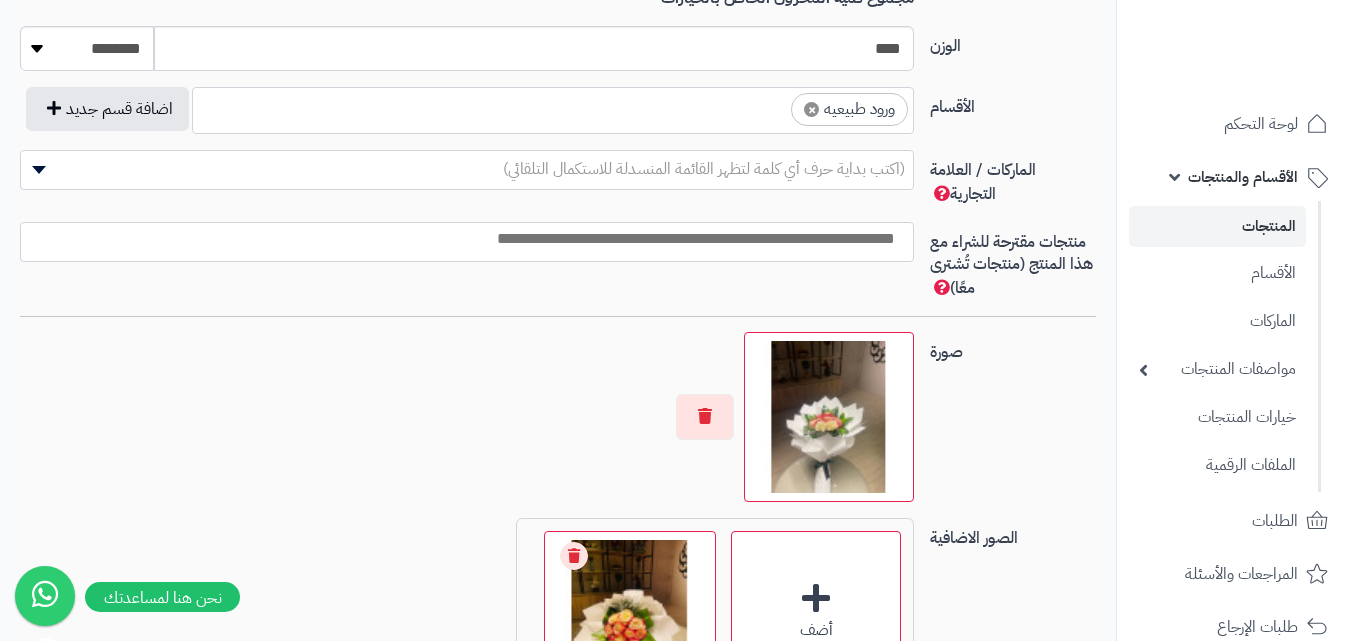 select on "***" 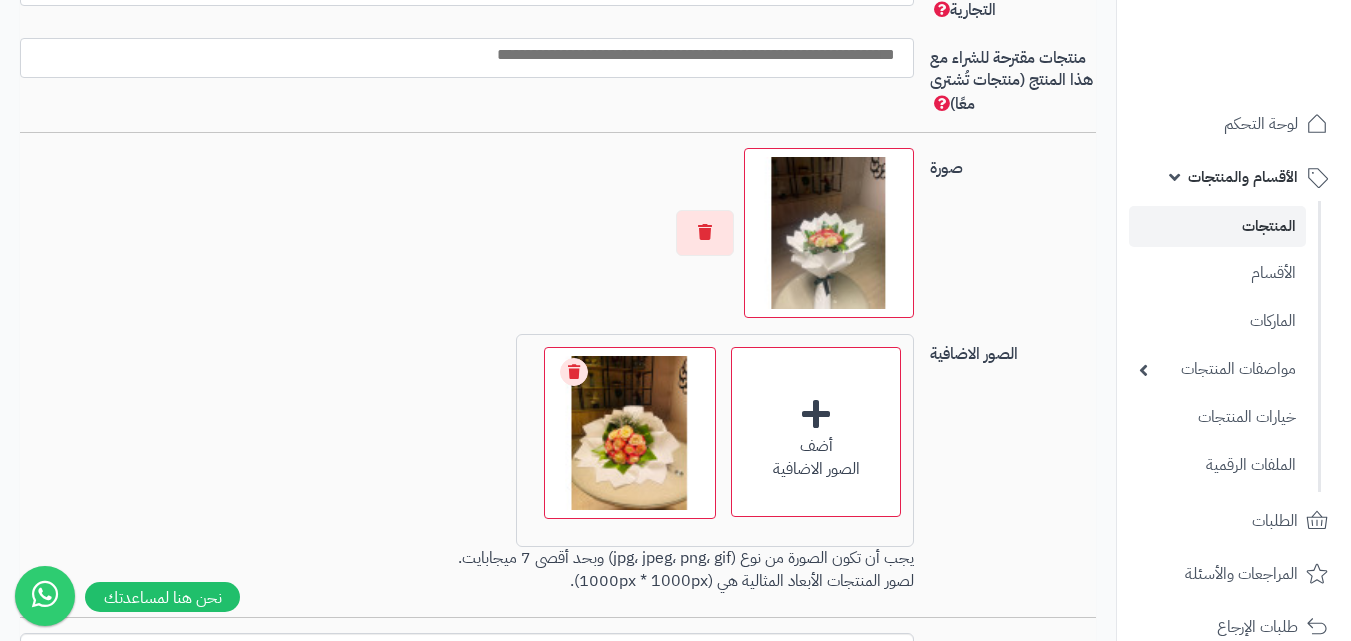 scroll, scrollTop: 1549, scrollLeft: 0, axis: vertical 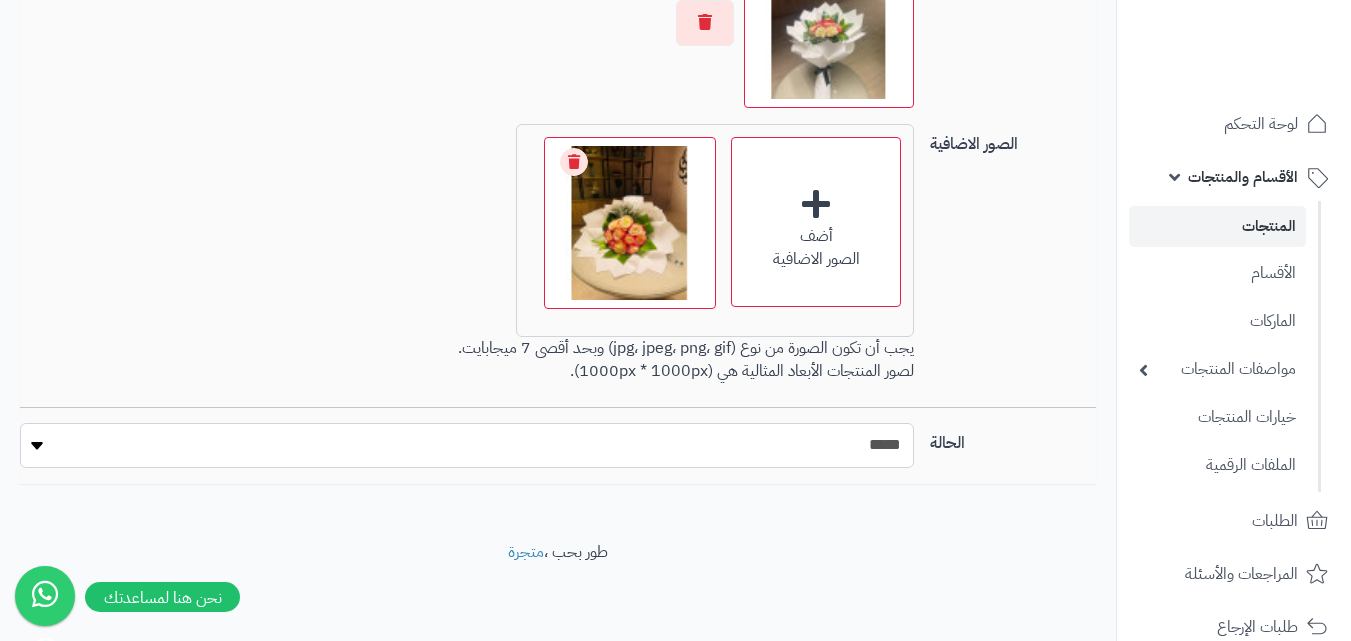 click on "***** ****" at bounding box center (467, 445) 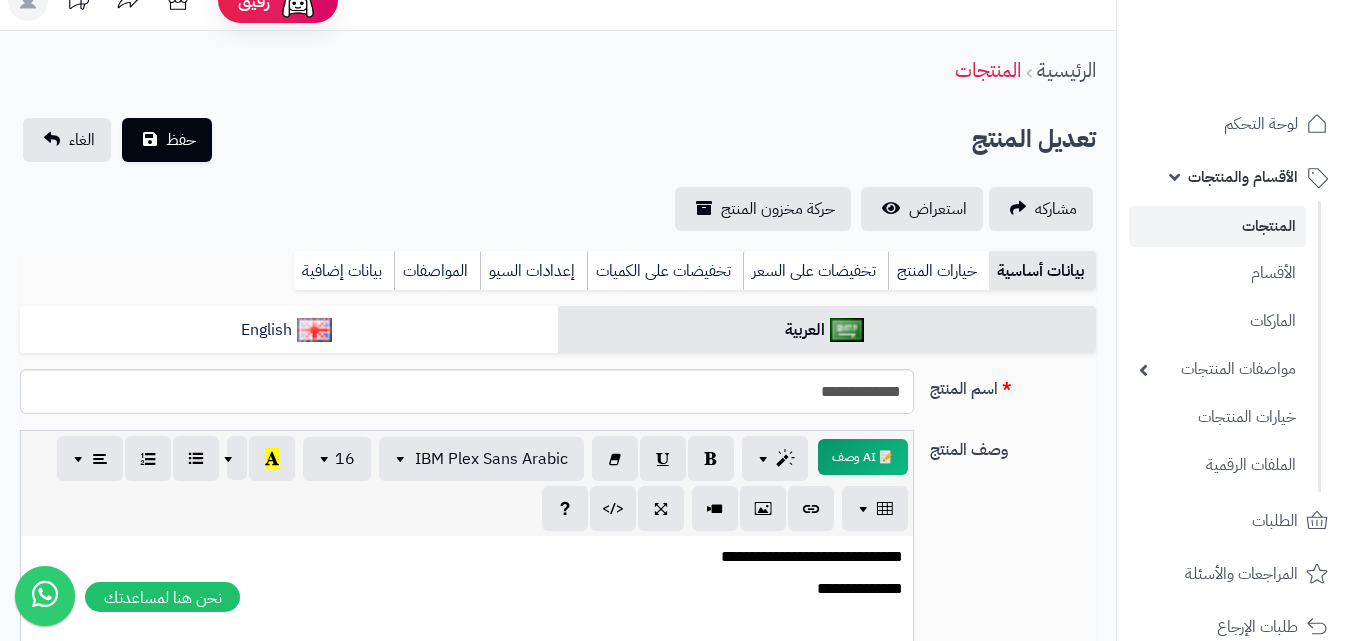 scroll, scrollTop: 0, scrollLeft: 0, axis: both 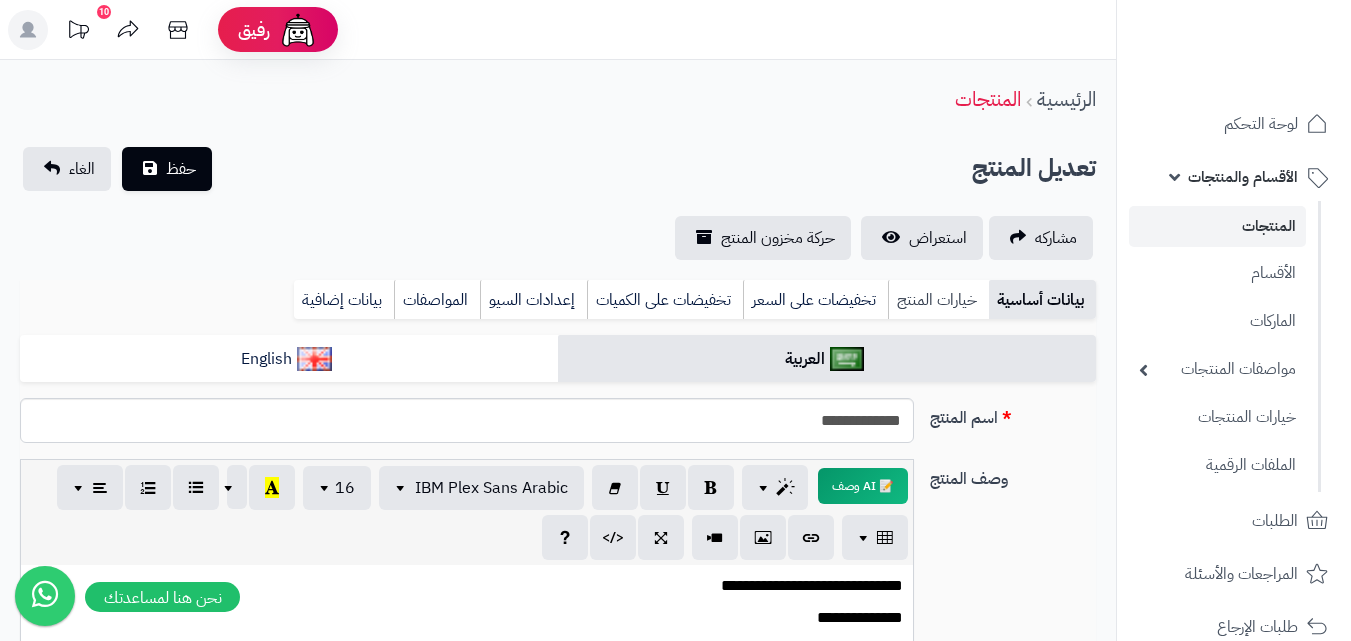 click on "خيارات المنتج" at bounding box center [938, 300] 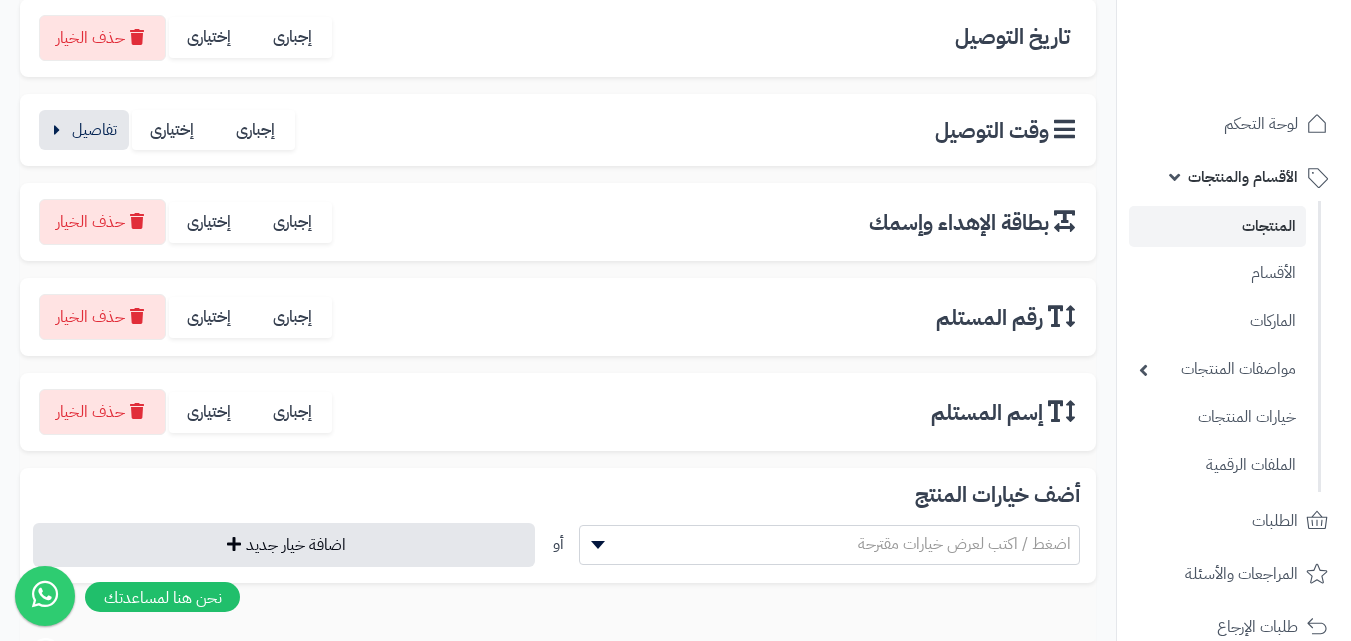 scroll, scrollTop: 400, scrollLeft: 0, axis: vertical 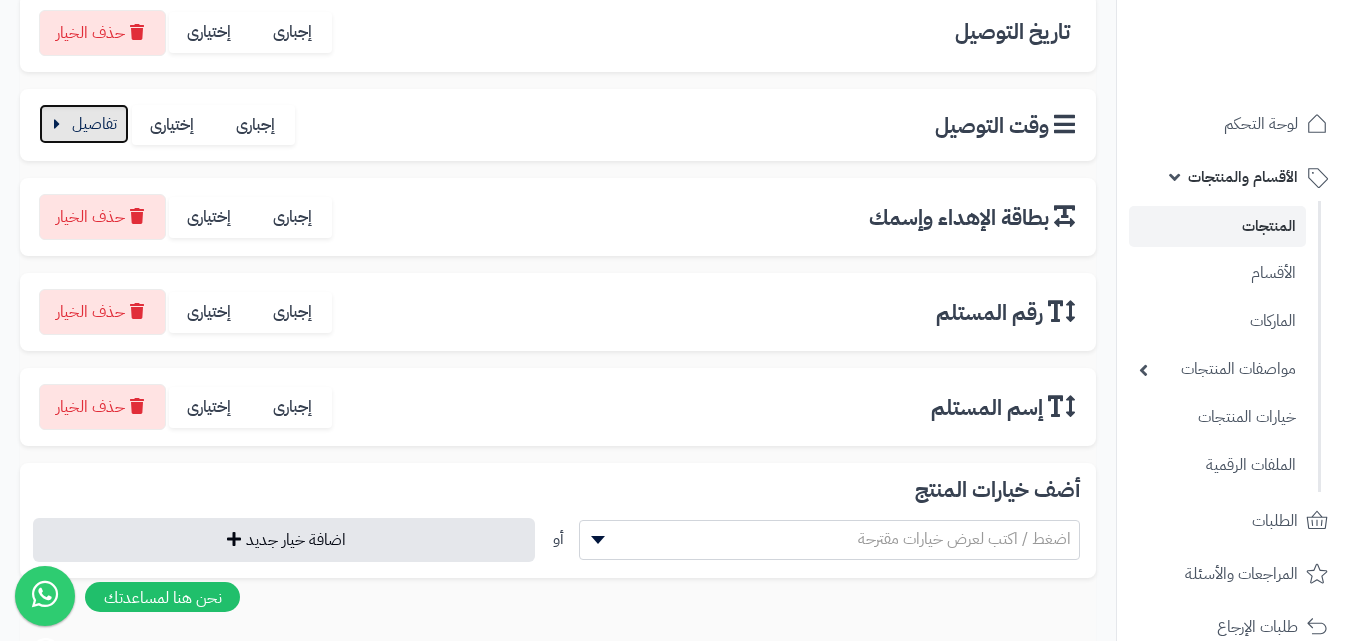 click at bounding box center [84, 124] 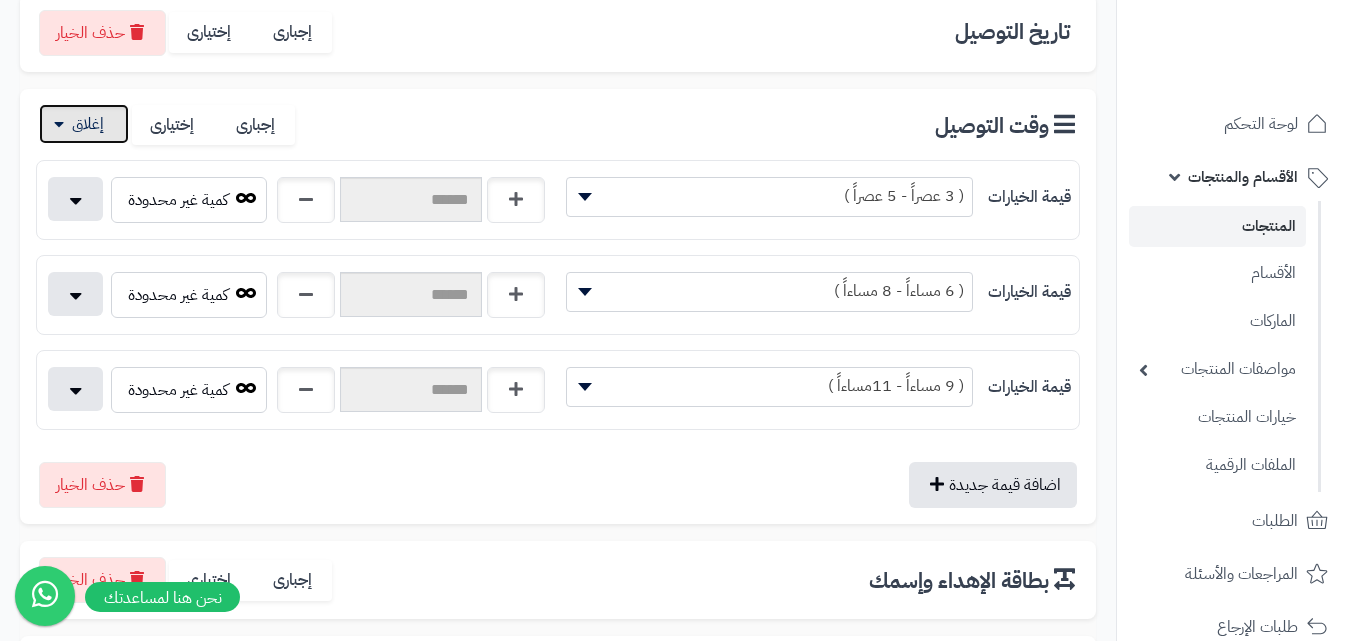 click at bounding box center [84, 124] 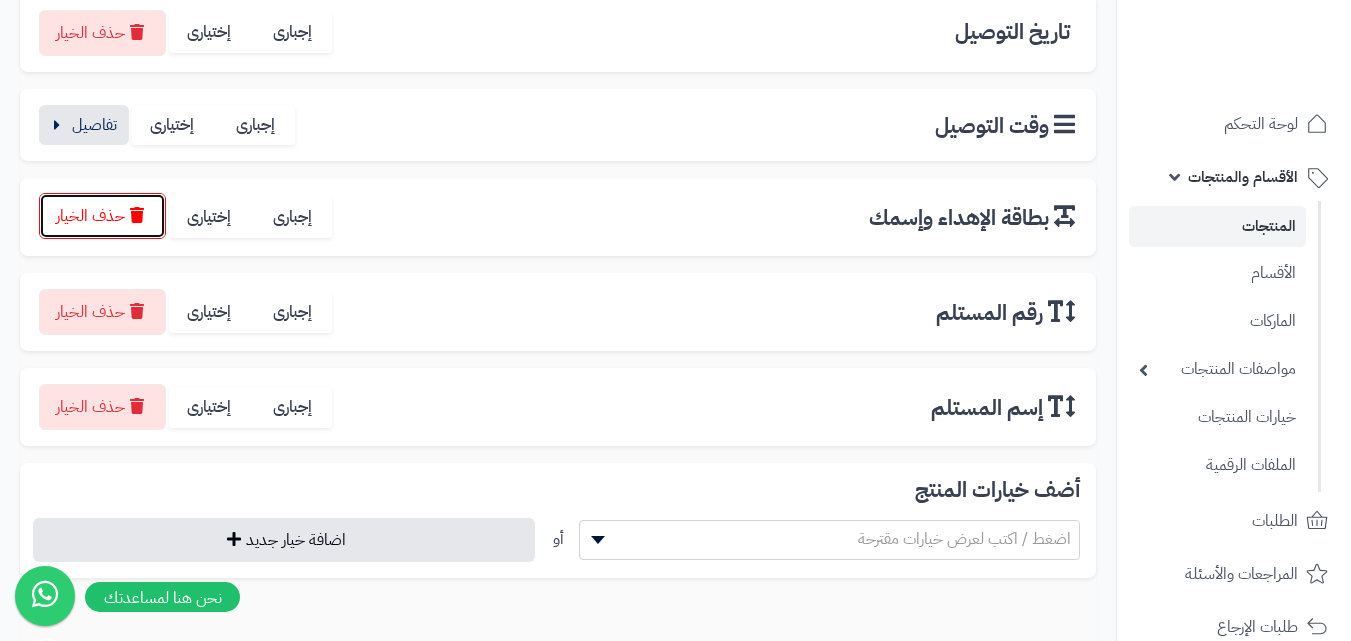 click on "حذف الخيار" at bounding box center (102, 216) 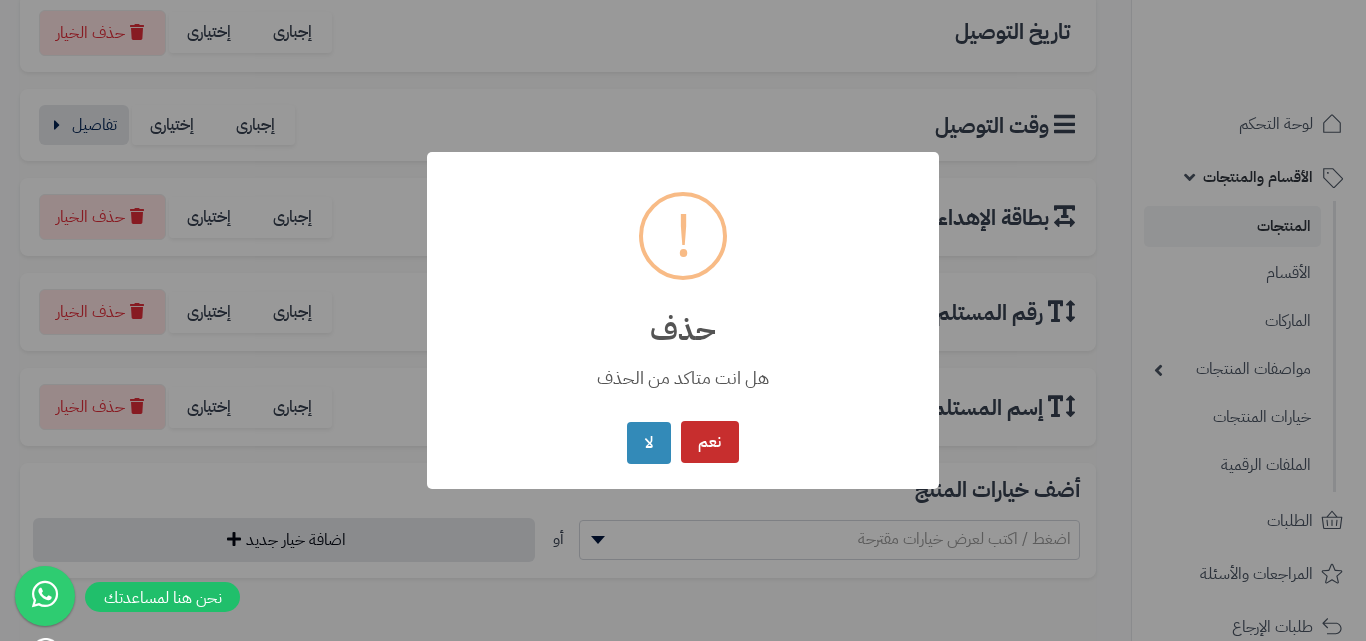 click on "نعم" at bounding box center [710, 442] 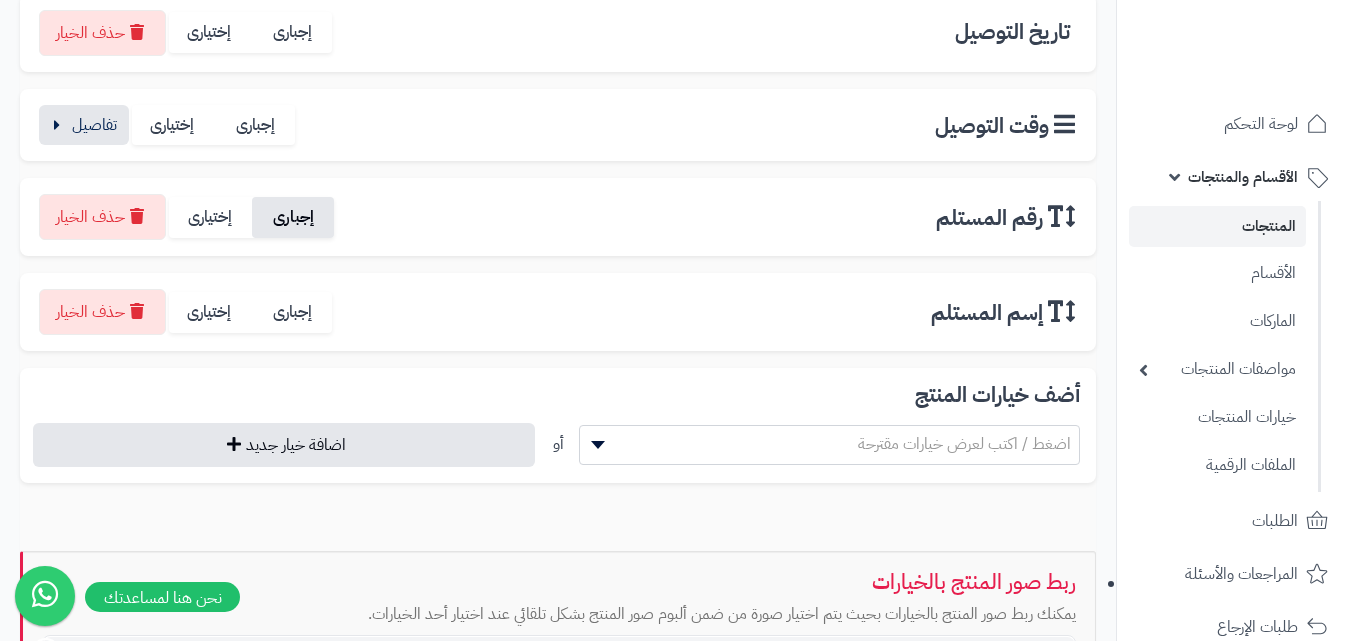 click on "إجبارى" at bounding box center [293, 217] 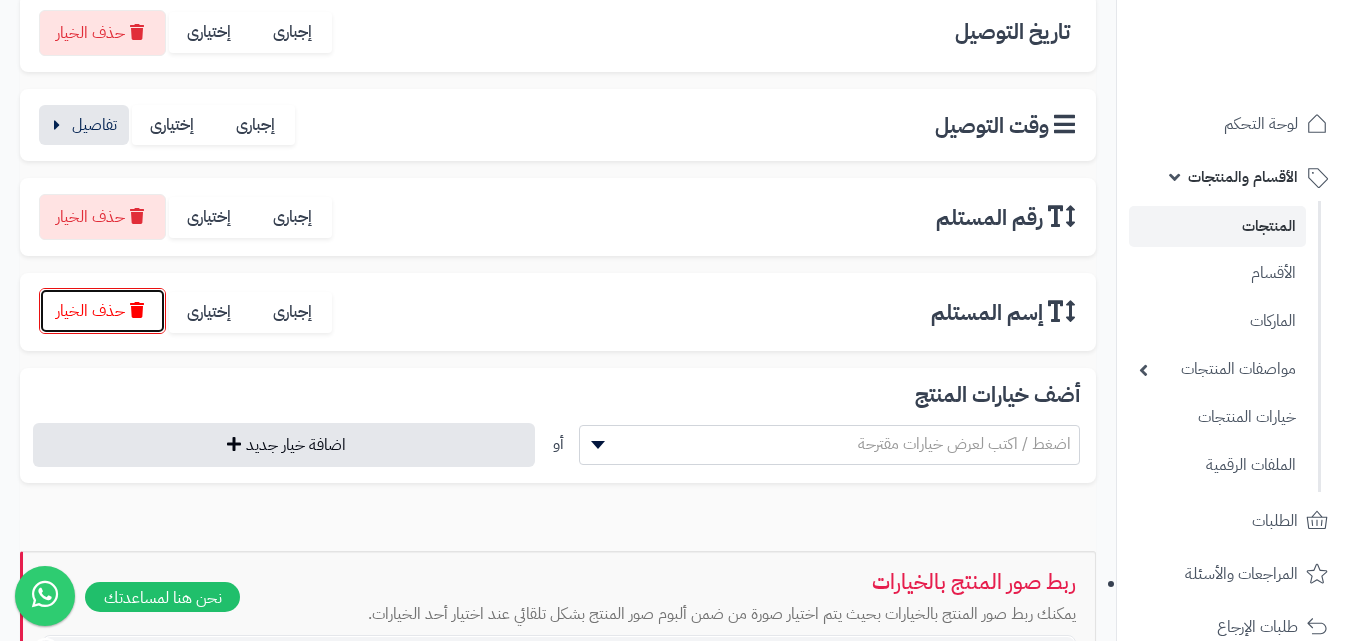 click on "حذف الخيار" at bounding box center [102, 311] 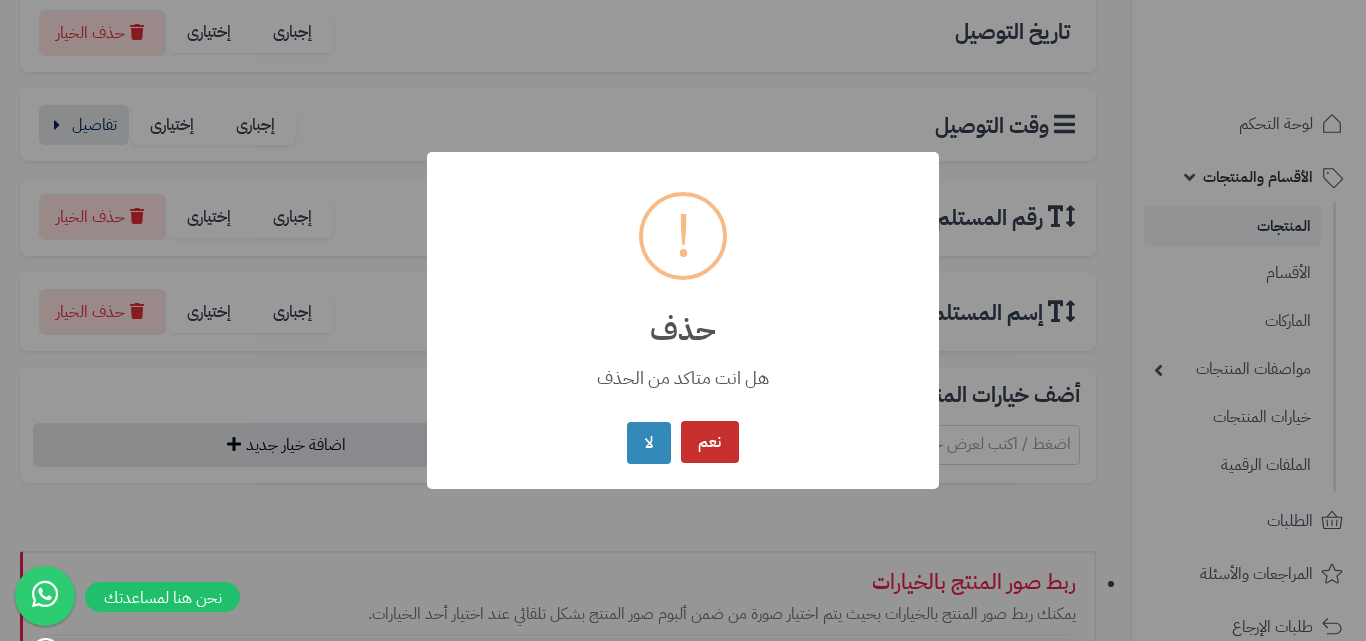 click on "نعم" at bounding box center (710, 442) 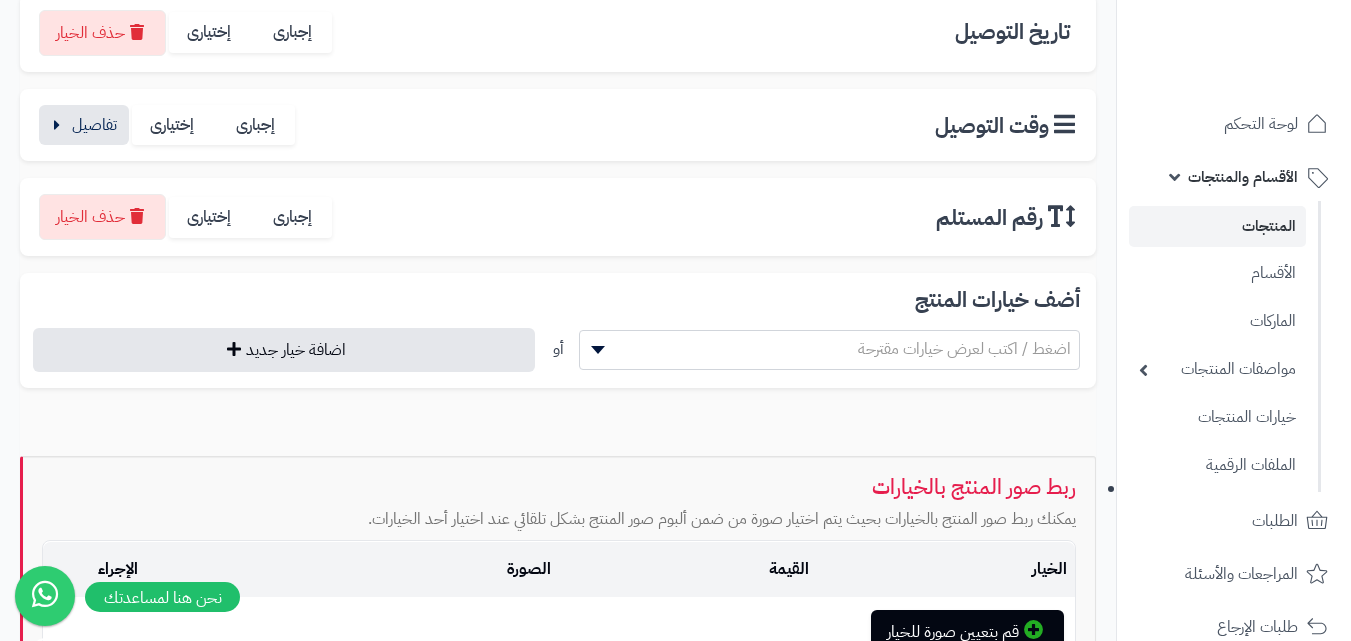click on "اضغط / اكتب لعرض خيارات مقترحة" at bounding box center (964, 349) 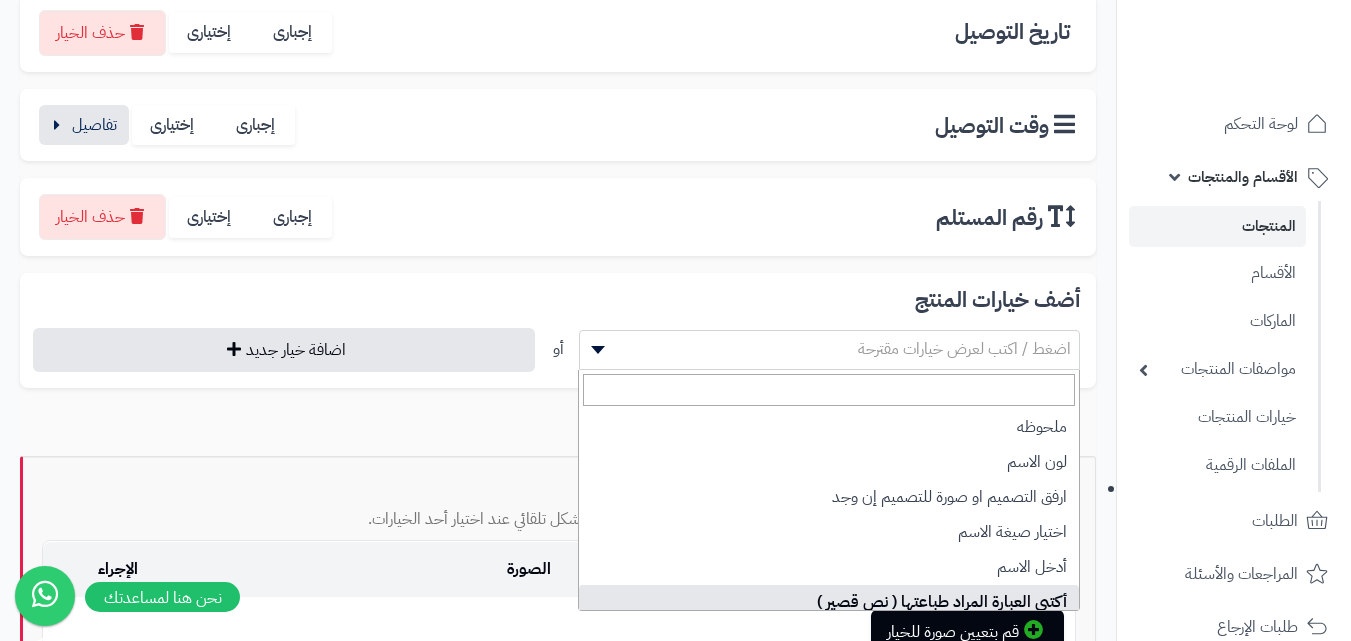 select on "**" 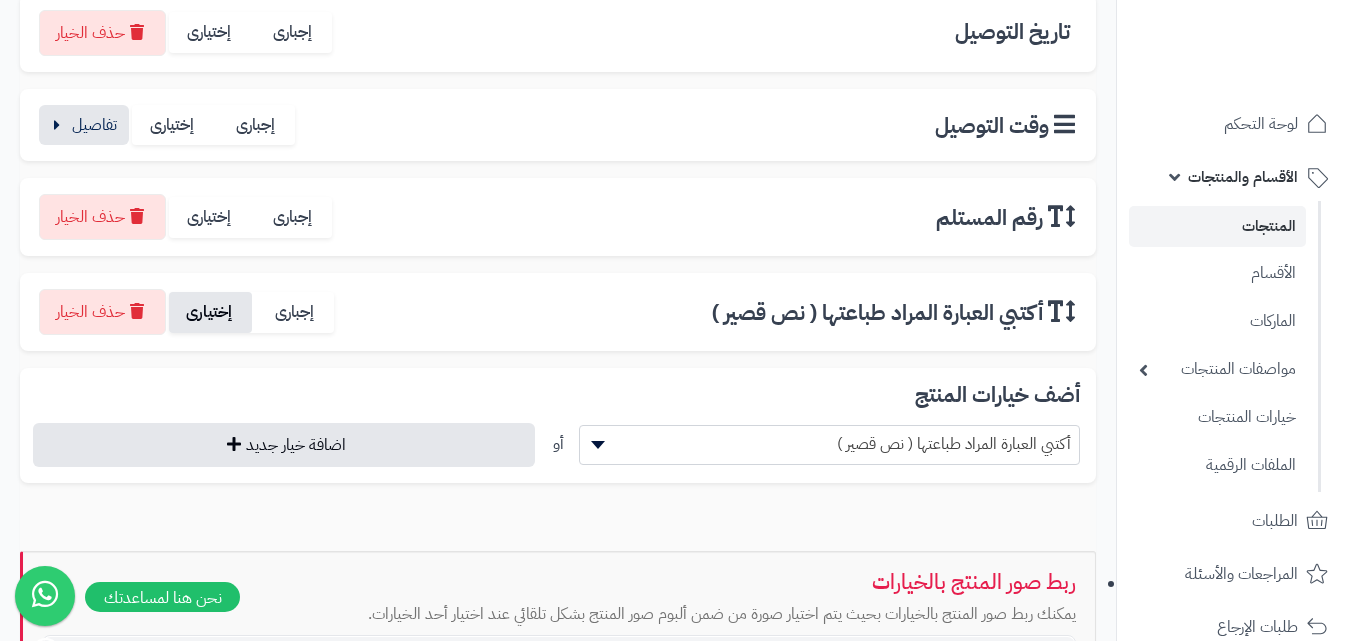 click on "إختيارى" at bounding box center [210, 312] 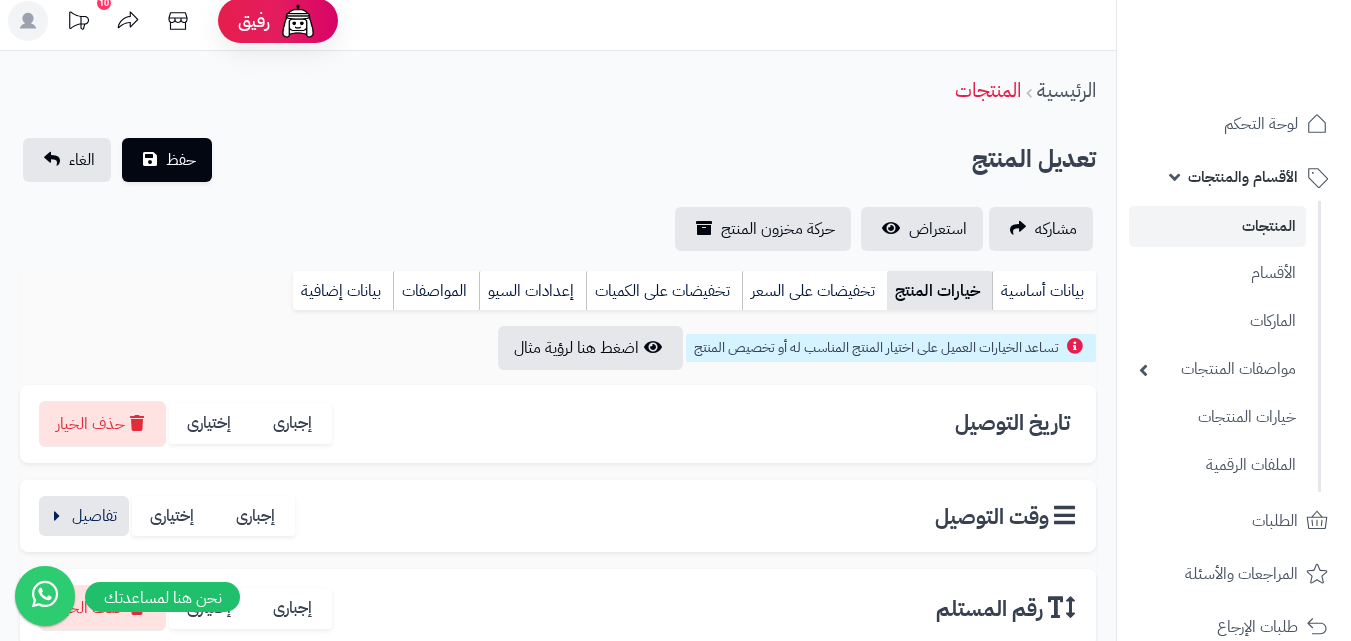 scroll, scrollTop: 0, scrollLeft: 0, axis: both 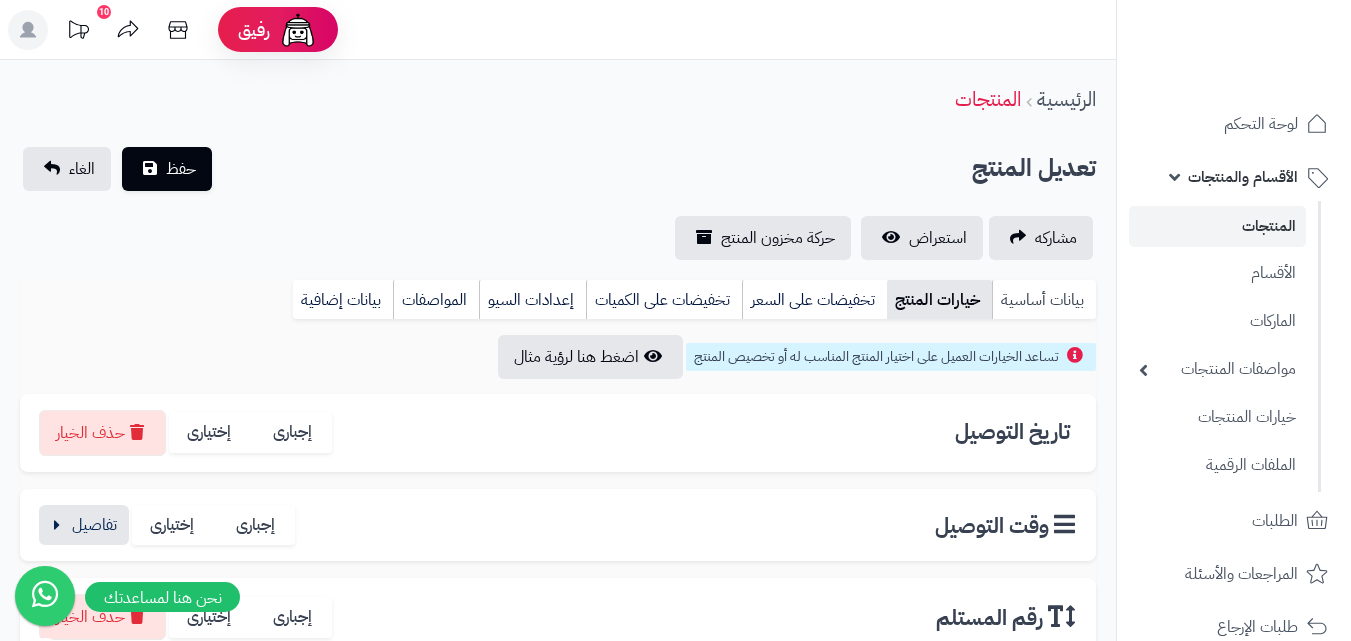 click on "بيانات أساسية" at bounding box center [1044, 300] 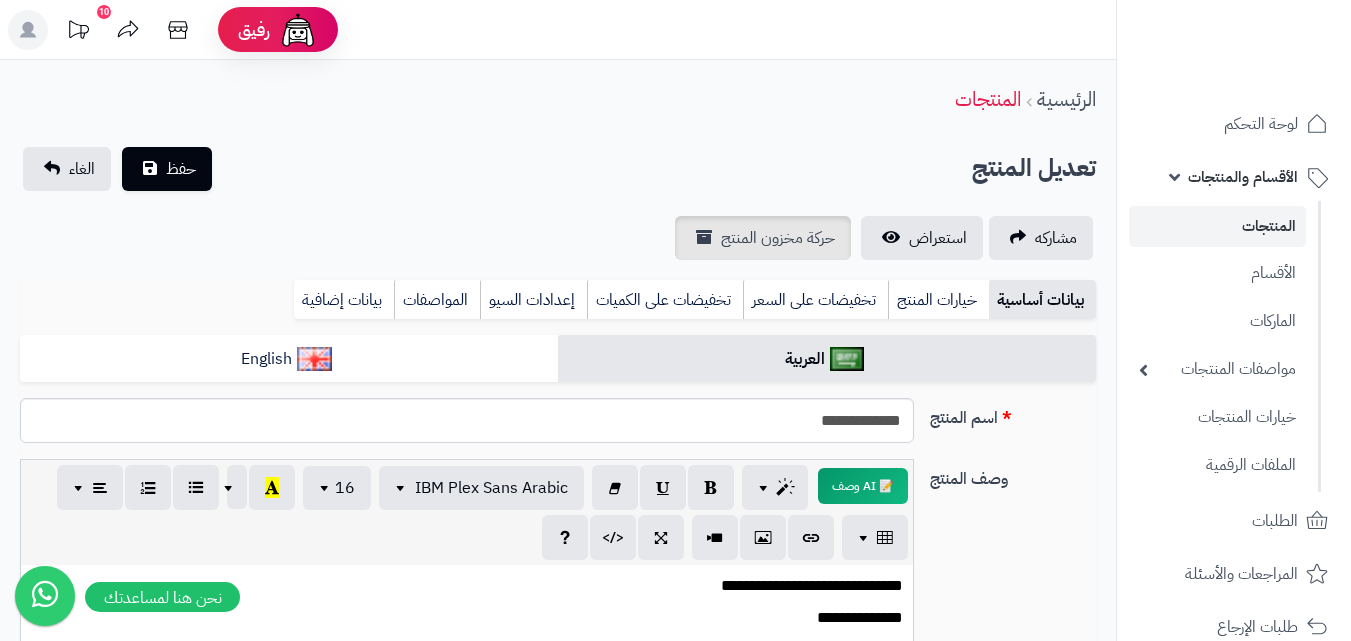 scroll, scrollTop: 0, scrollLeft: 0, axis: both 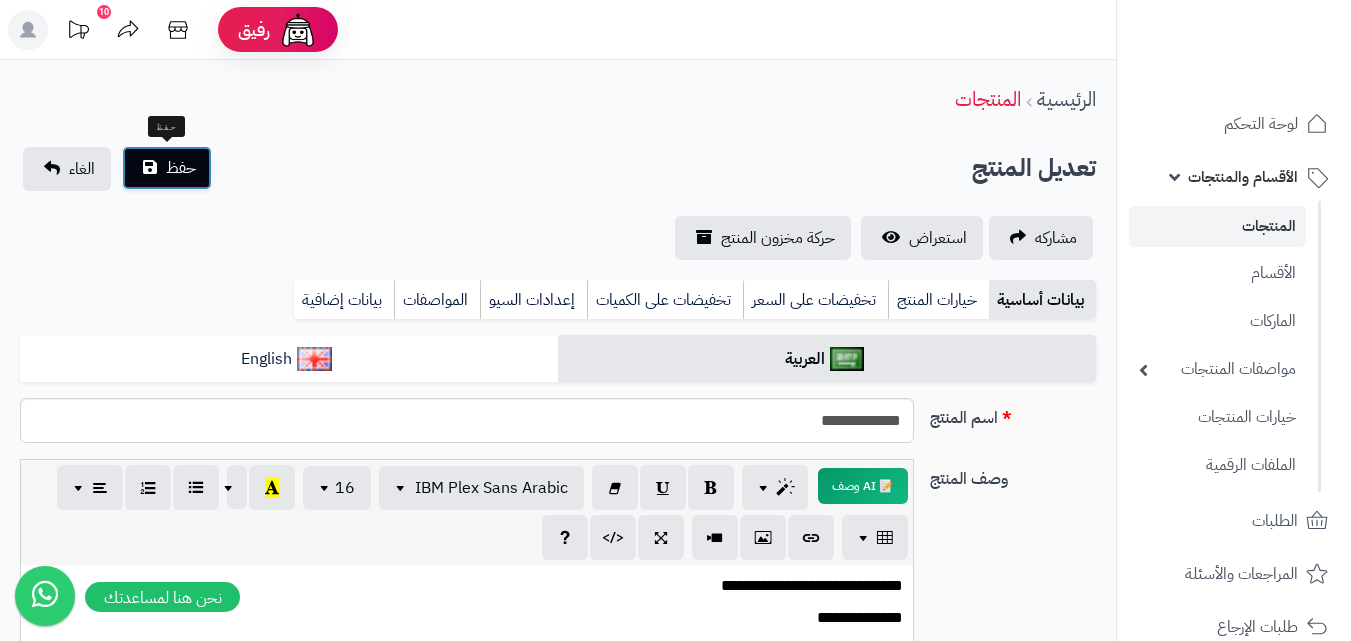 click on "حفظ" at bounding box center [181, 168] 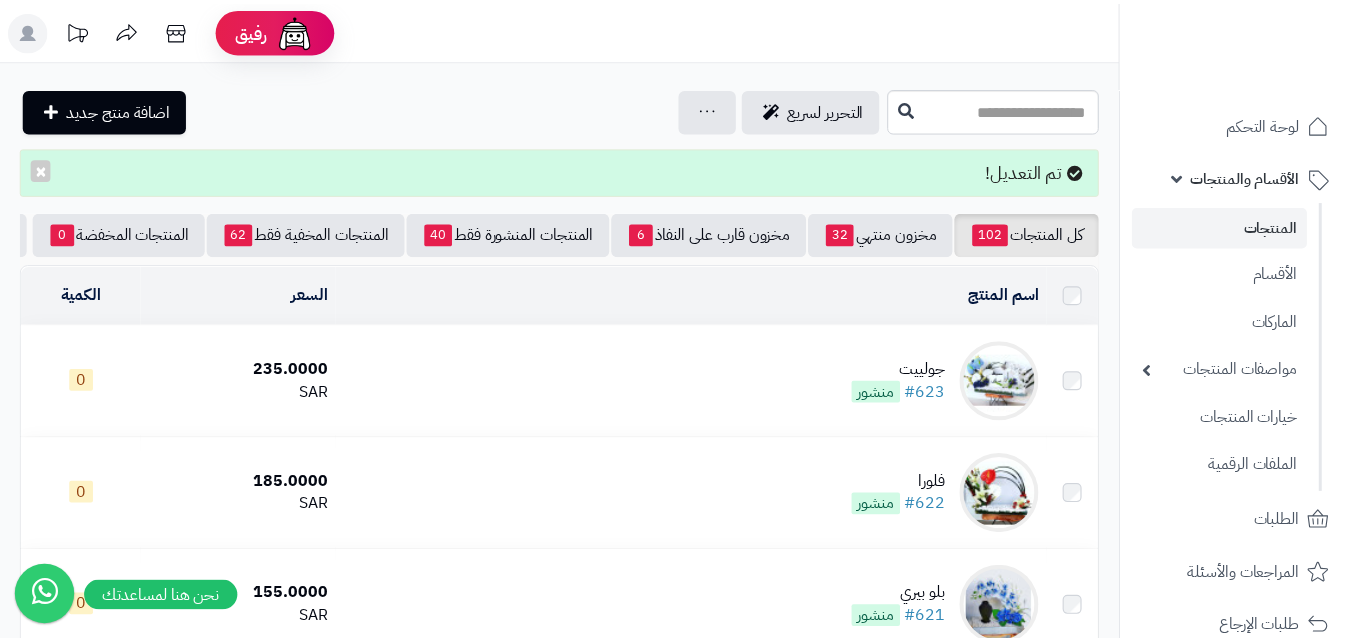 scroll, scrollTop: 0, scrollLeft: 0, axis: both 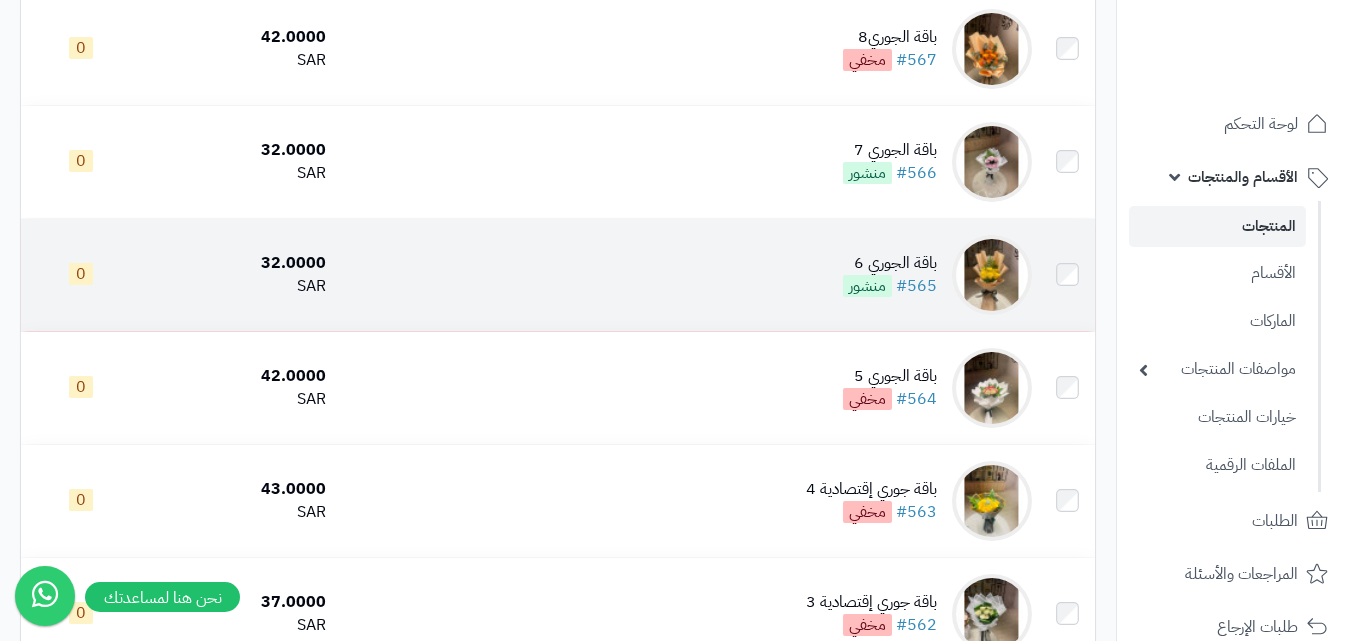click at bounding box center [992, 275] 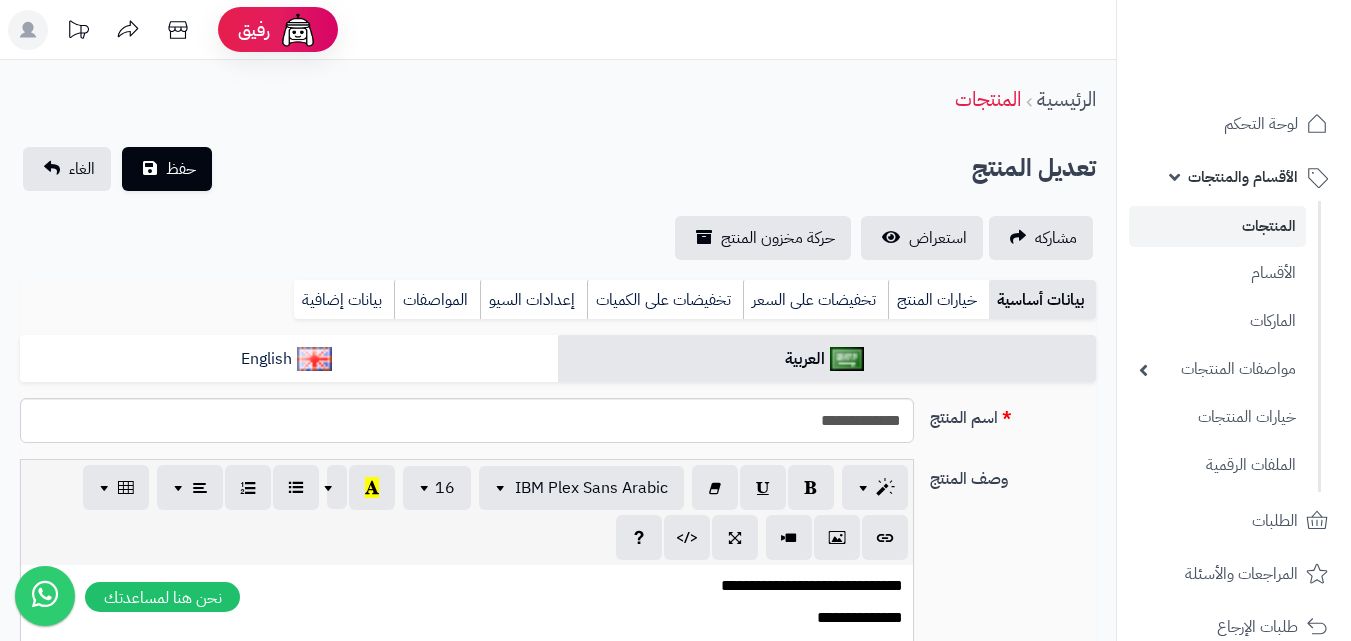 scroll, scrollTop: 0, scrollLeft: 0, axis: both 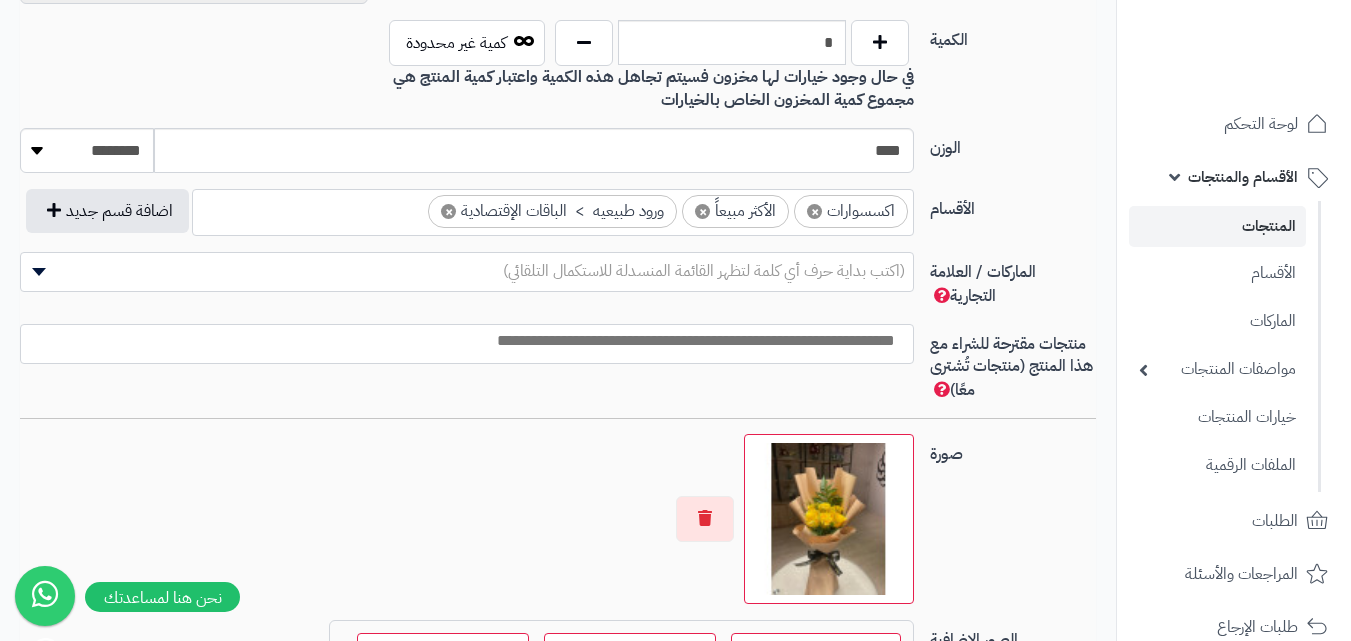 click on "×" at bounding box center [814, 211] 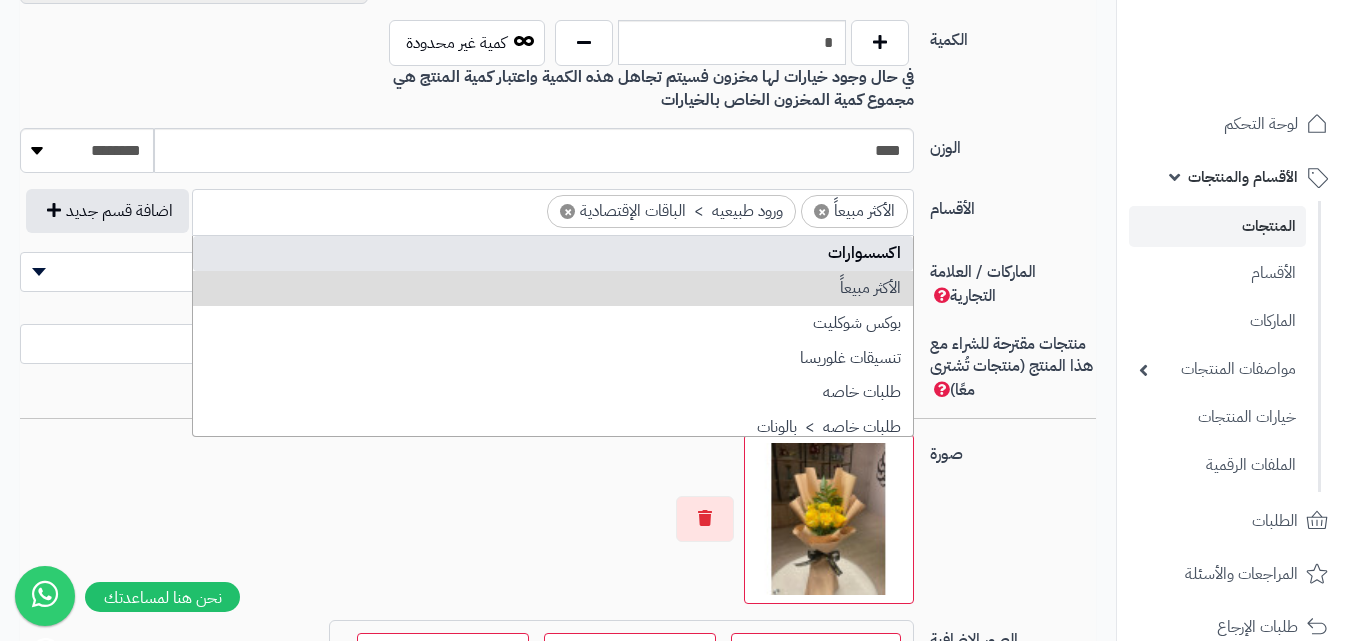 click on "×" at bounding box center [821, 211] 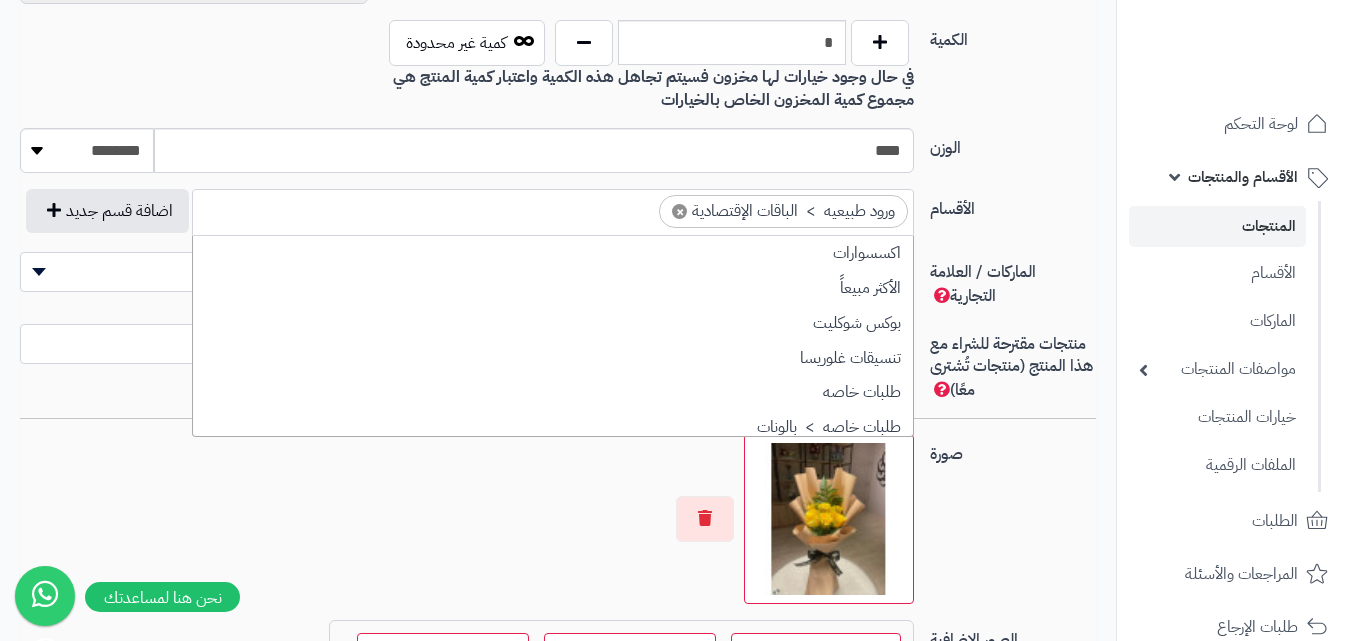 scroll, scrollTop: 427, scrollLeft: 0, axis: vertical 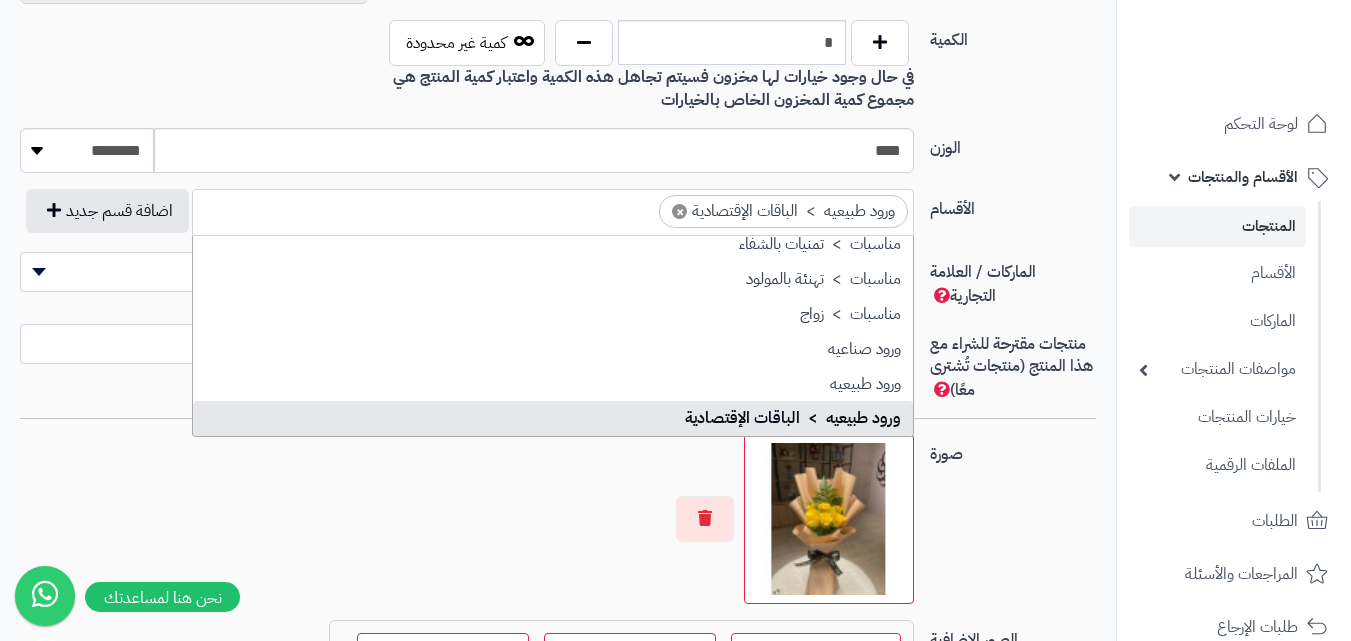 click on "×" at bounding box center [679, 211] 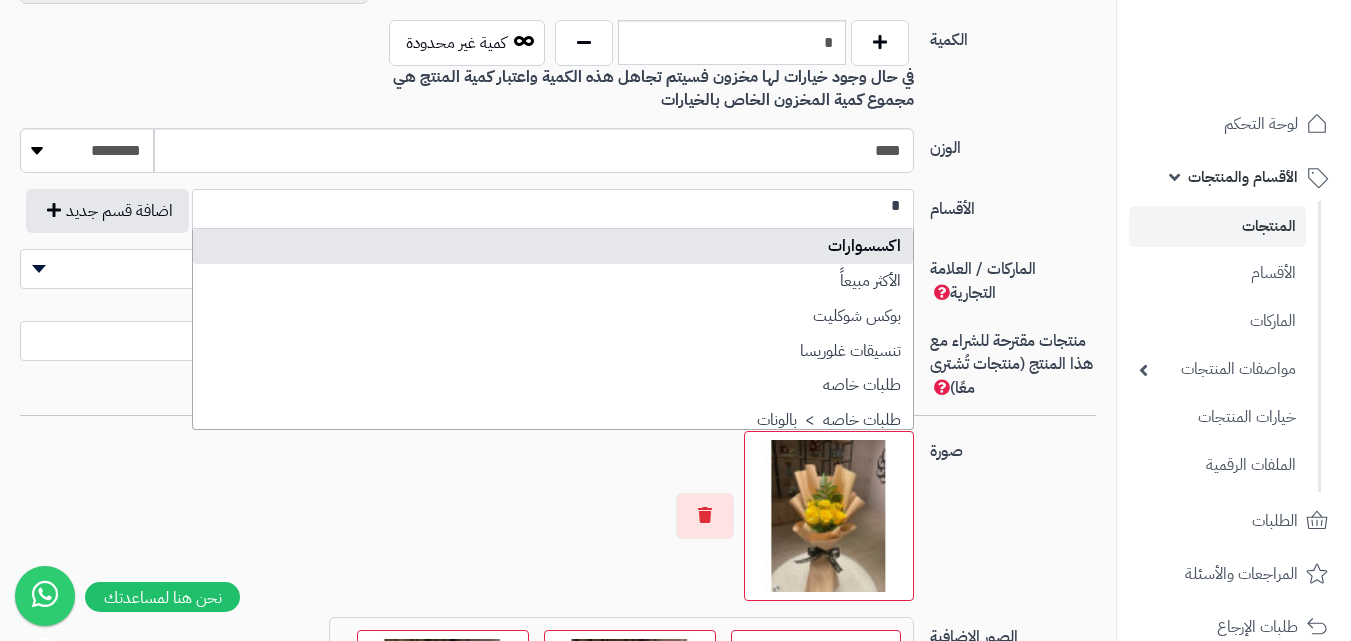 scroll, scrollTop: 0, scrollLeft: 0, axis: both 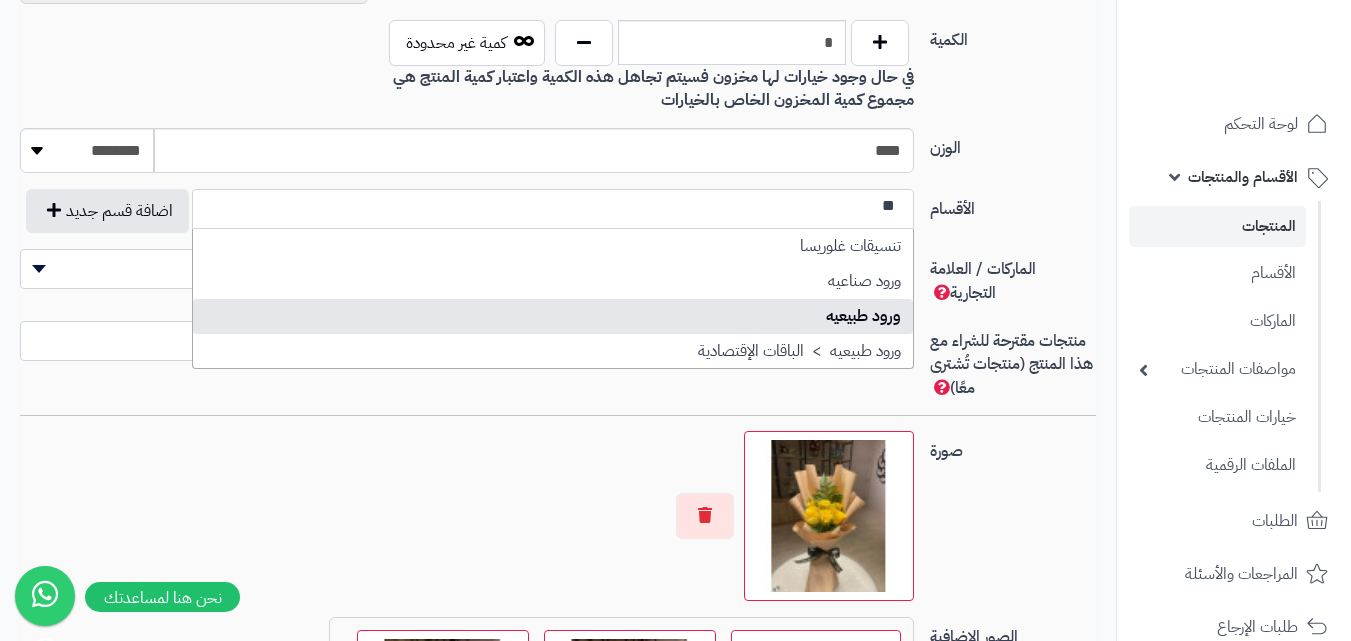 type on "**" 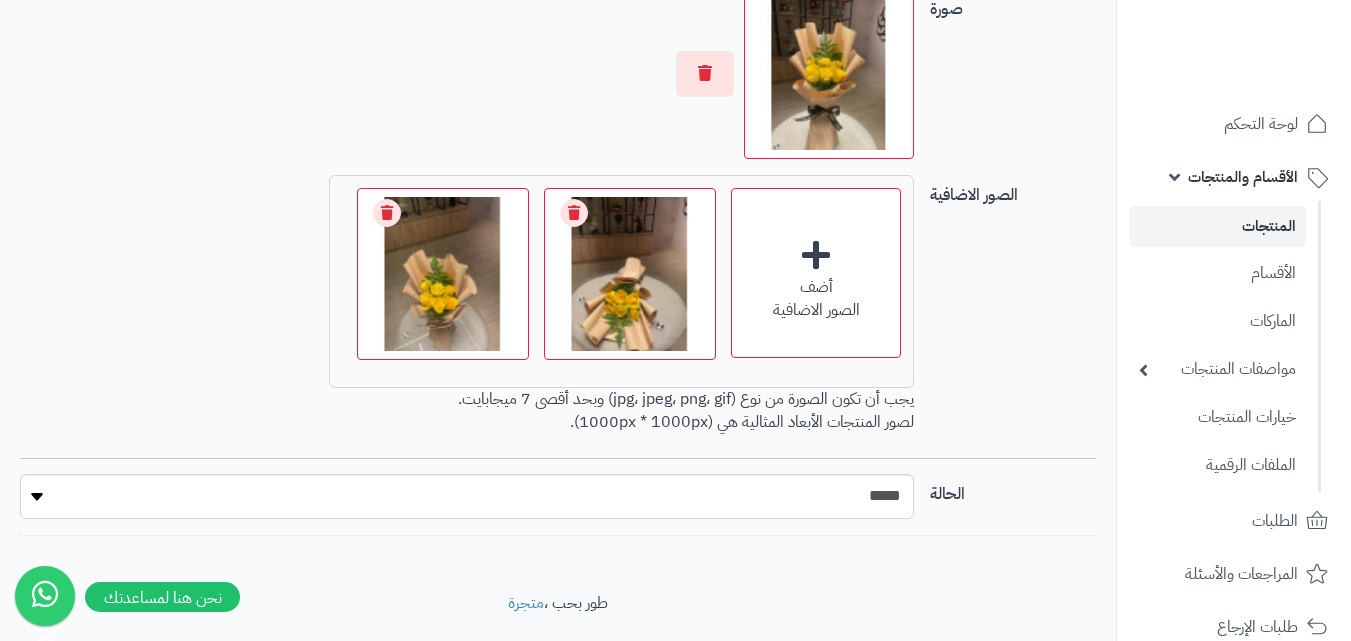 scroll, scrollTop: 1549, scrollLeft: 0, axis: vertical 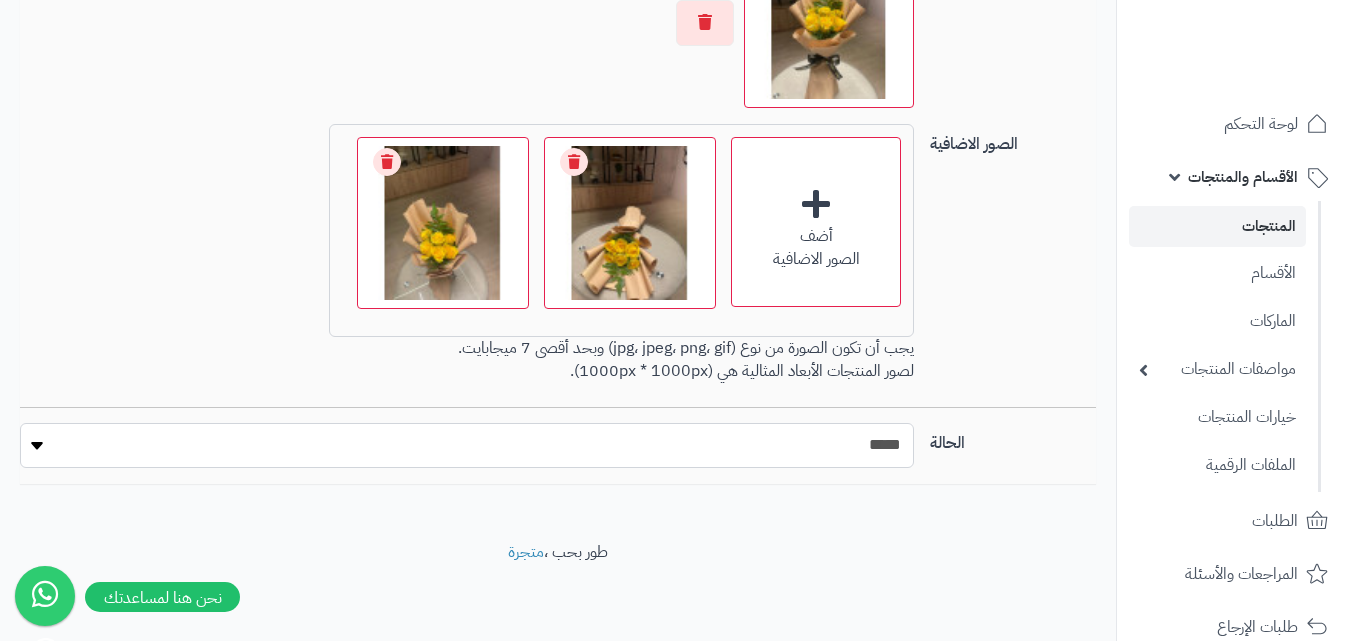 click on "***** ****" at bounding box center (467, 445) 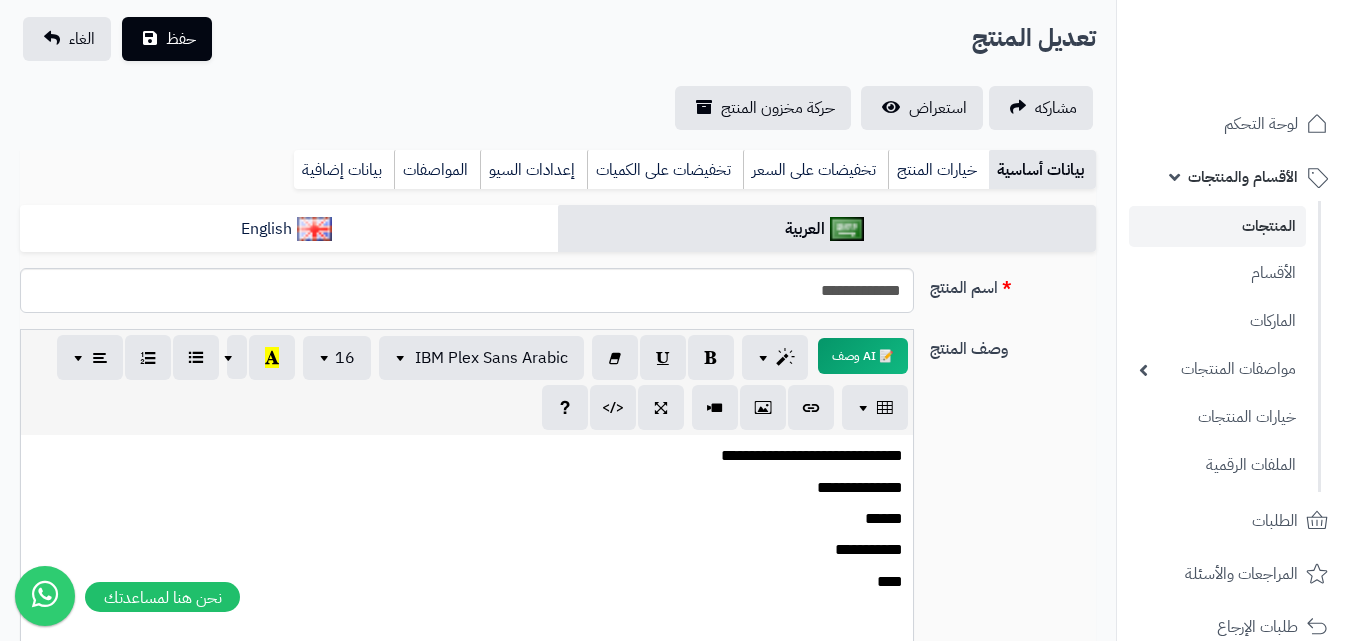 scroll, scrollTop: 0, scrollLeft: 0, axis: both 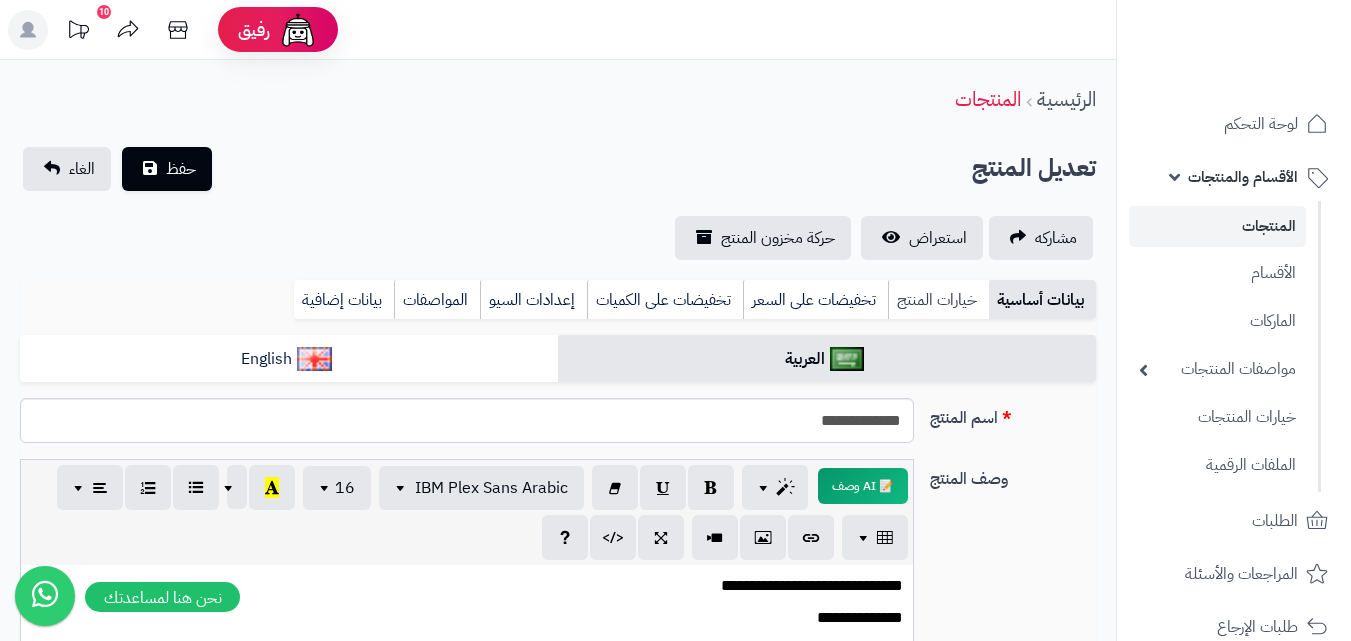 click on "خيارات المنتج" at bounding box center (938, 300) 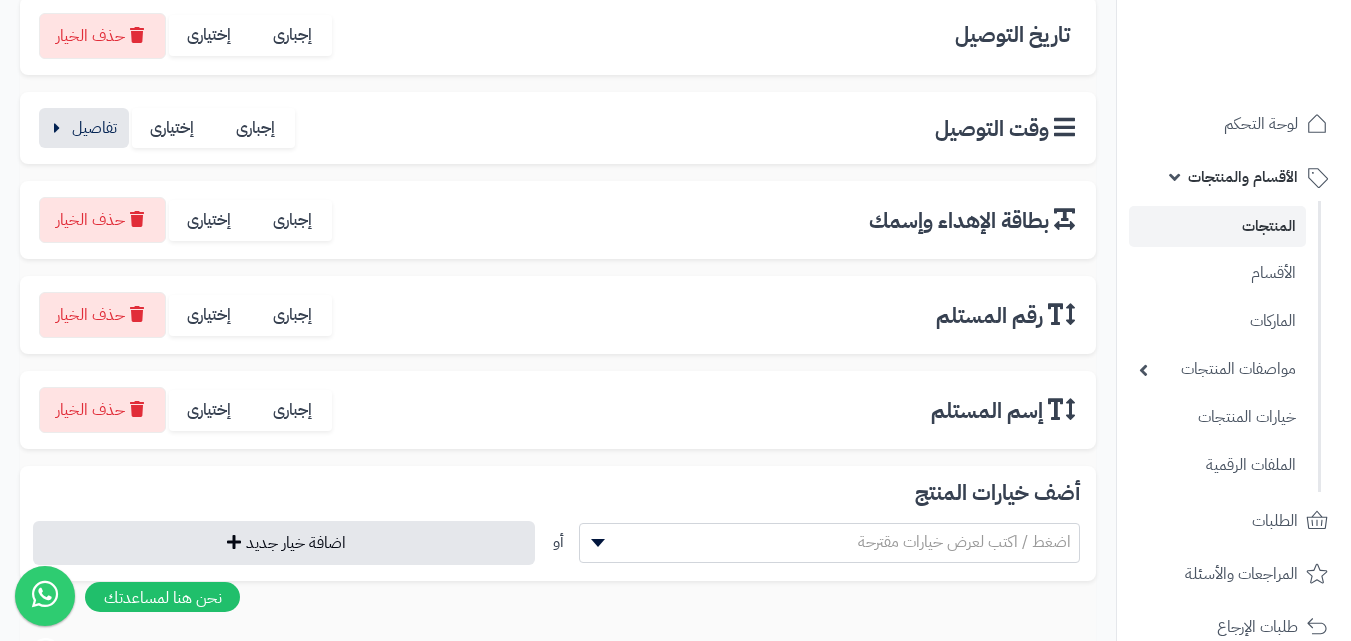 scroll, scrollTop: 402, scrollLeft: 0, axis: vertical 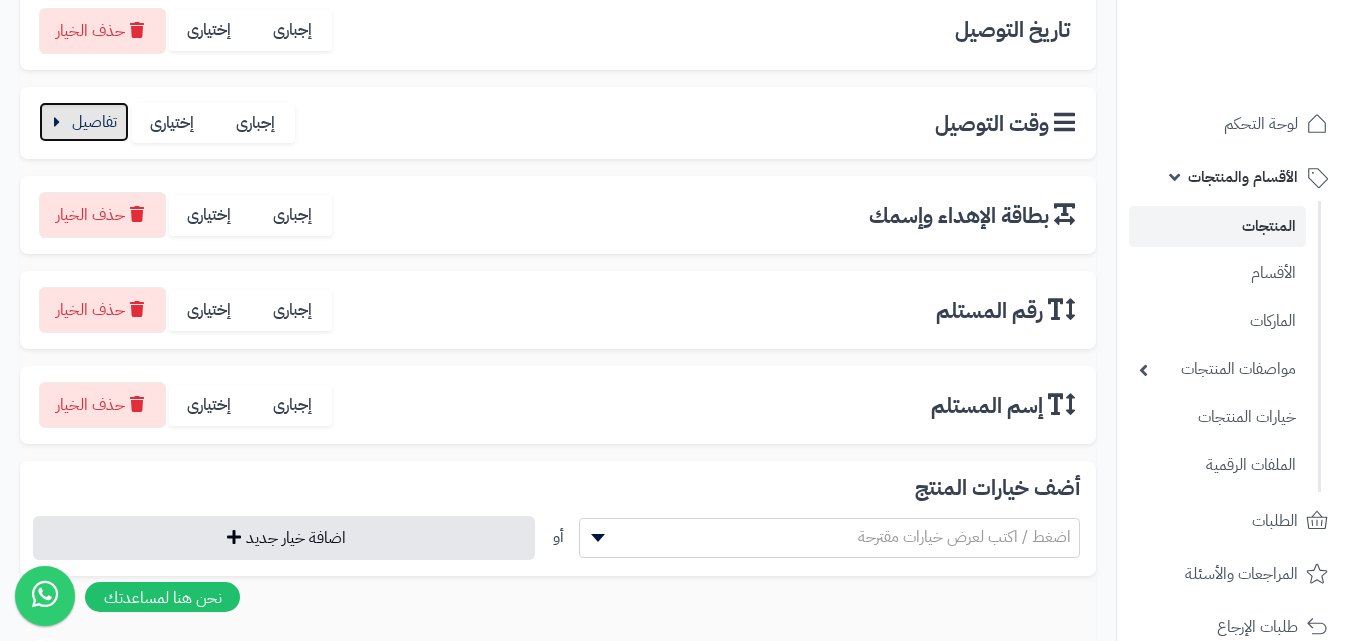 click at bounding box center [84, 122] 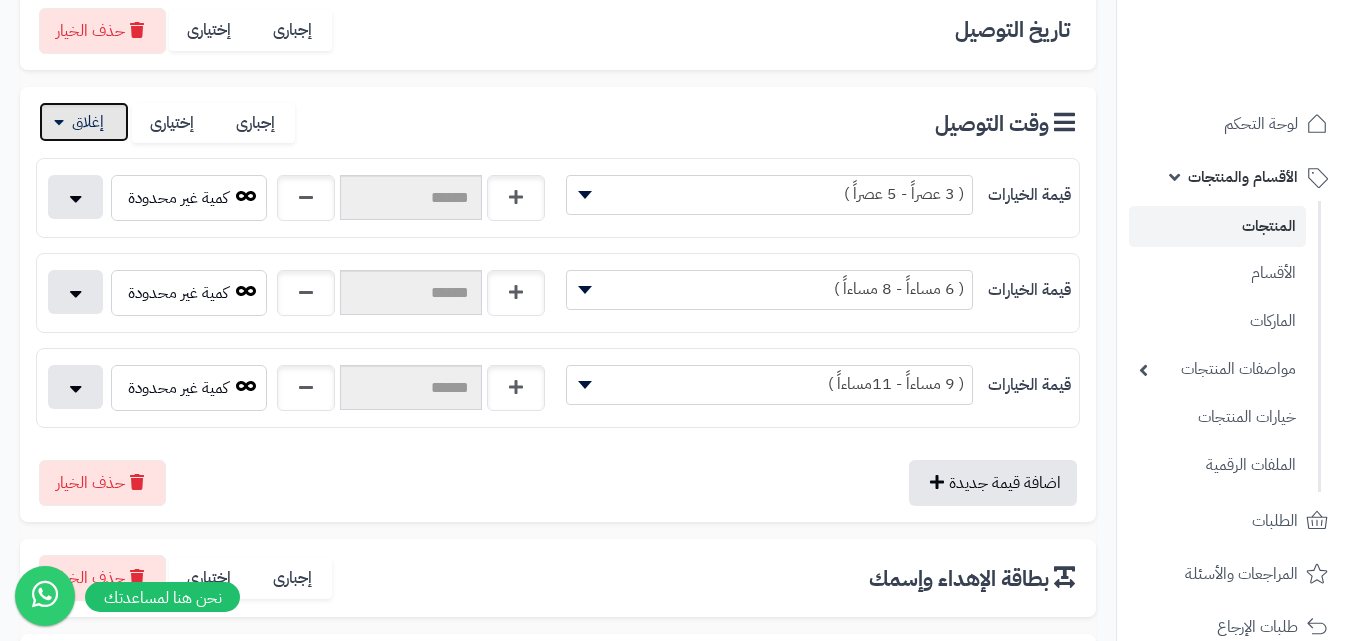click at bounding box center (84, 122) 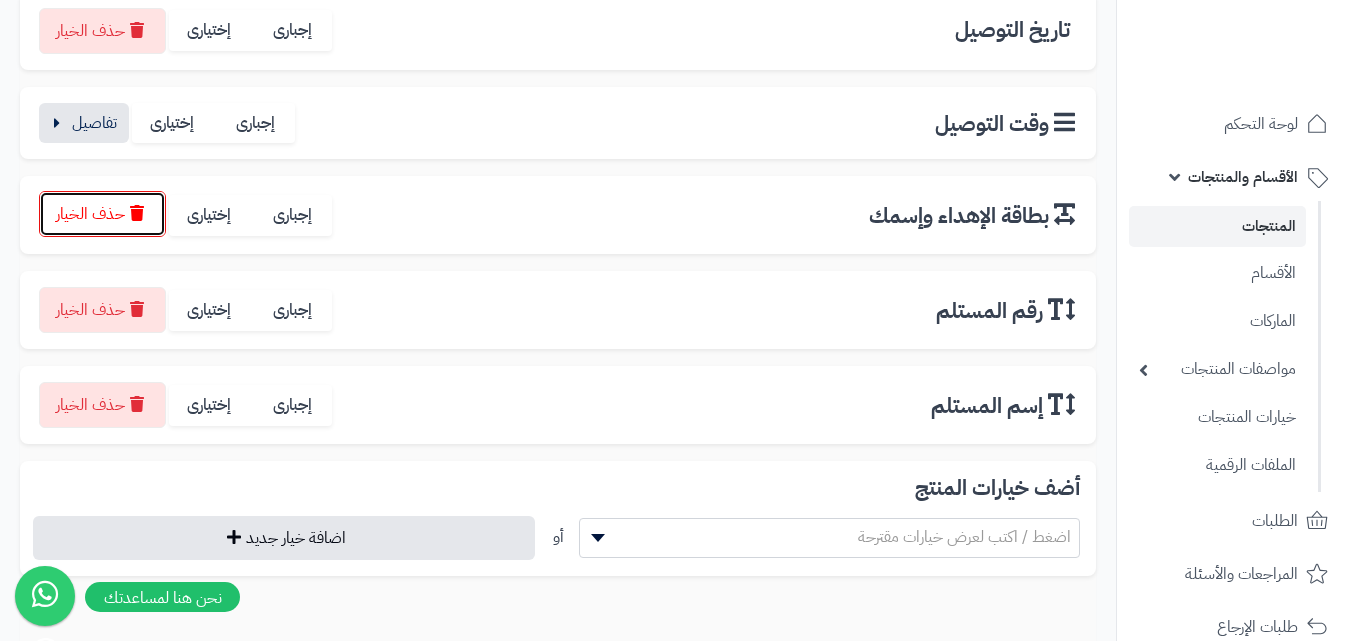 click on "حذف الخيار" at bounding box center (102, 214) 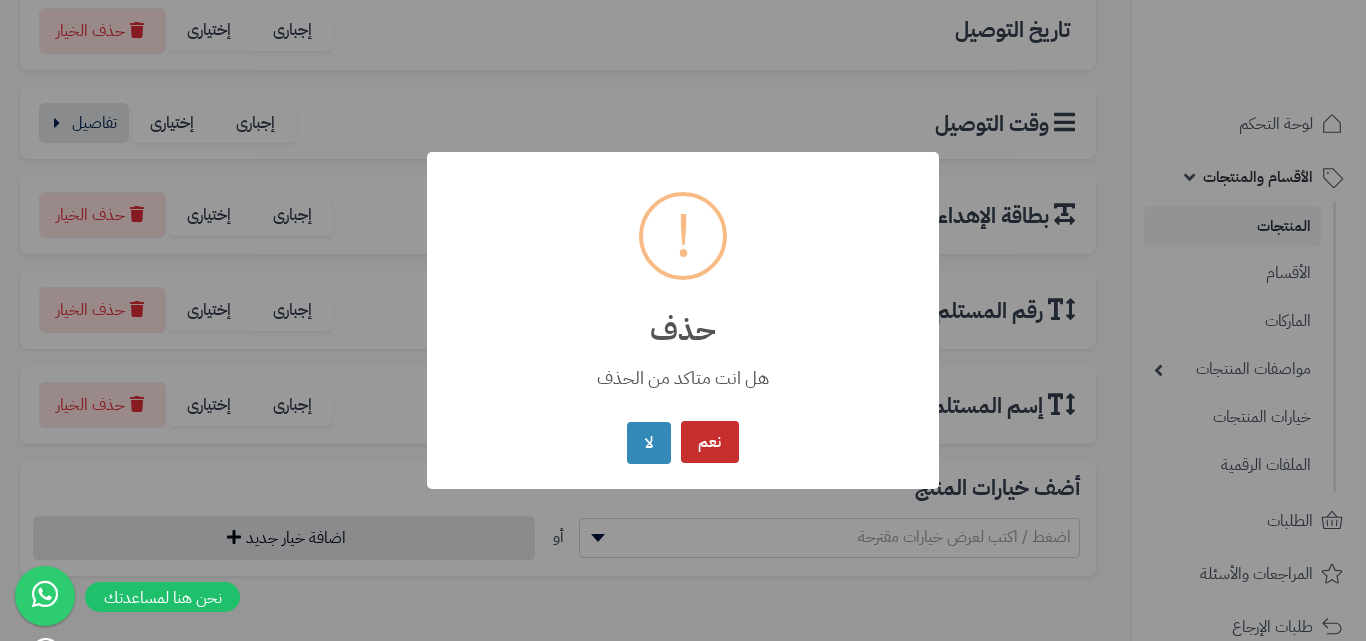 click on "نعم" at bounding box center (710, 442) 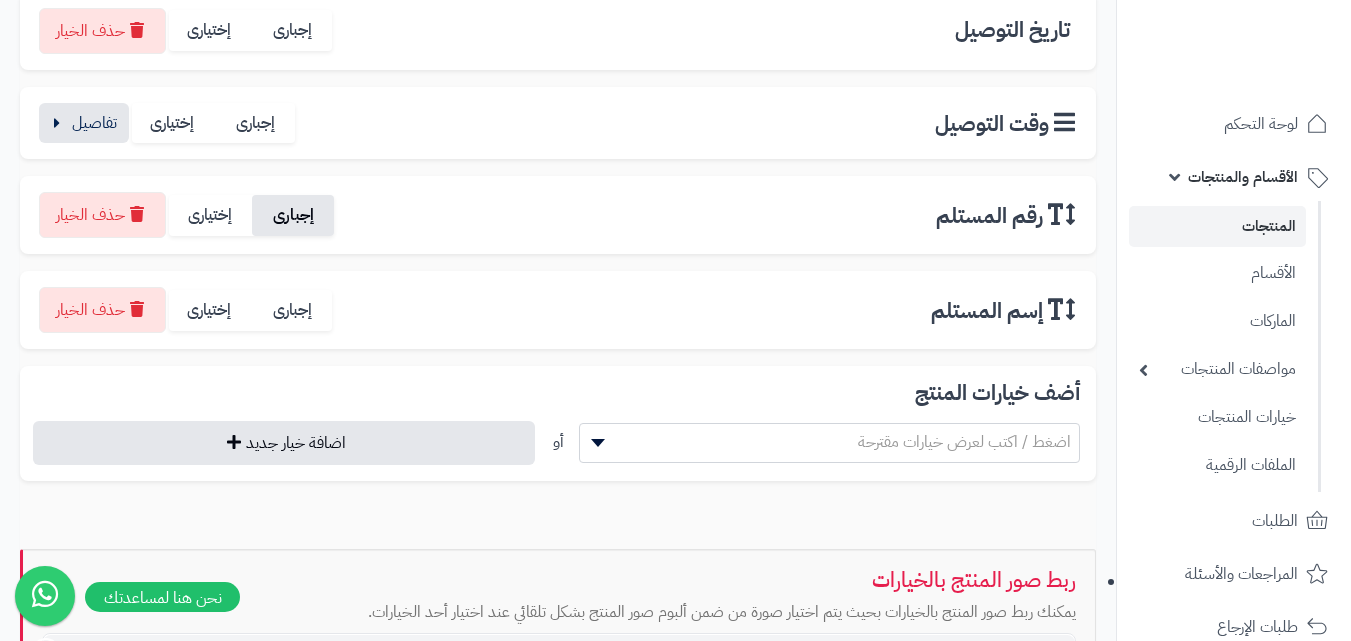 click on "إجبارى" at bounding box center [293, 215] 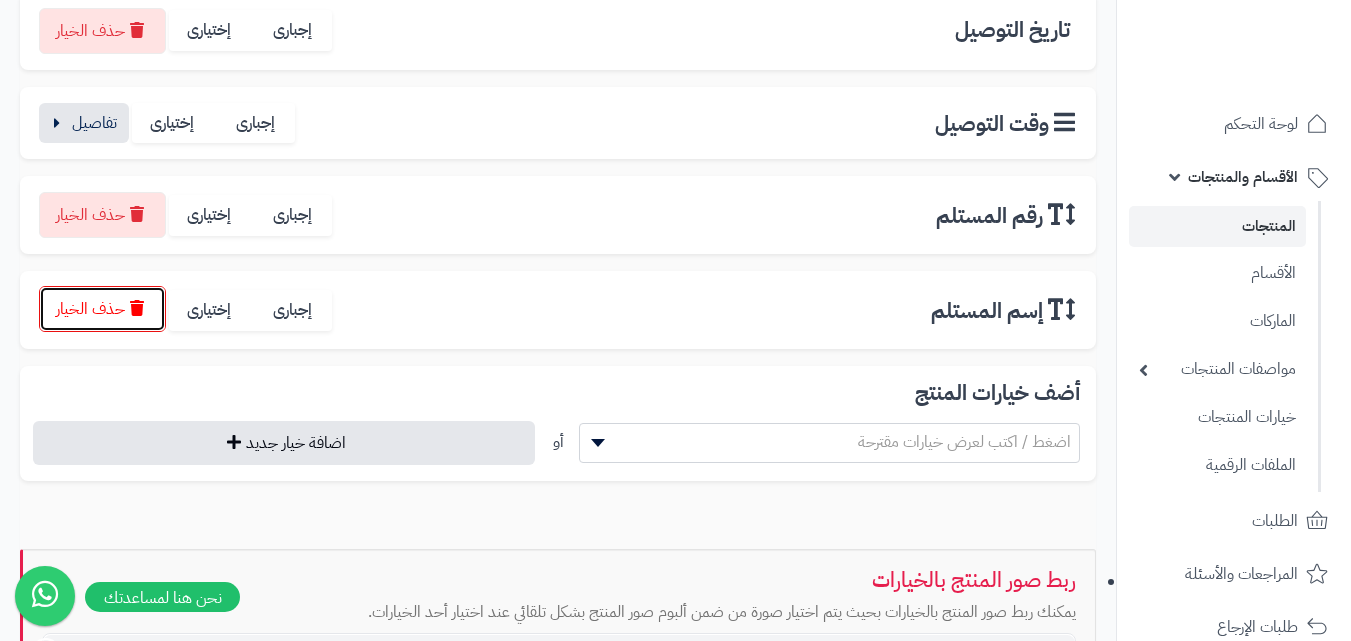 click on "حذف الخيار" at bounding box center (102, 309) 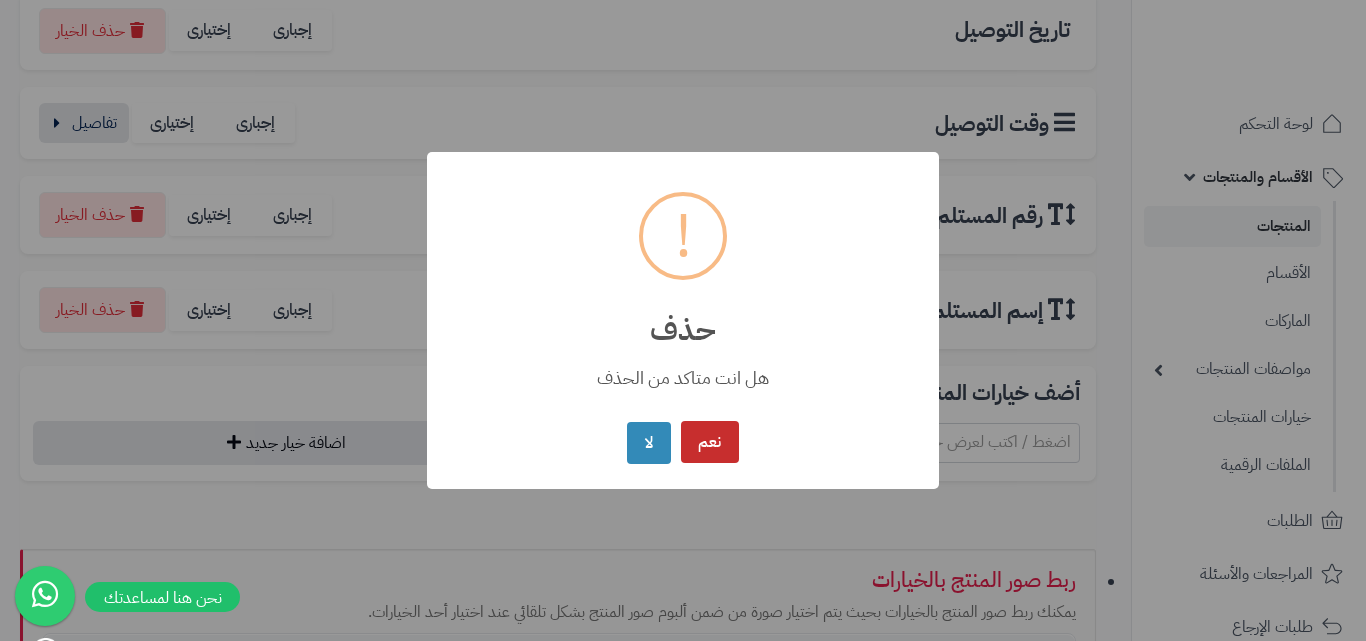 click on "نعم" at bounding box center (710, 442) 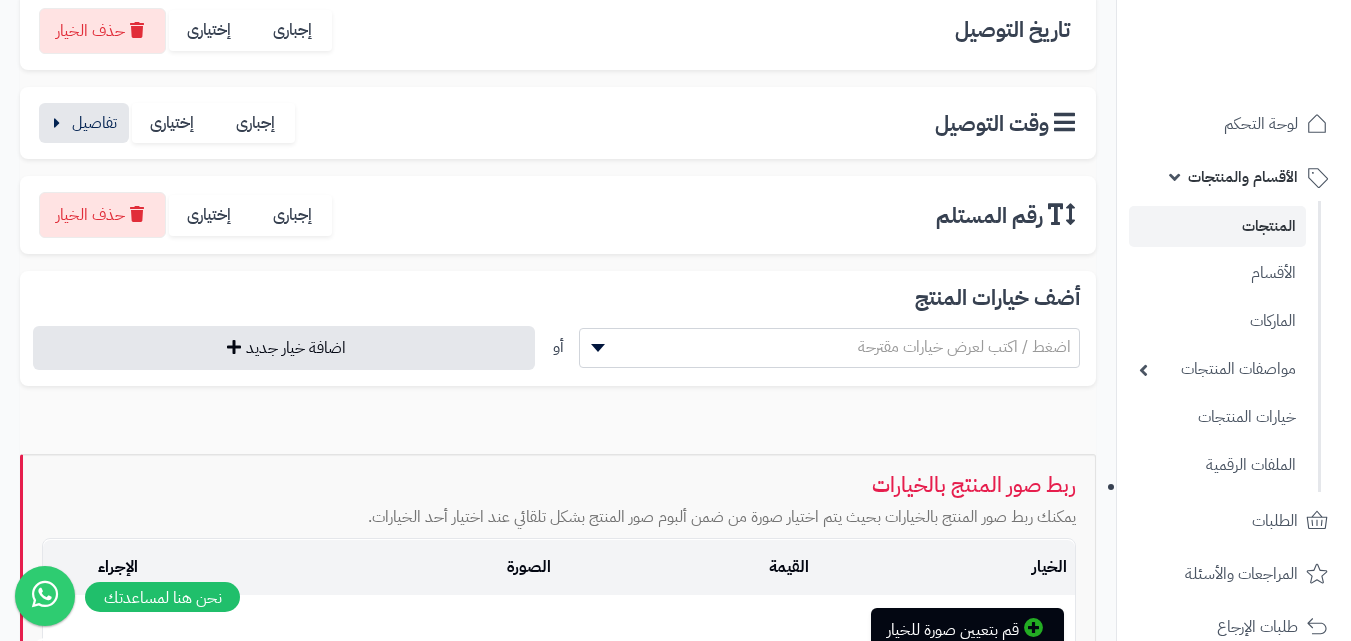 click on "اضغط / اكتب لعرض خيارات مقترحة" at bounding box center (964, 347) 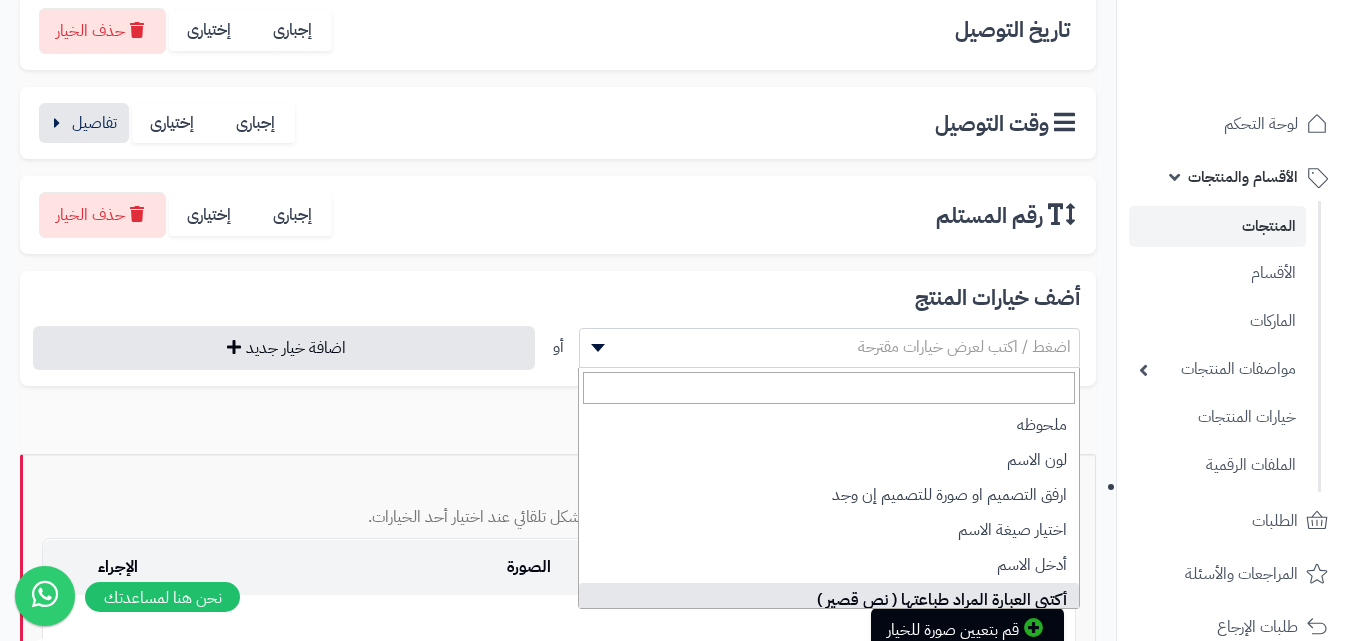 select on "**" 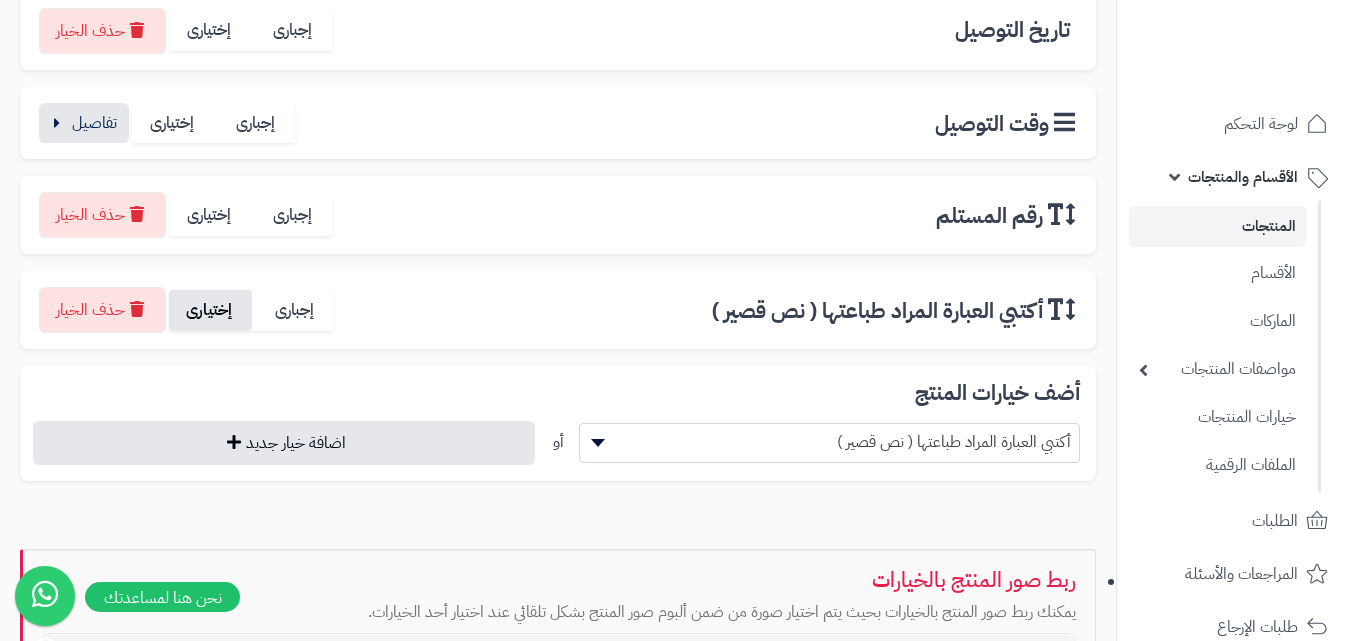 click on "إختيارى" at bounding box center [210, 310] 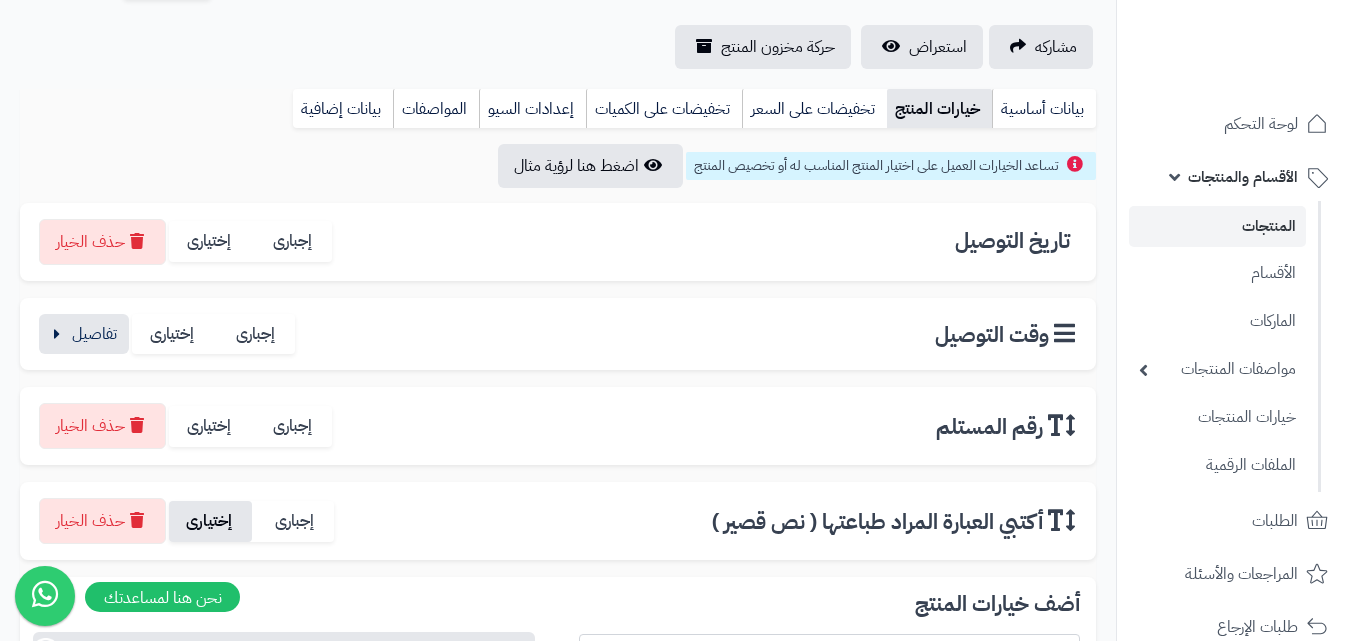 scroll, scrollTop: 0, scrollLeft: 0, axis: both 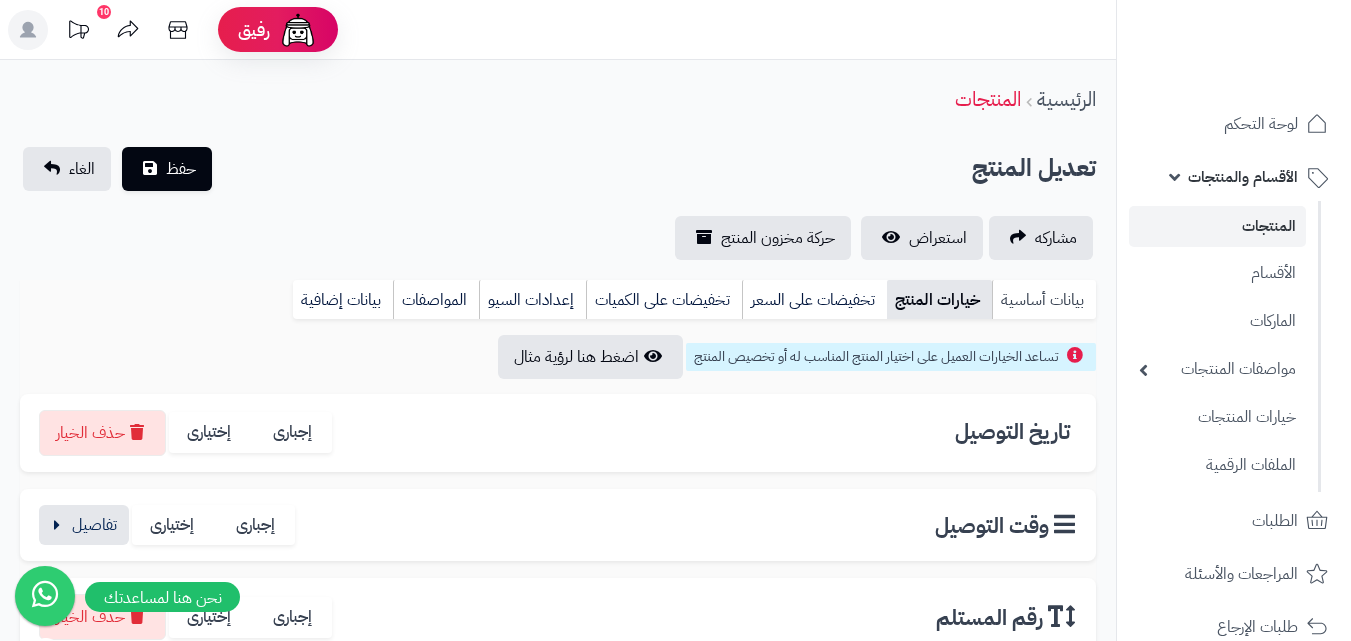 click on "بيانات أساسية" at bounding box center [1044, 300] 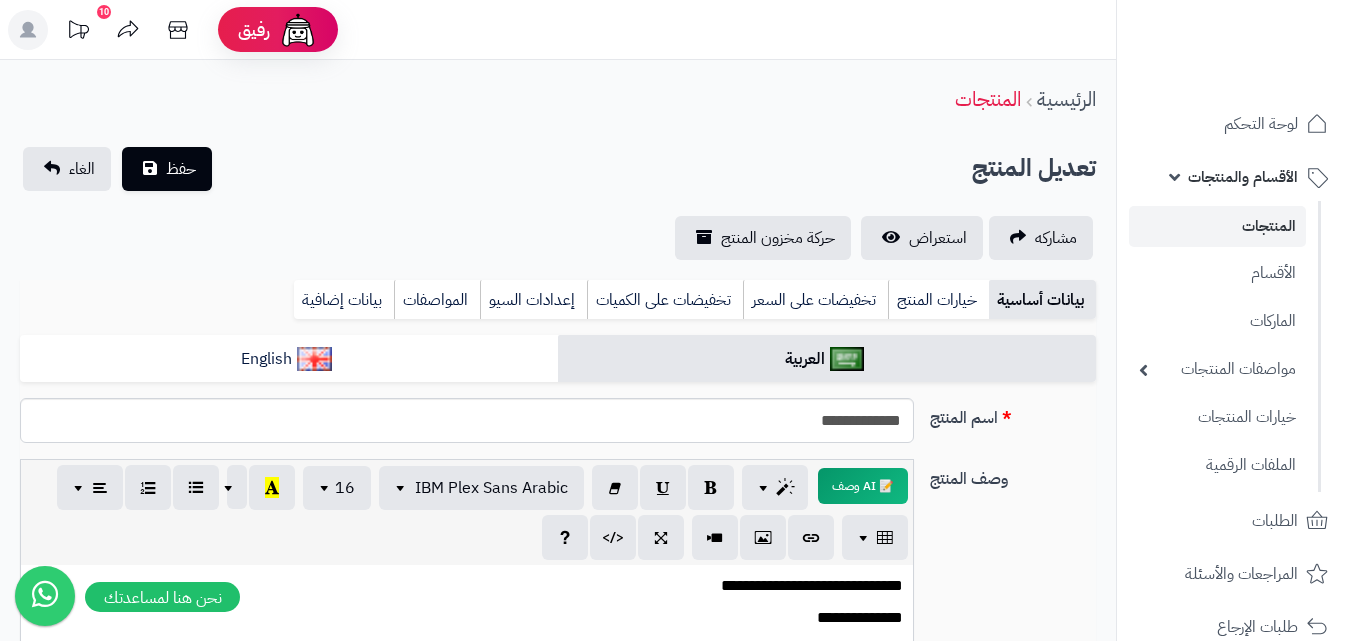 scroll, scrollTop: 0, scrollLeft: 0, axis: both 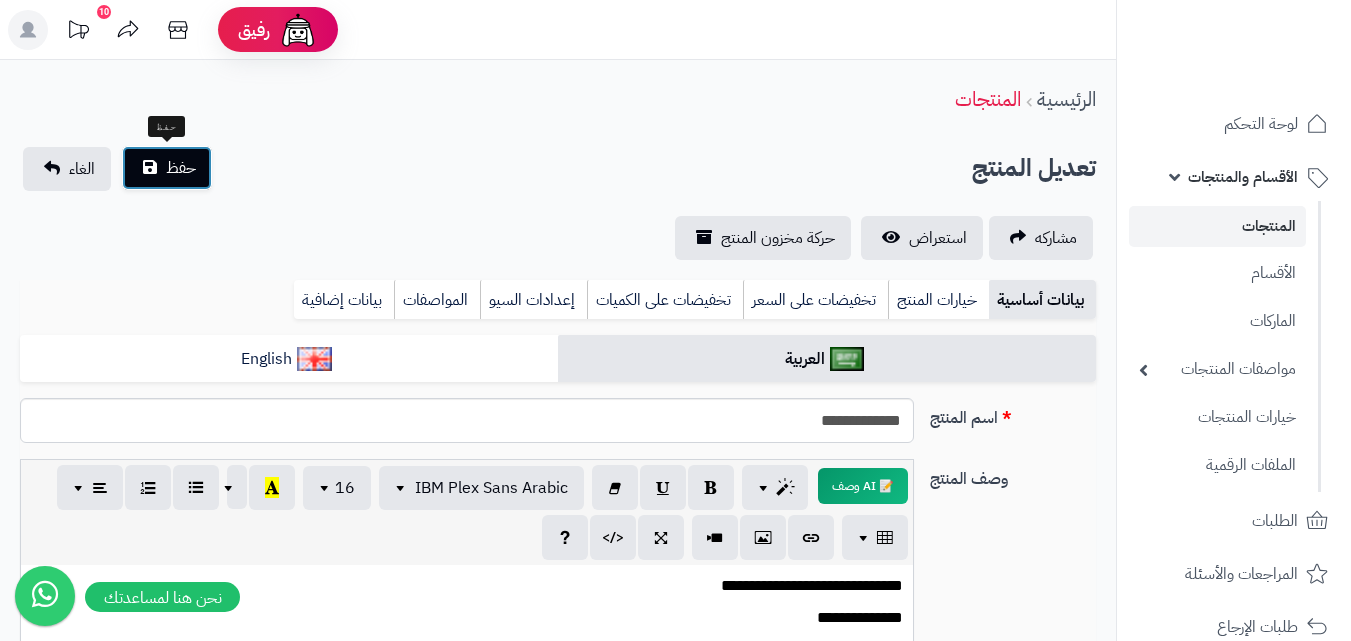 click on "حفظ" at bounding box center (167, 168) 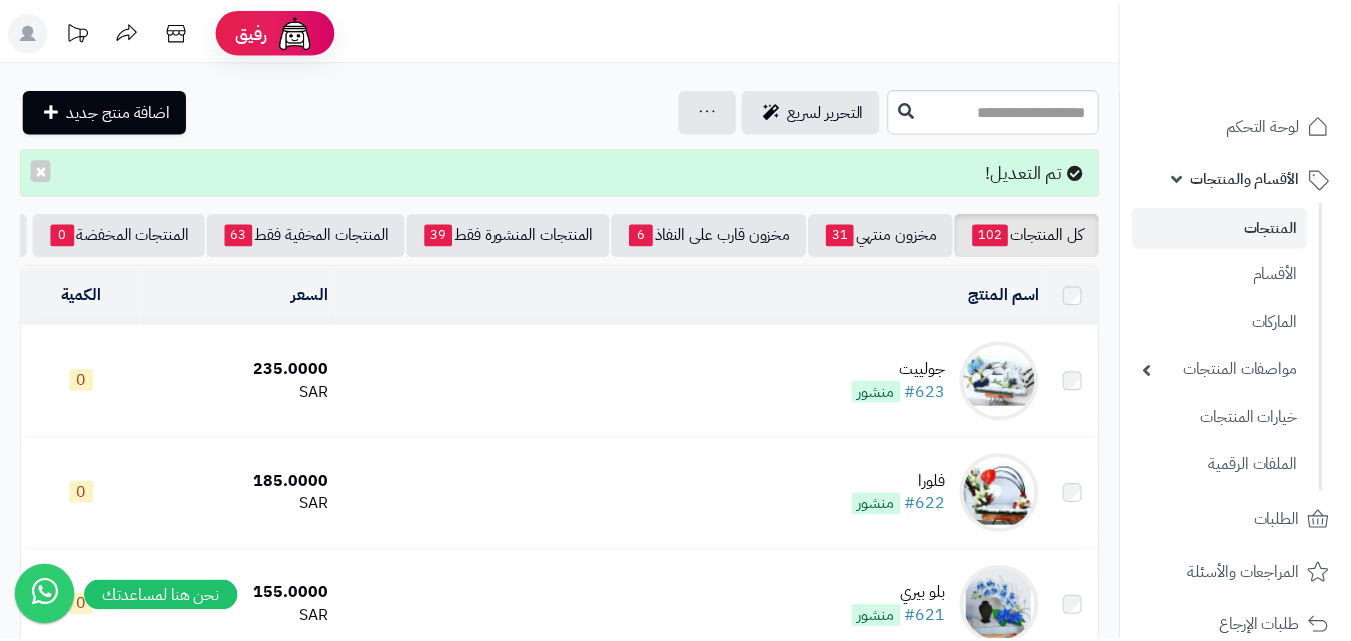 scroll, scrollTop: 0, scrollLeft: 0, axis: both 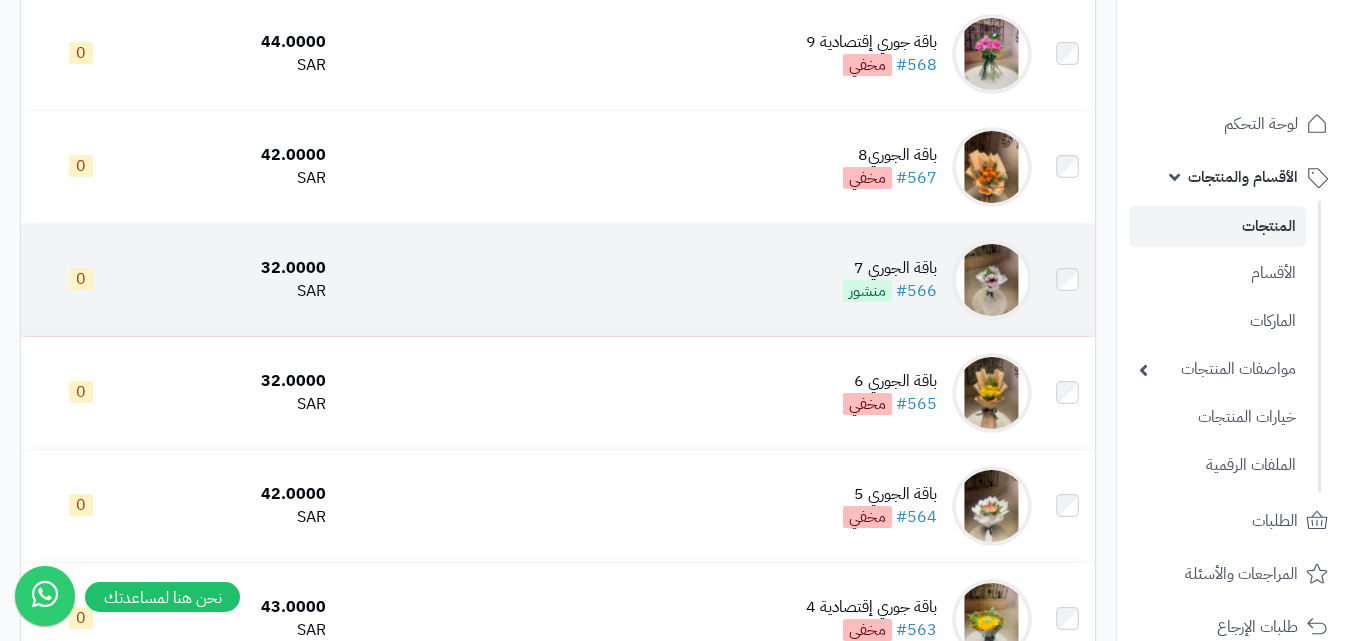 click at bounding box center [992, 280] 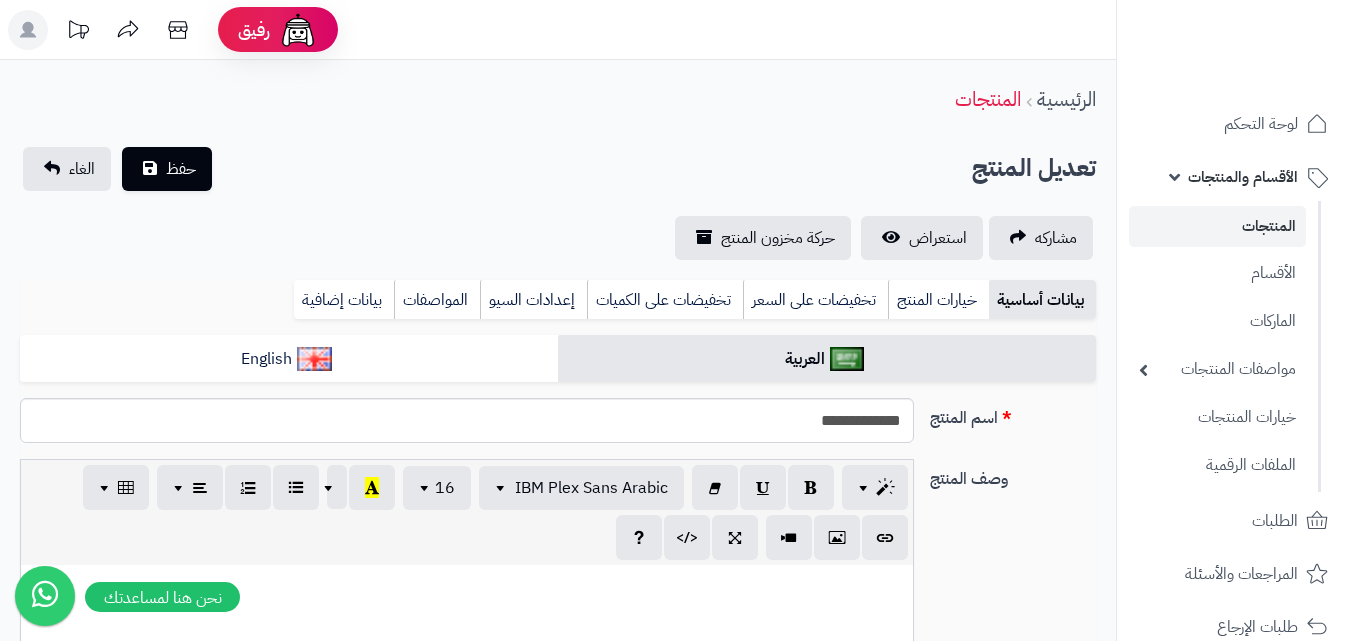 scroll, scrollTop: 0, scrollLeft: 0, axis: both 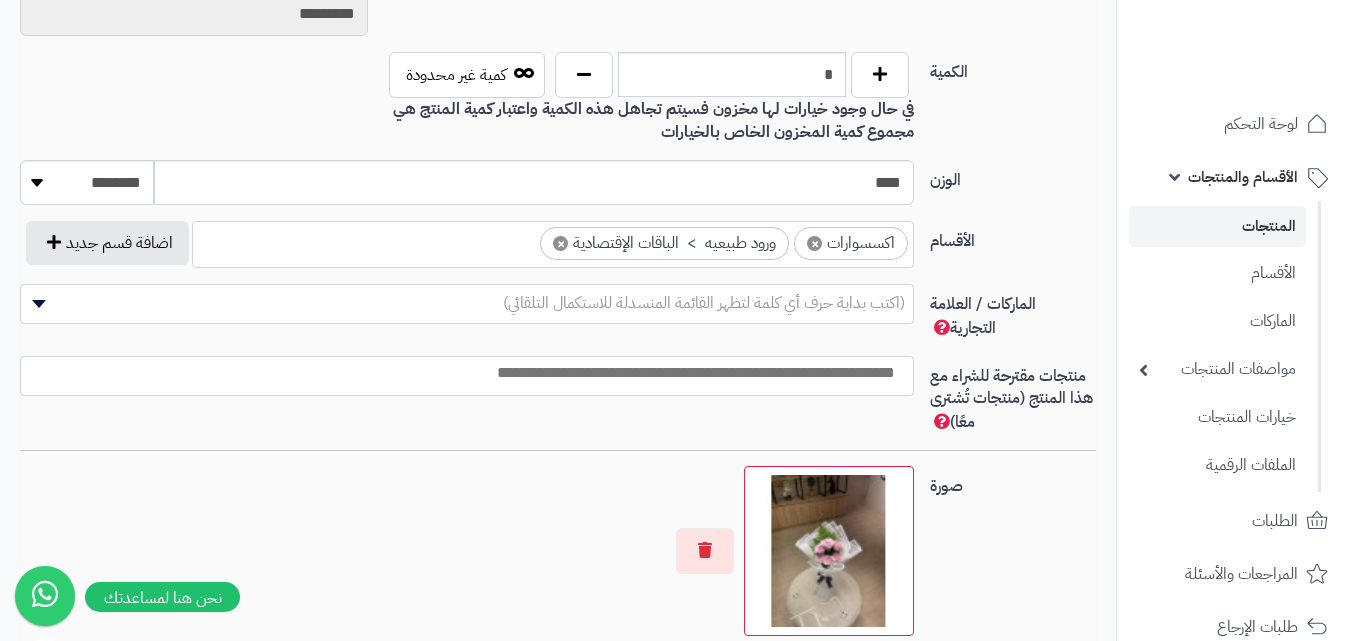 click on "×" at bounding box center [814, 243] 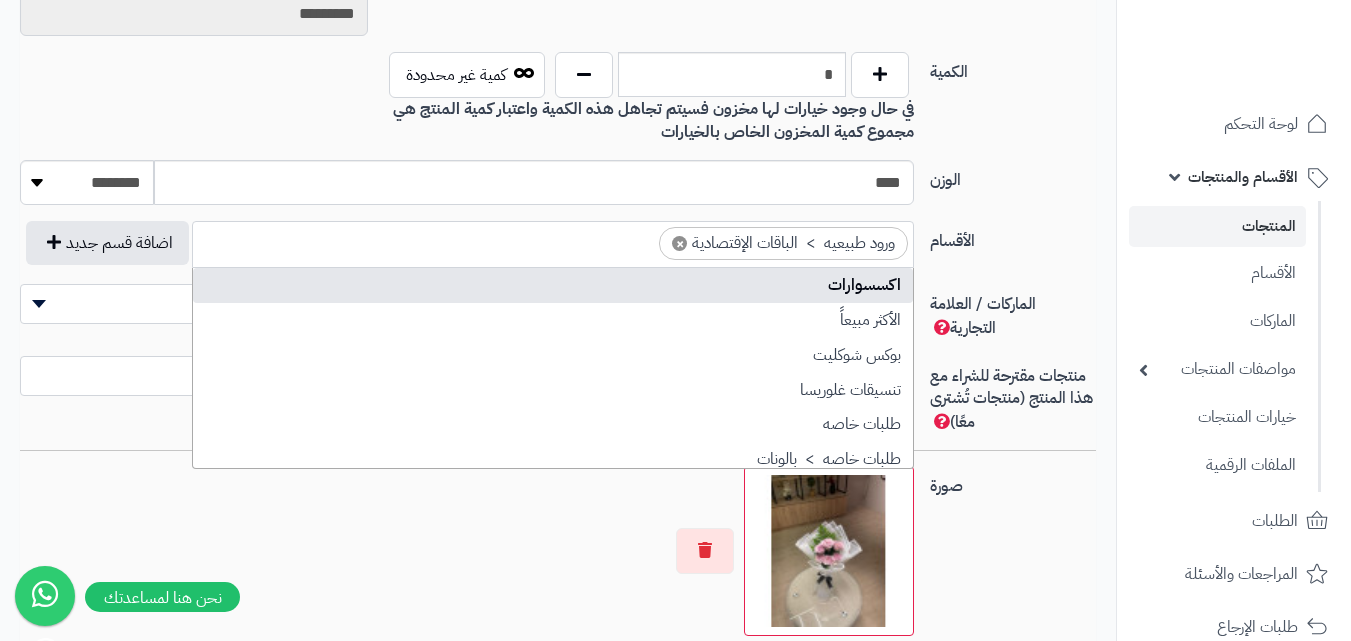 click on "×" at bounding box center [679, 243] 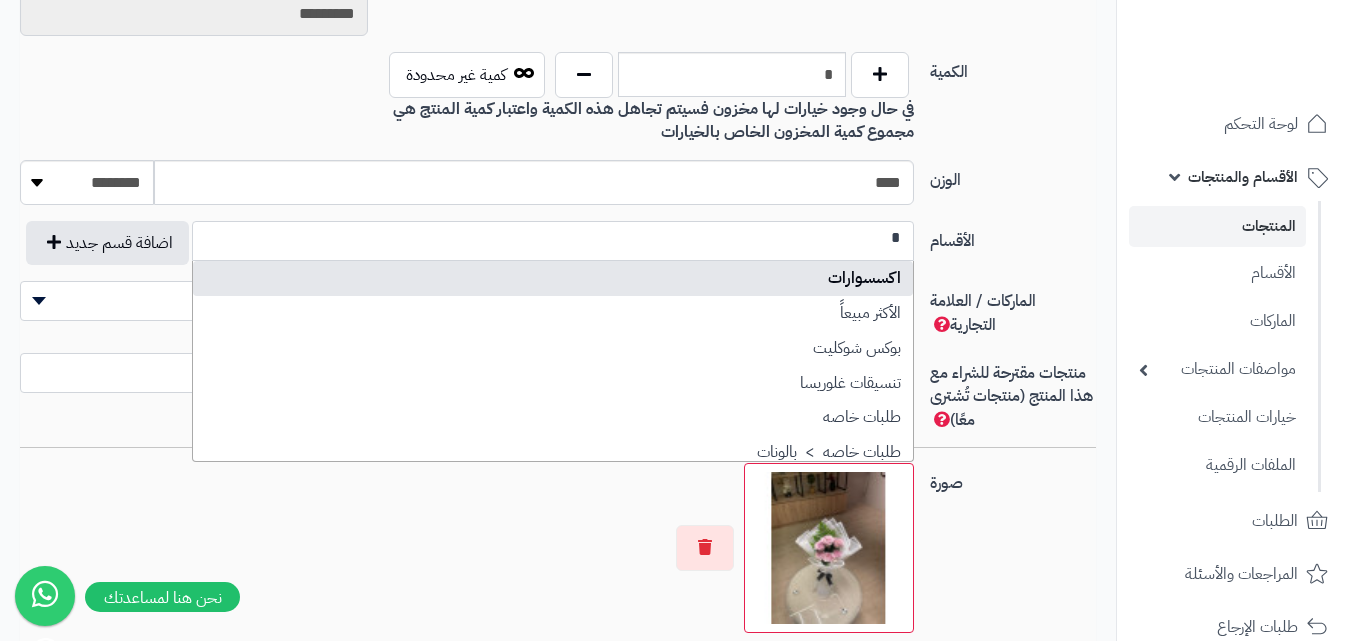scroll, scrollTop: 0, scrollLeft: 0, axis: both 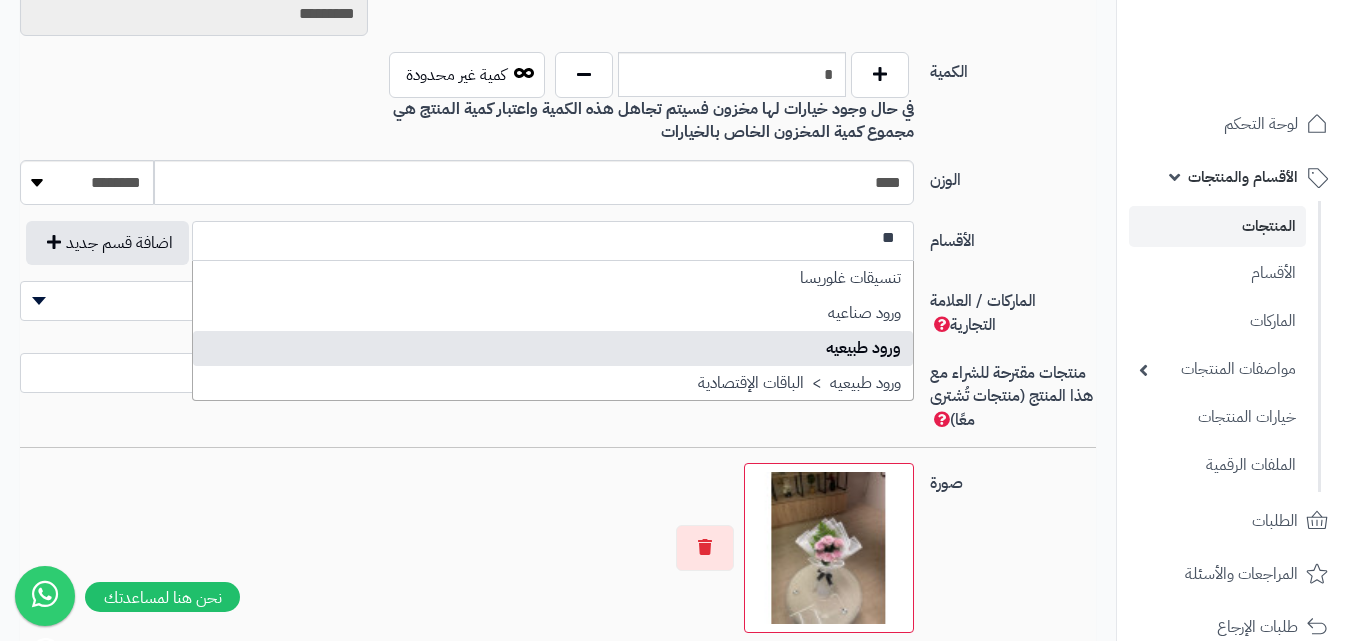 type on "**" 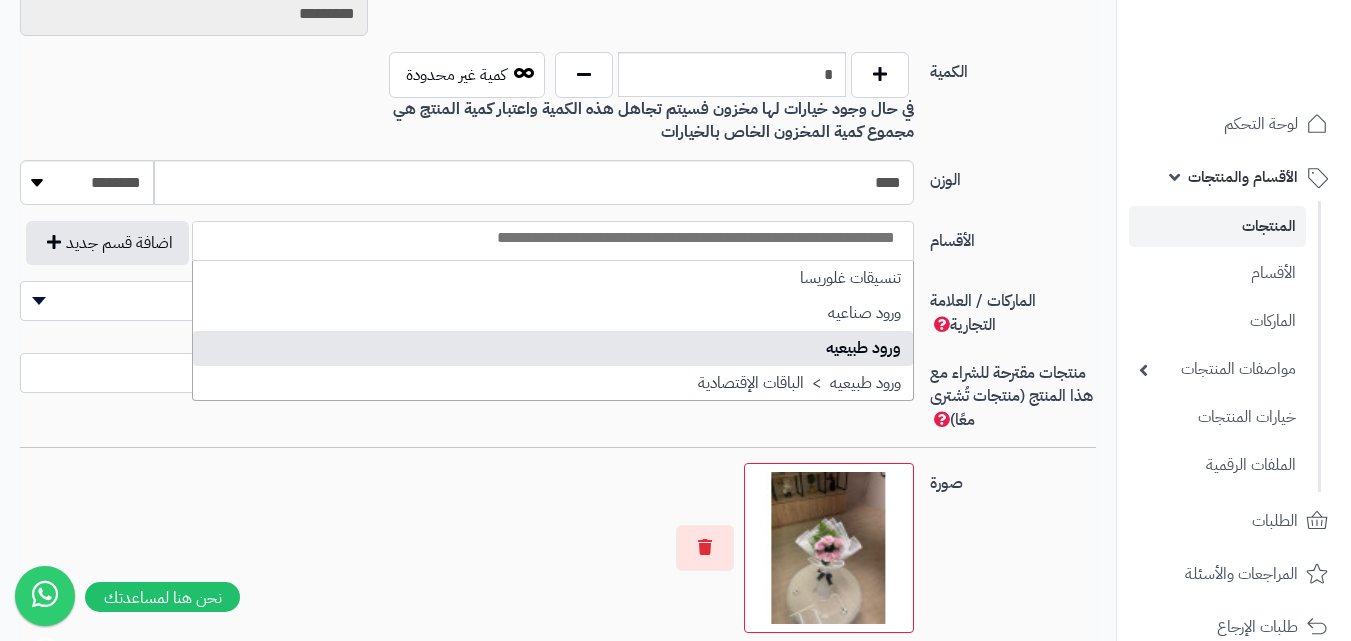 scroll, scrollTop: 0, scrollLeft: 0, axis: both 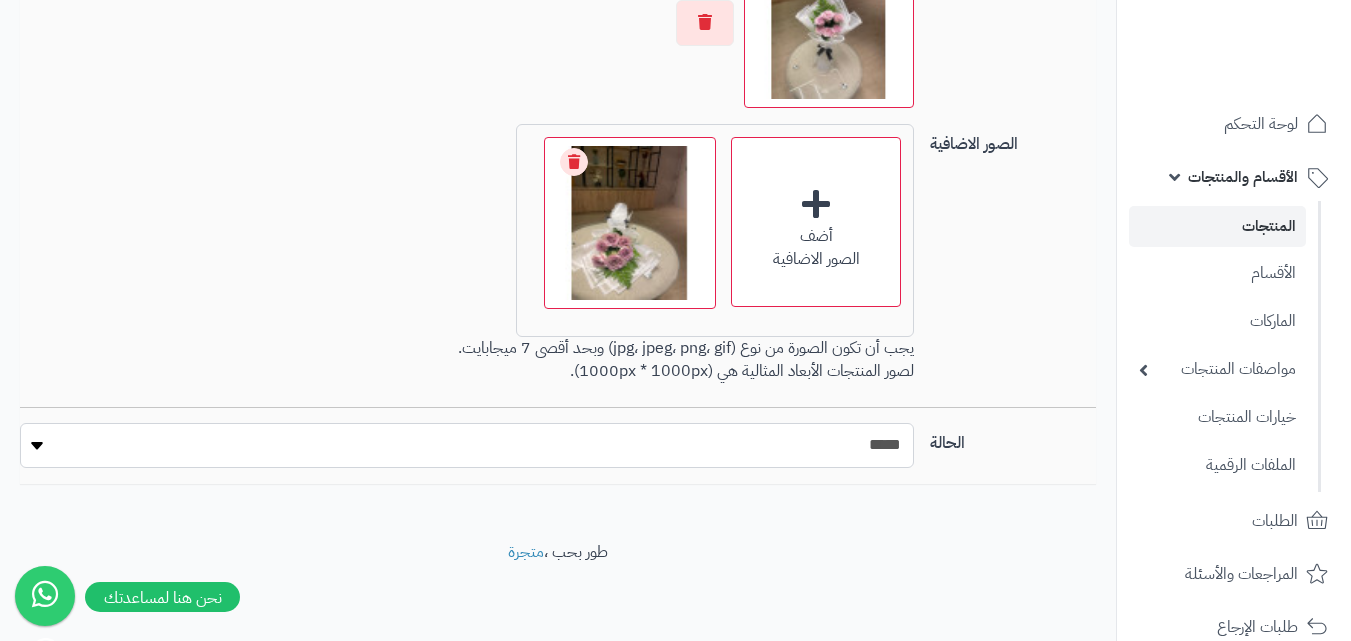 click on "***** ****" at bounding box center [467, 445] 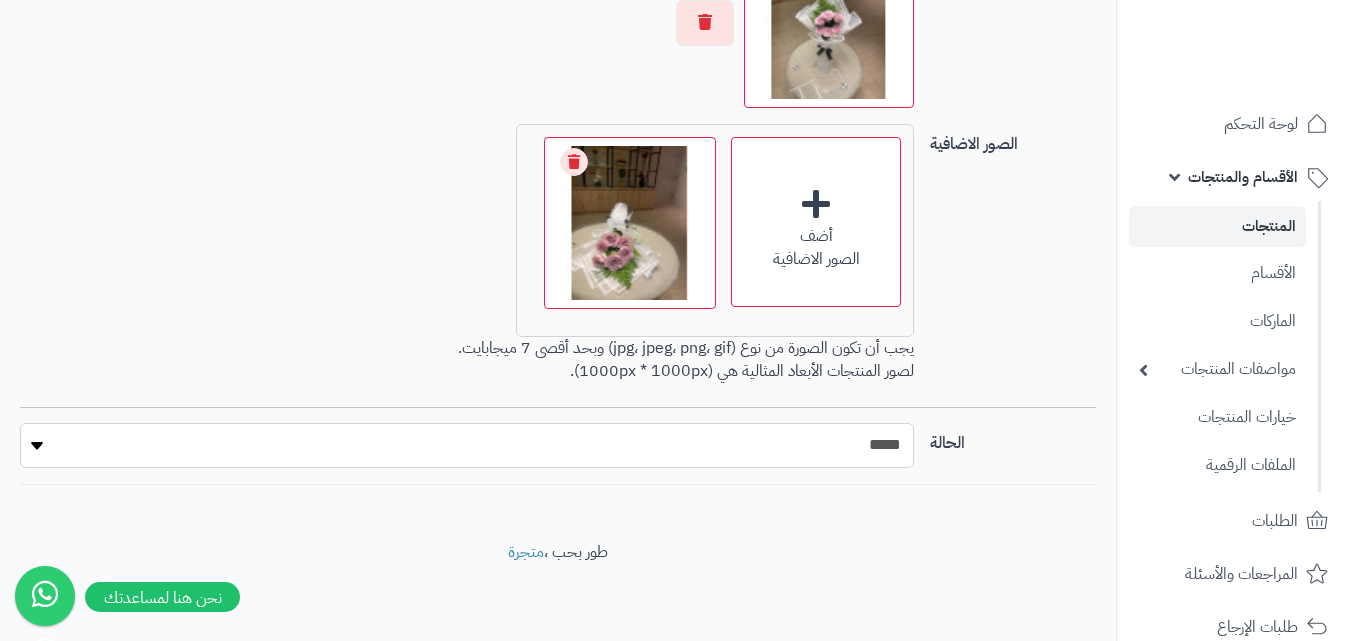 select on "*" 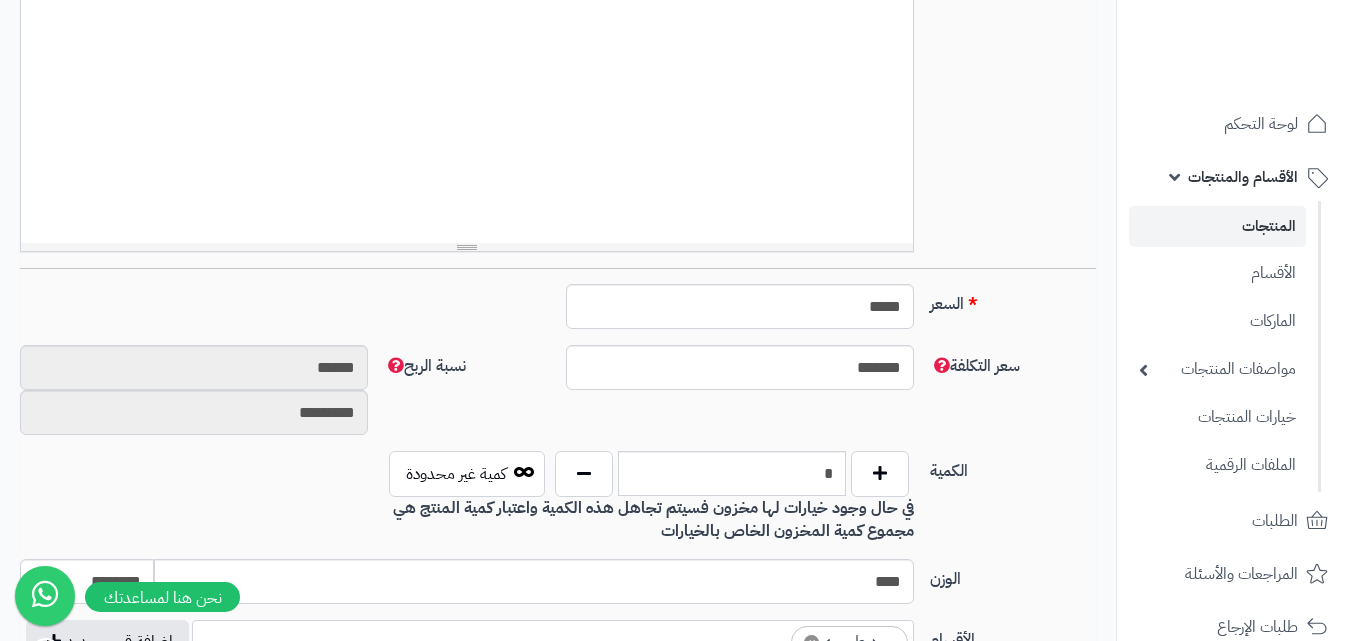 scroll, scrollTop: 25, scrollLeft: 0, axis: vertical 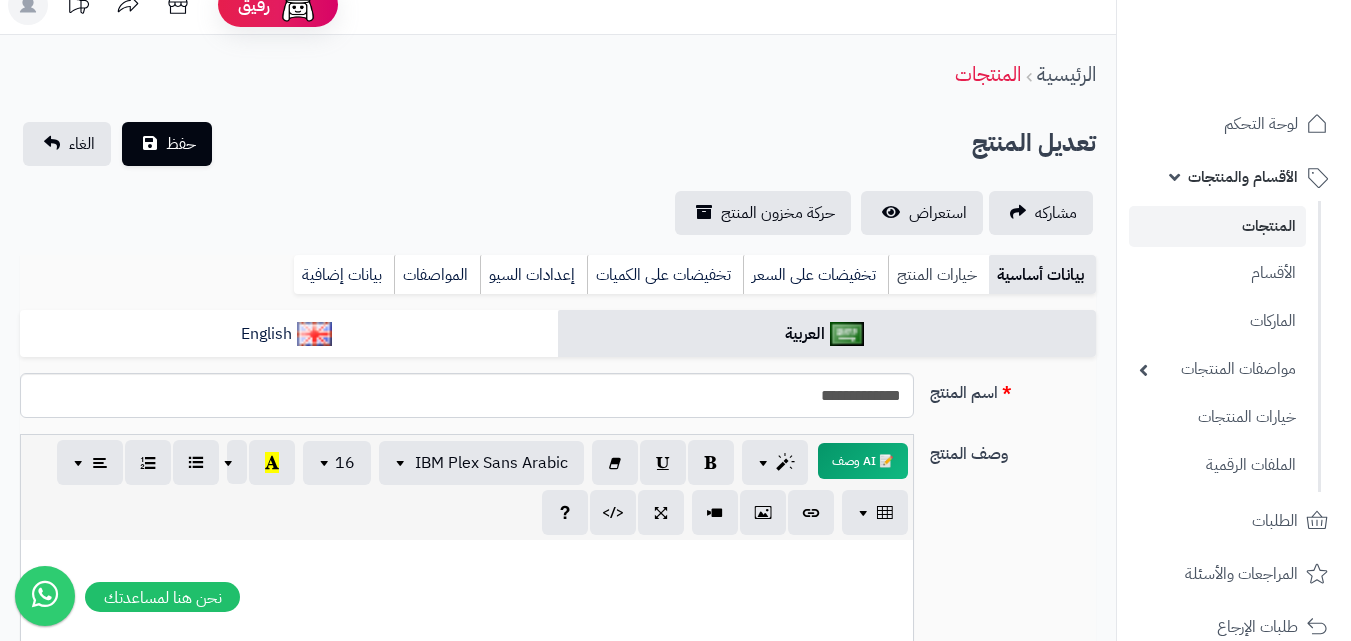 click on "خيارات المنتج" at bounding box center [938, 275] 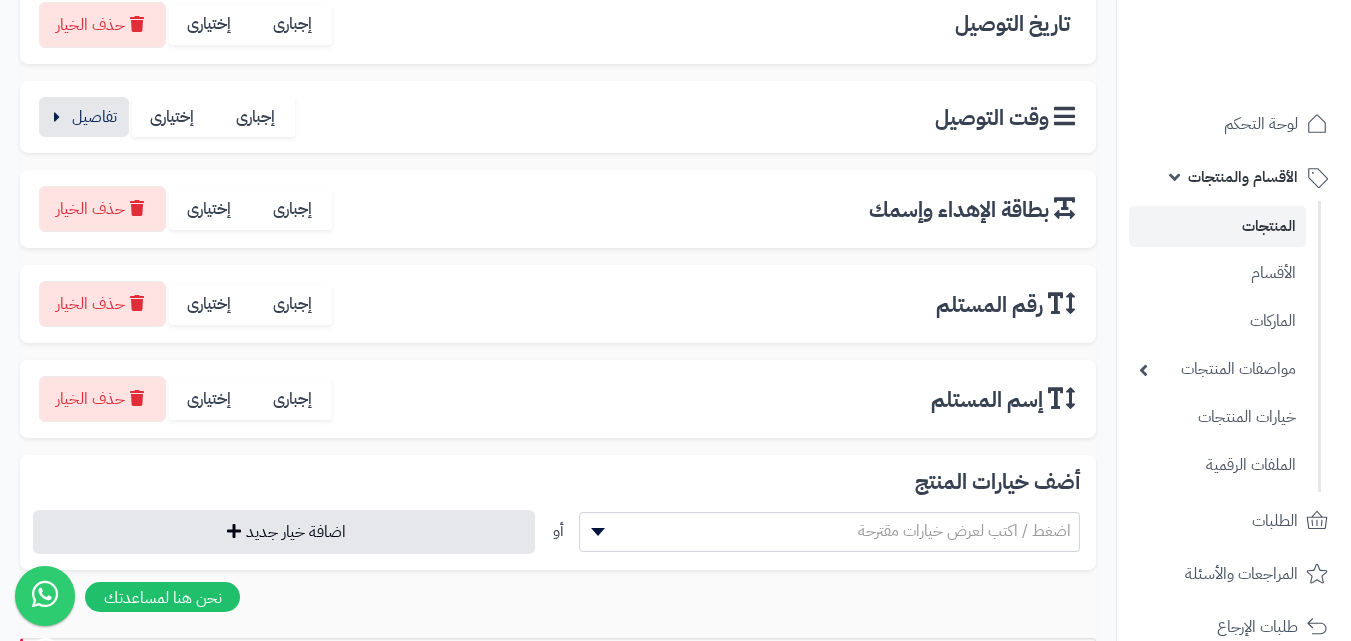 scroll, scrollTop: 387, scrollLeft: 0, axis: vertical 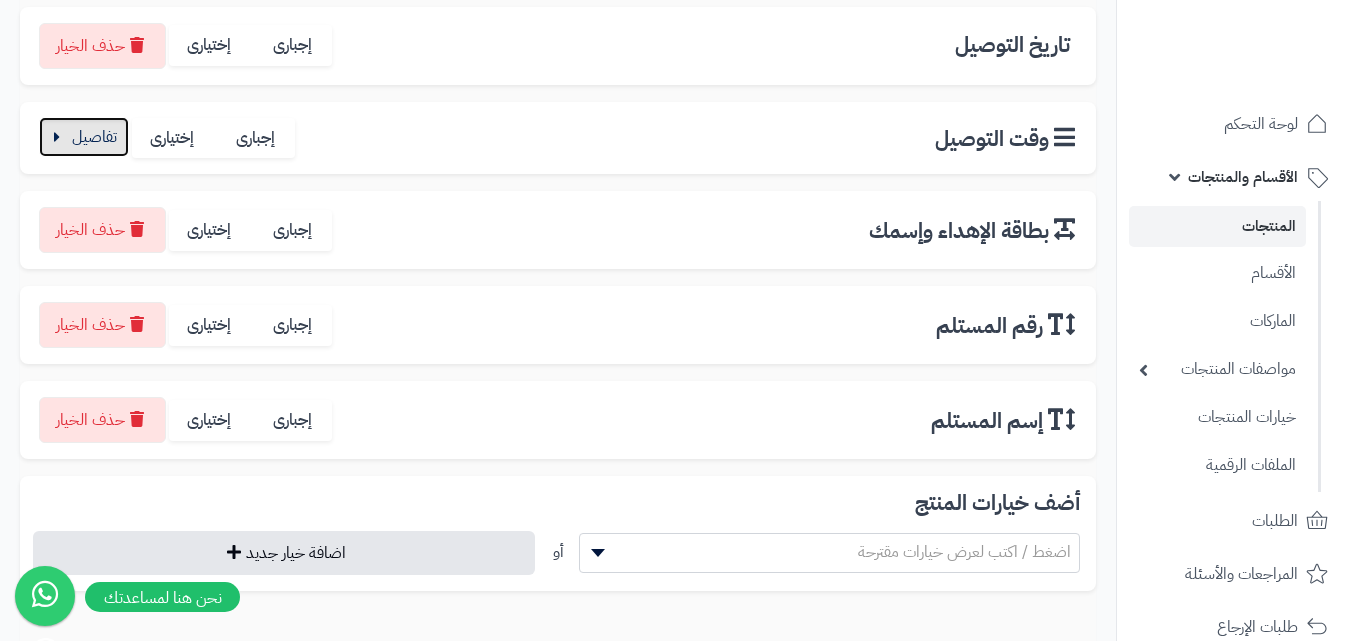 click at bounding box center [84, 137] 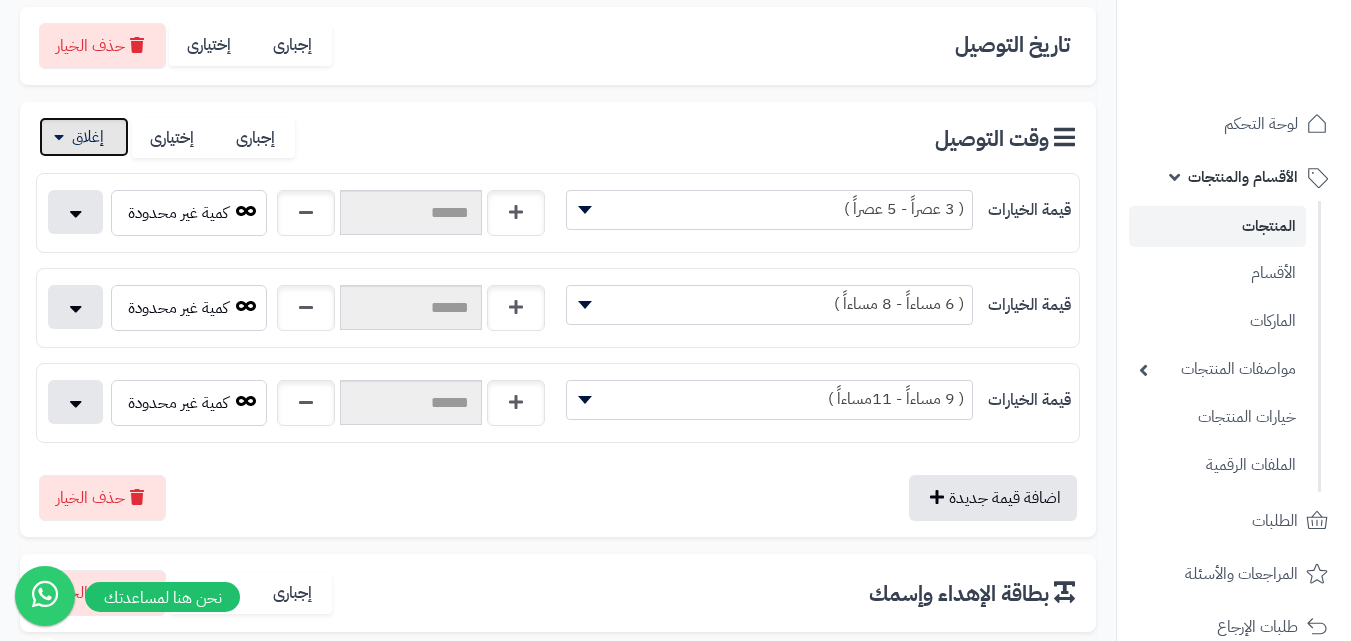 click at bounding box center [84, 137] 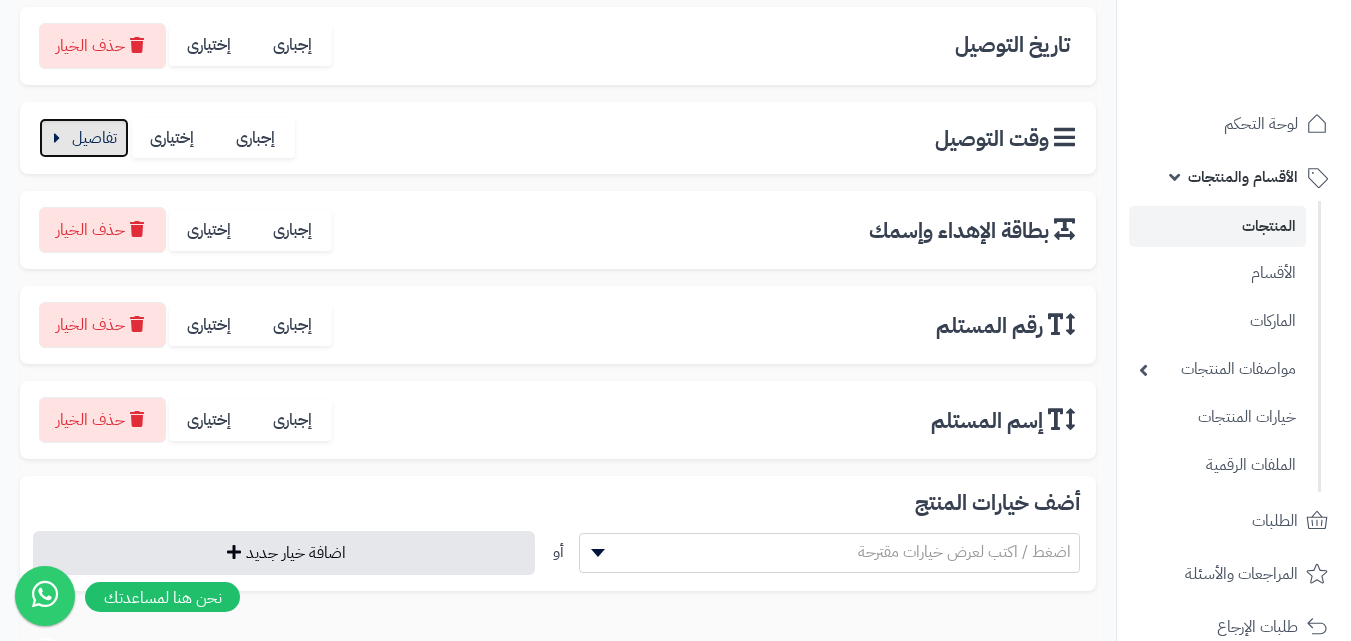 type 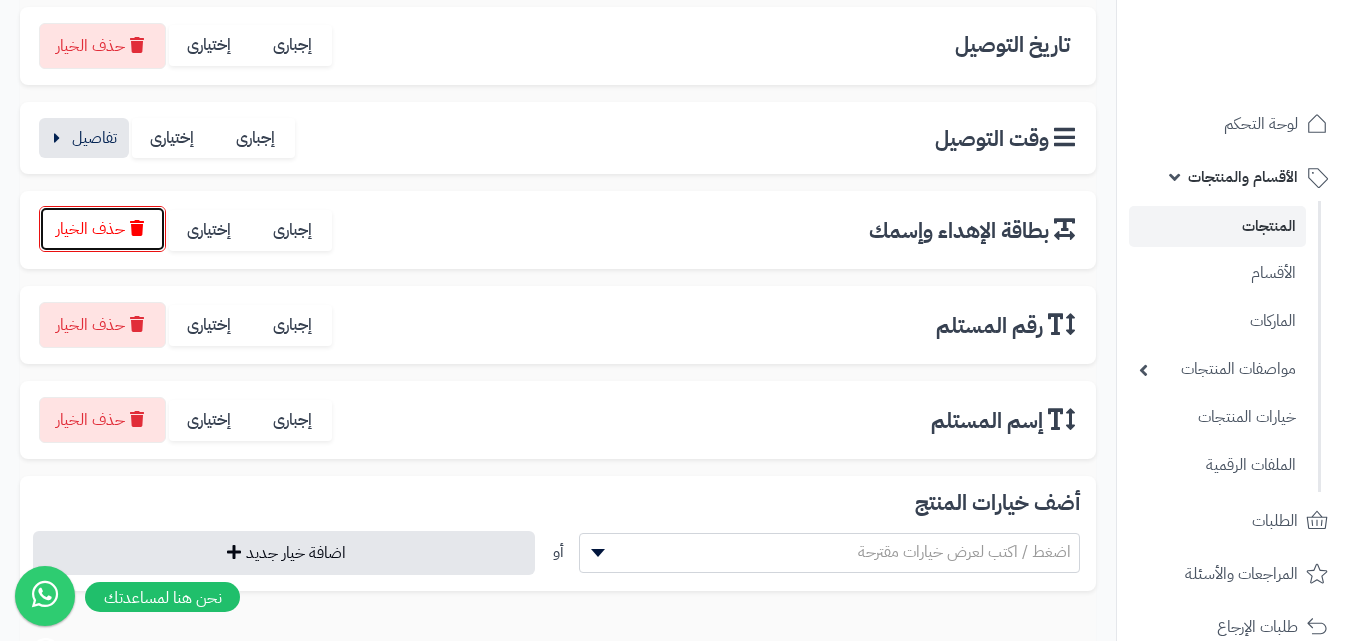 click on "حذف الخيار" at bounding box center [102, 229] 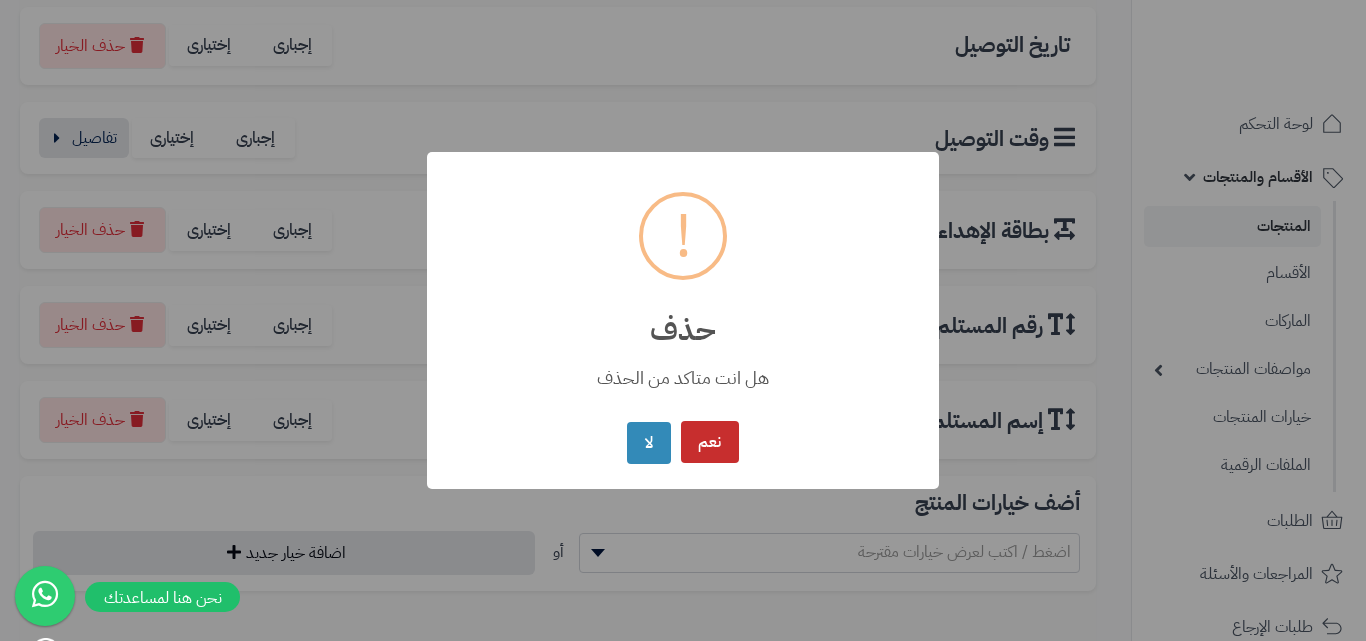 click on "نعم" at bounding box center [710, 442] 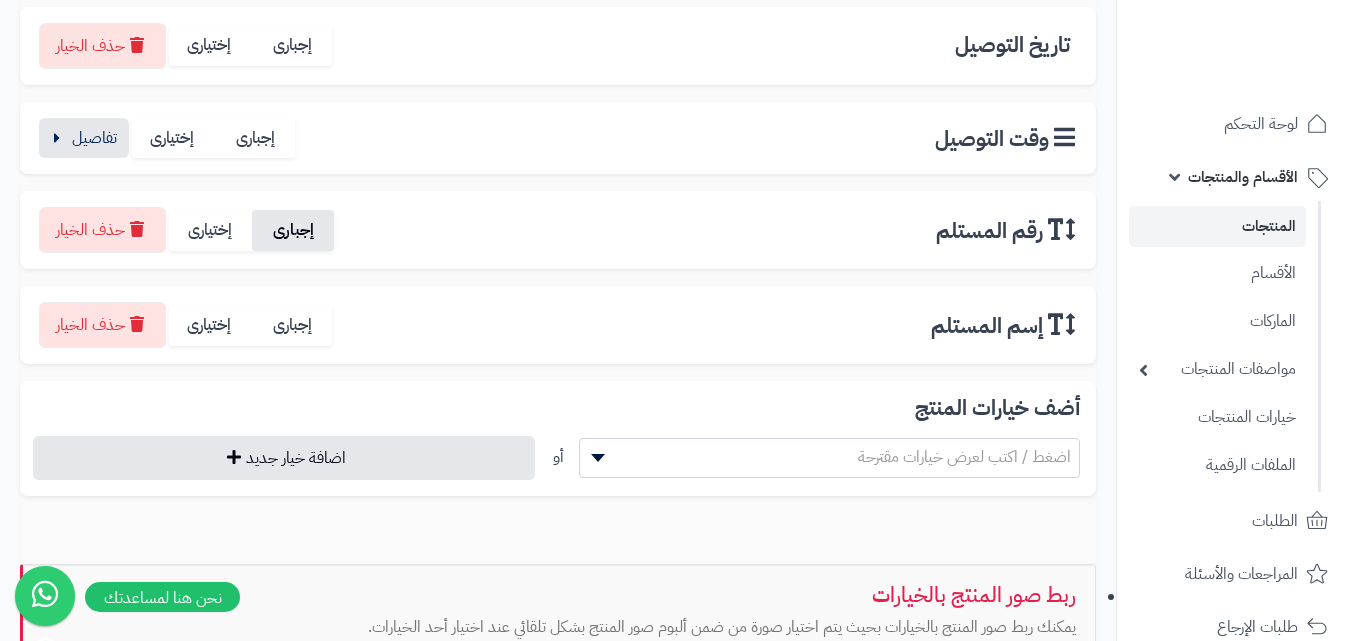 click on "إجبارى" at bounding box center [293, 230] 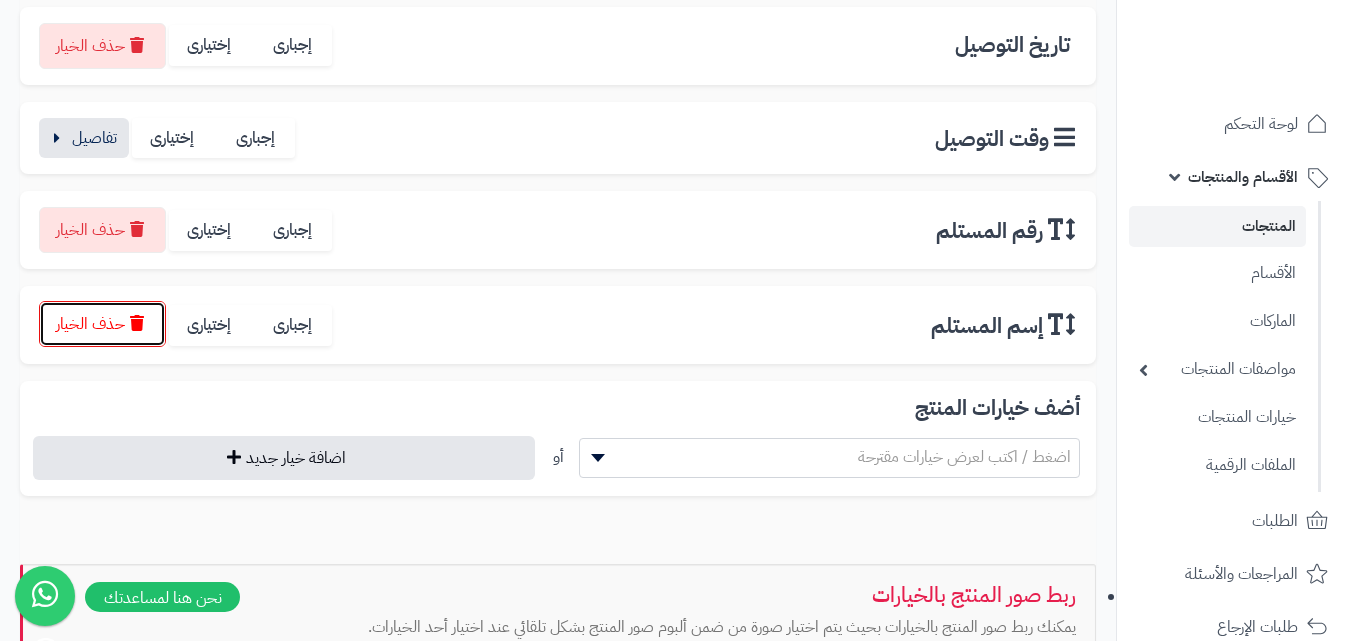click on "حذف الخيار" at bounding box center (102, 324) 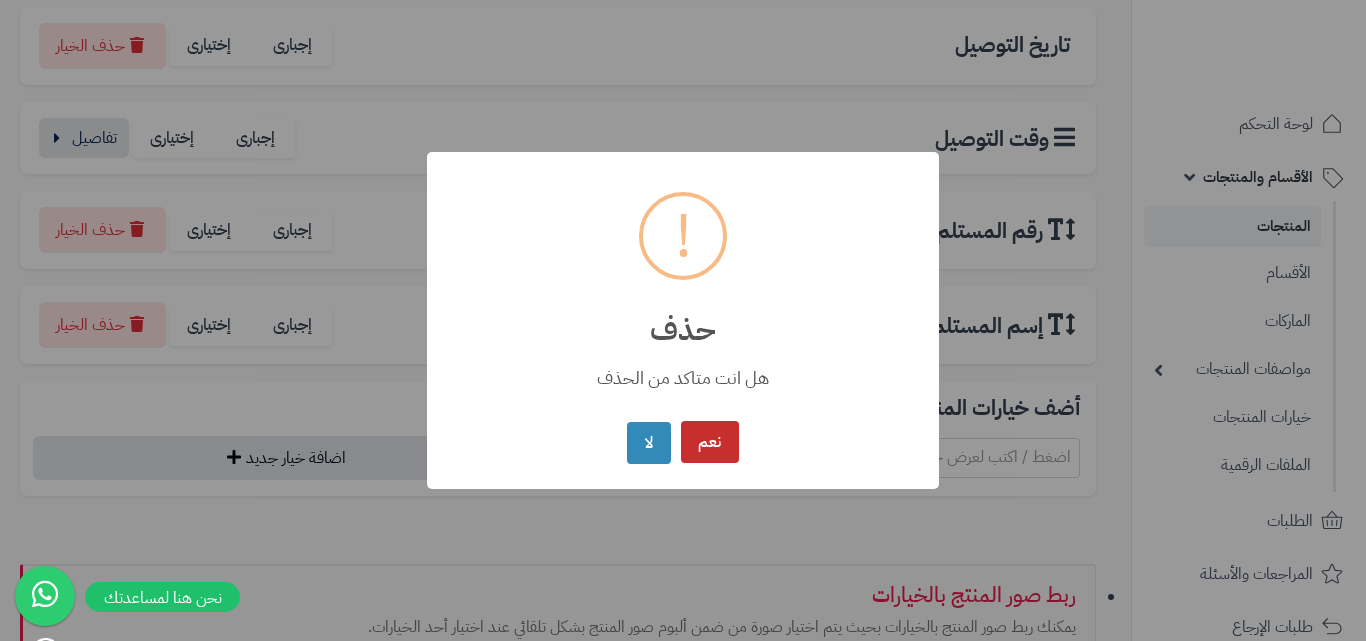 click on "نعم" at bounding box center [710, 442] 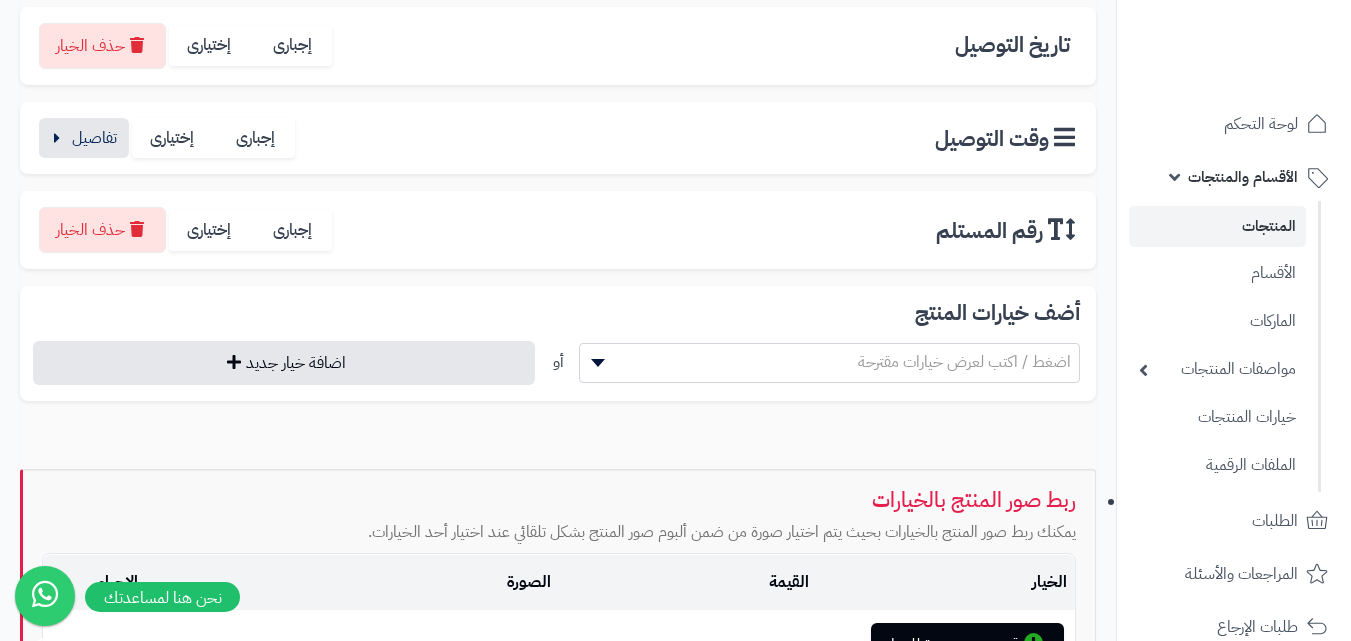 click on "اضغط / اكتب لعرض خيارات مقترحة" at bounding box center (964, 362) 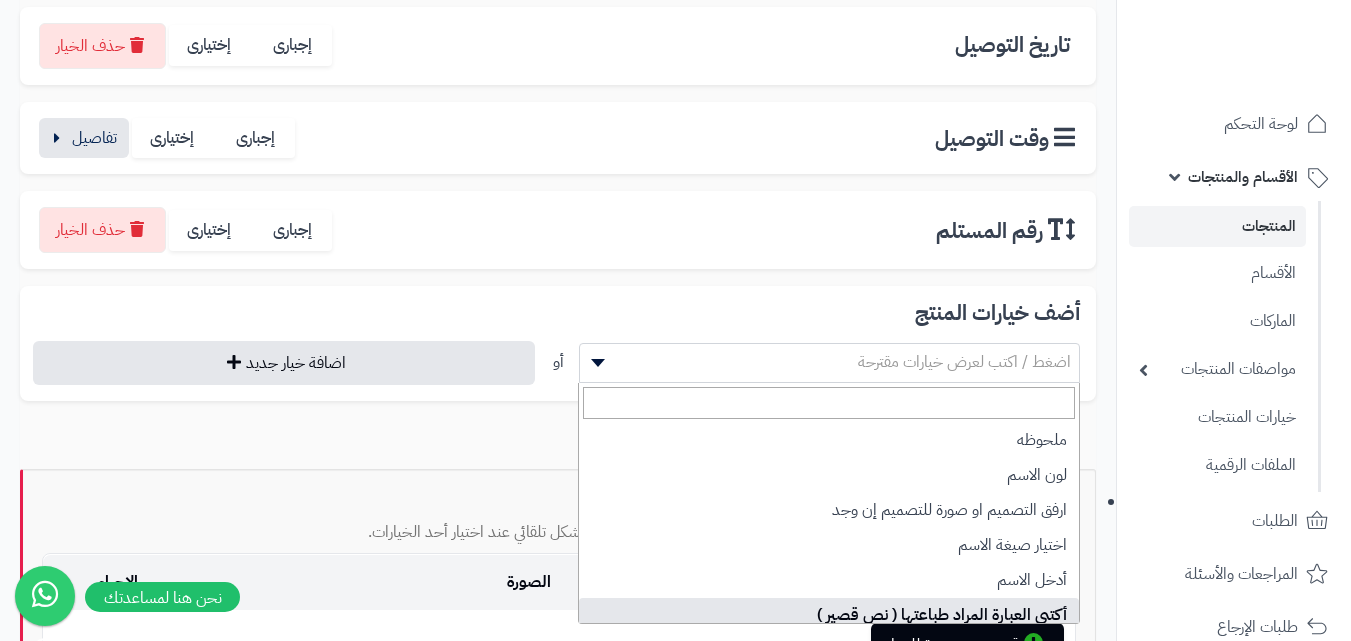 select on "**" 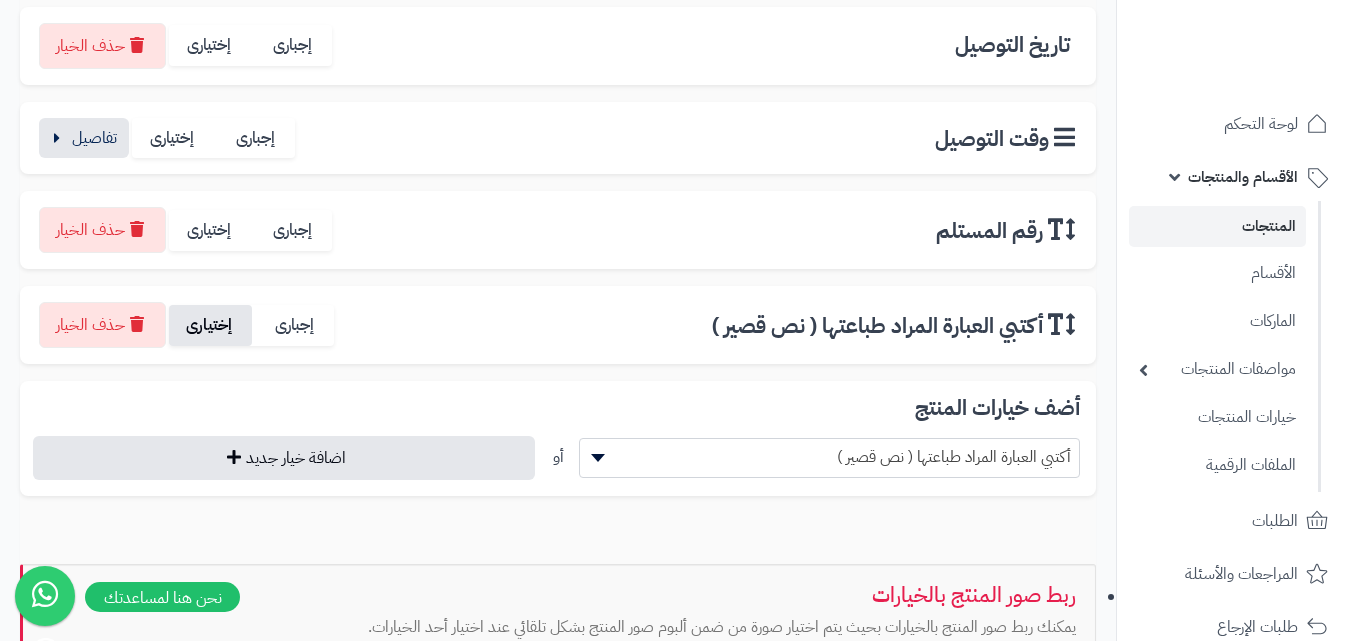 click on "إختيارى" at bounding box center [210, 325] 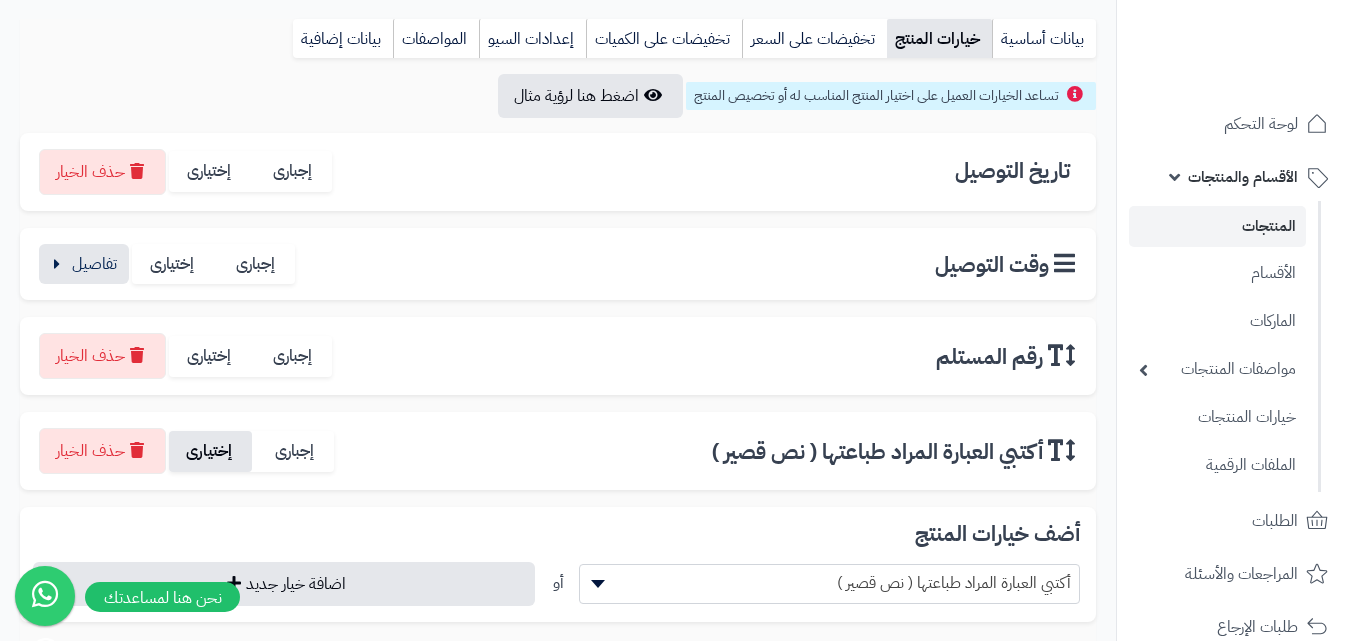 scroll, scrollTop: 0, scrollLeft: 0, axis: both 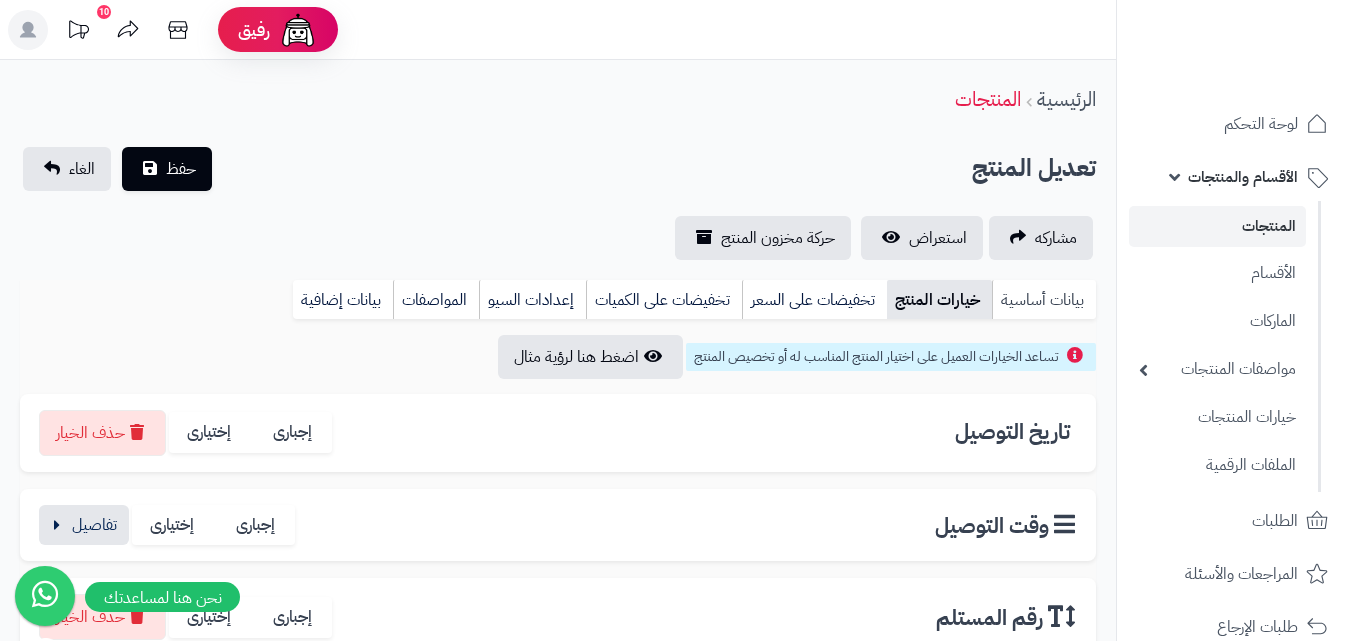click on "بيانات أساسية" at bounding box center [1044, 300] 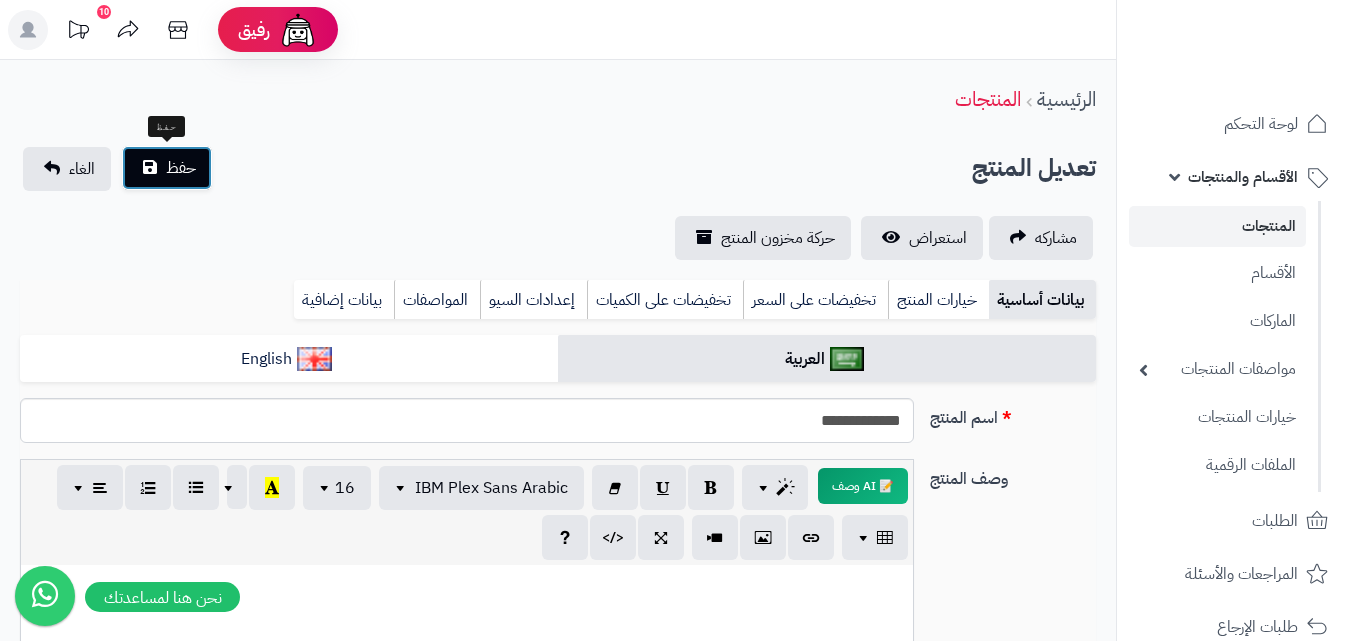 click on "حفظ" at bounding box center (167, 168) 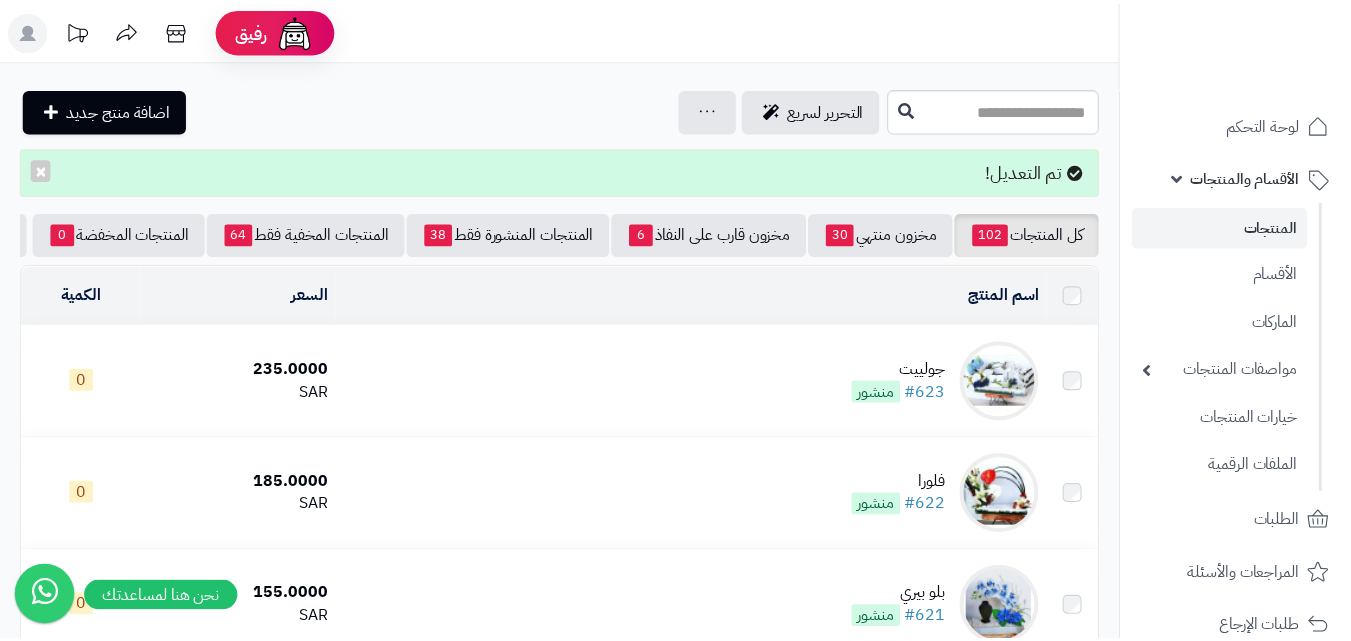scroll, scrollTop: 0, scrollLeft: 0, axis: both 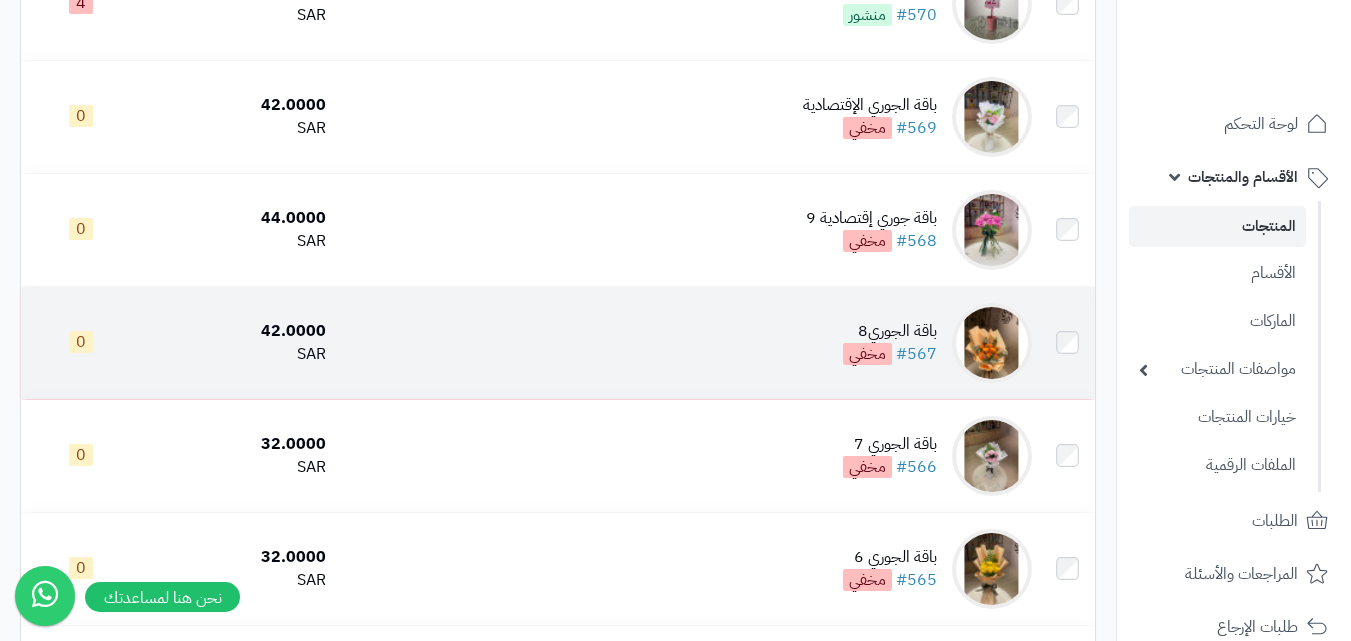 click at bounding box center [992, 343] 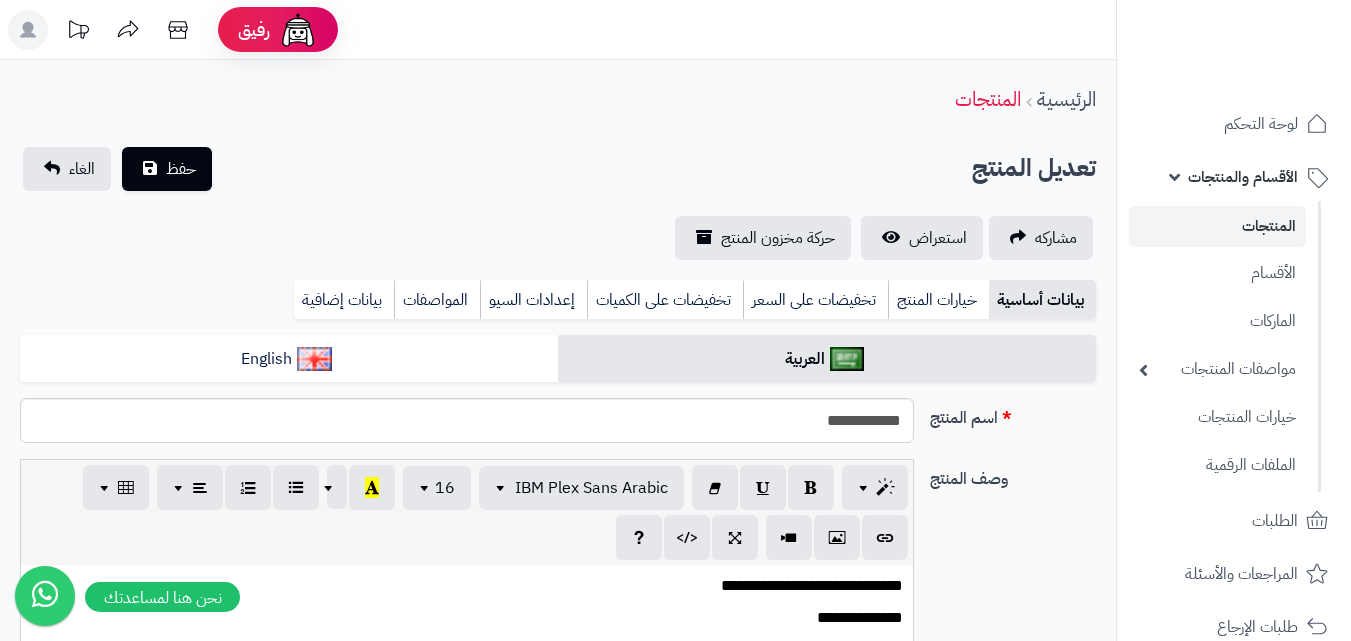 scroll, scrollTop: 0, scrollLeft: 0, axis: both 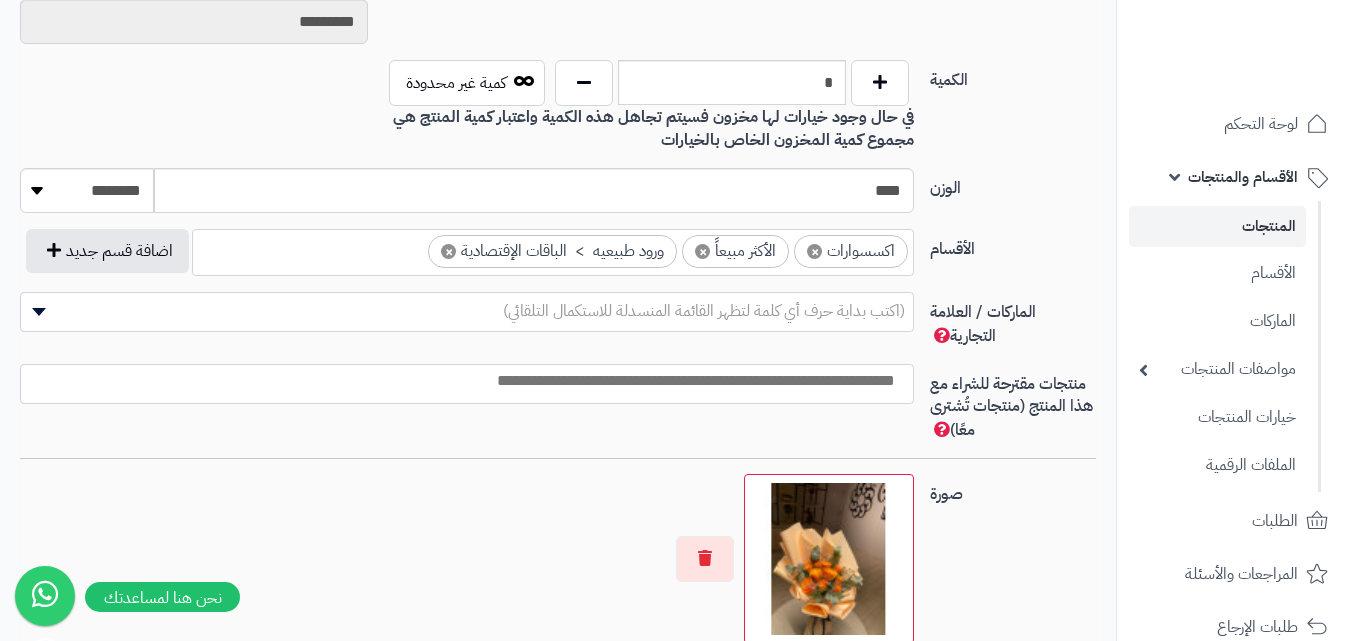 click on "×" at bounding box center (814, 251) 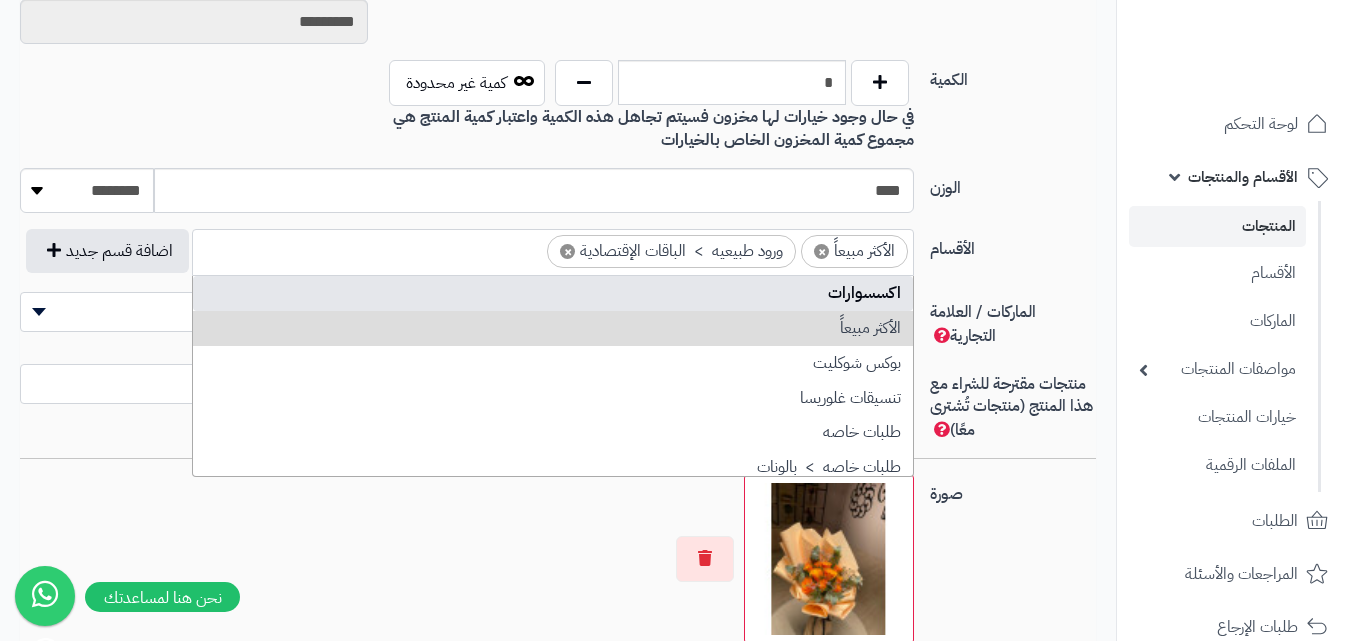 click on "×" at bounding box center (821, 251) 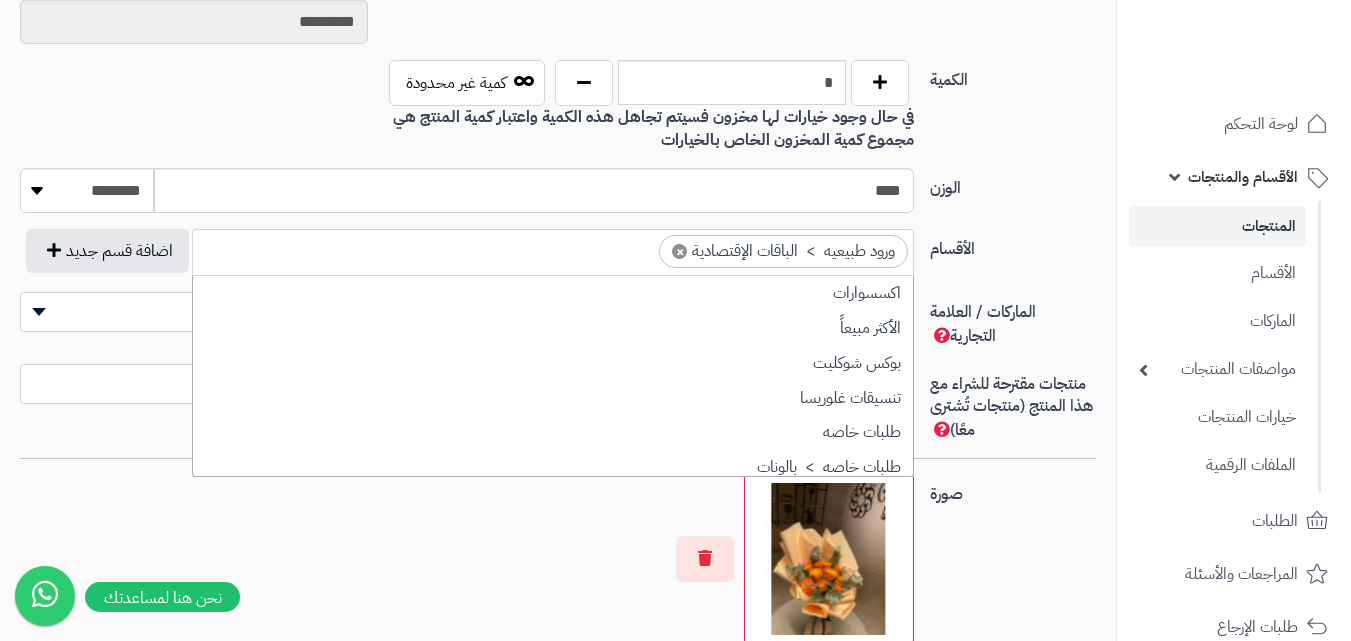 scroll, scrollTop: 427, scrollLeft: 0, axis: vertical 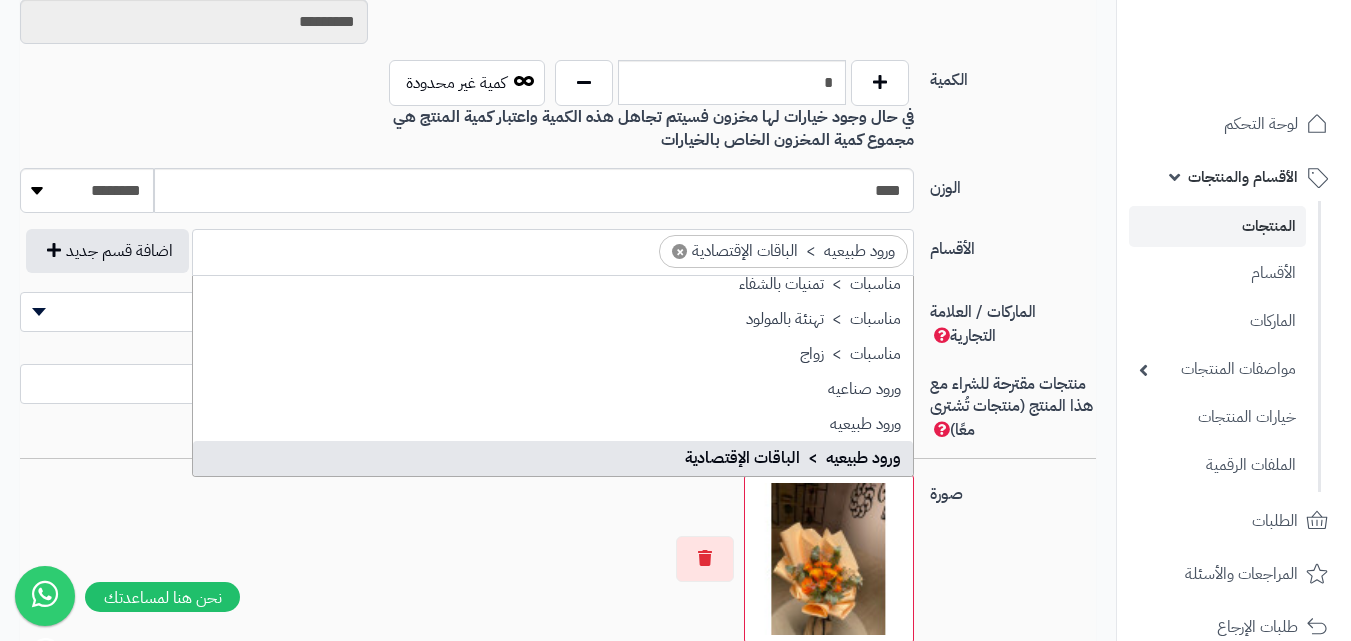 click on "×" at bounding box center [679, 251] 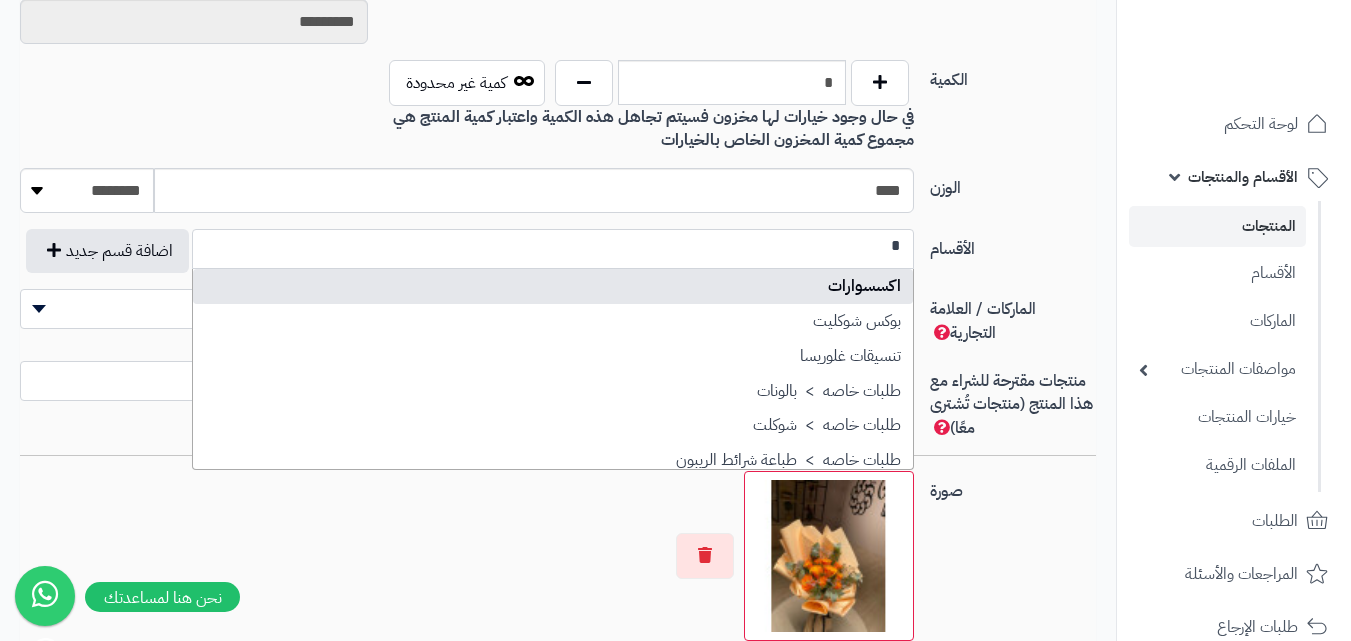 scroll, scrollTop: 0, scrollLeft: 0, axis: both 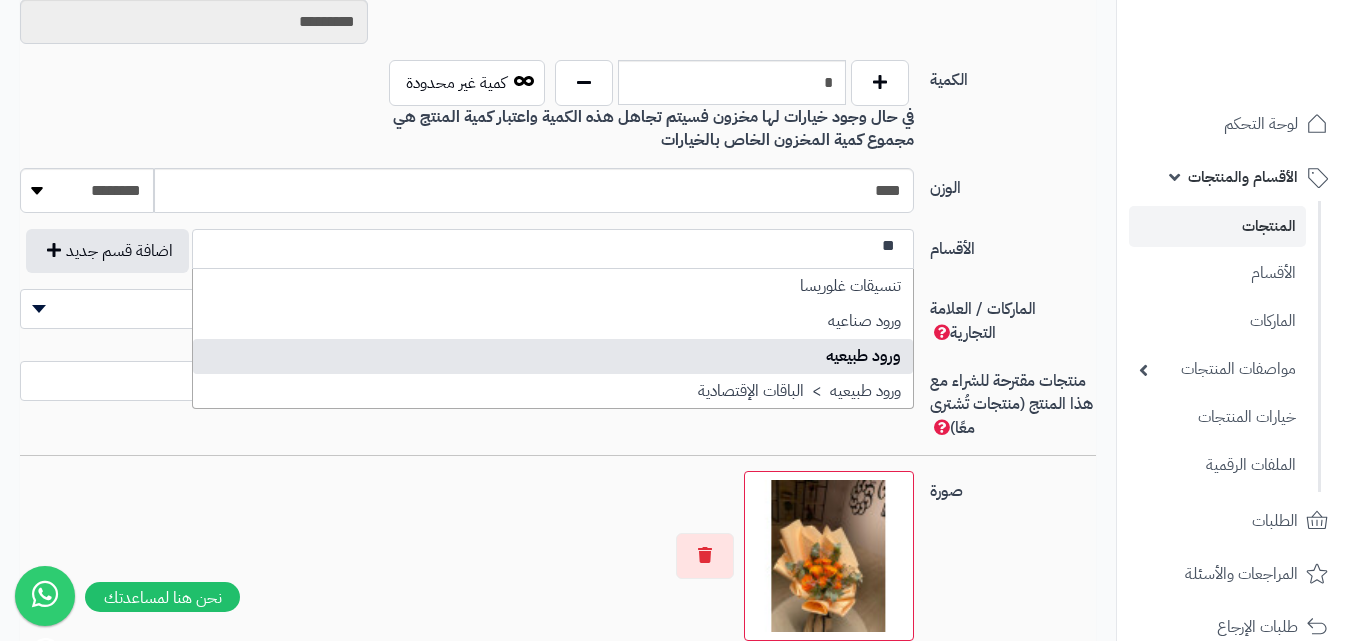 type on "**" 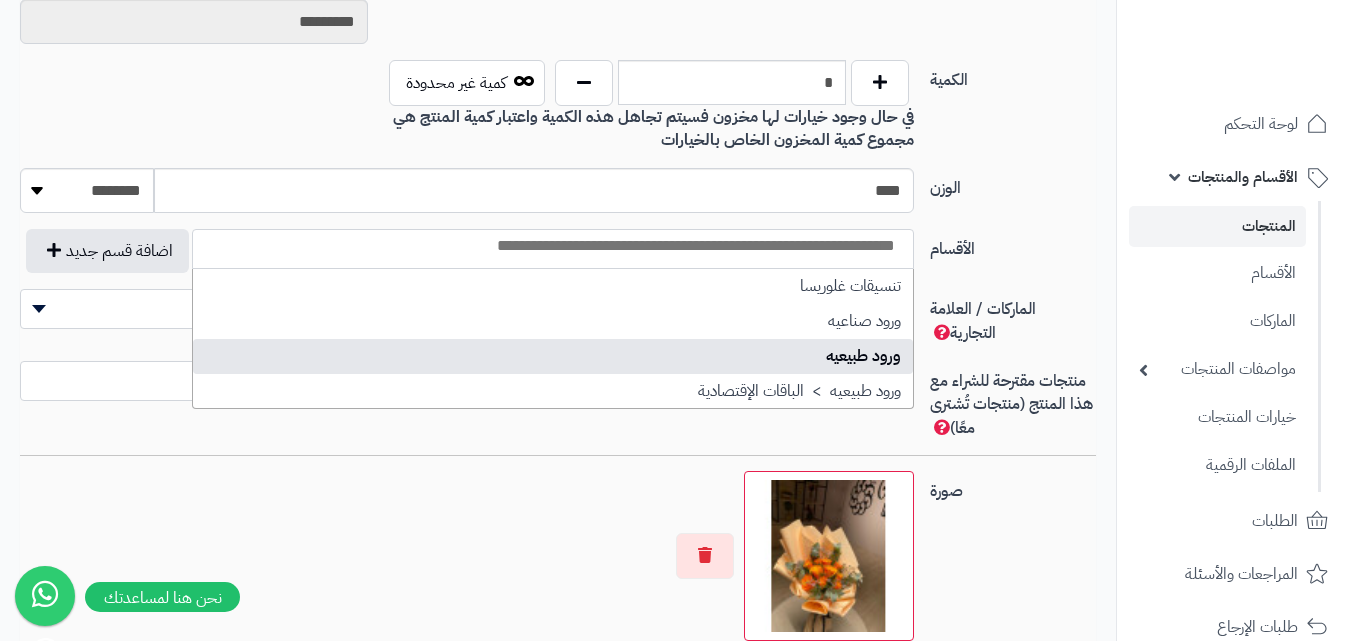 scroll, scrollTop: 0, scrollLeft: 0, axis: both 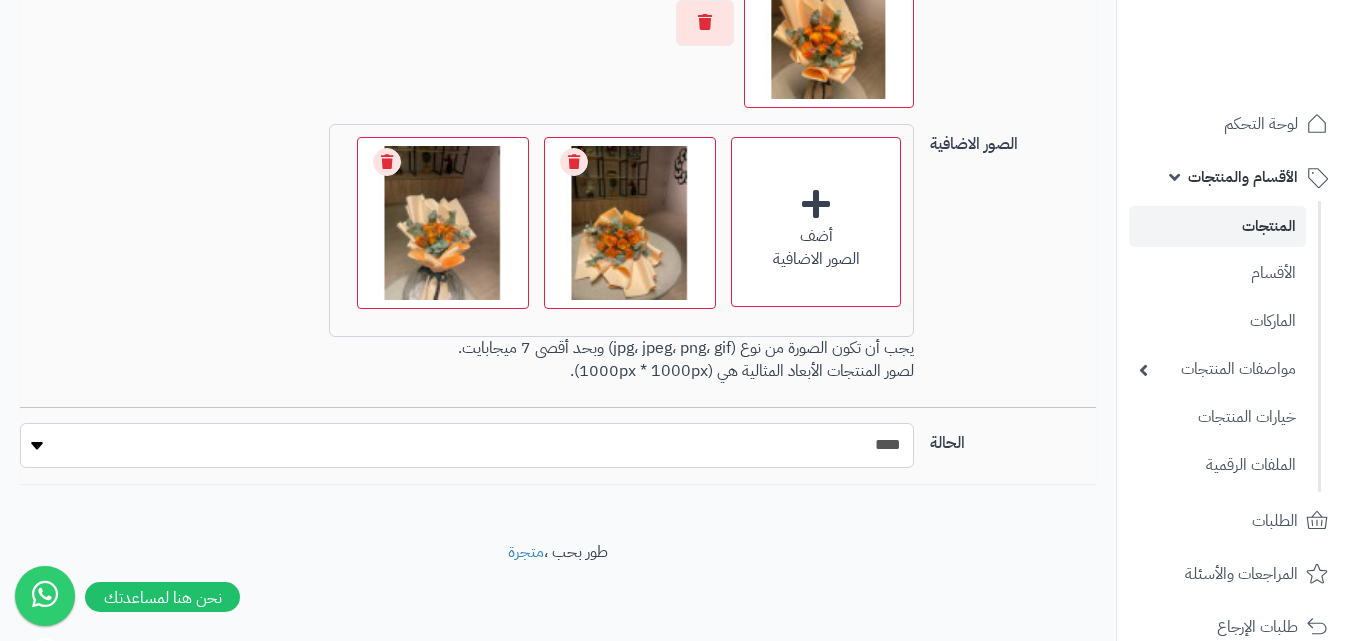 click on "***** ****" at bounding box center (467, 445) 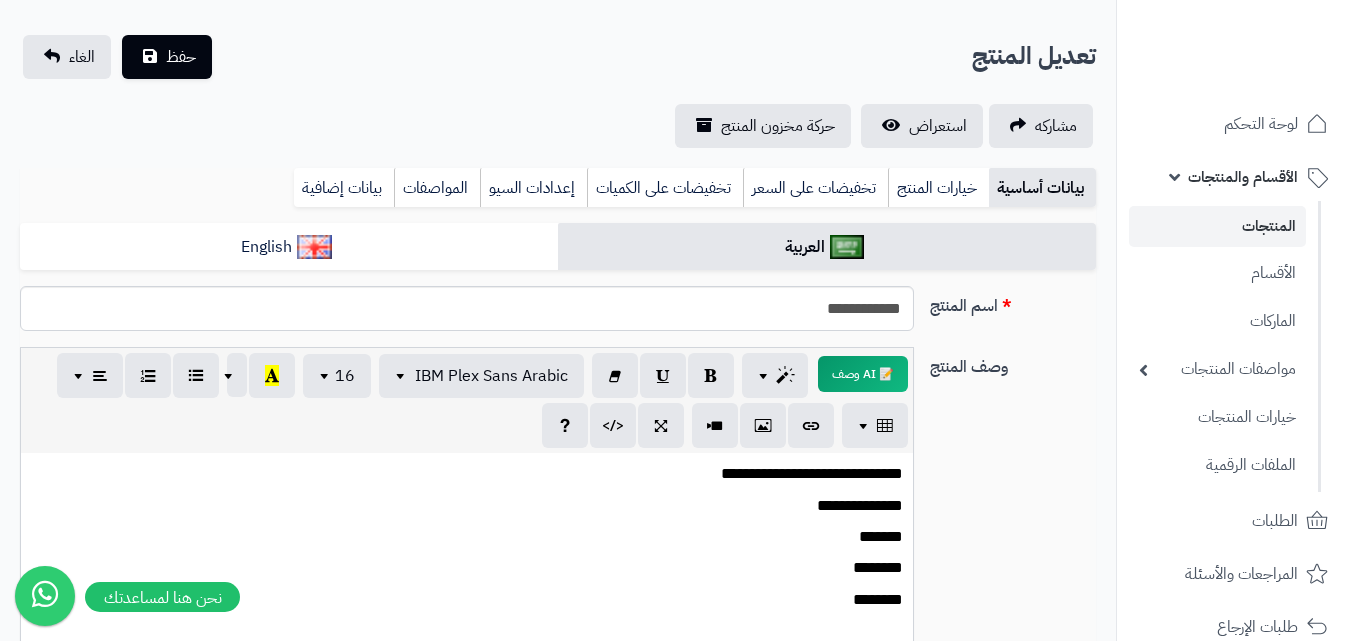 scroll, scrollTop: 87, scrollLeft: 0, axis: vertical 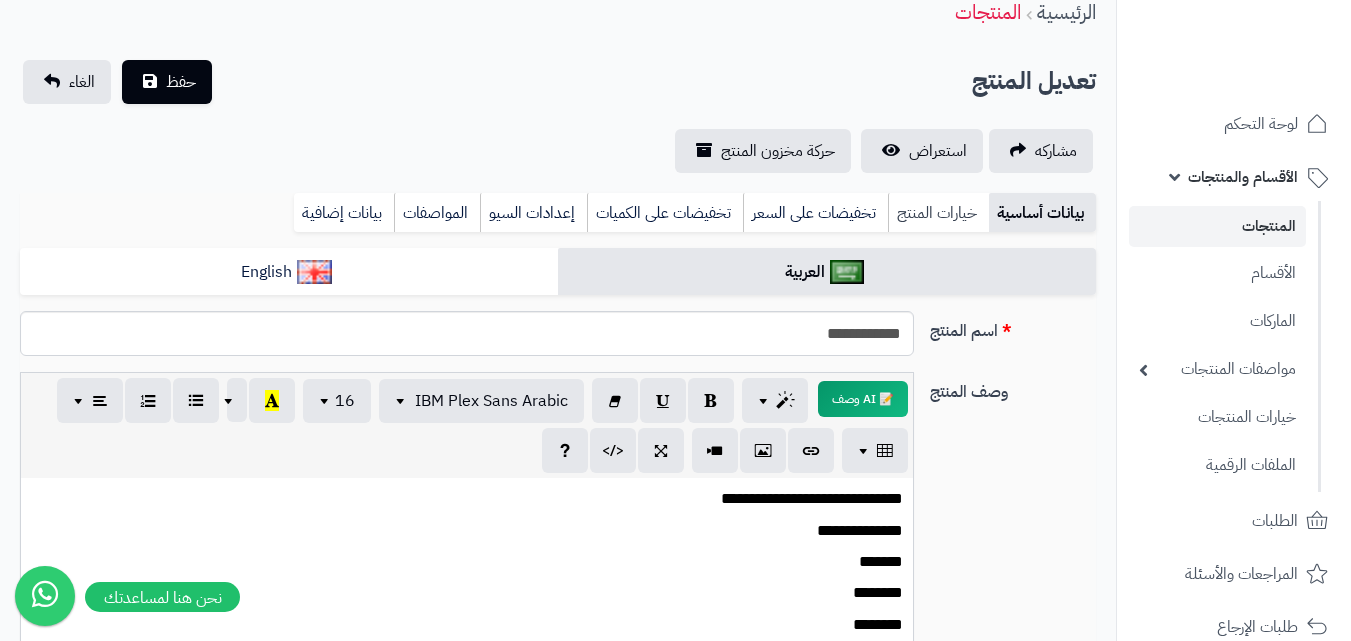 click on "خيارات المنتج" at bounding box center [938, 213] 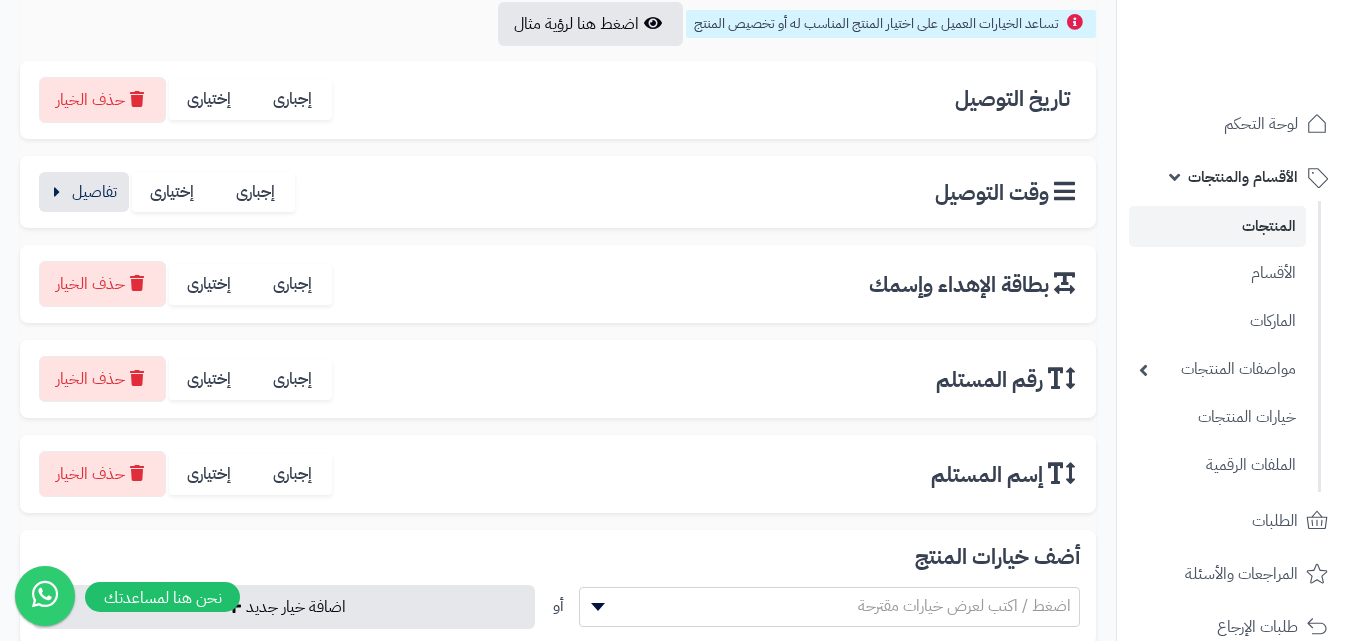 scroll, scrollTop: 347, scrollLeft: 0, axis: vertical 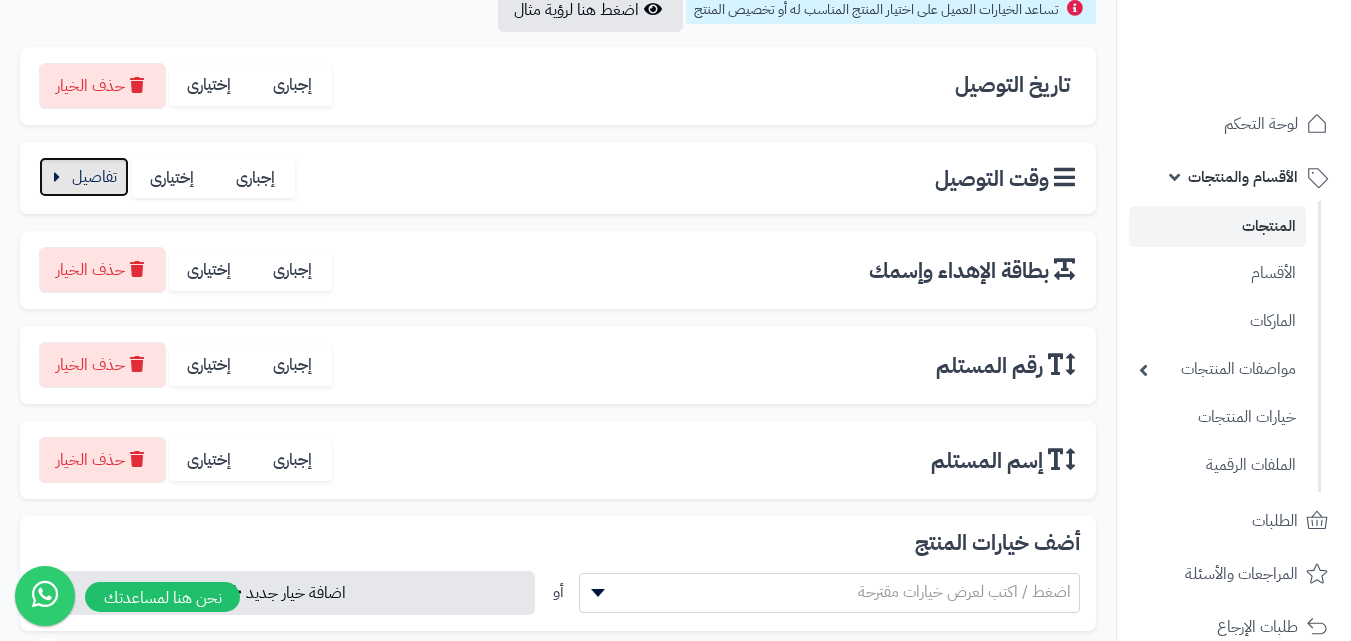 click at bounding box center (84, 177) 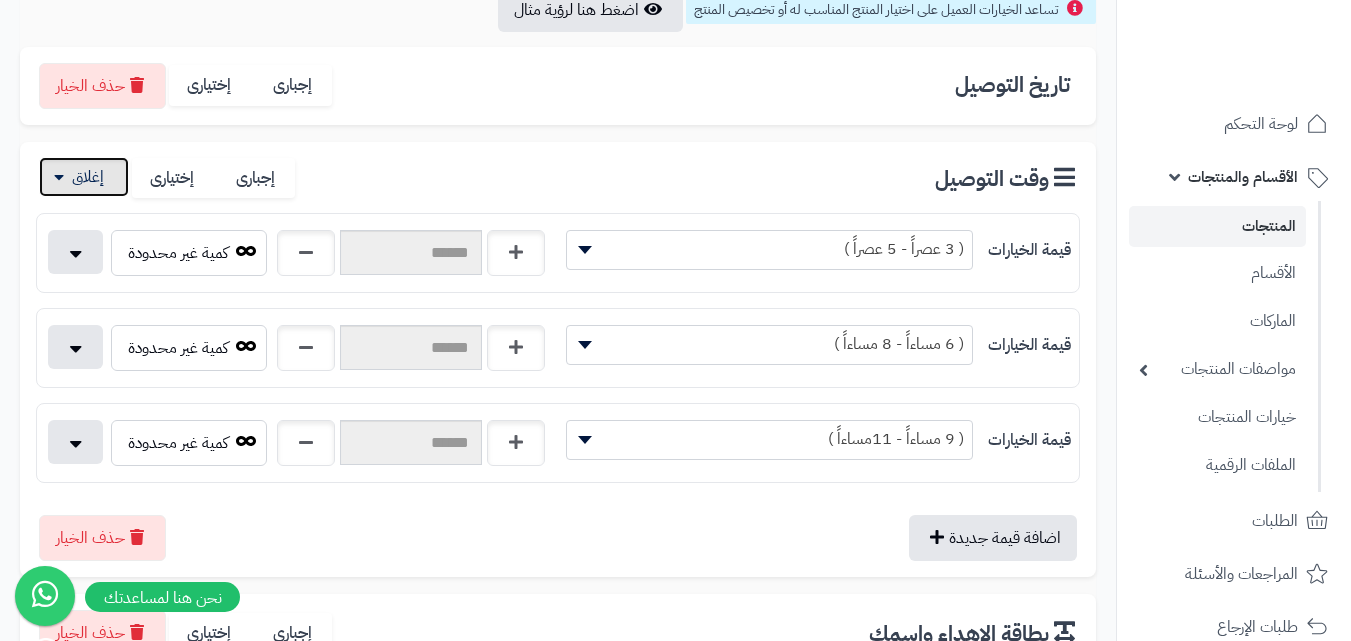 click at bounding box center [84, 177] 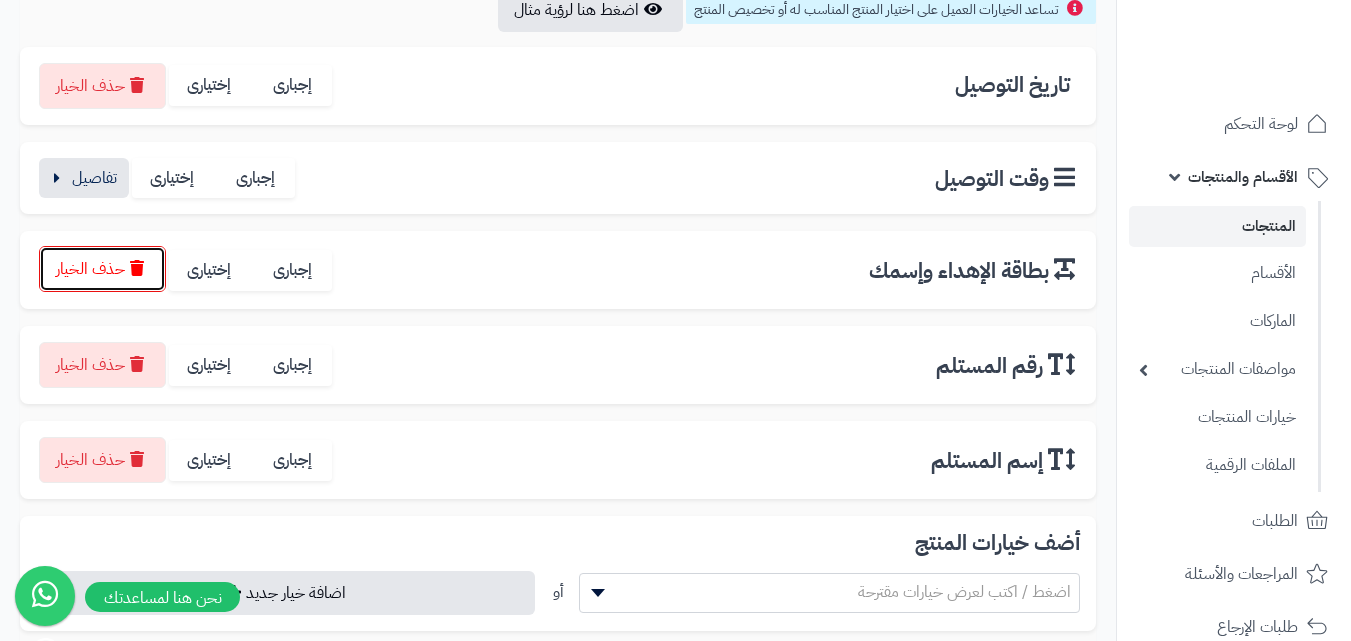 click on "حذف الخيار" at bounding box center (102, 269) 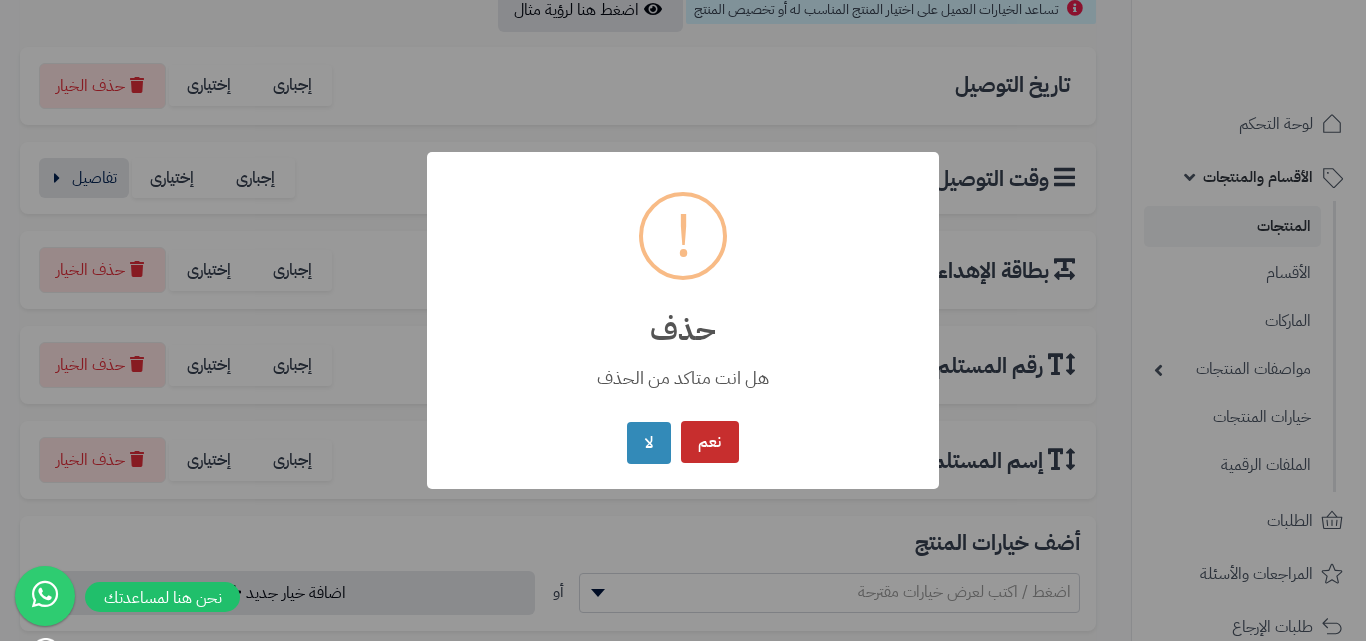 click on "نعم" at bounding box center (710, 442) 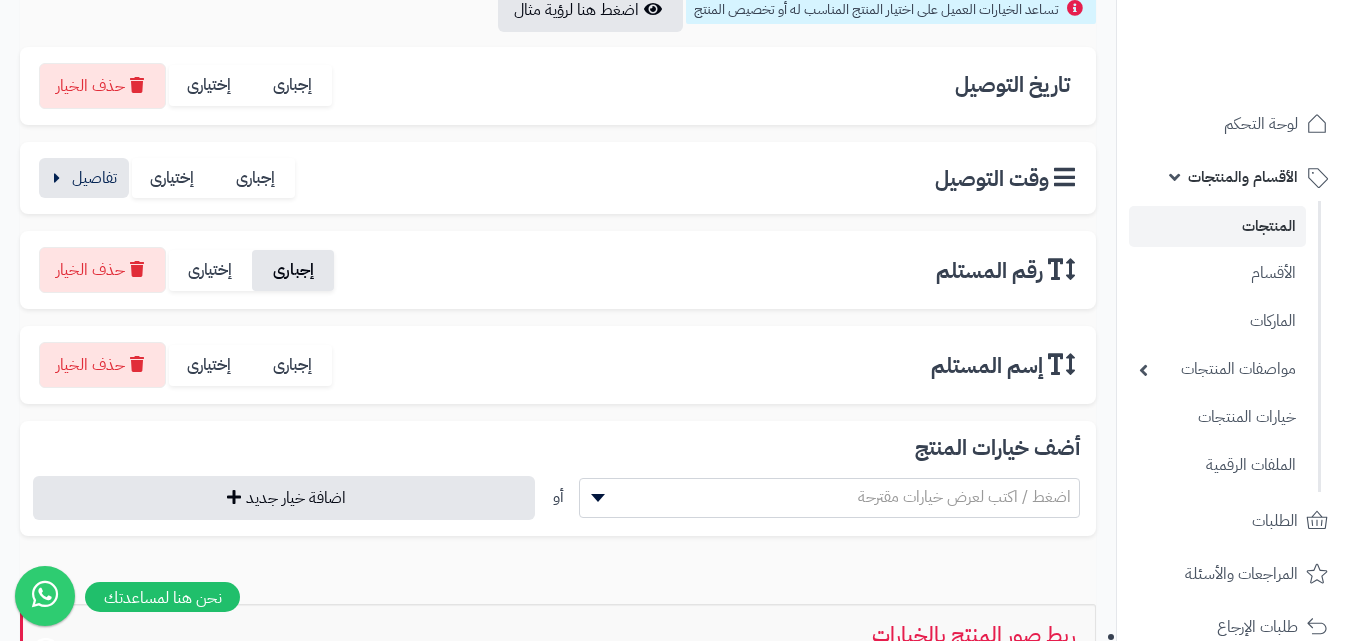 click on "إجبارى" at bounding box center (293, 270) 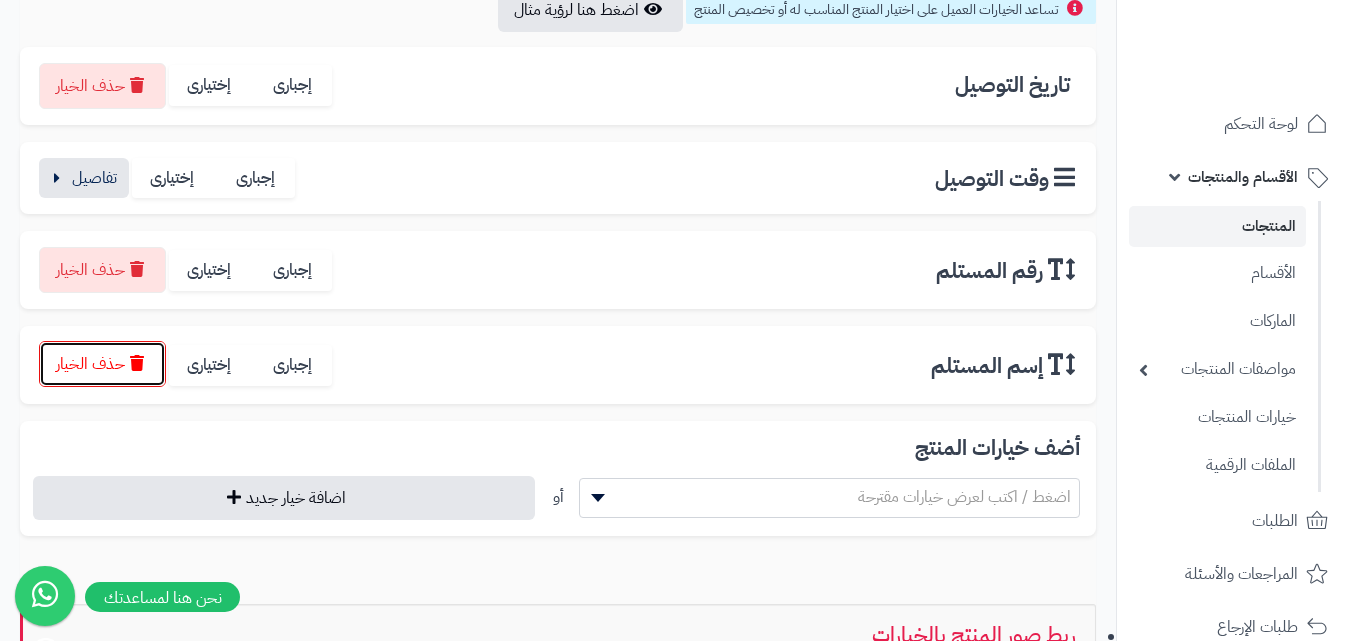 click on "حذف الخيار" at bounding box center [102, 364] 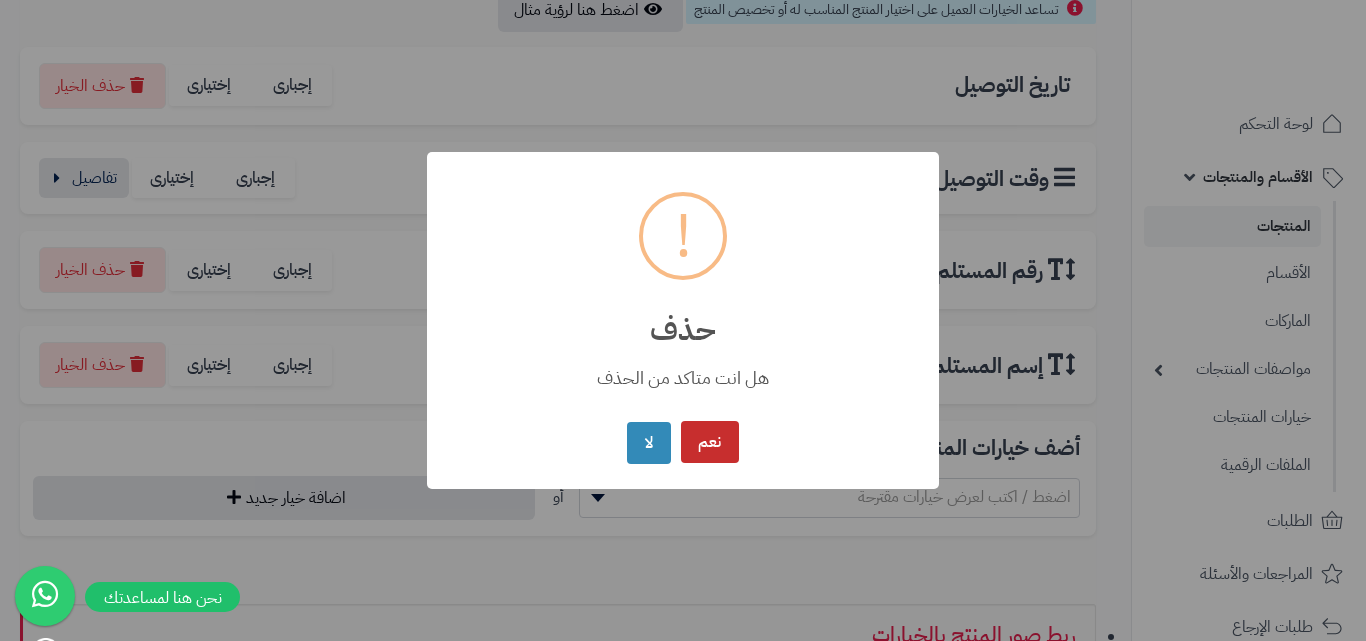 click on "نعم" at bounding box center (710, 442) 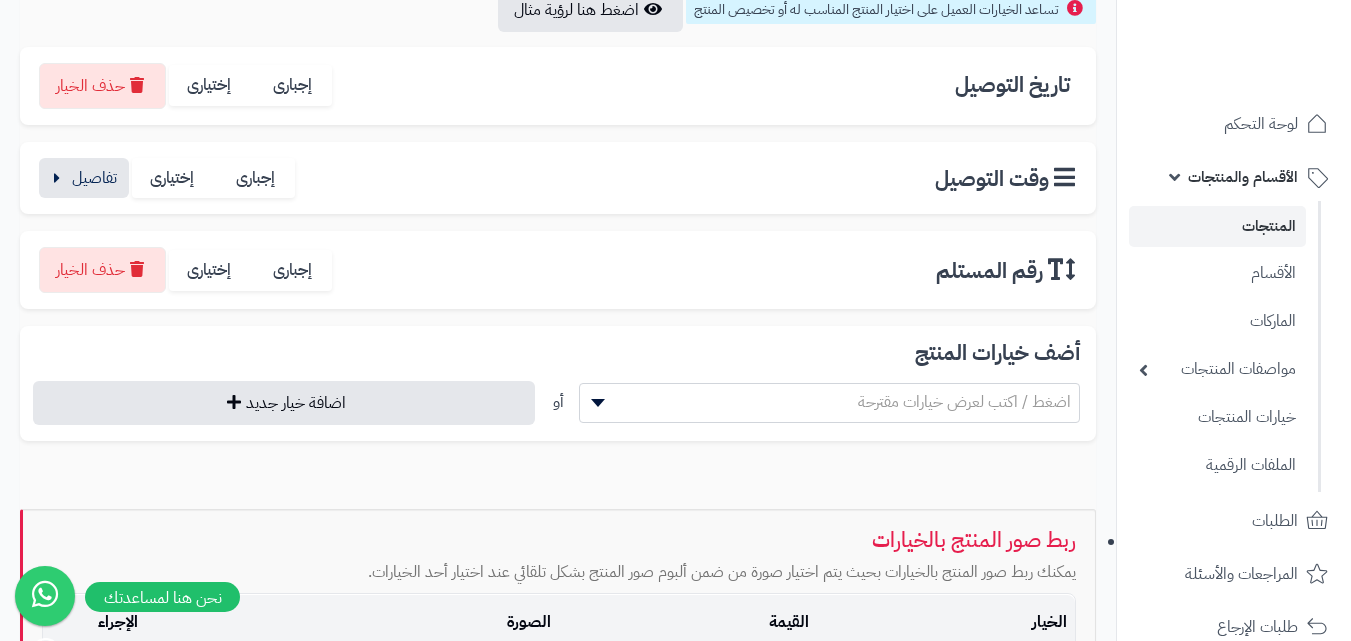 click on "اضغط / اكتب لعرض خيارات مقترحة" at bounding box center [964, 402] 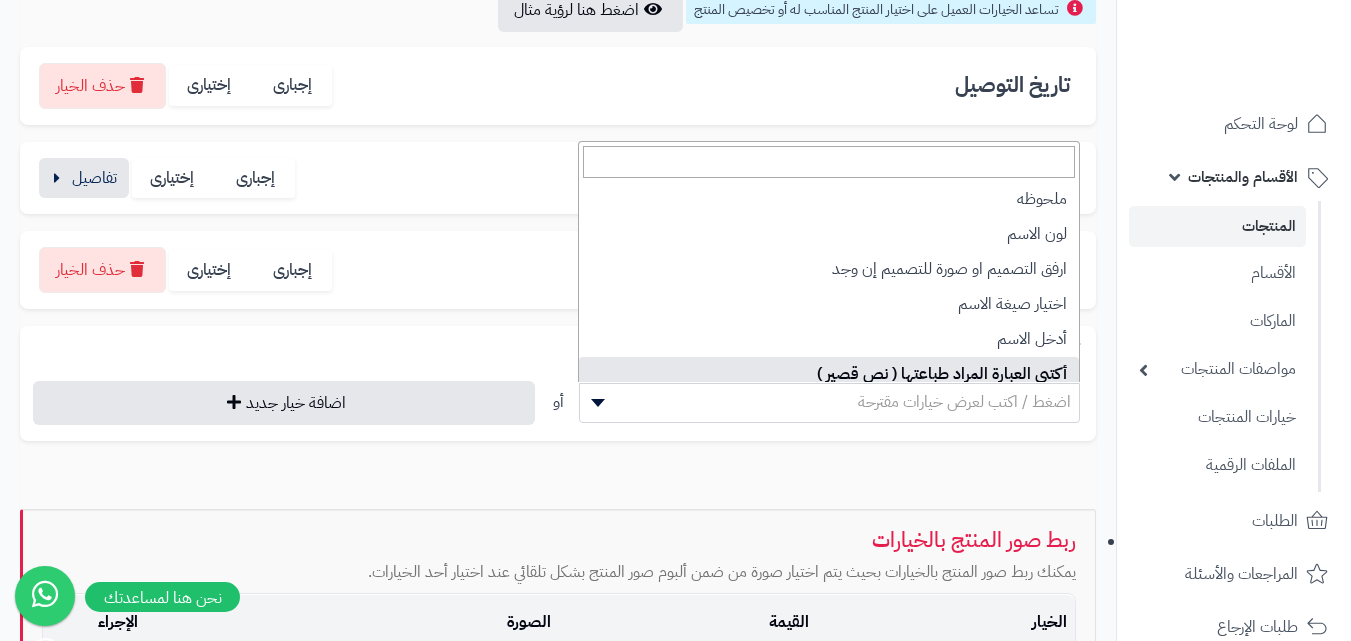 select on "**" 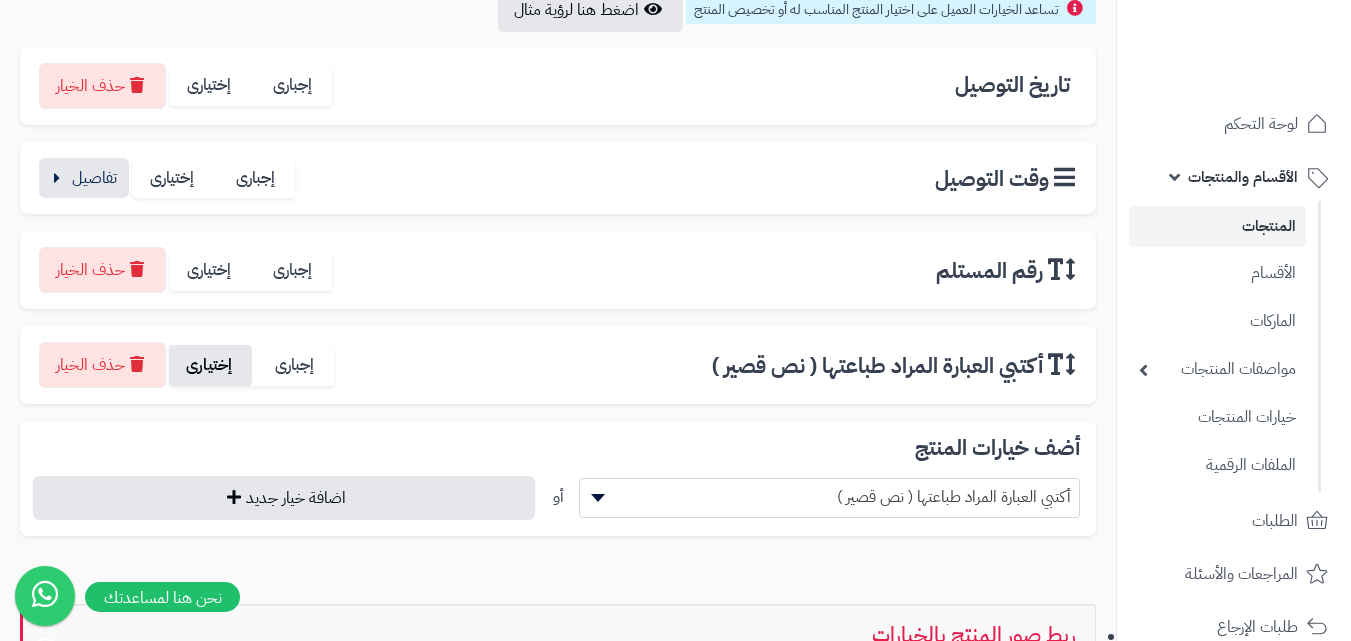 click on "إختيارى" at bounding box center [210, 365] 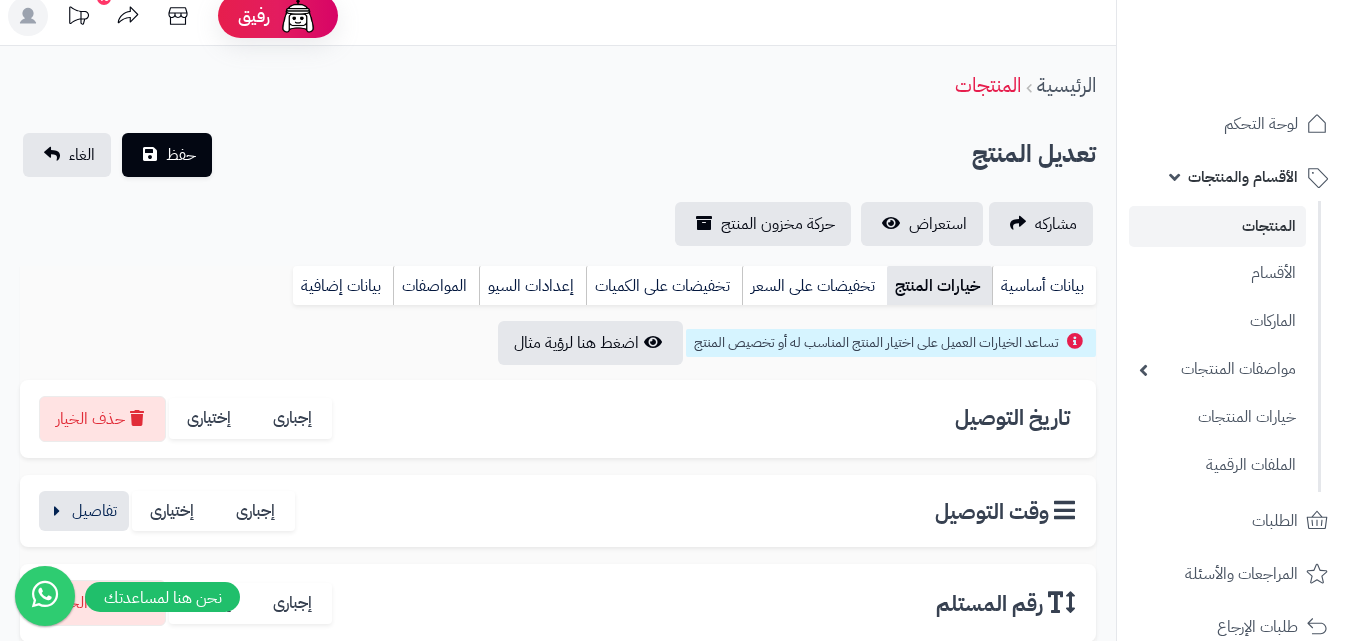 scroll, scrollTop: 10, scrollLeft: 0, axis: vertical 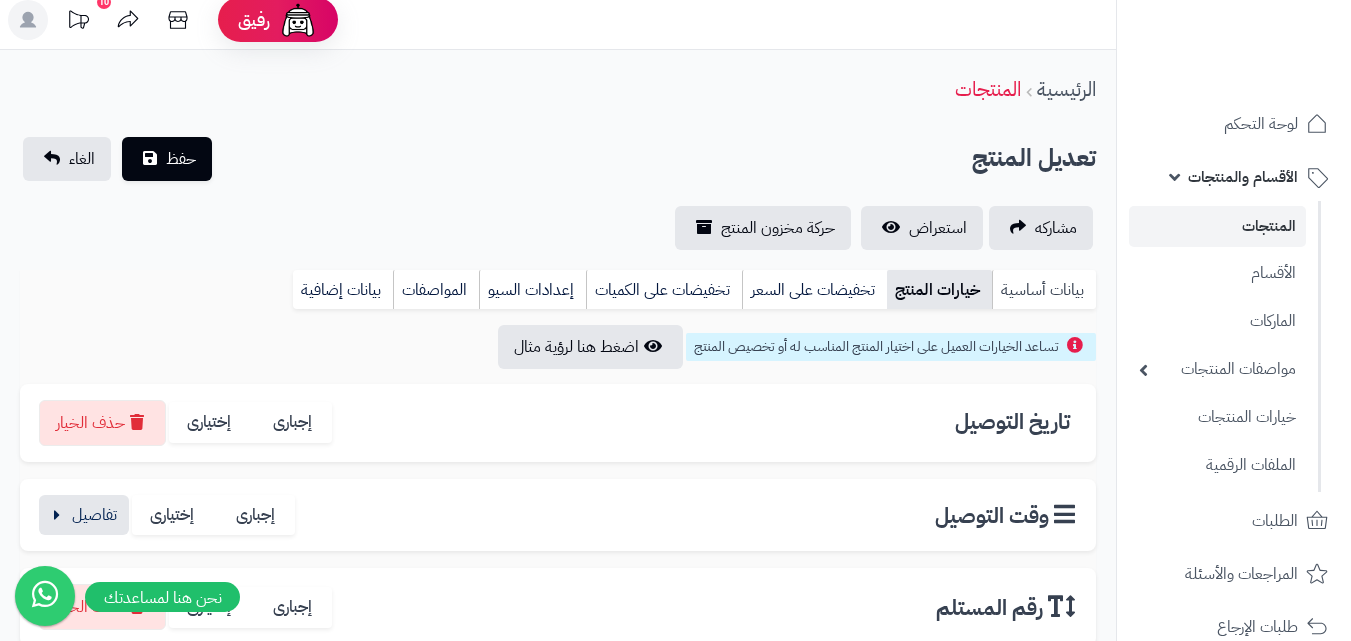 click on "بيانات أساسية" at bounding box center [1044, 290] 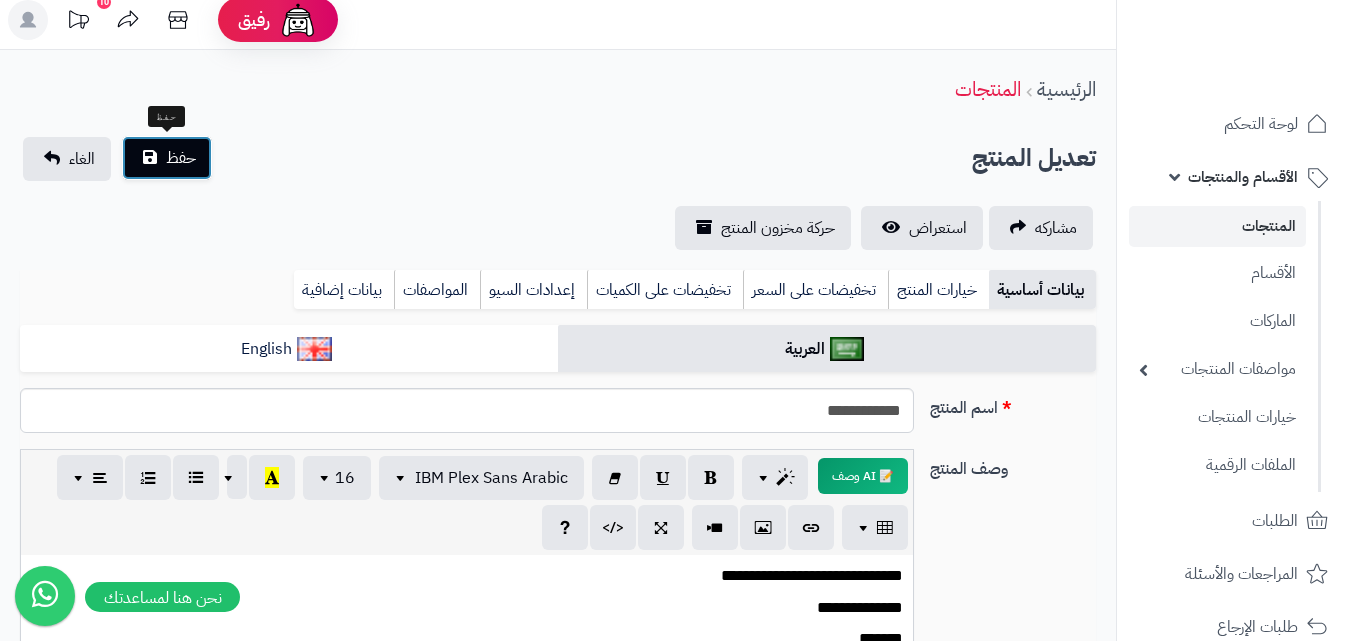 click on "حفظ" at bounding box center (181, 158) 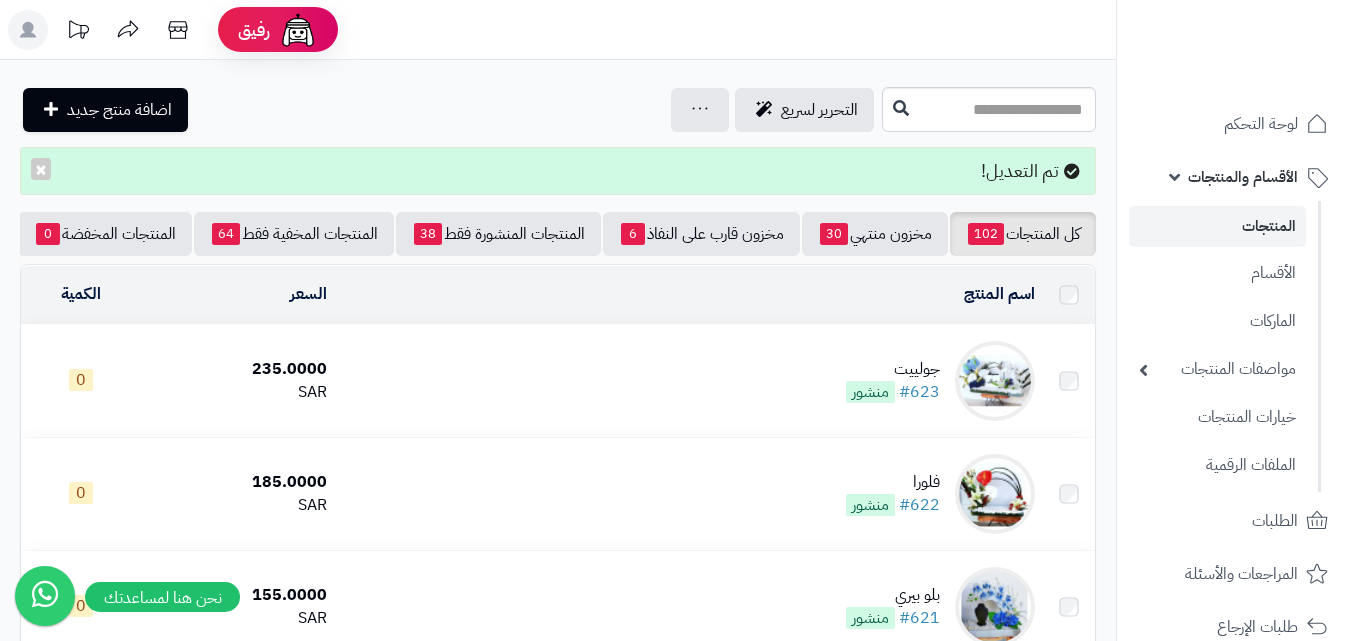 scroll, scrollTop: 0, scrollLeft: 0, axis: both 